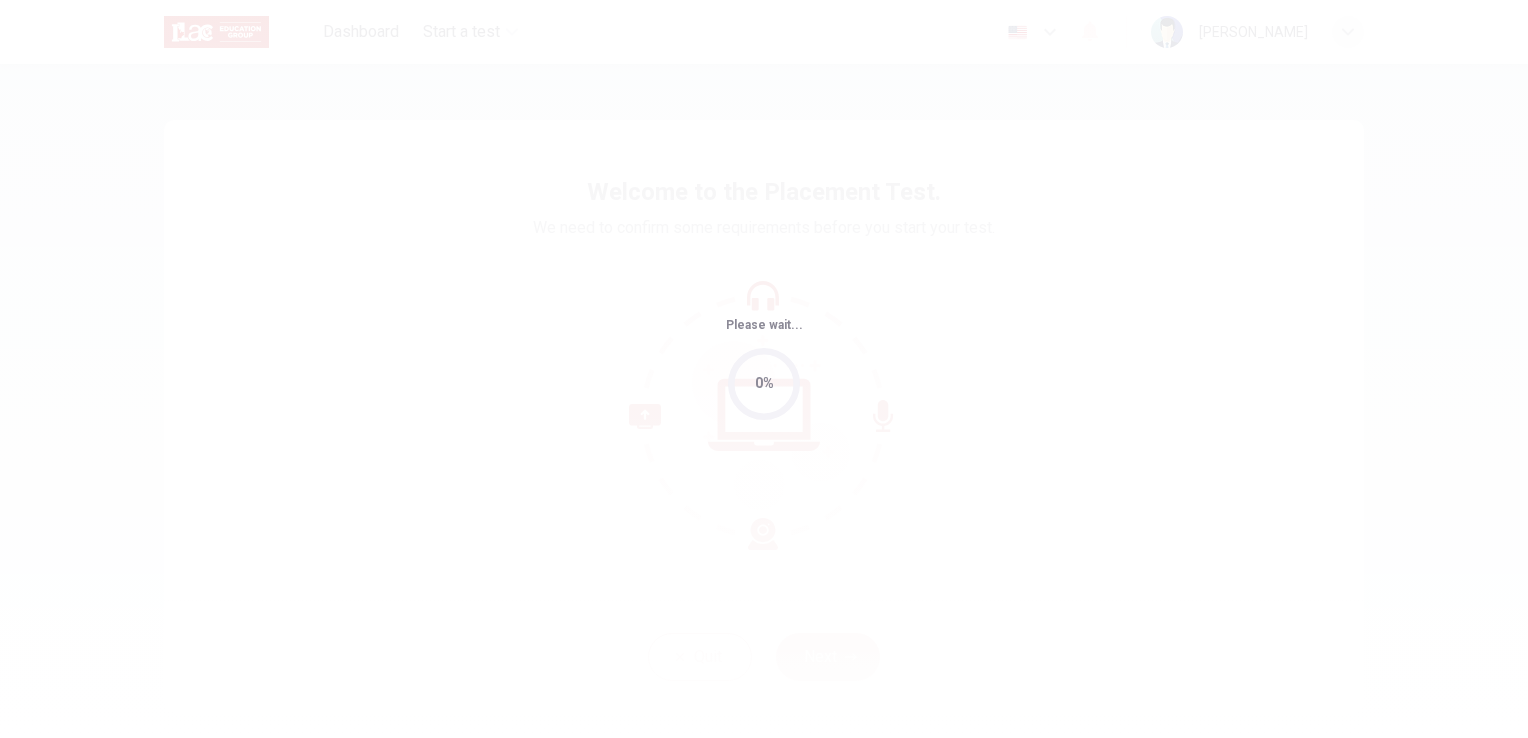 scroll, scrollTop: 0, scrollLeft: 0, axis: both 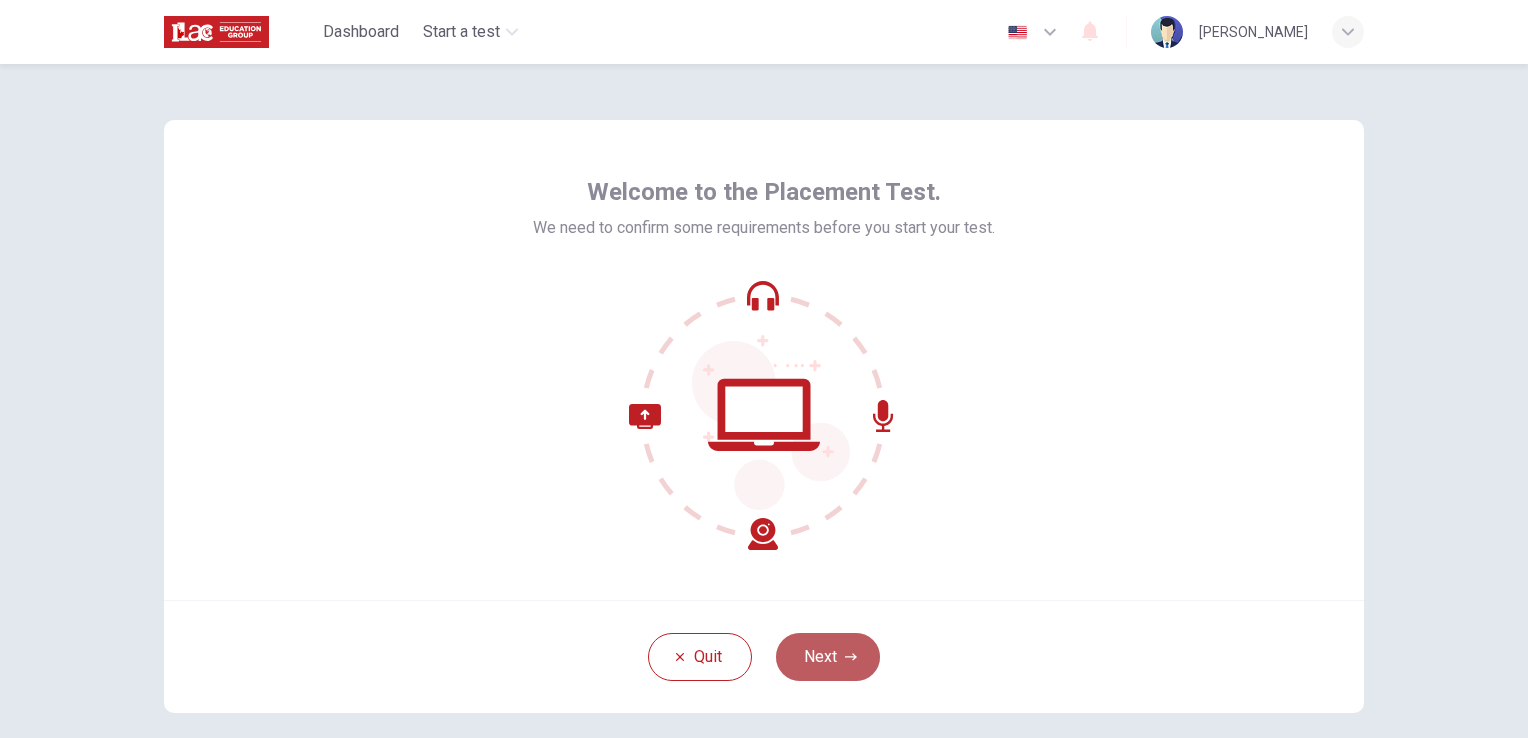 click on "Next" at bounding box center [828, 657] 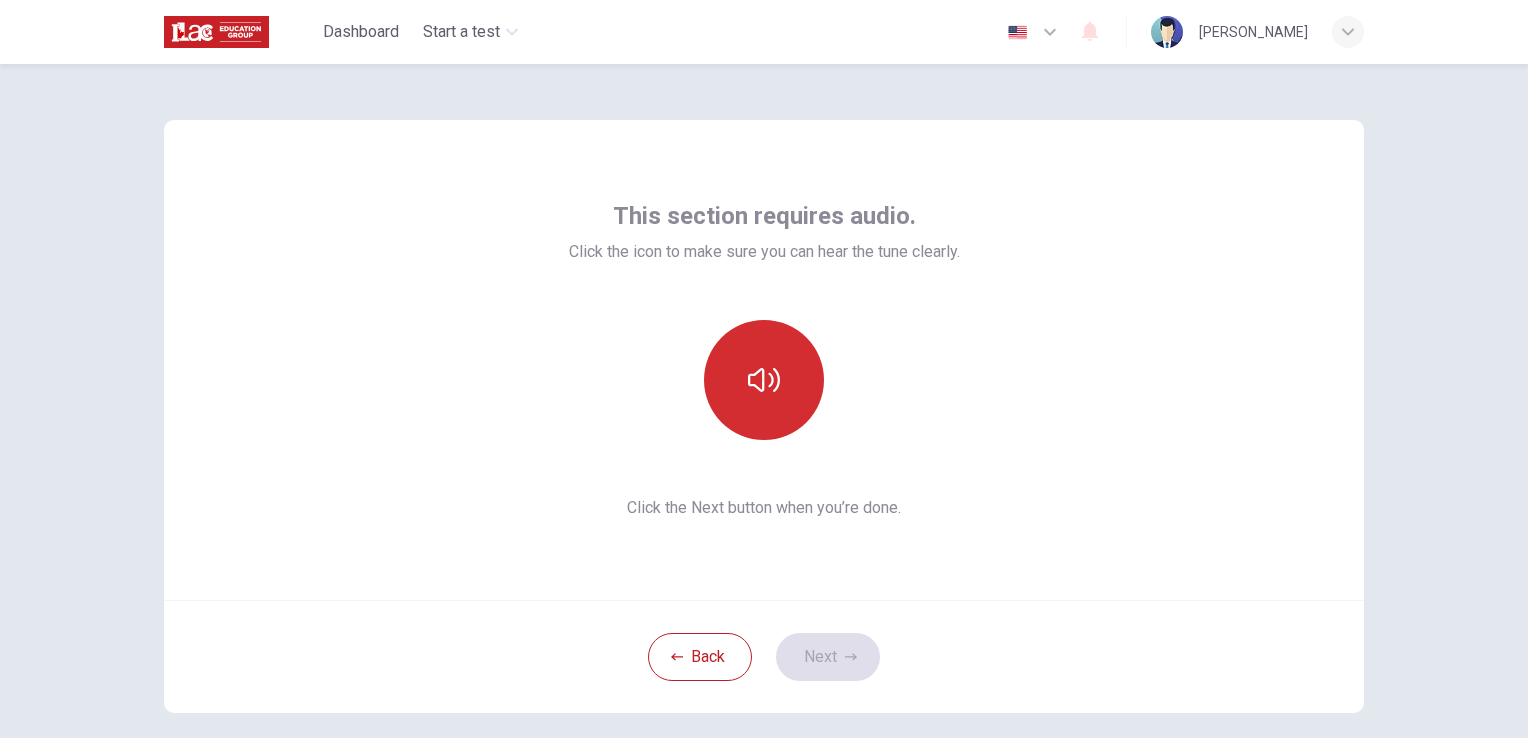 click 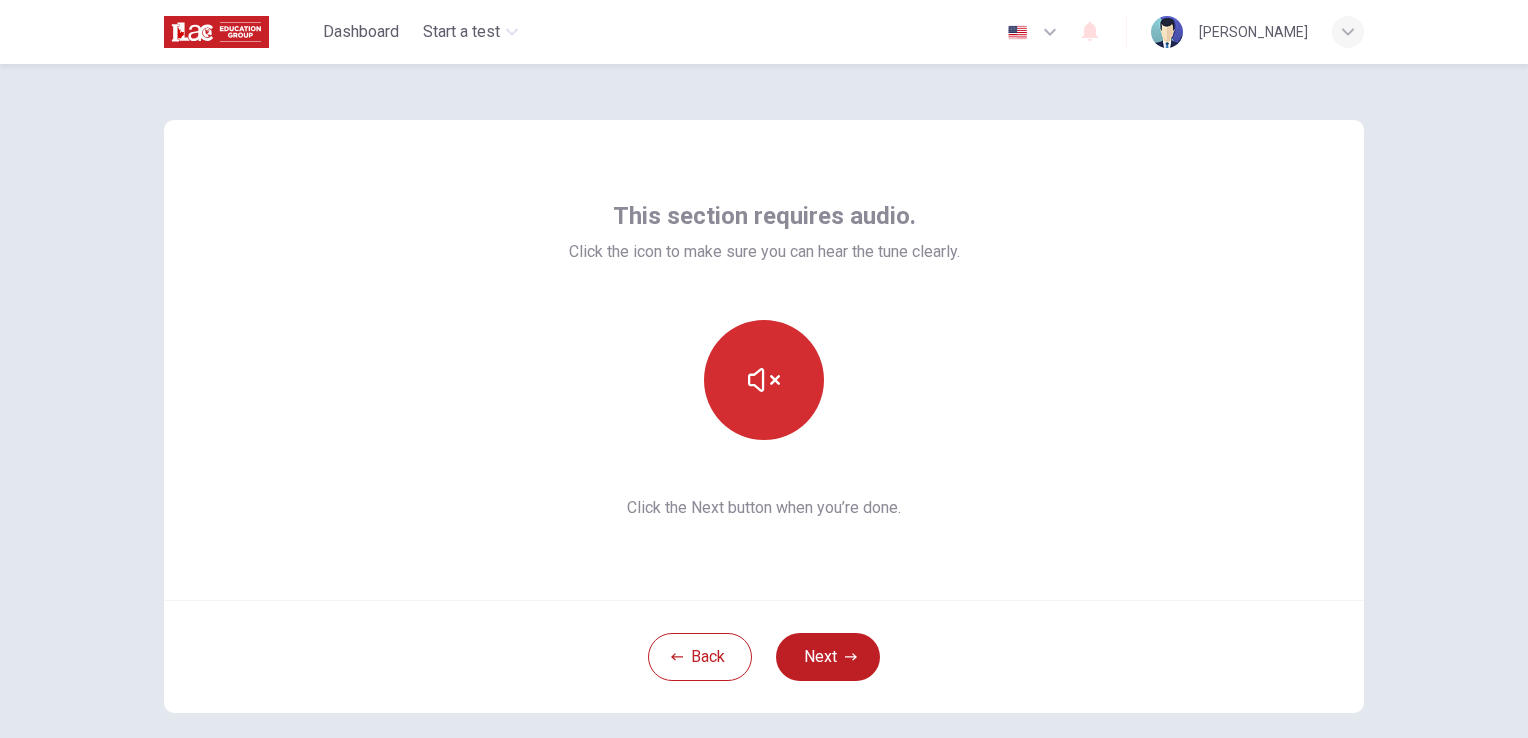 click 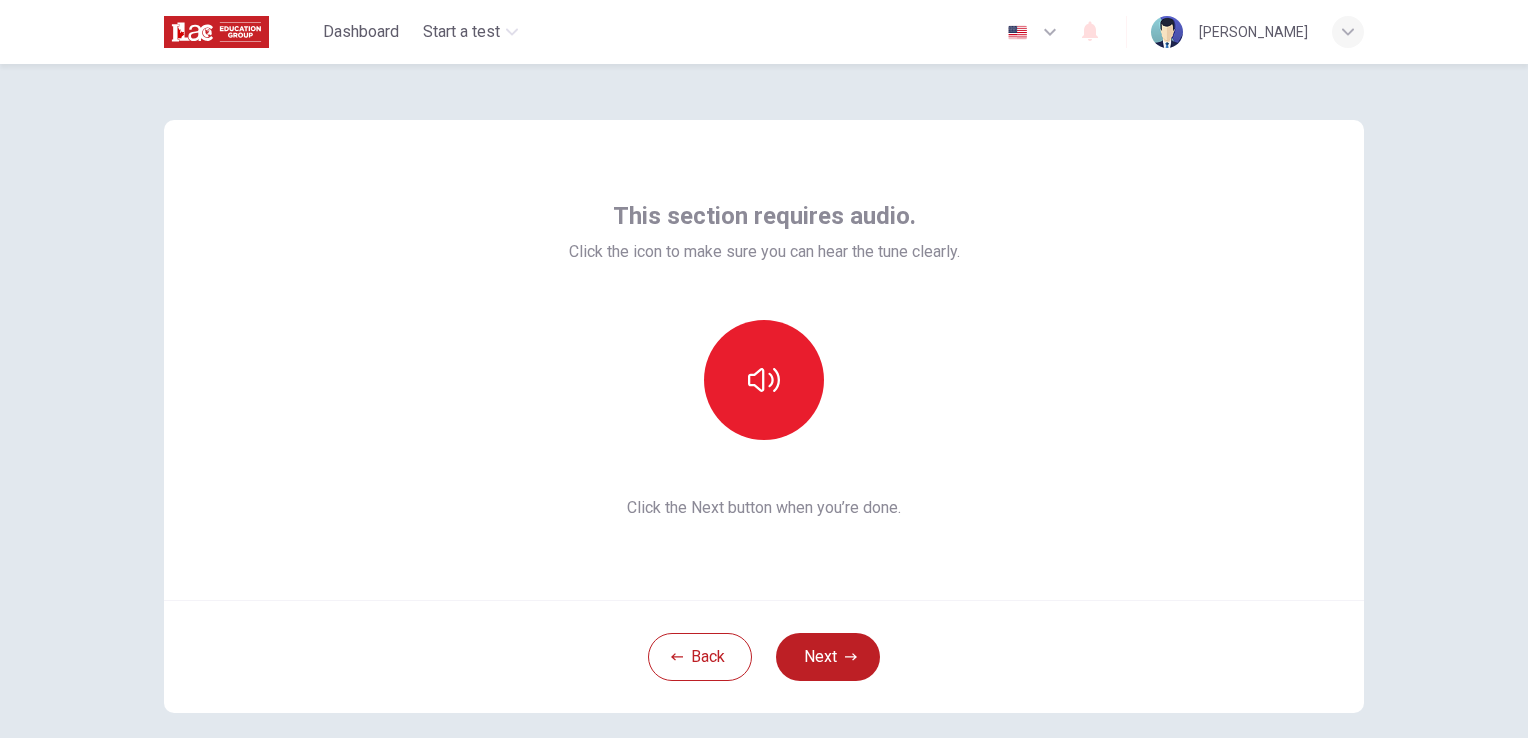 click on "This section requires audio. Click the icon to make sure you can hear the tune clearly. Click the Next button when you’re done." at bounding box center [764, 360] 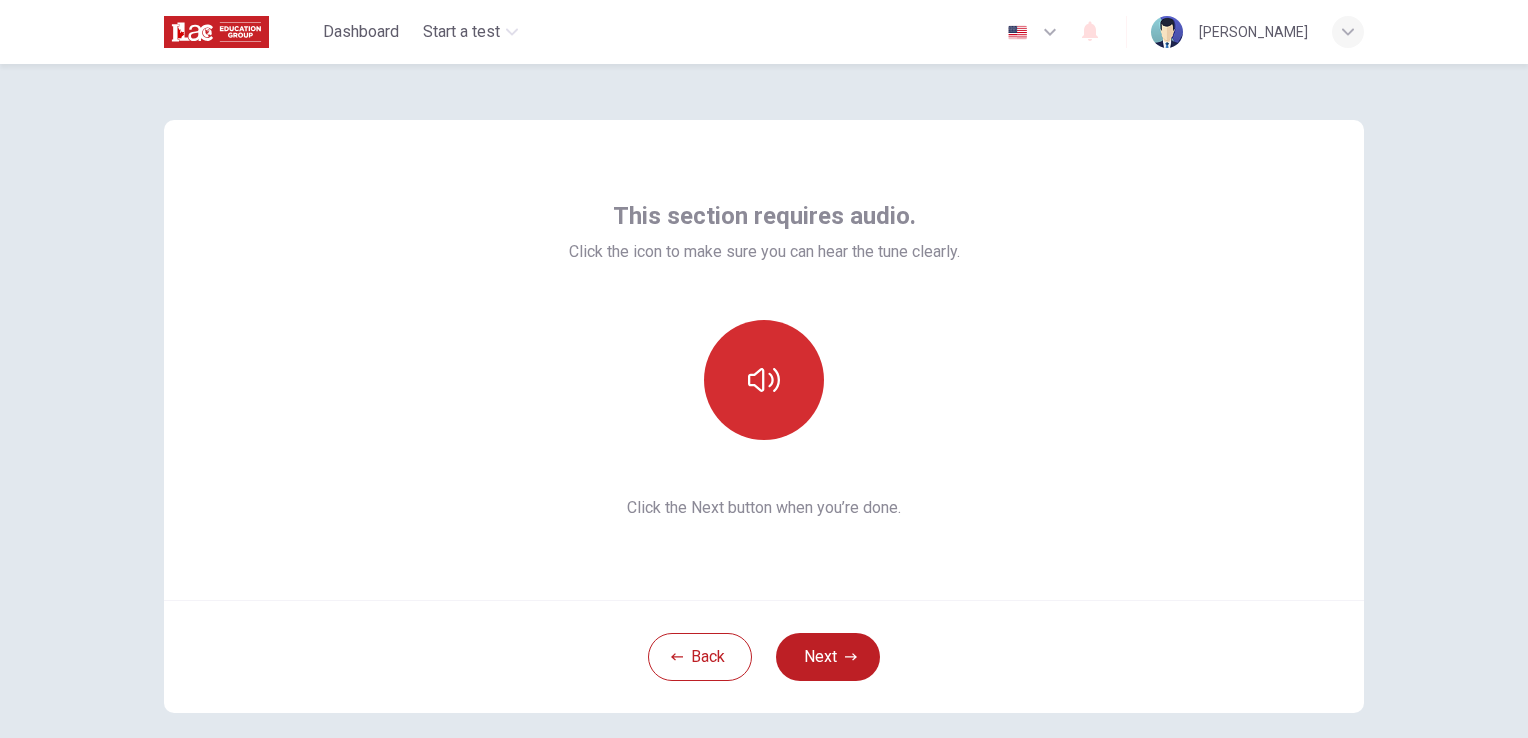 click 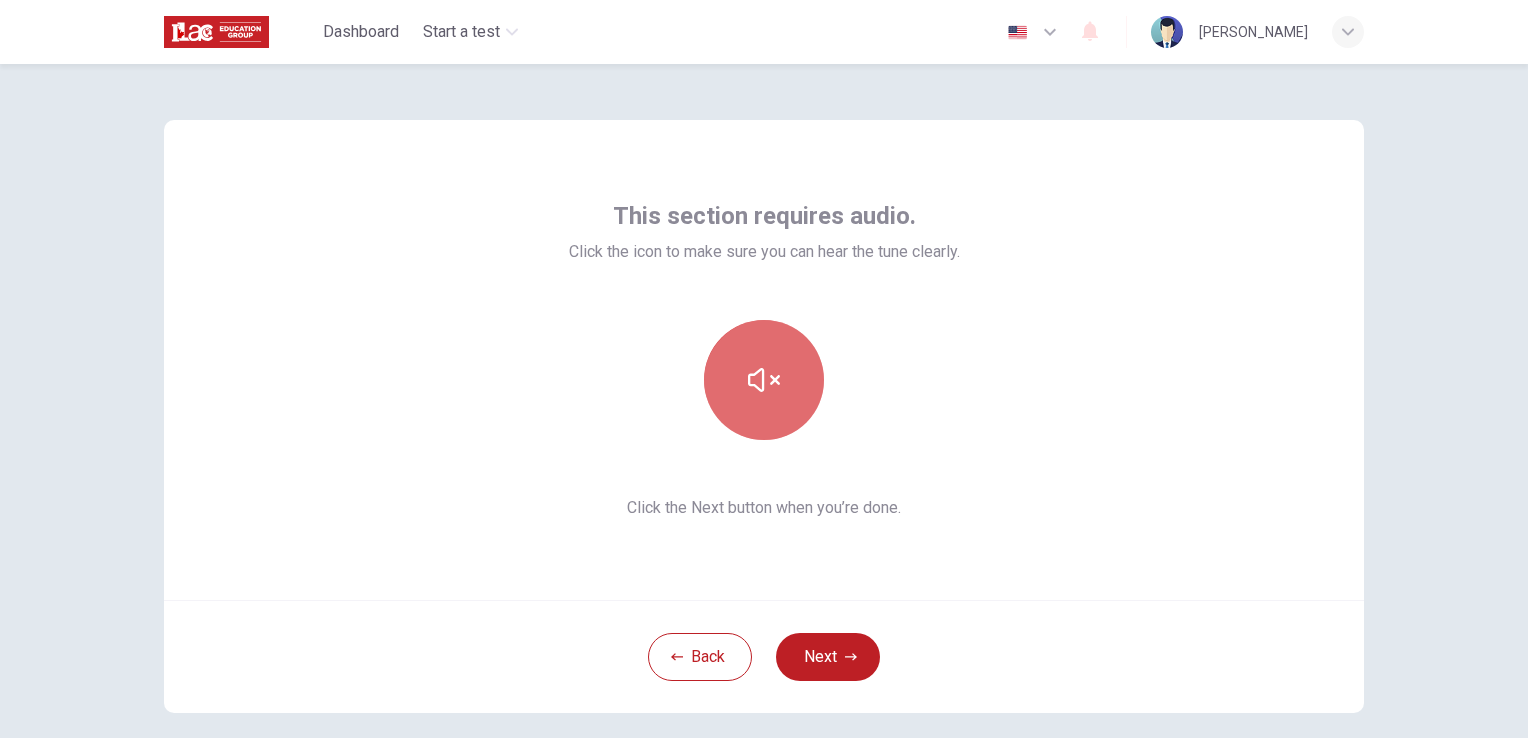 click 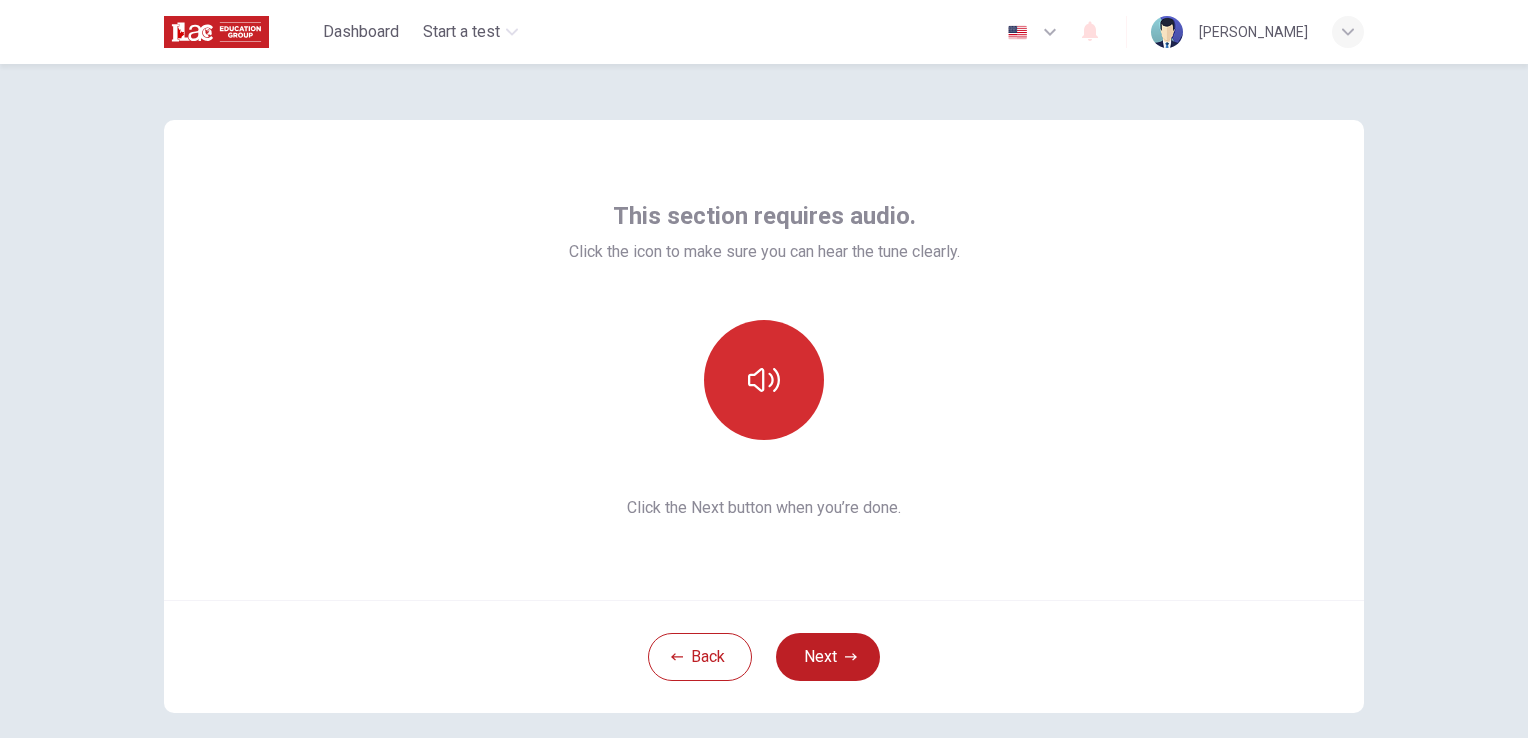 click 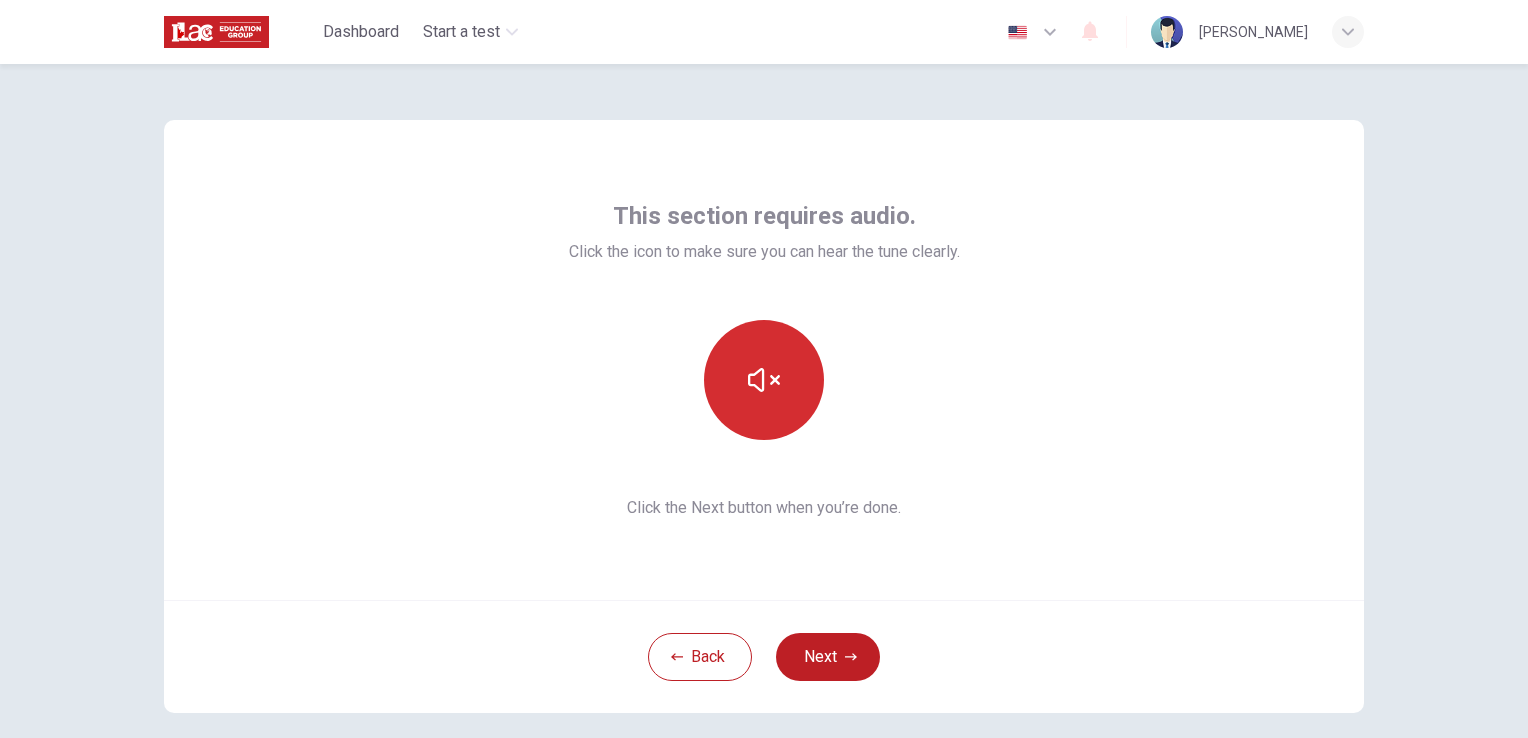 click 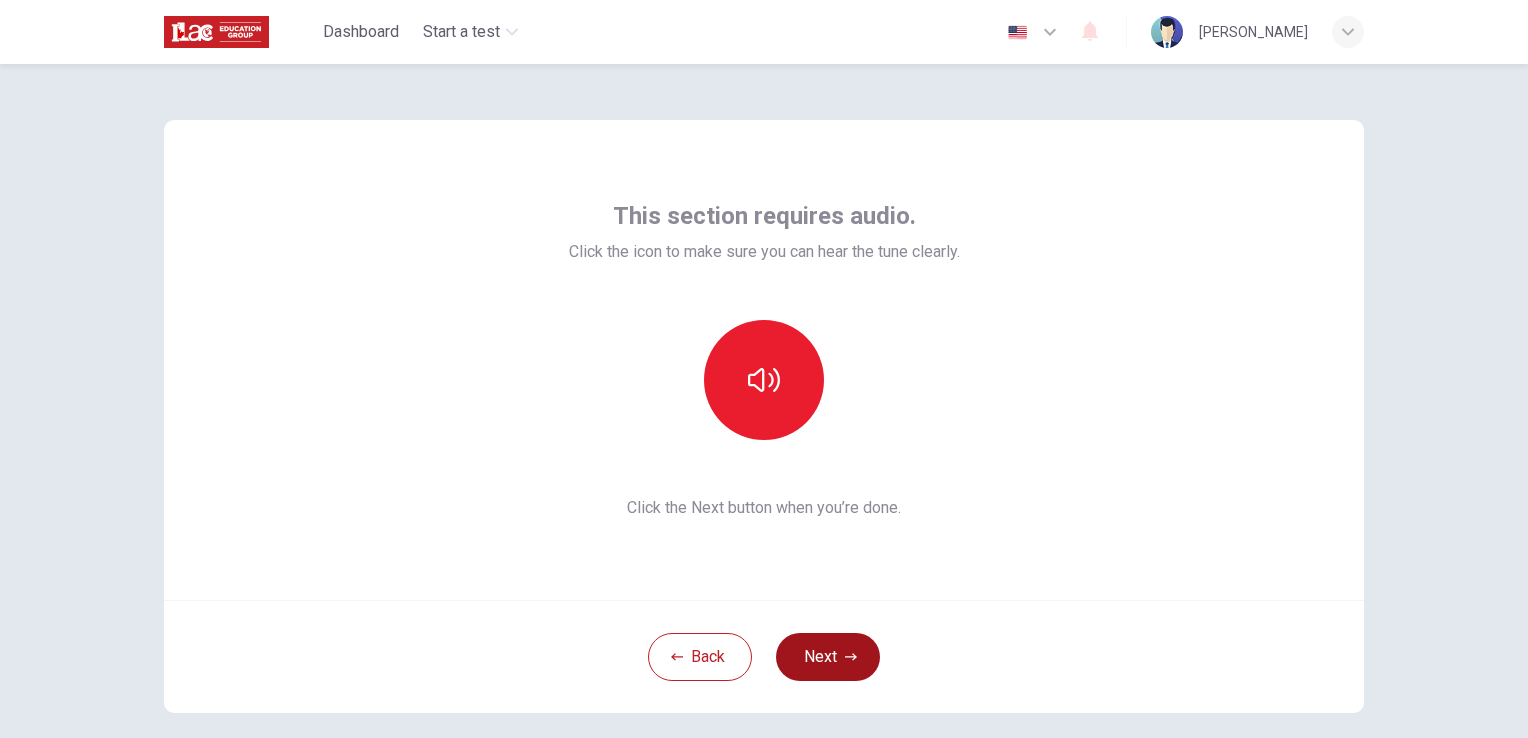click on "Next" at bounding box center (828, 657) 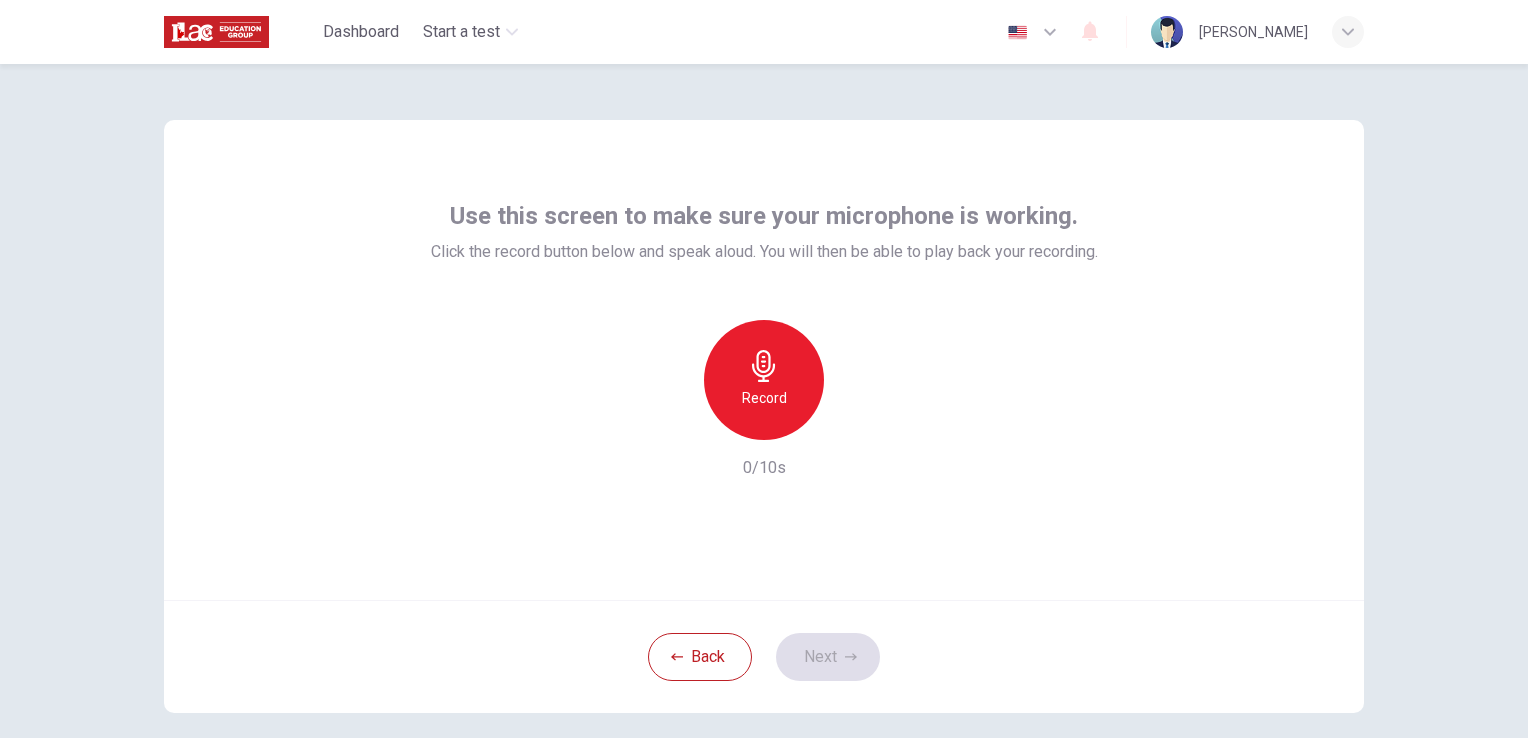 click on "Record" at bounding box center (764, 380) 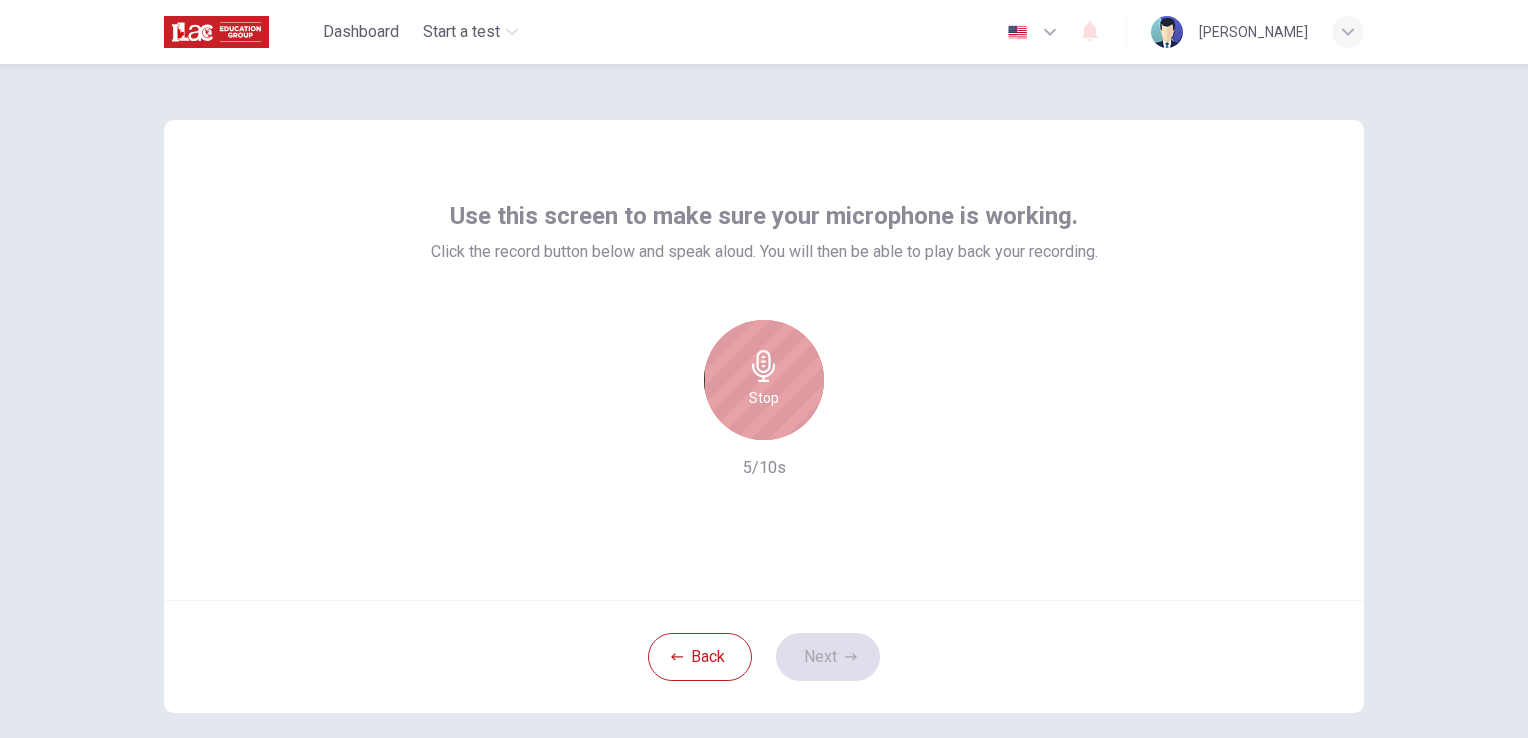 click on "Stop" at bounding box center [764, 380] 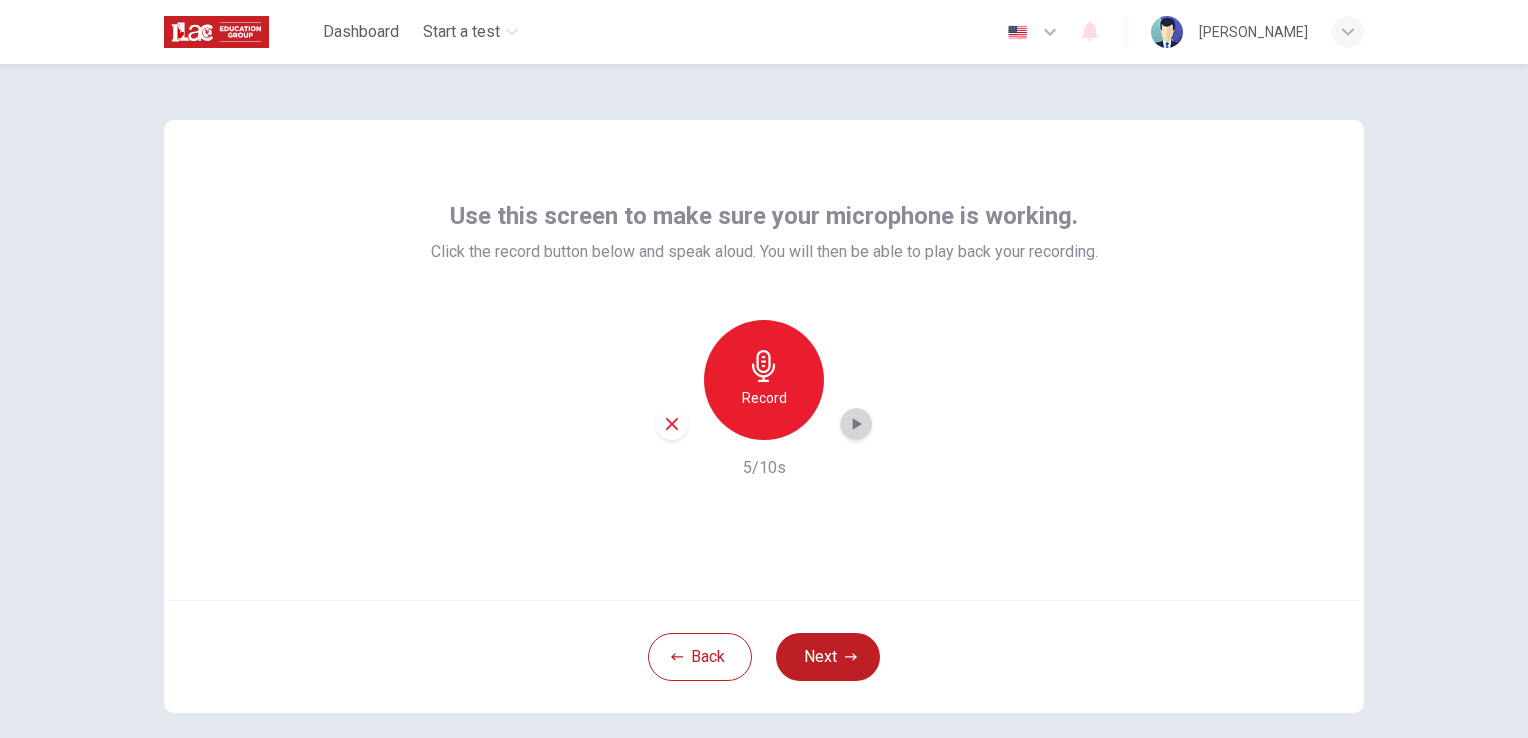 click 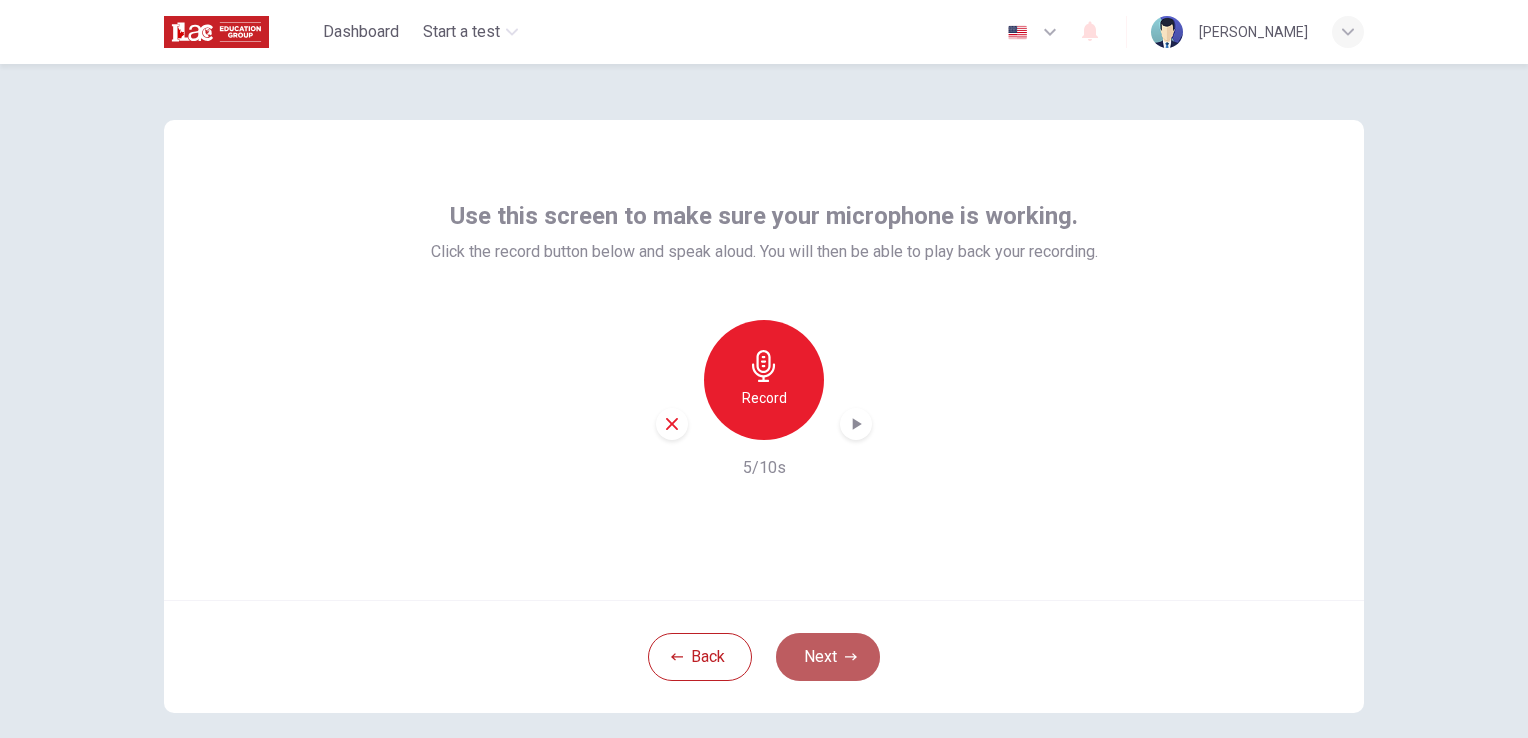 click on "Next" at bounding box center [828, 657] 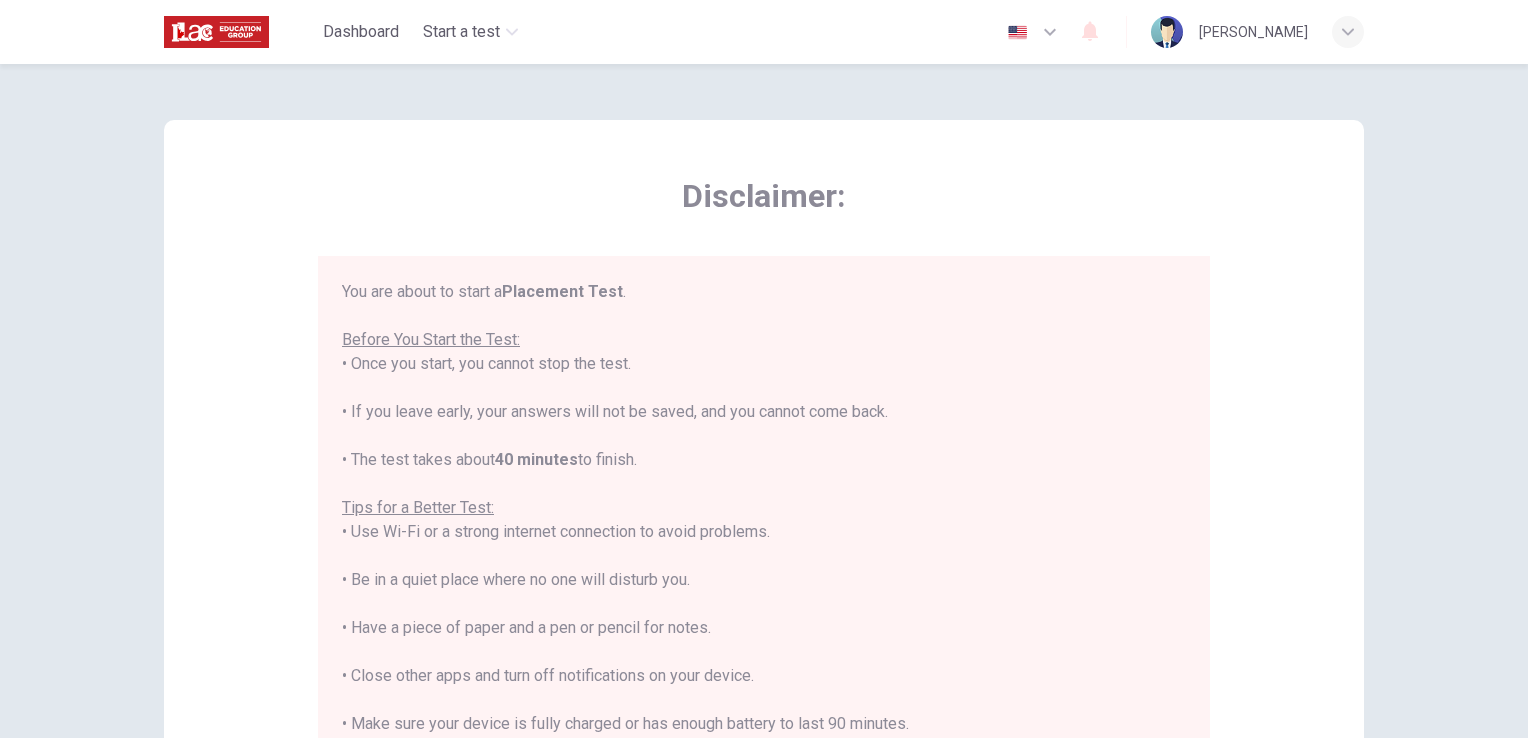 scroll, scrollTop: 23, scrollLeft: 0, axis: vertical 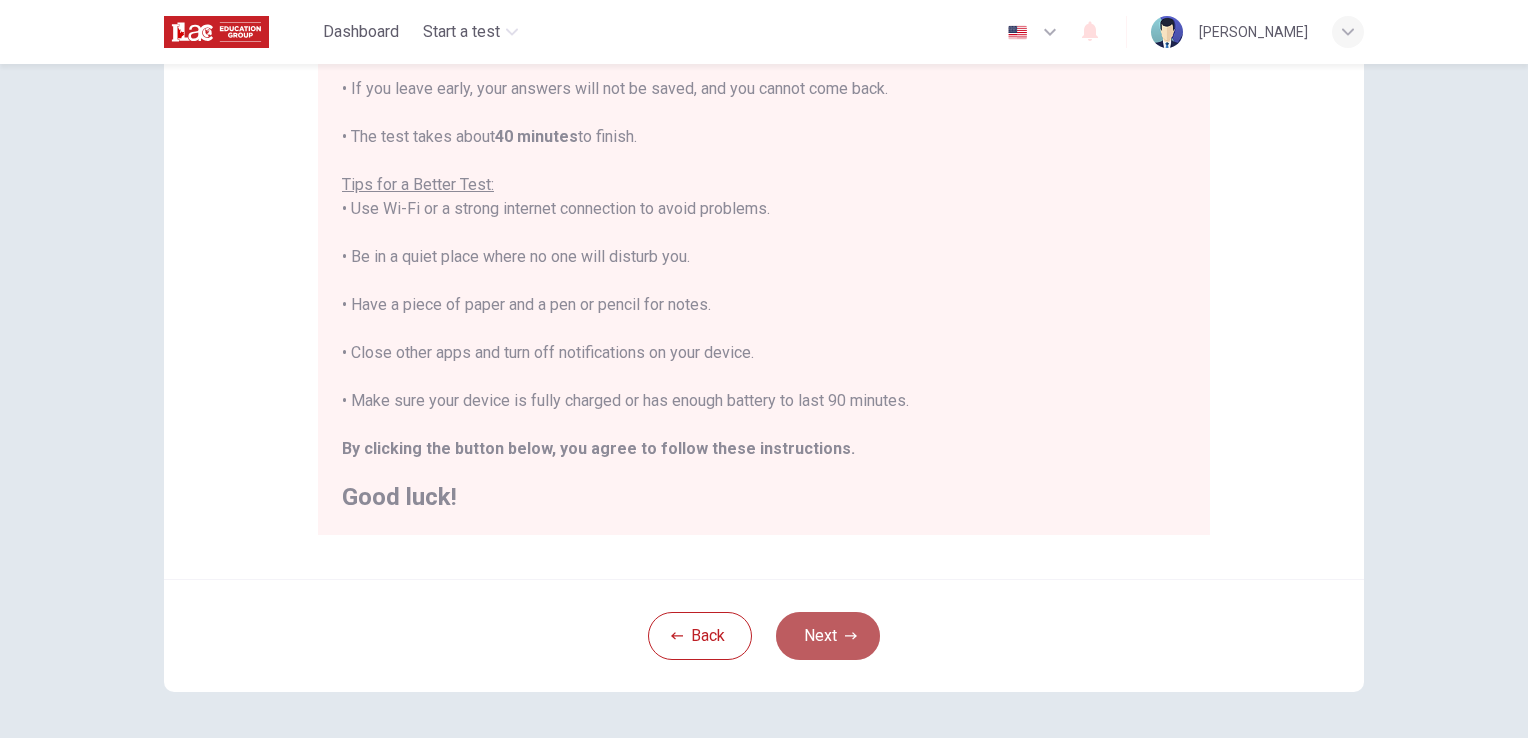click on "Next" at bounding box center (828, 636) 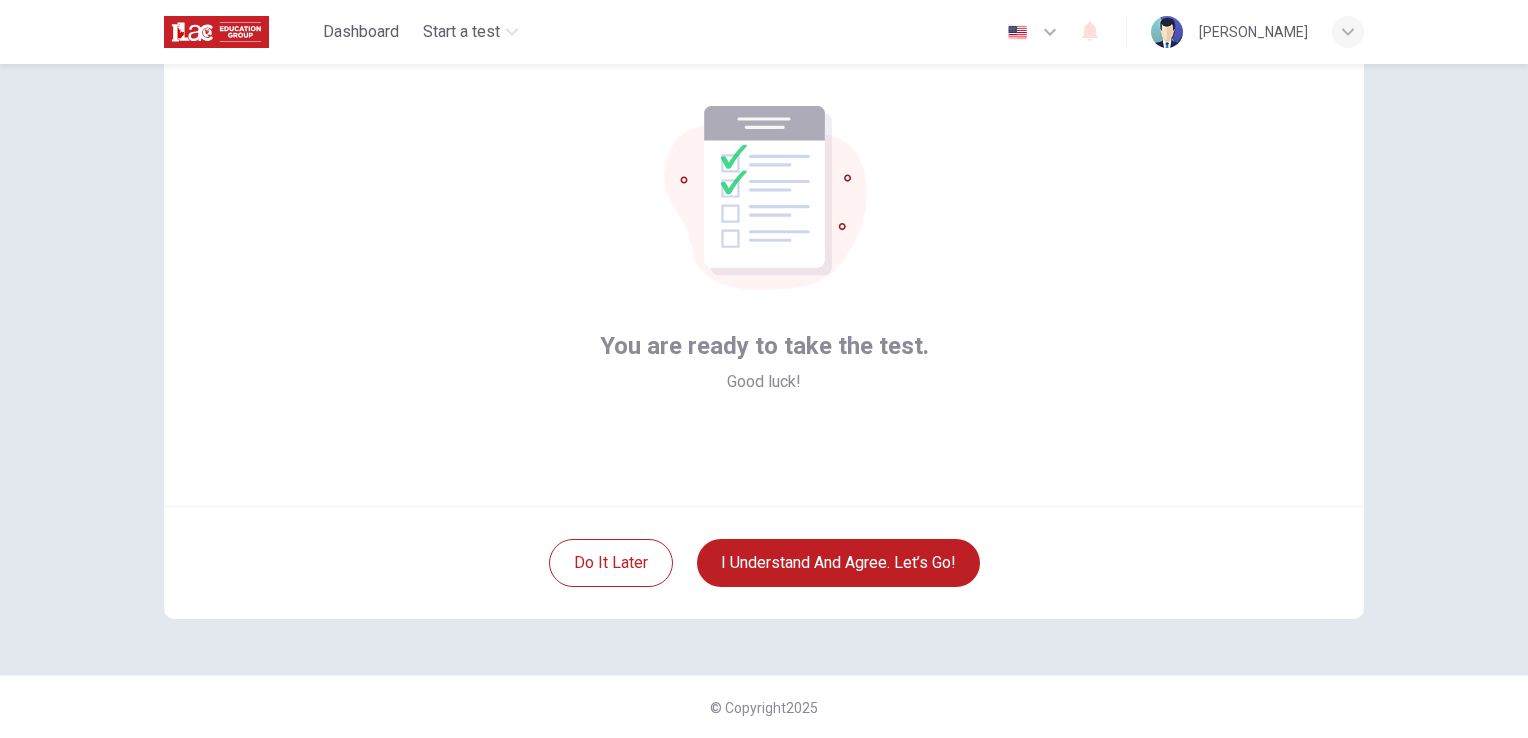 scroll, scrollTop: 0, scrollLeft: 0, axis: both 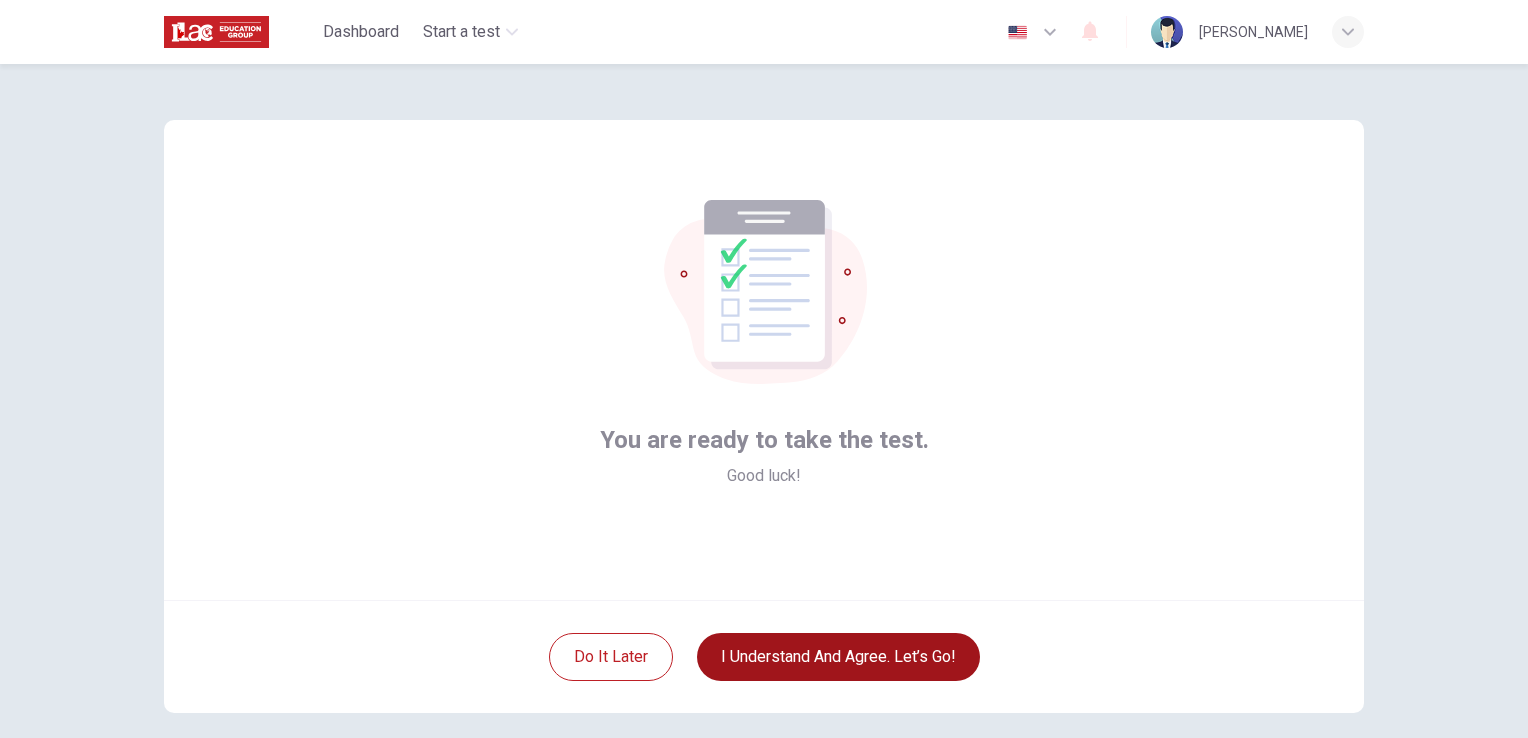 click on "I understand and agree. Let’s go!" at bounding box center (838, 657) 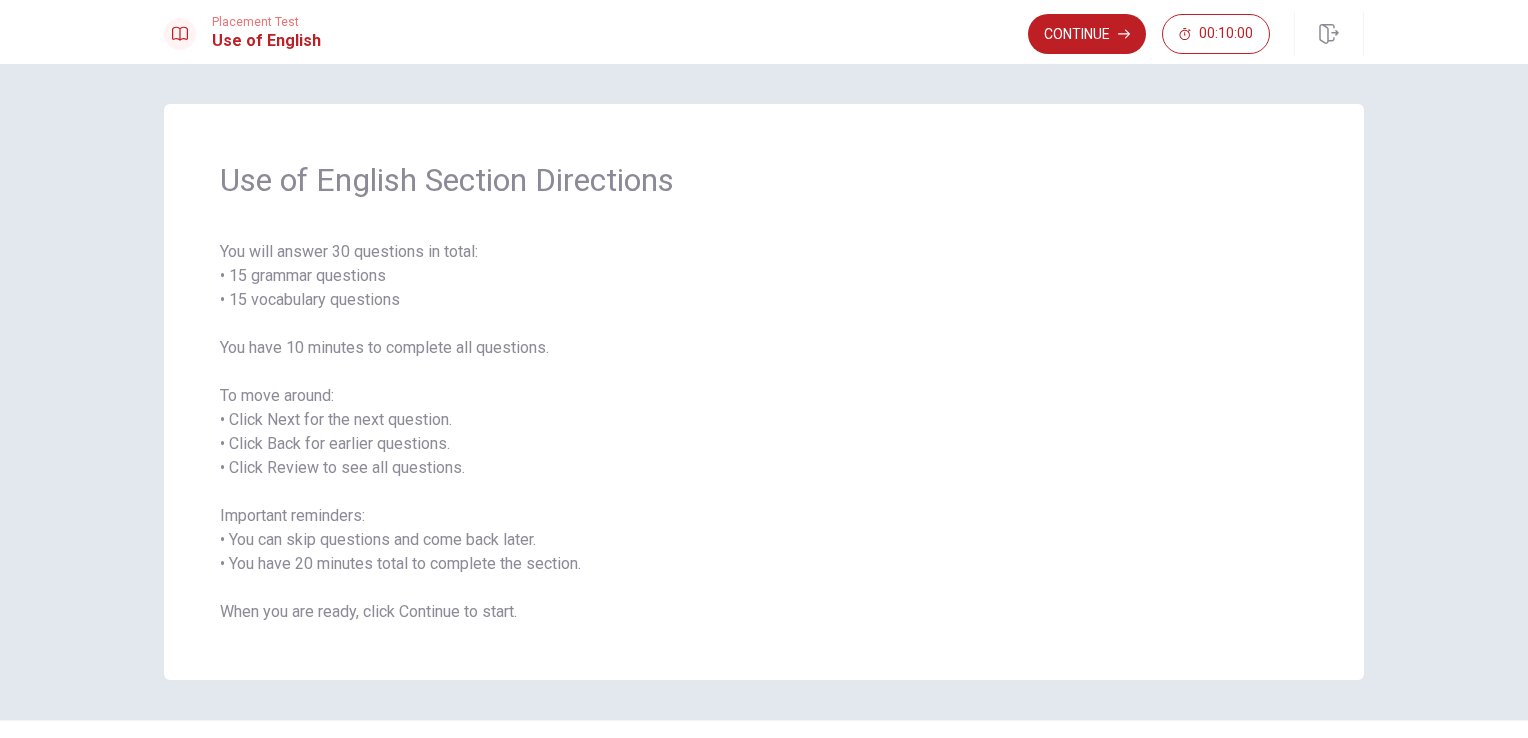 drag, startPoint x: 242, startPoint y: 567, endPoint x: 447, endPoint y: 566, distance: 205.00244 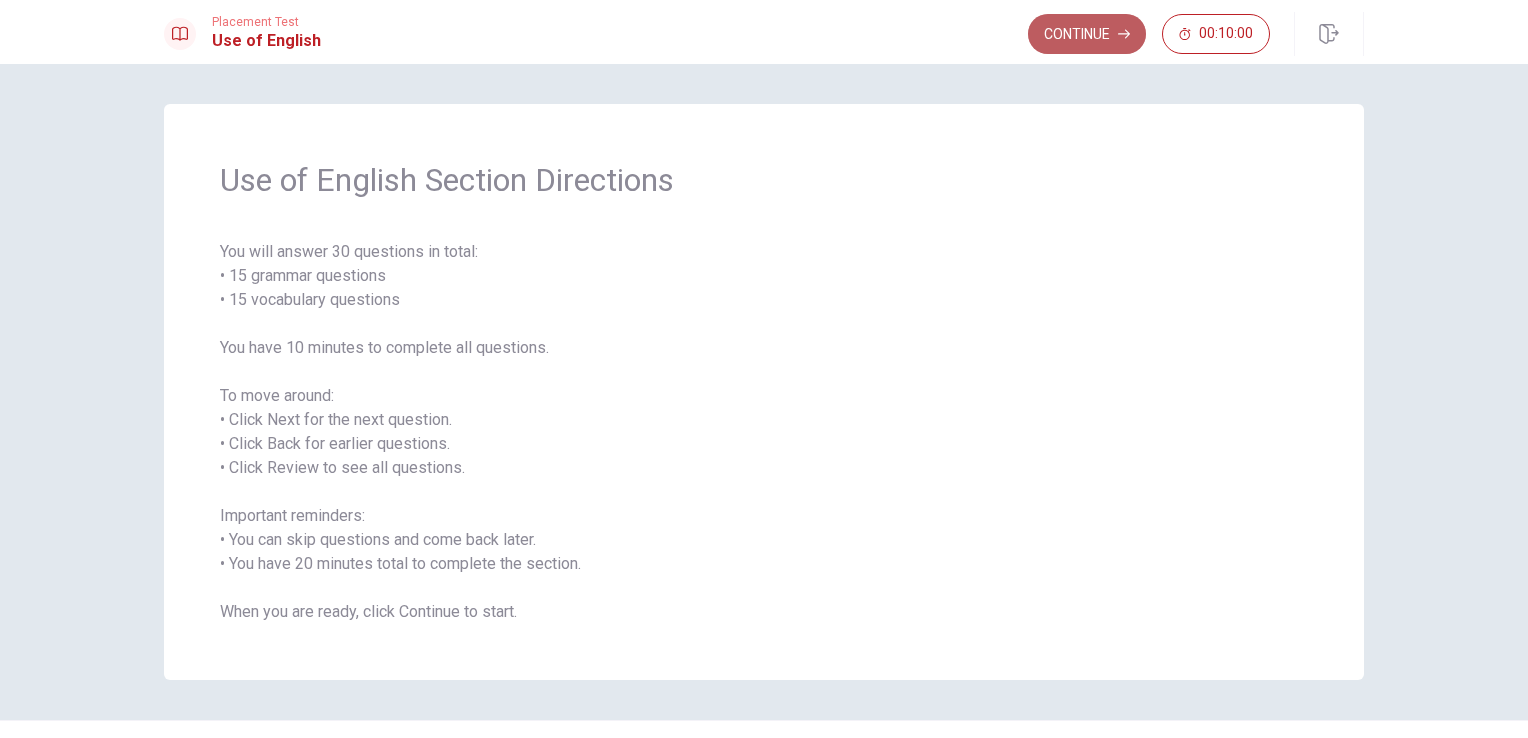 click on "Continue" at bounding box center (1087, 34) 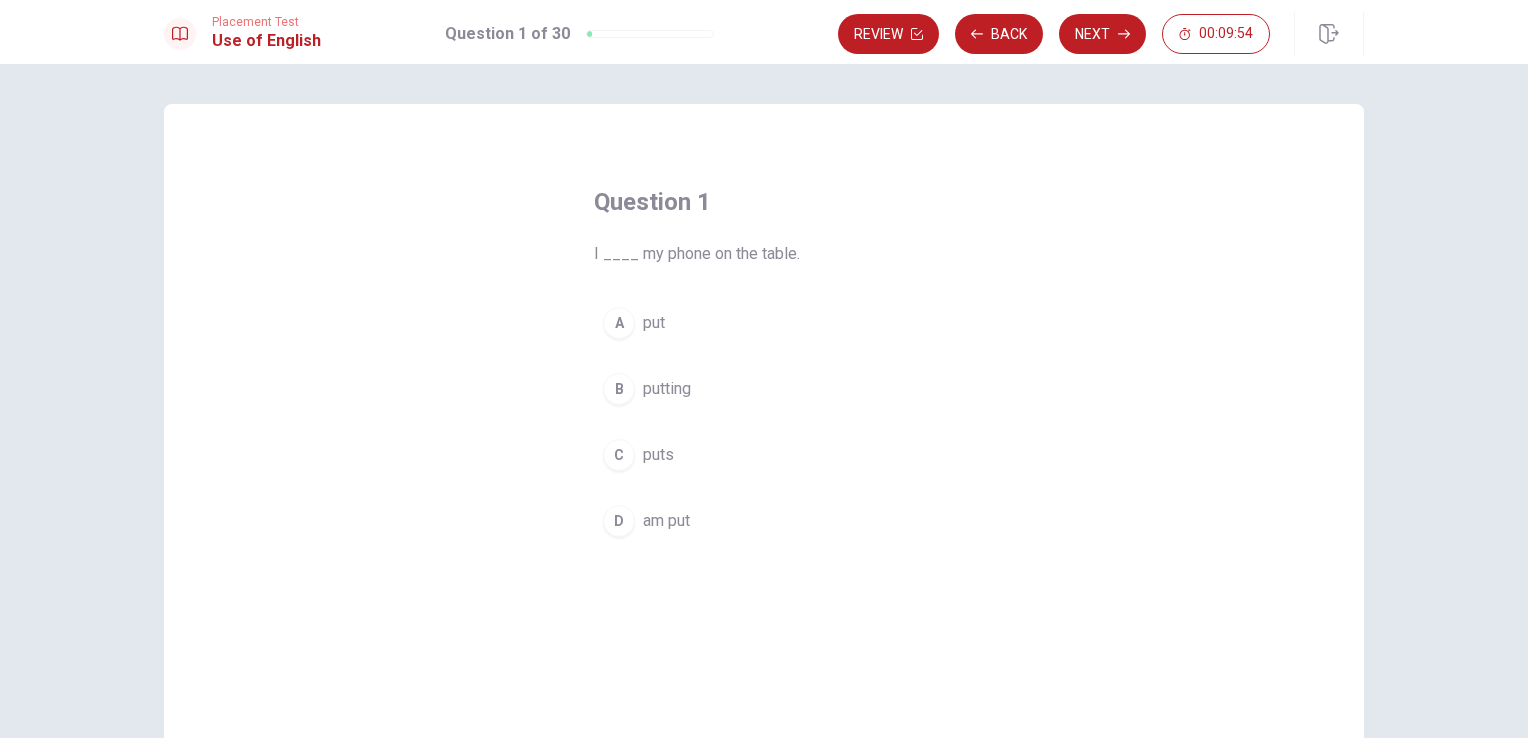 click on "put" at bounding box center [654, 323] 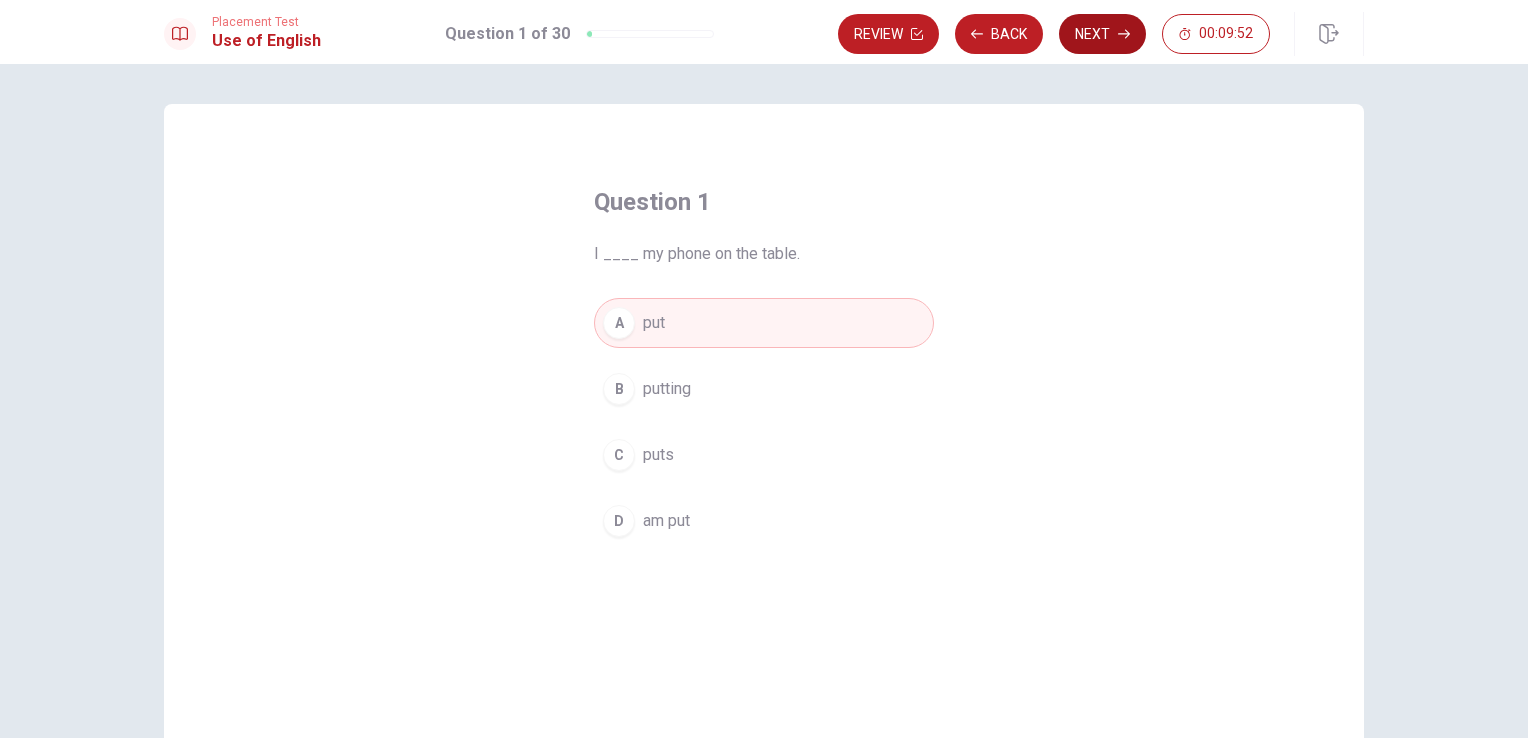 click on "Next" at bounding box center [1102, 34] 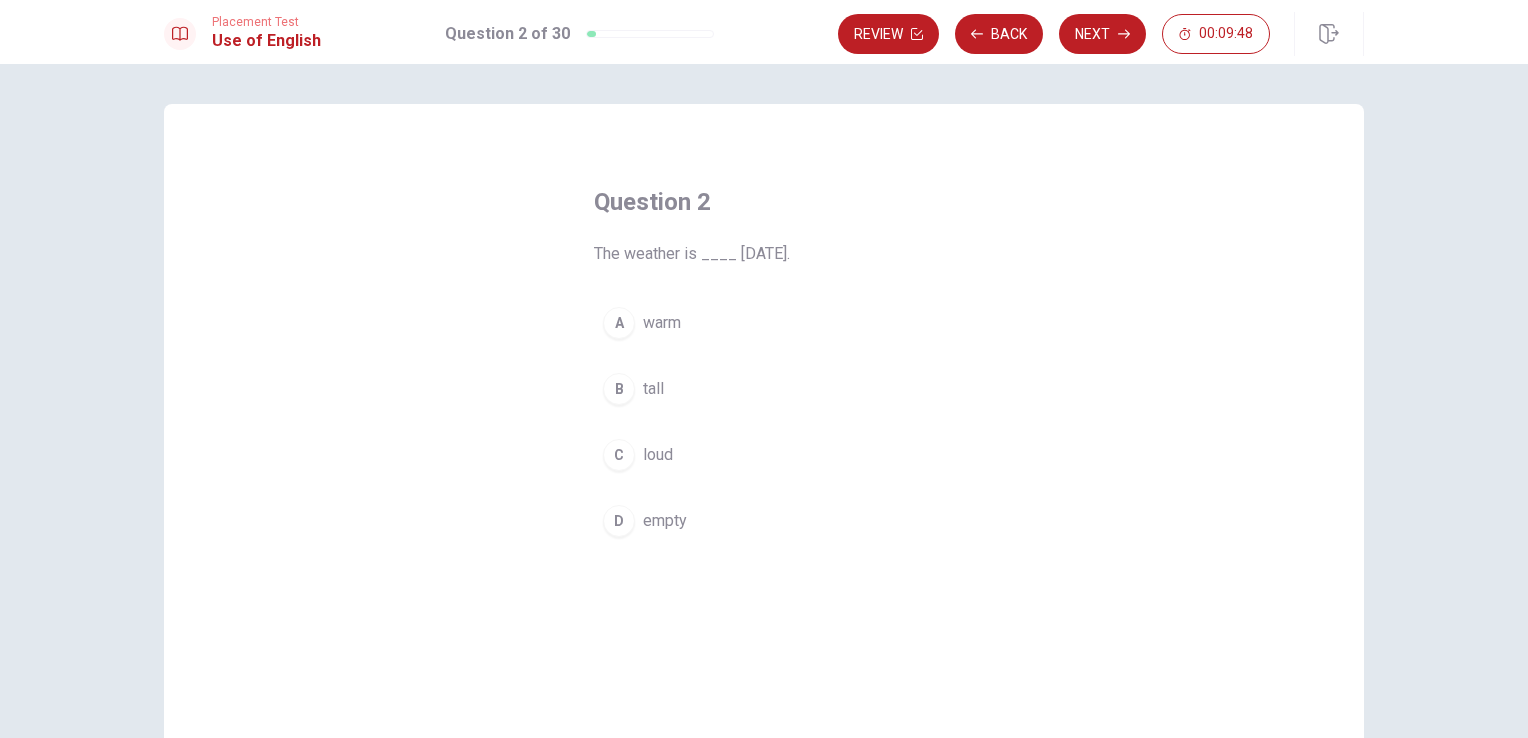 click on "warm" at bounding box center [662, 323] 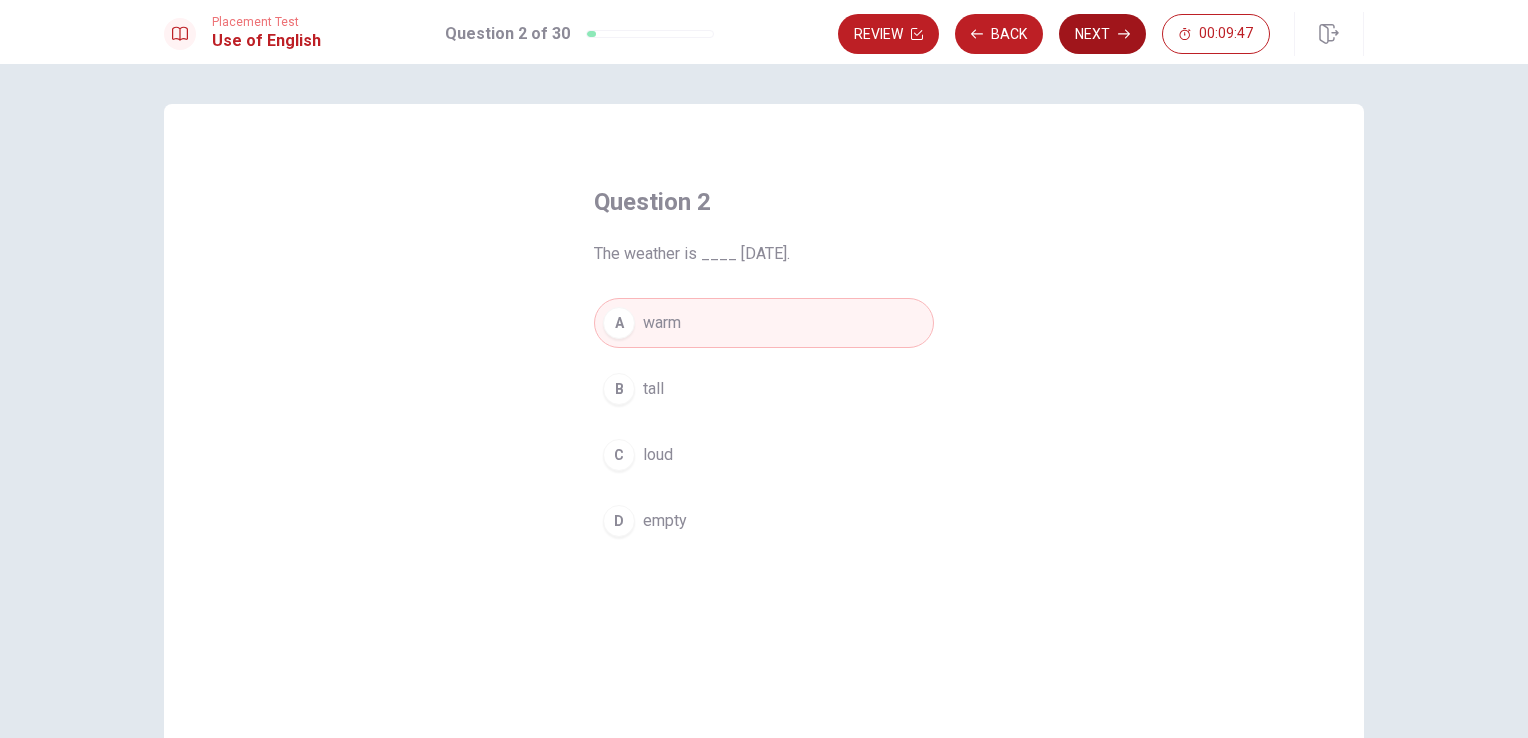 click 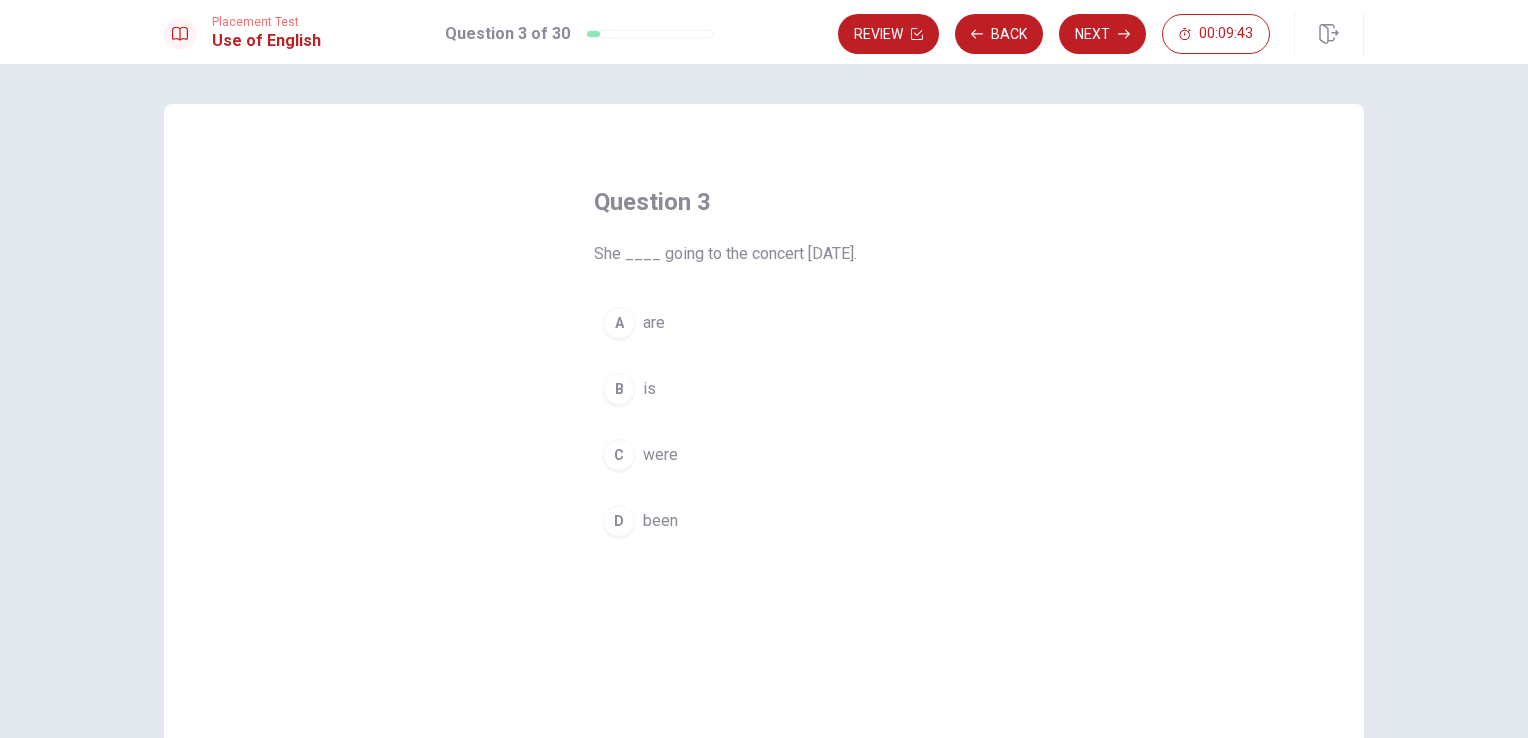 click on "is" at bounding box center (649, 389) 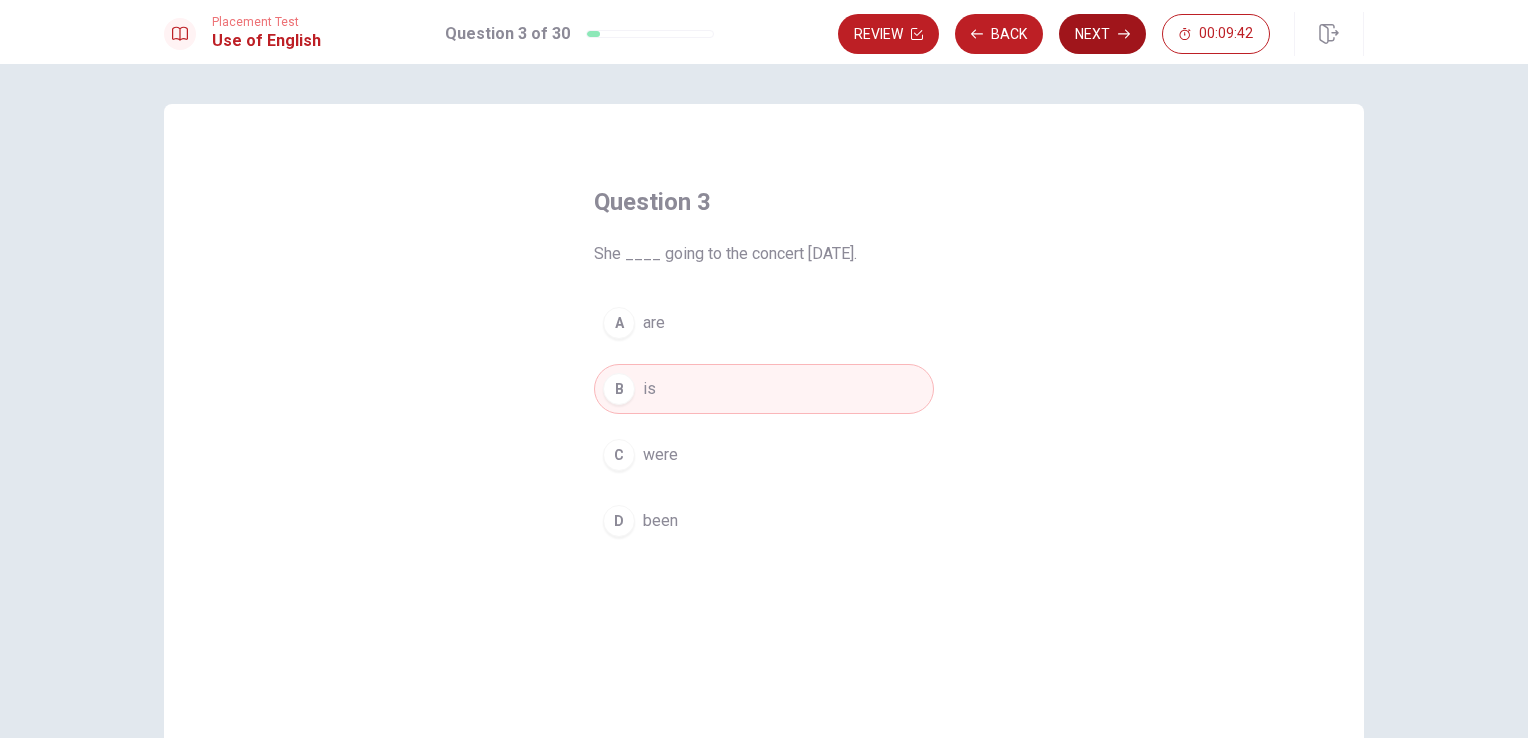 click on "Next" at bounding box center [1102, 34] 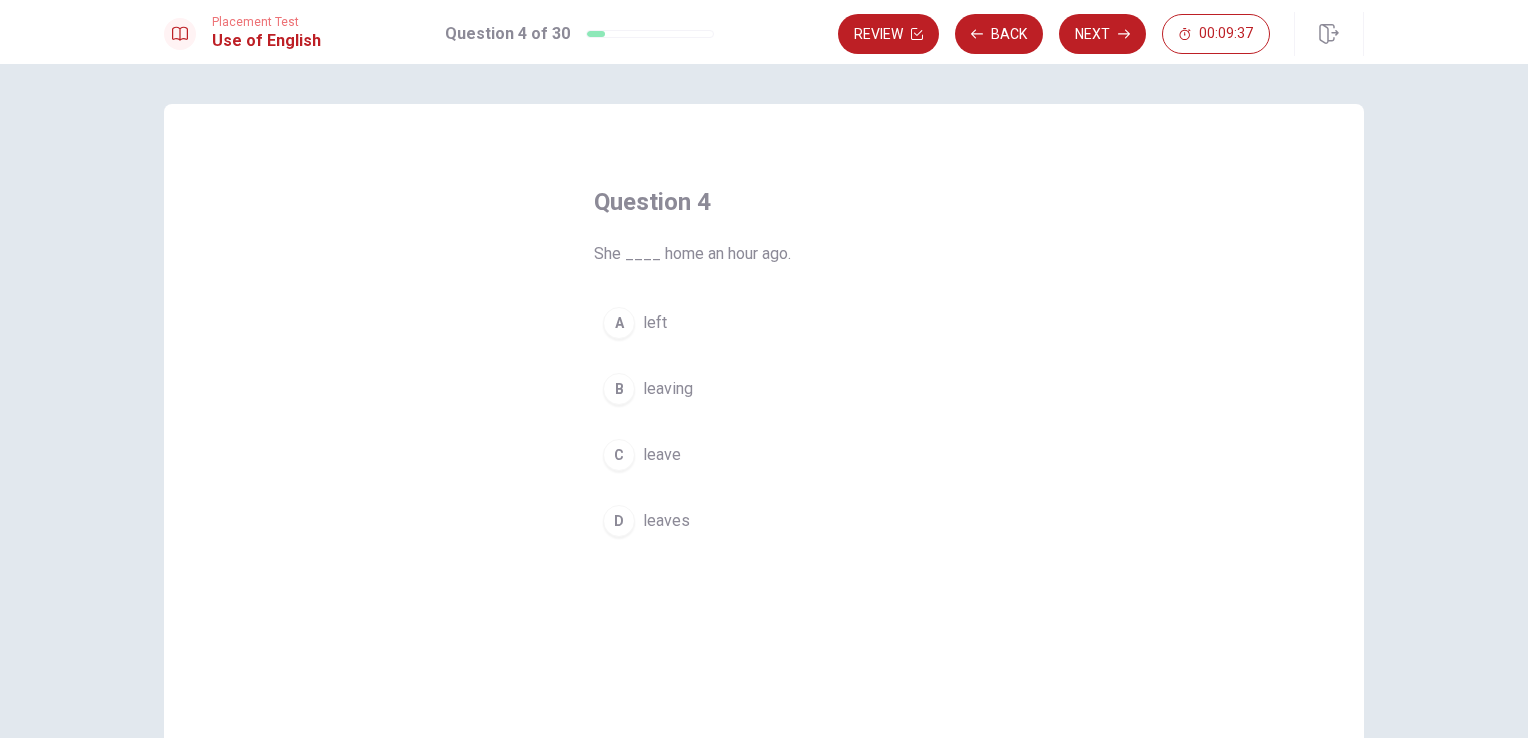 click on "leaves" at bounding box center [666, 521] 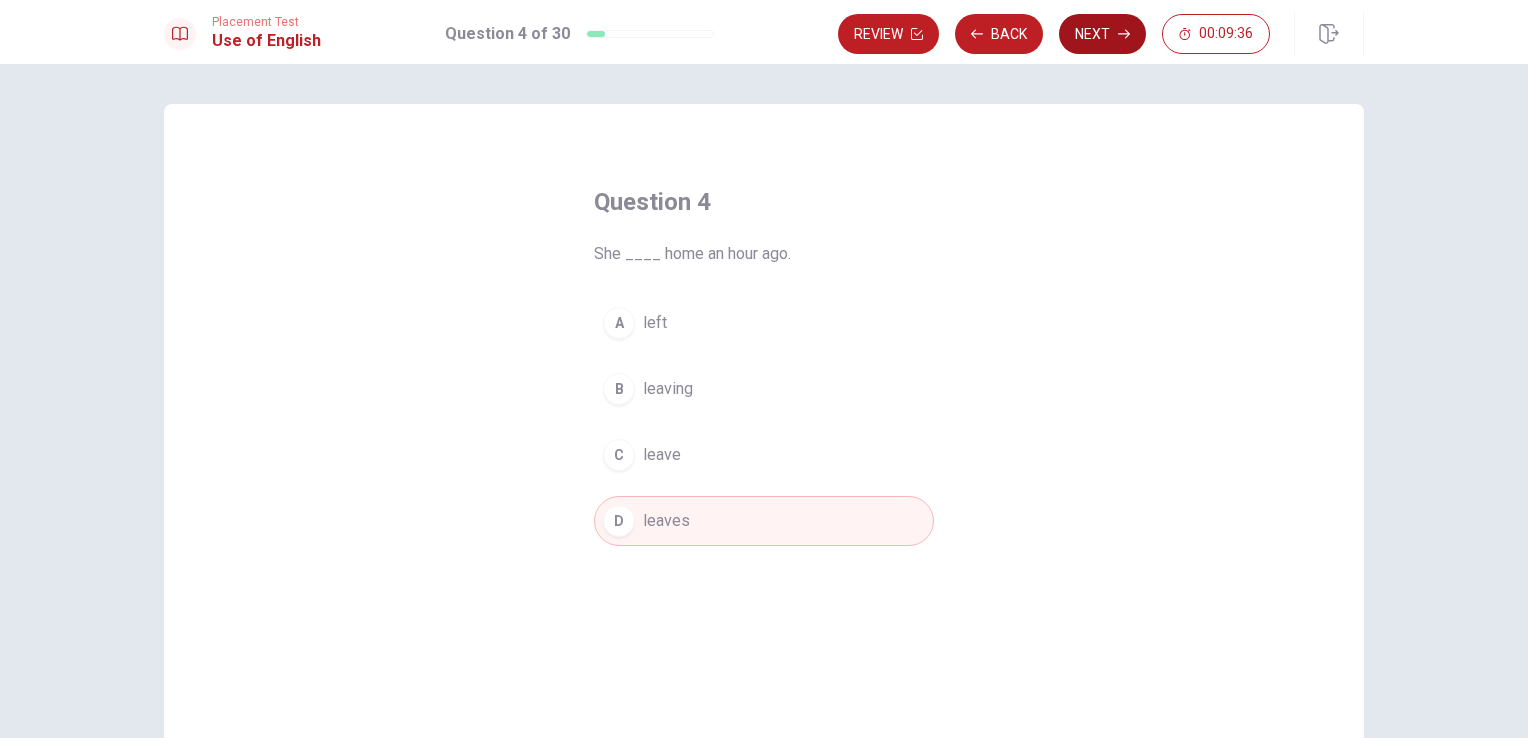 click 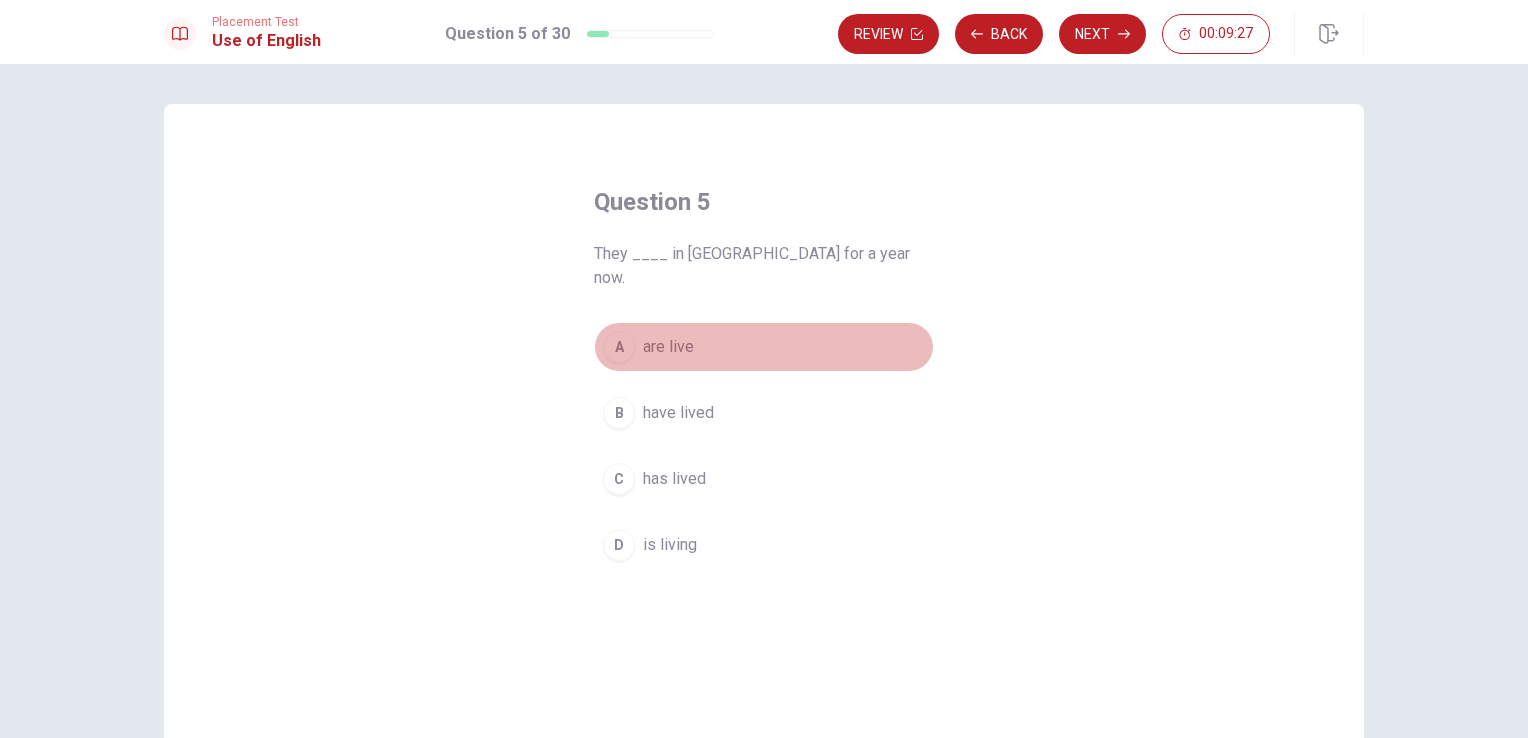 click on "are live" at bounding box center [668, 347] 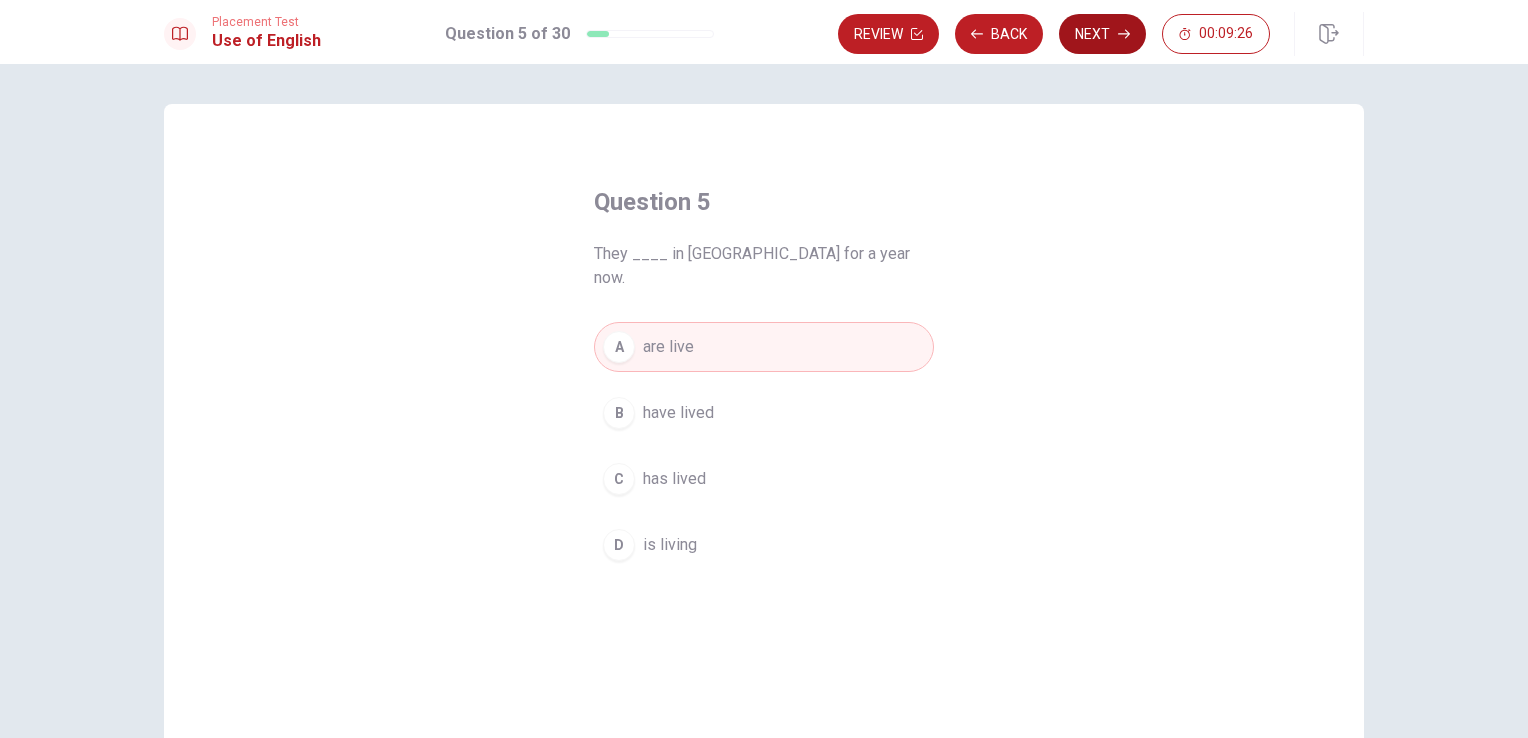 click 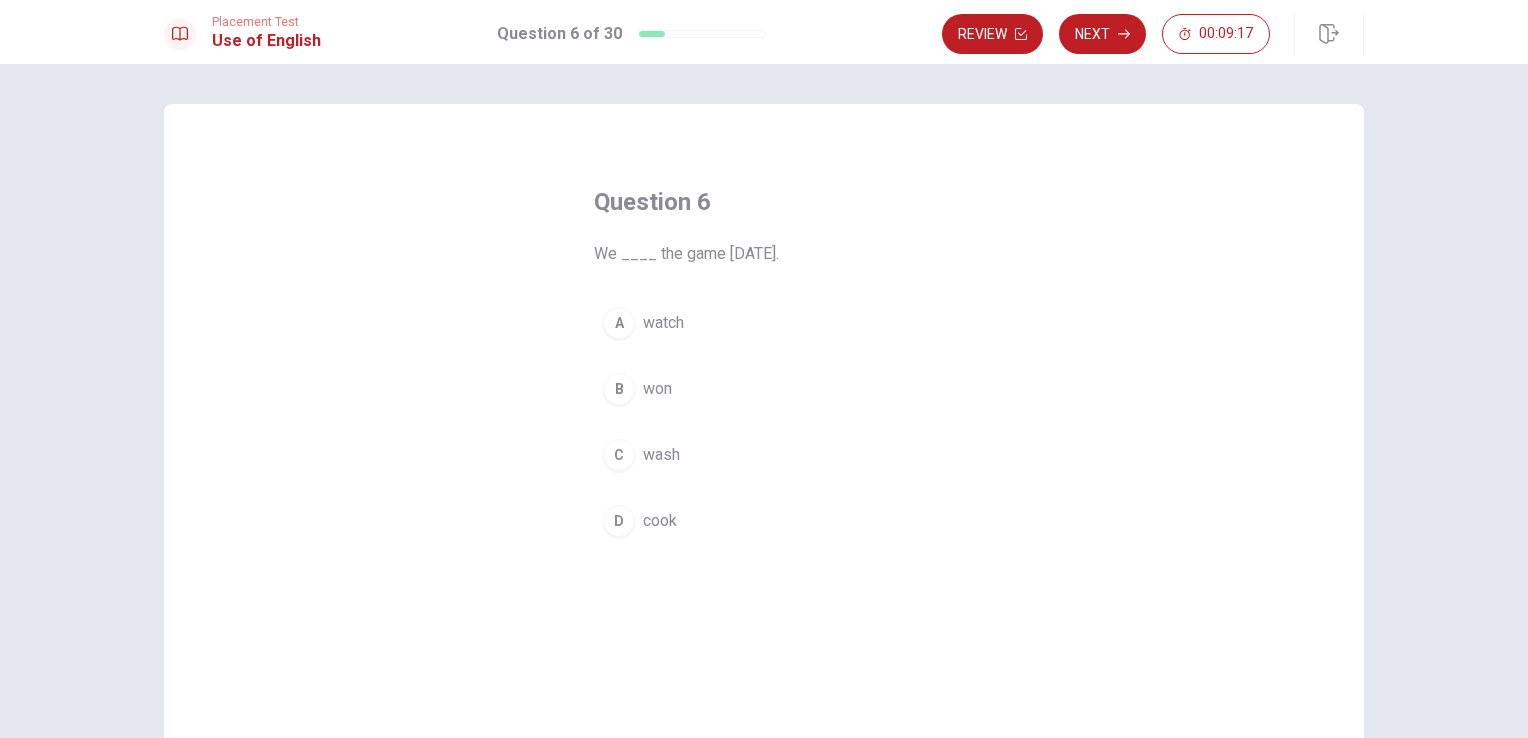 click on "won" at bounding box center [657, 389] 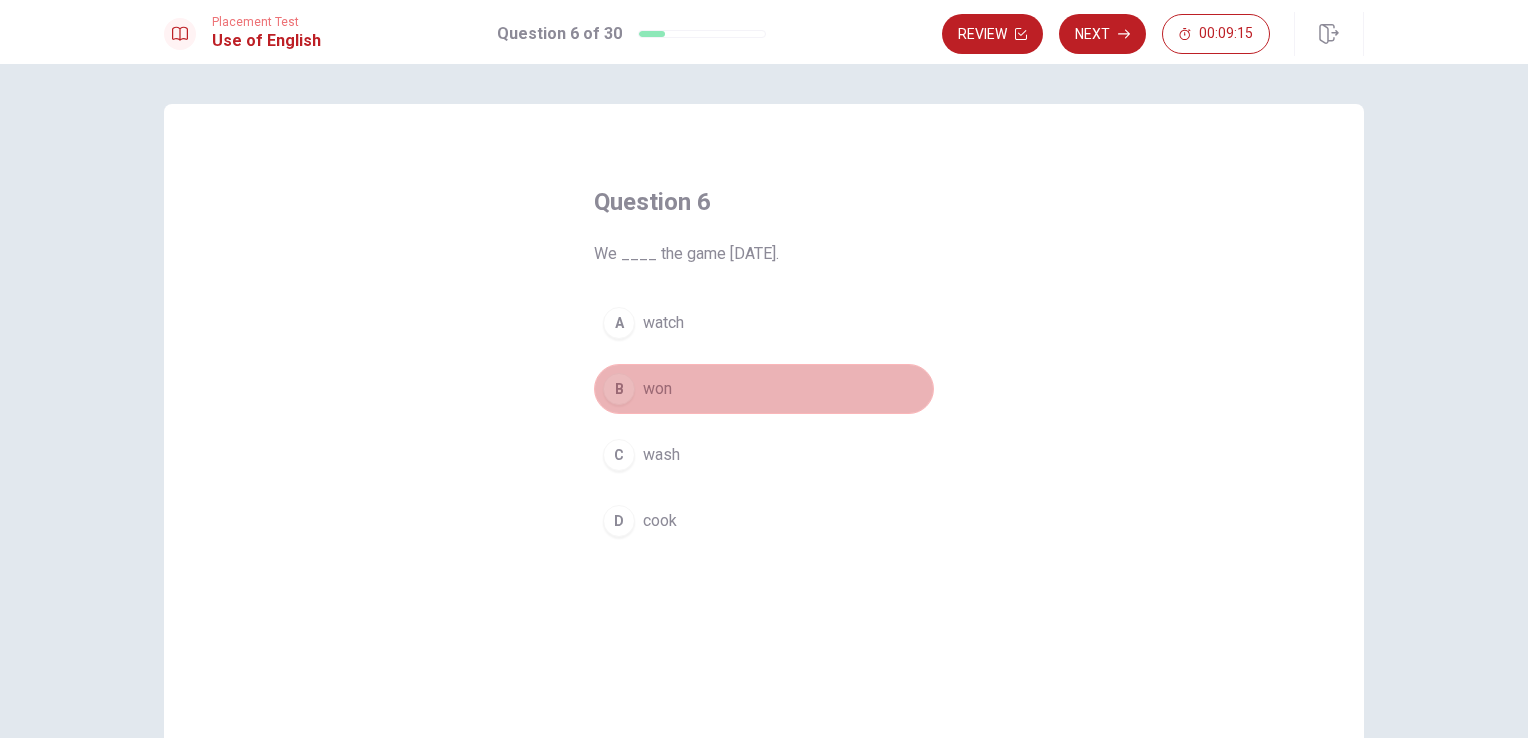 click on "won" at bounding box center [657, 389] 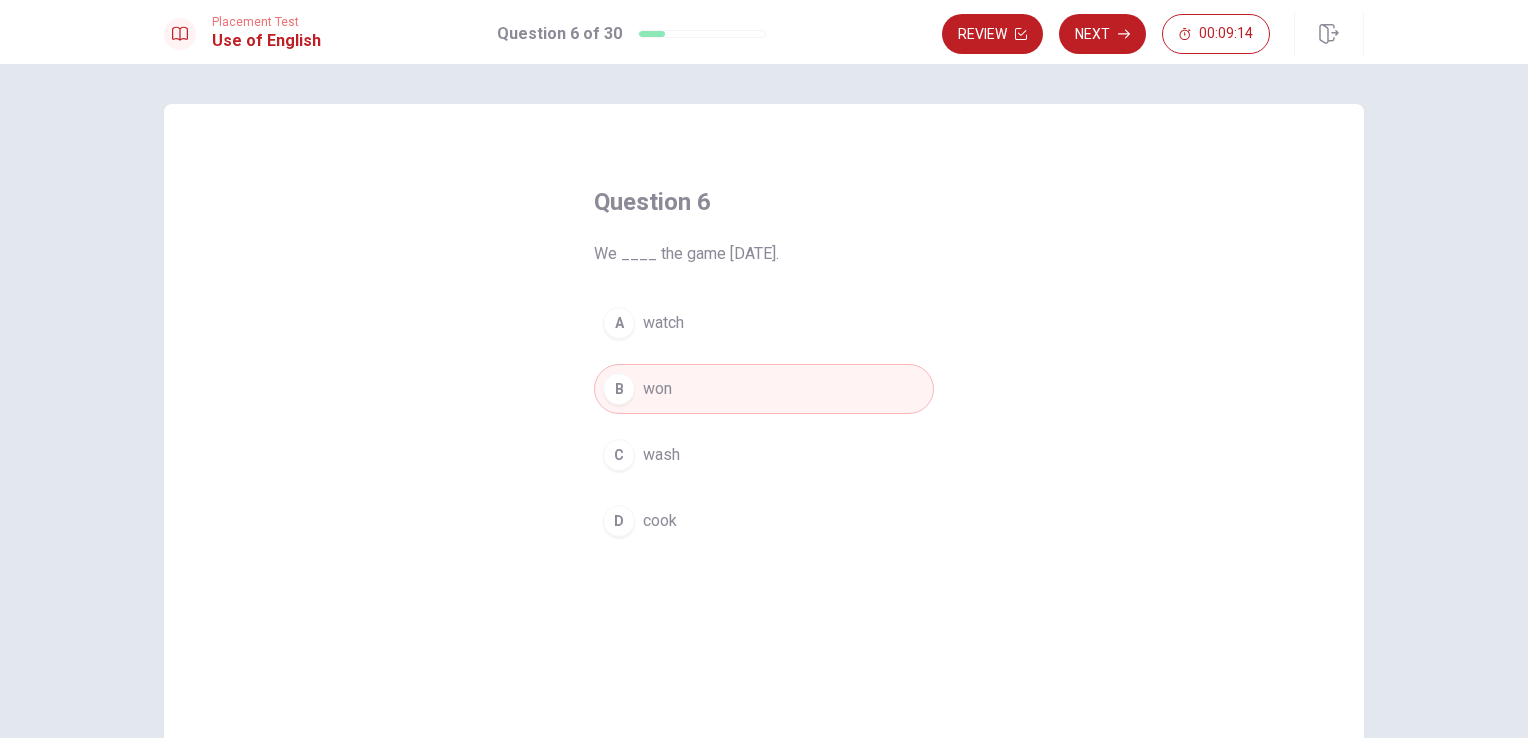 click on "B won" at bounding box center (764, 389) 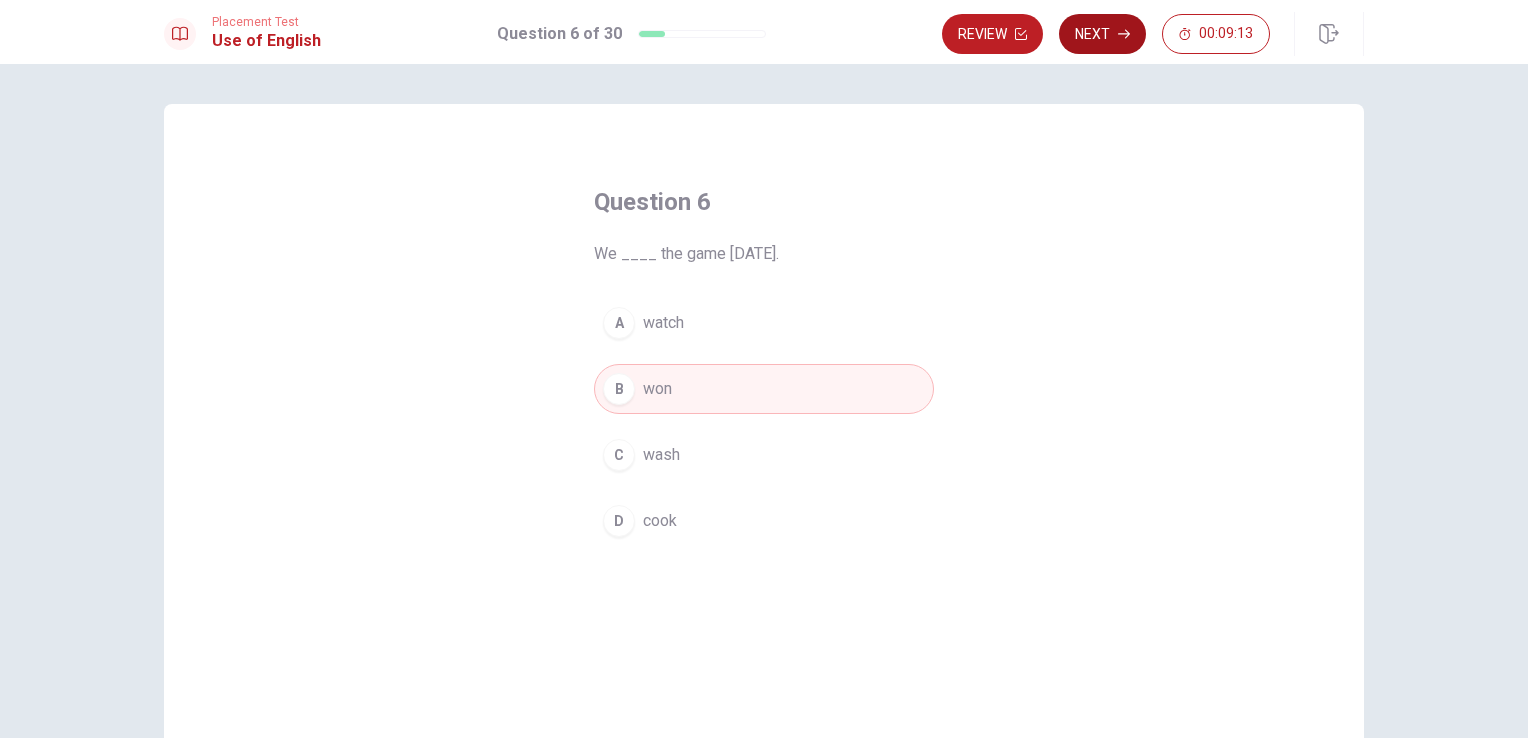 click on "Next" at bounding box center (1102, 34) 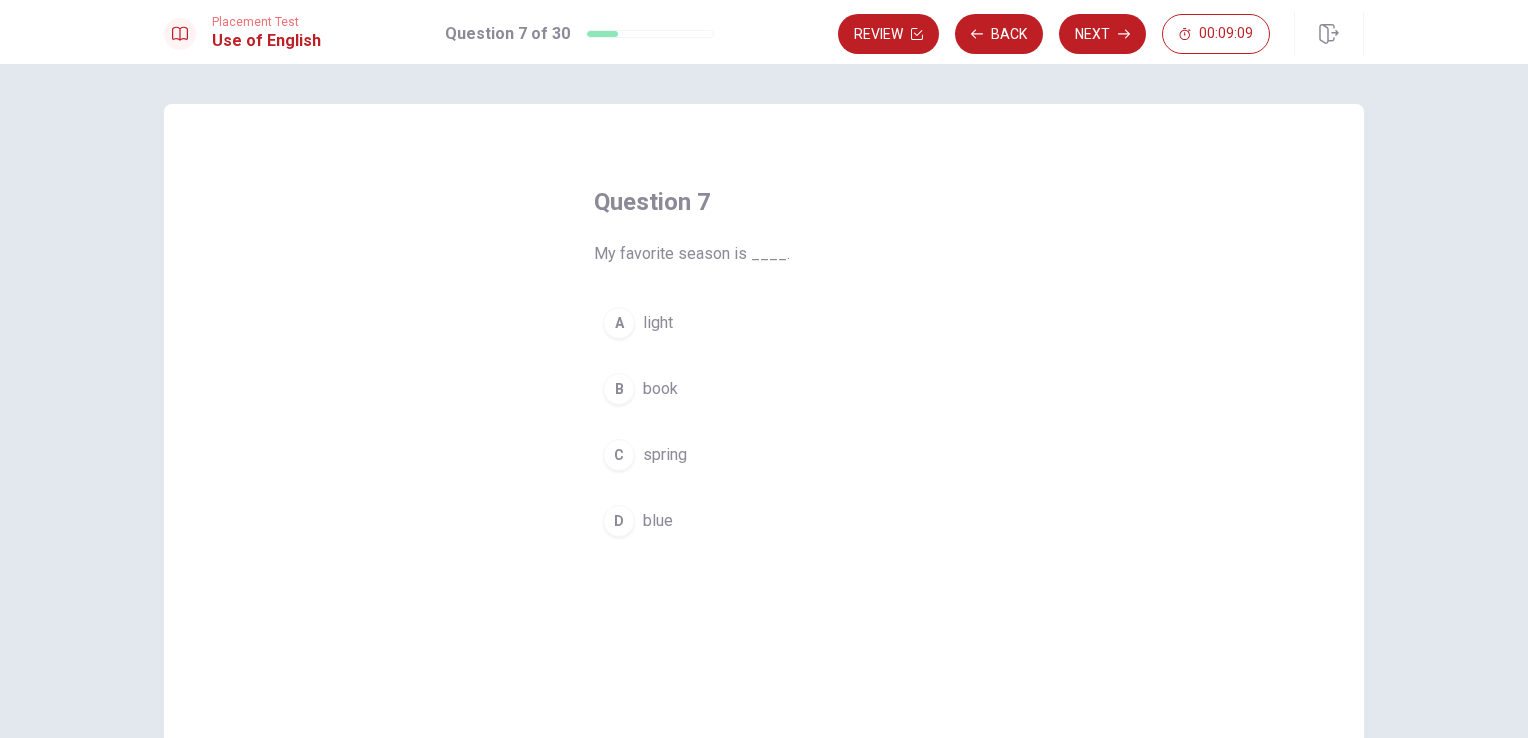 click on "spring" at bounding box center (665, 455) 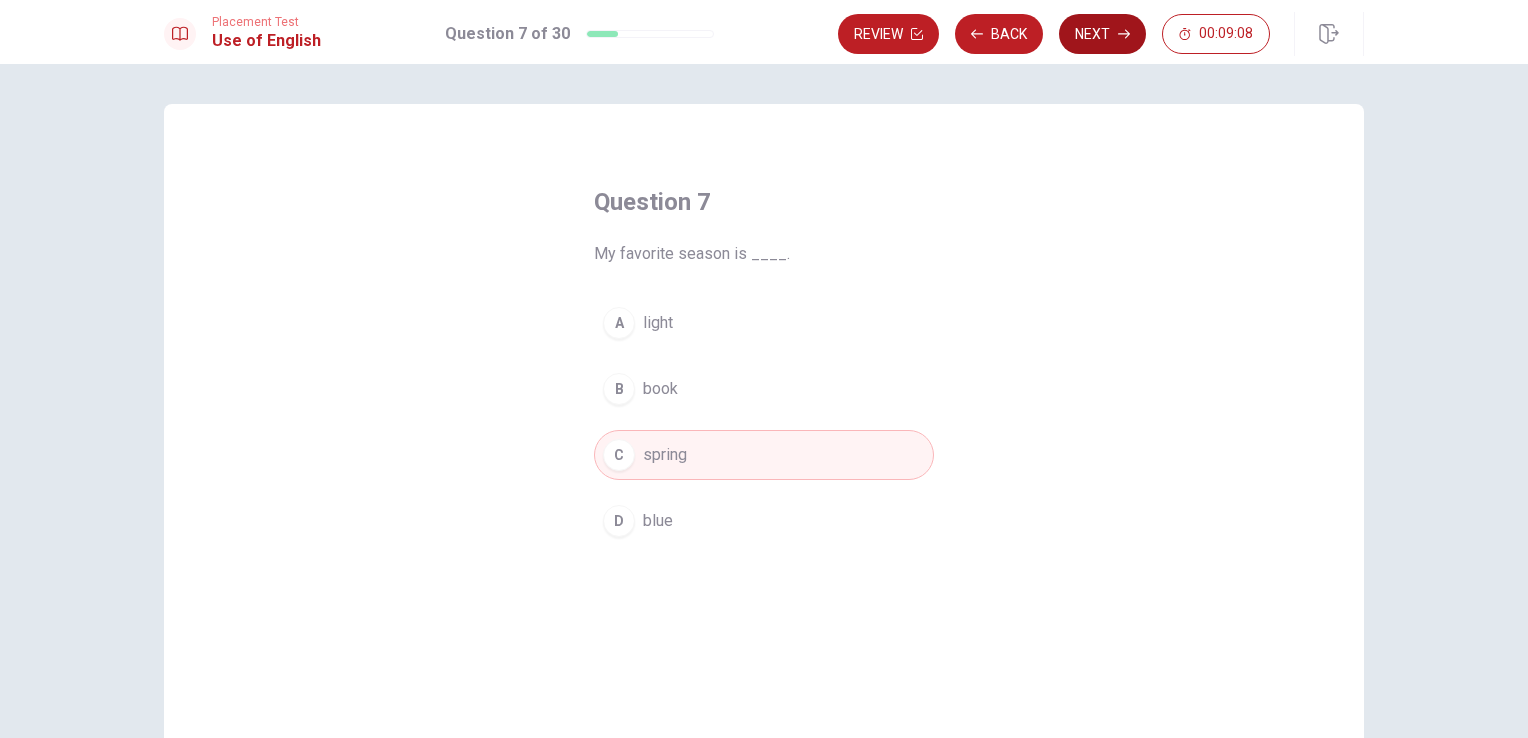 click on "Next" at bounding box center [1102, 34] 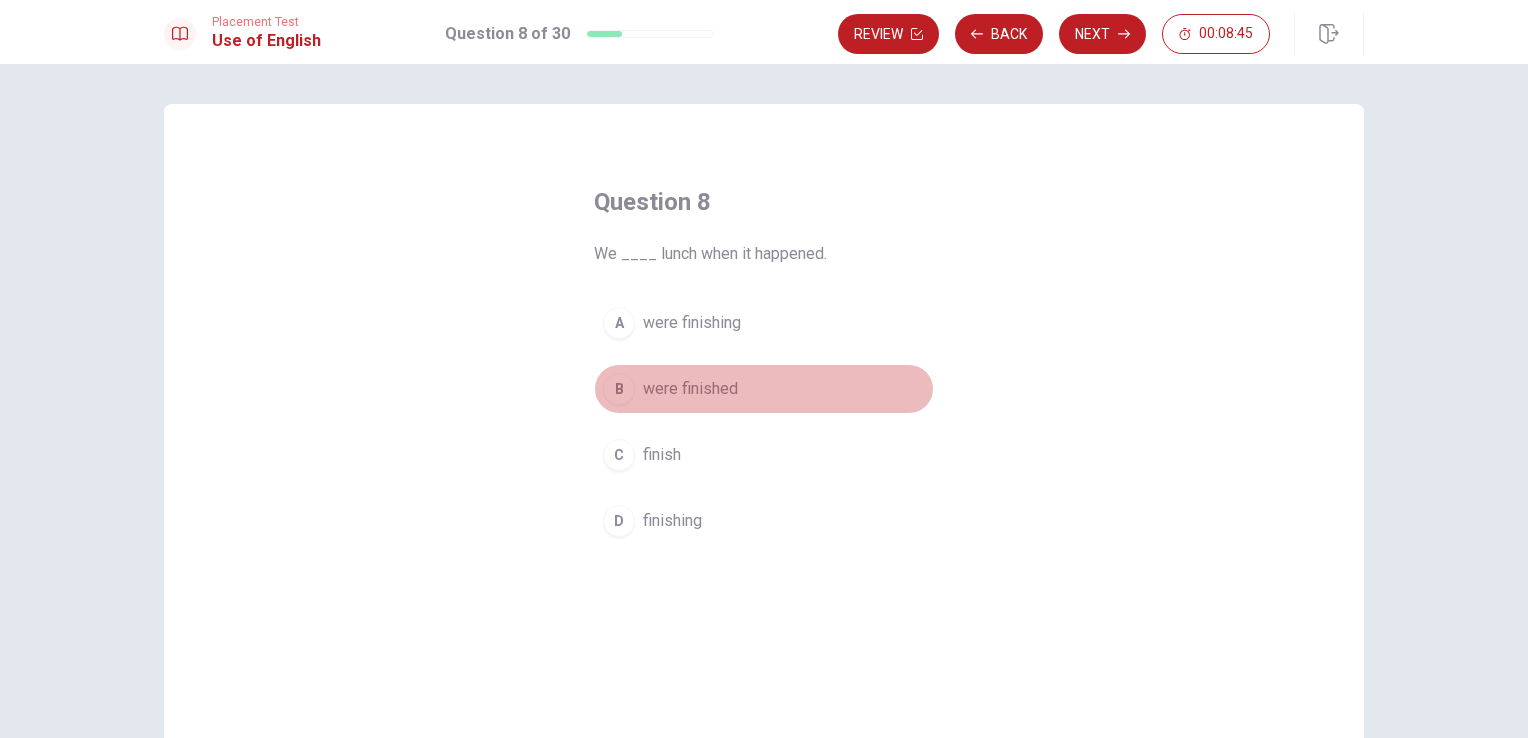 click on "were finished" at bounding box center (690, 389) 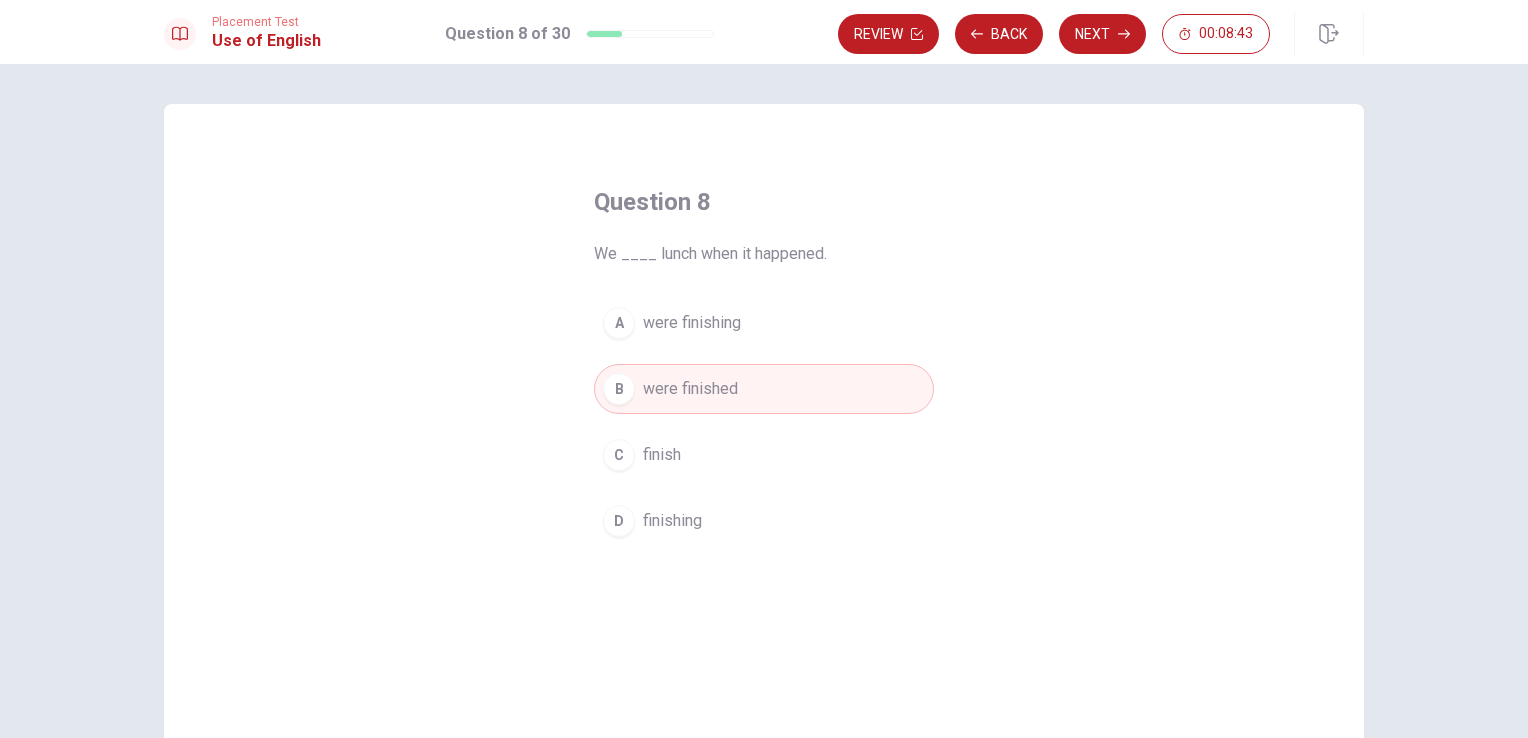 click on "Next" at bounding box center (1102, 34) 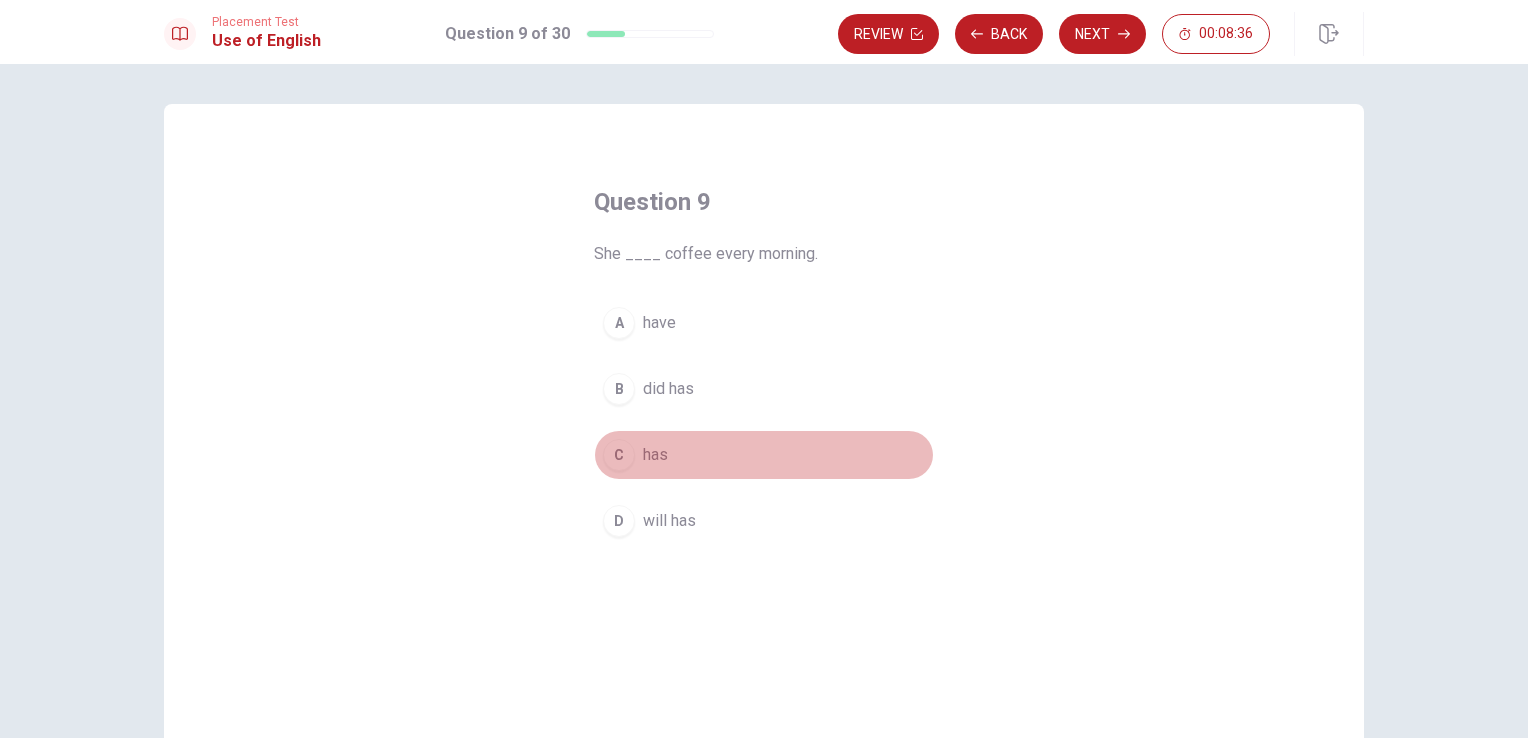 click on "has" at bounding box center (655, 455) 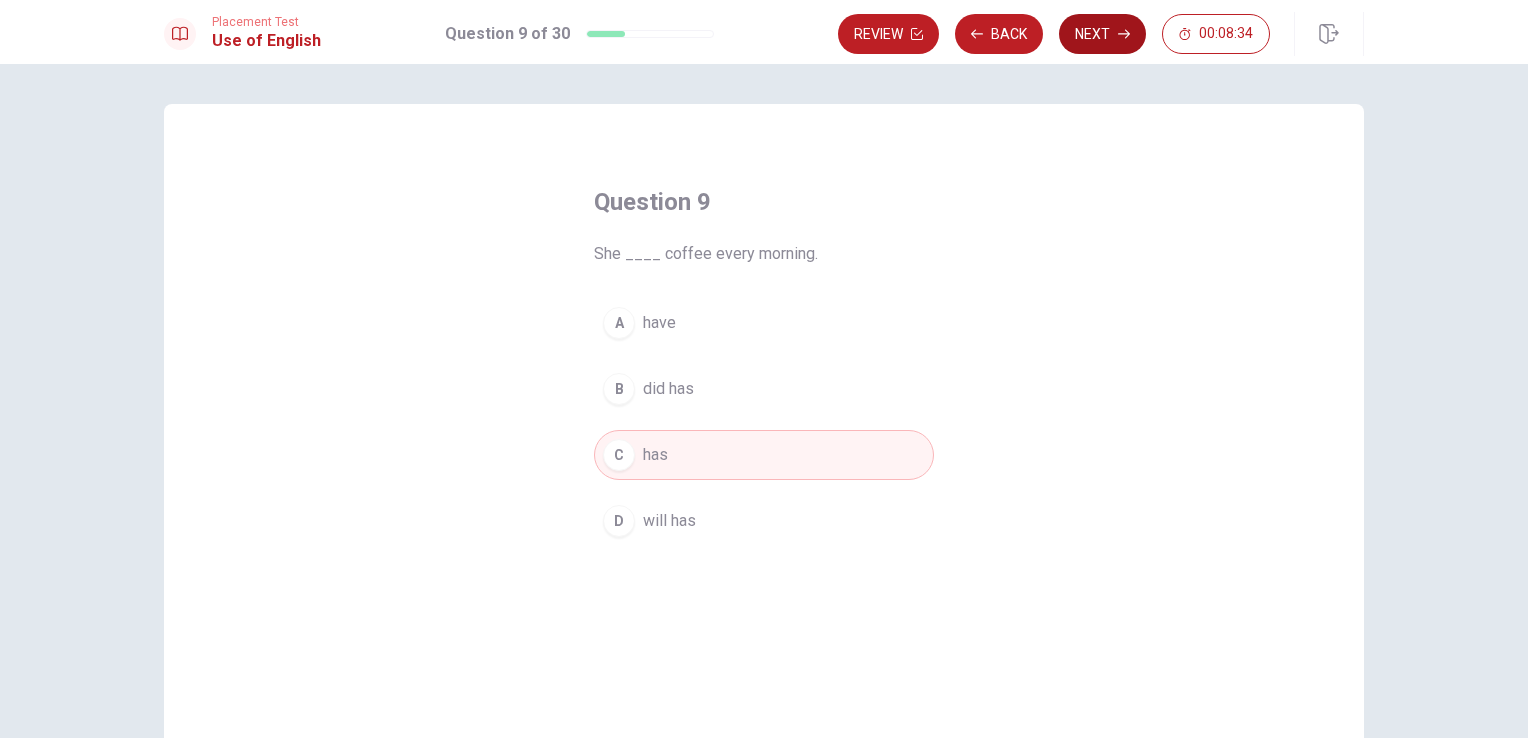 click on "Next" at bounding box center [1102, 34] 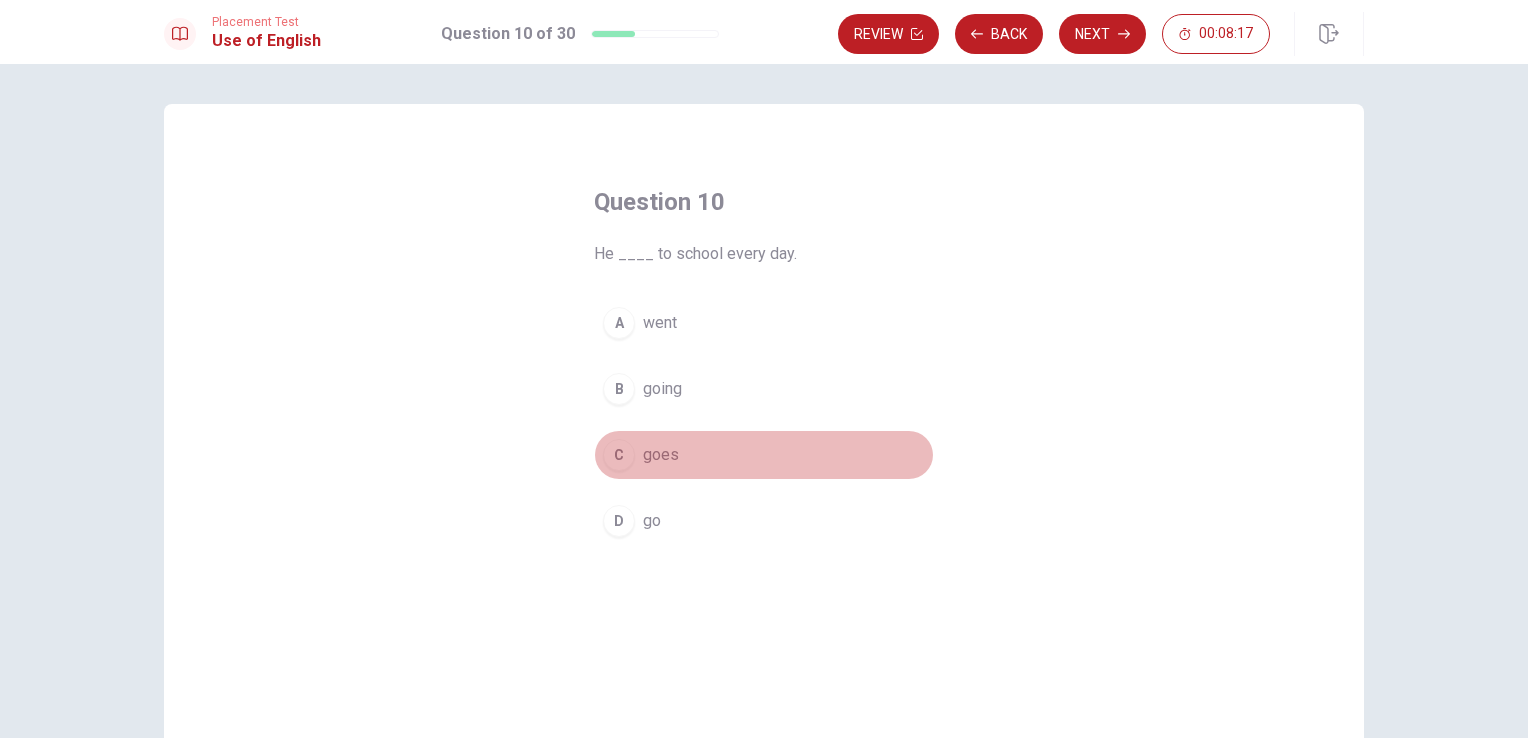 click on "goes" at bounding box center (661, 455) 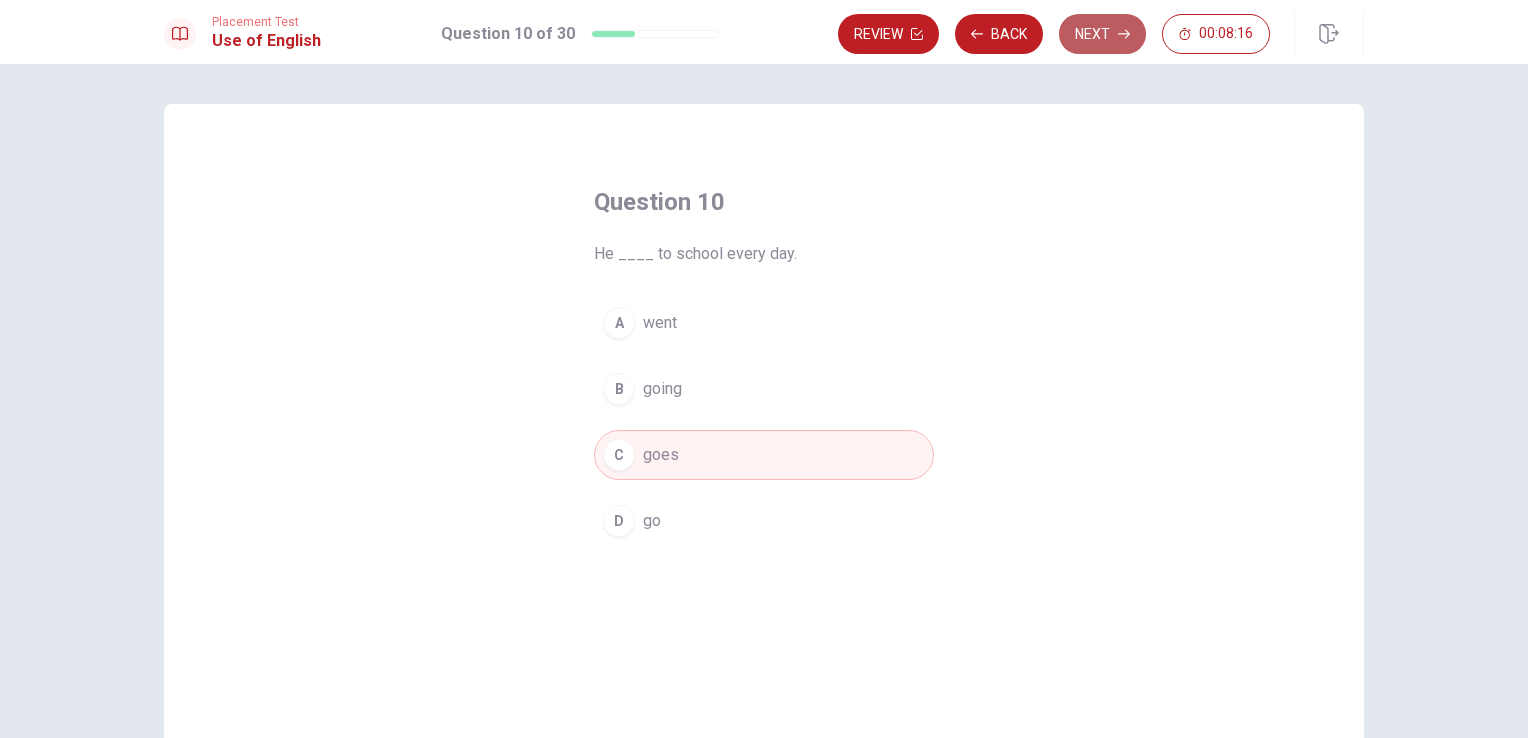 click on "Next" at bounding box center [1102, 34] 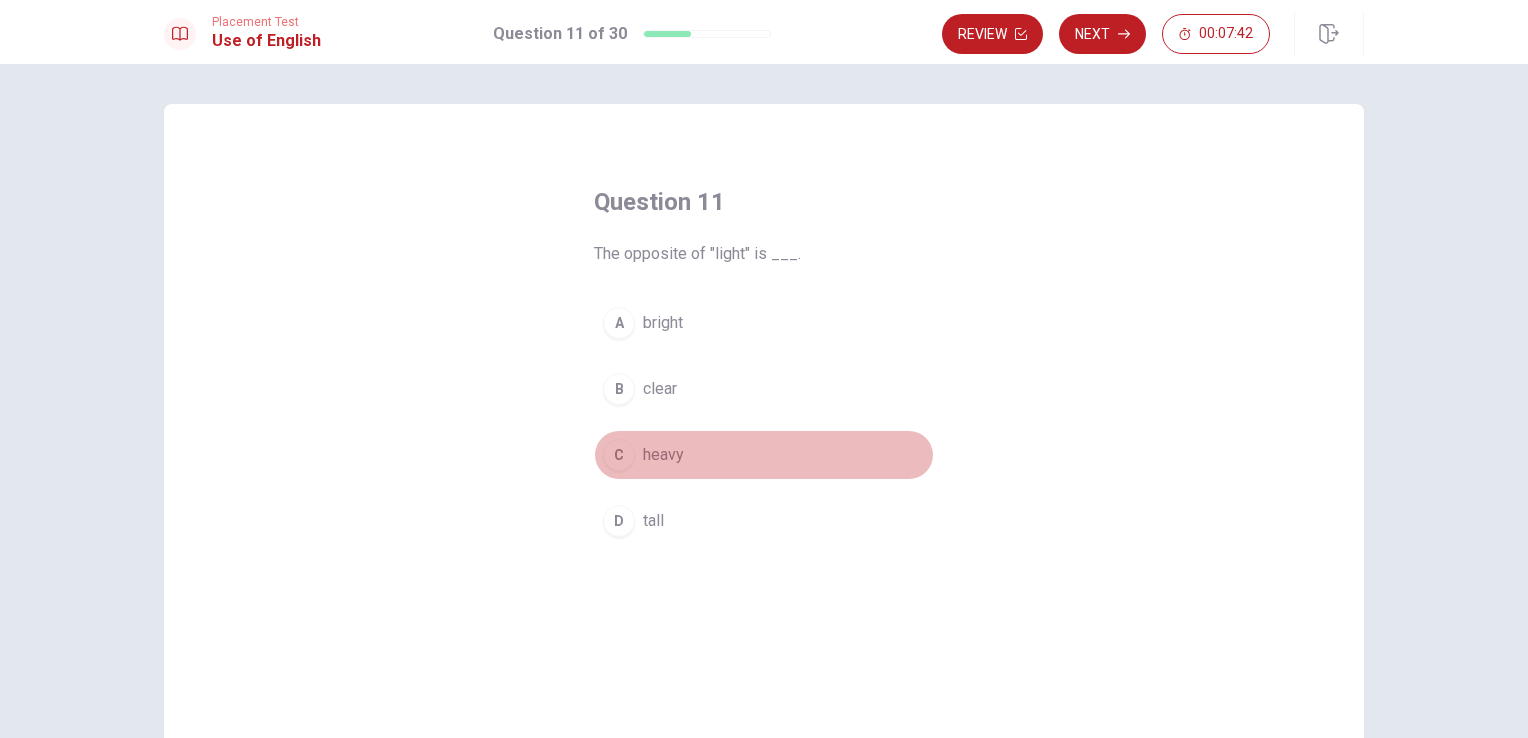 click on "heavy" at bounding box center (663, 455) 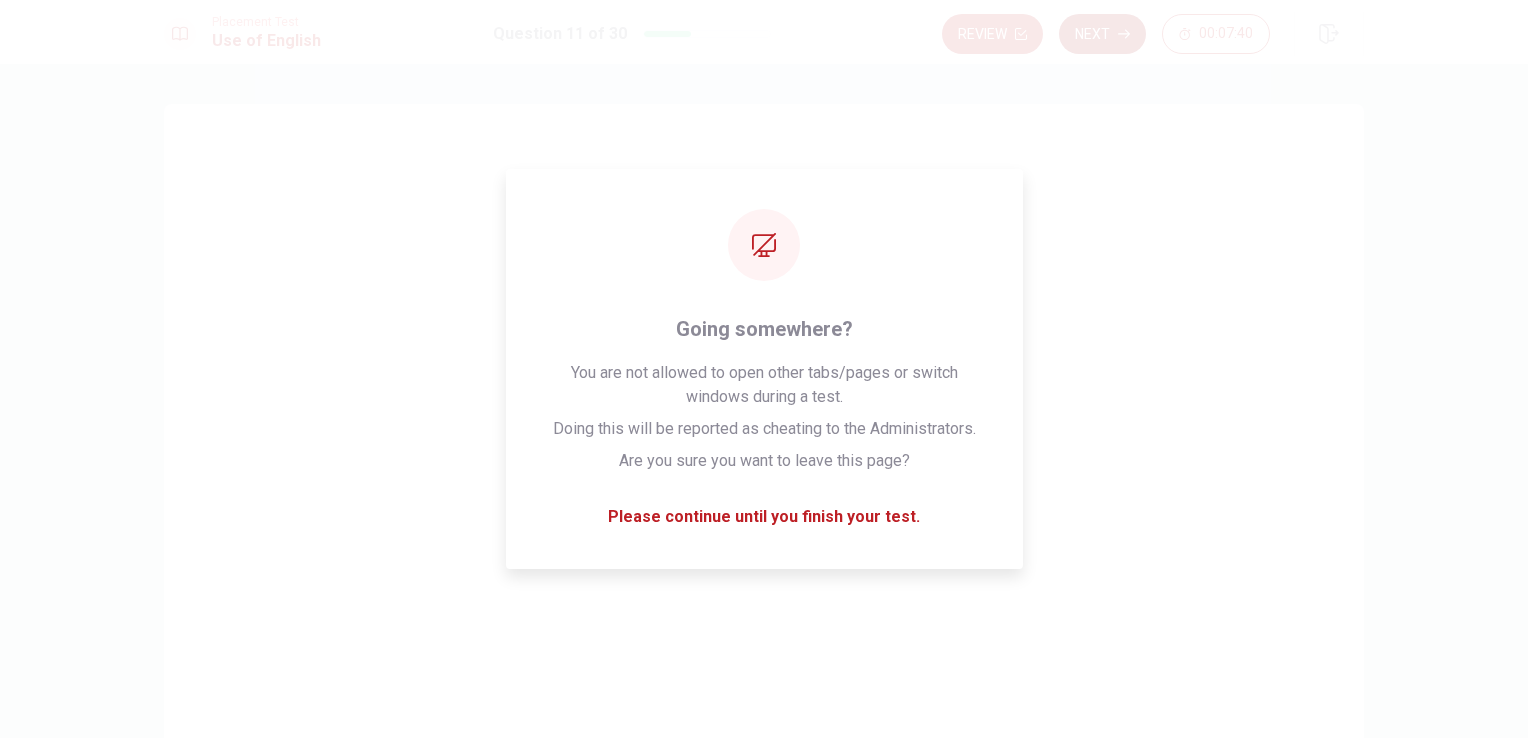 click 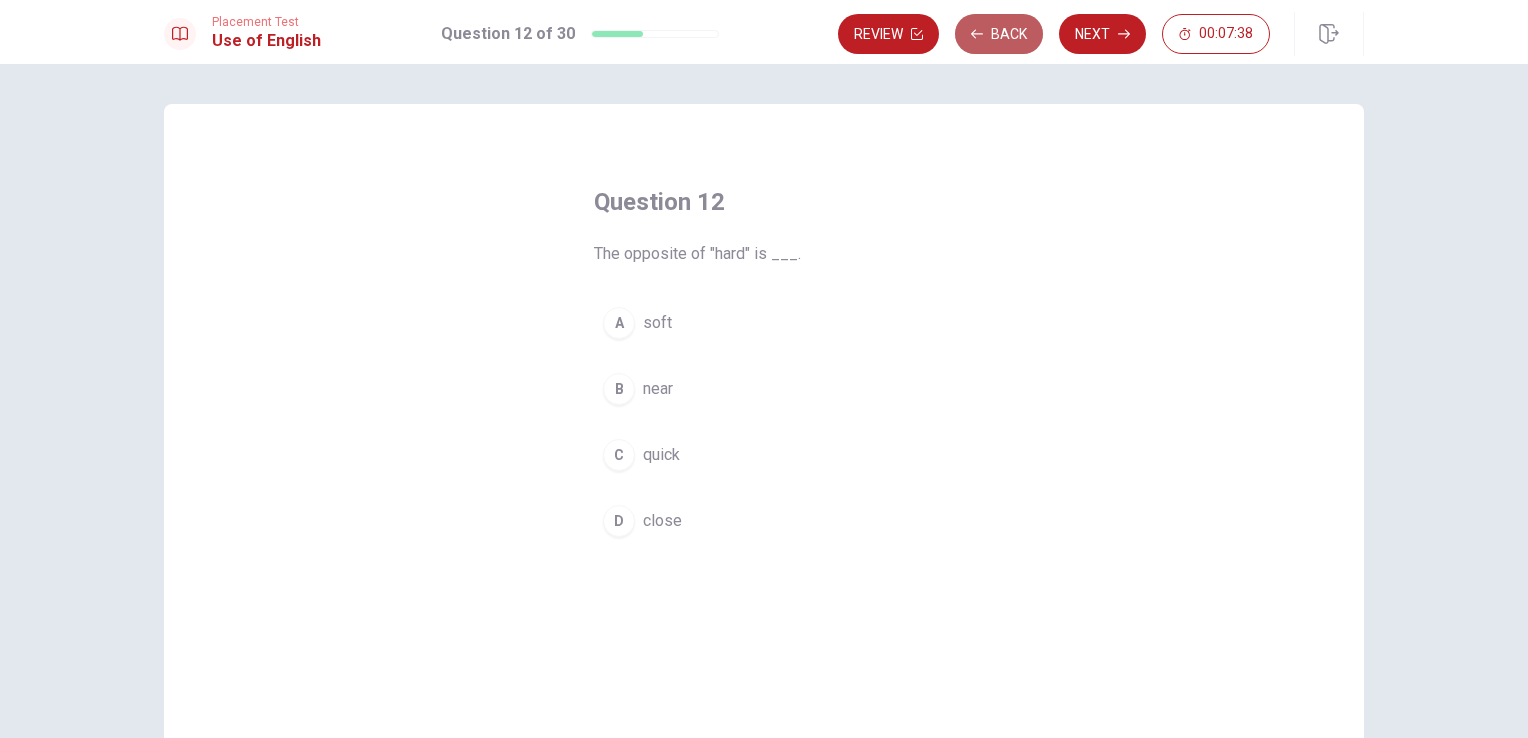 click on "Back" at bounding box center [999, 34] 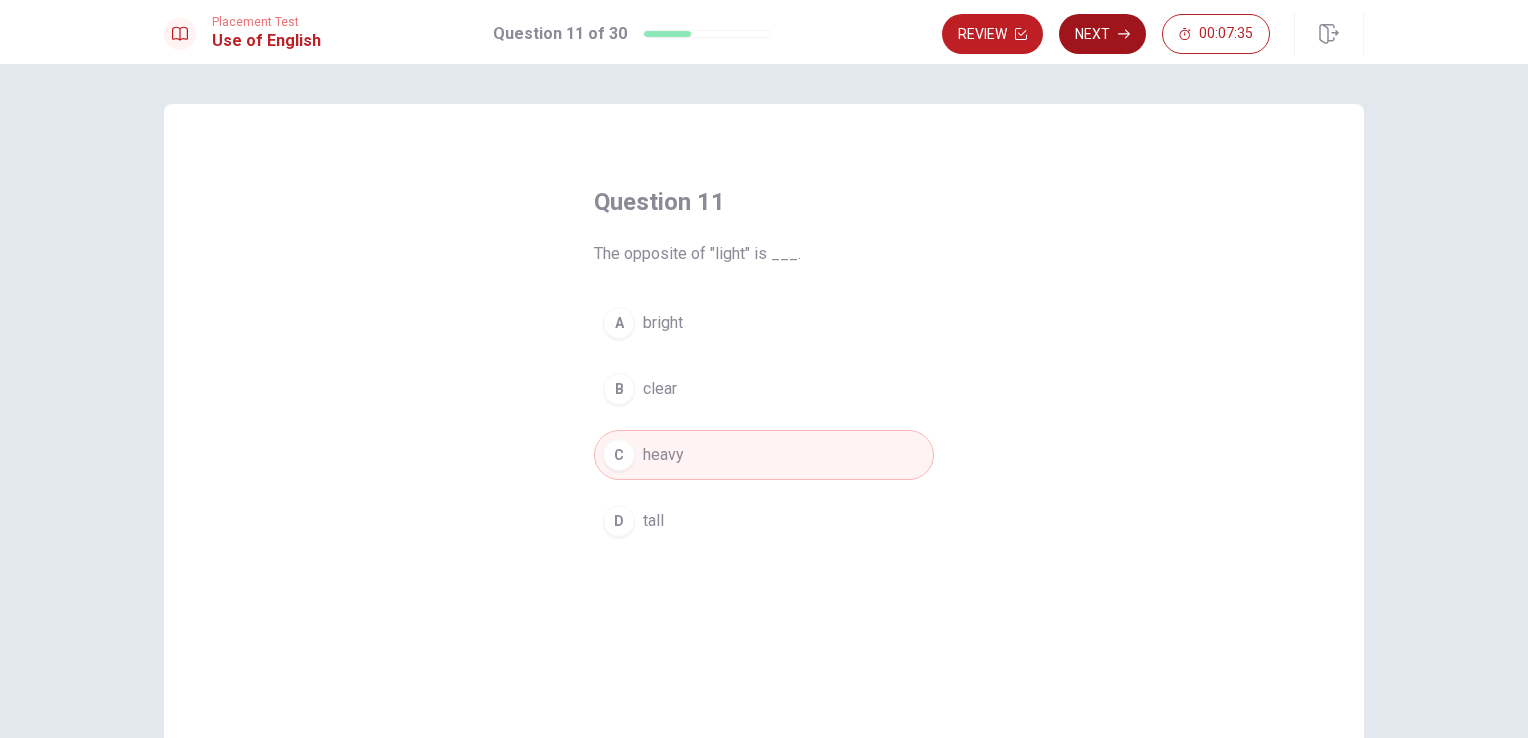 click 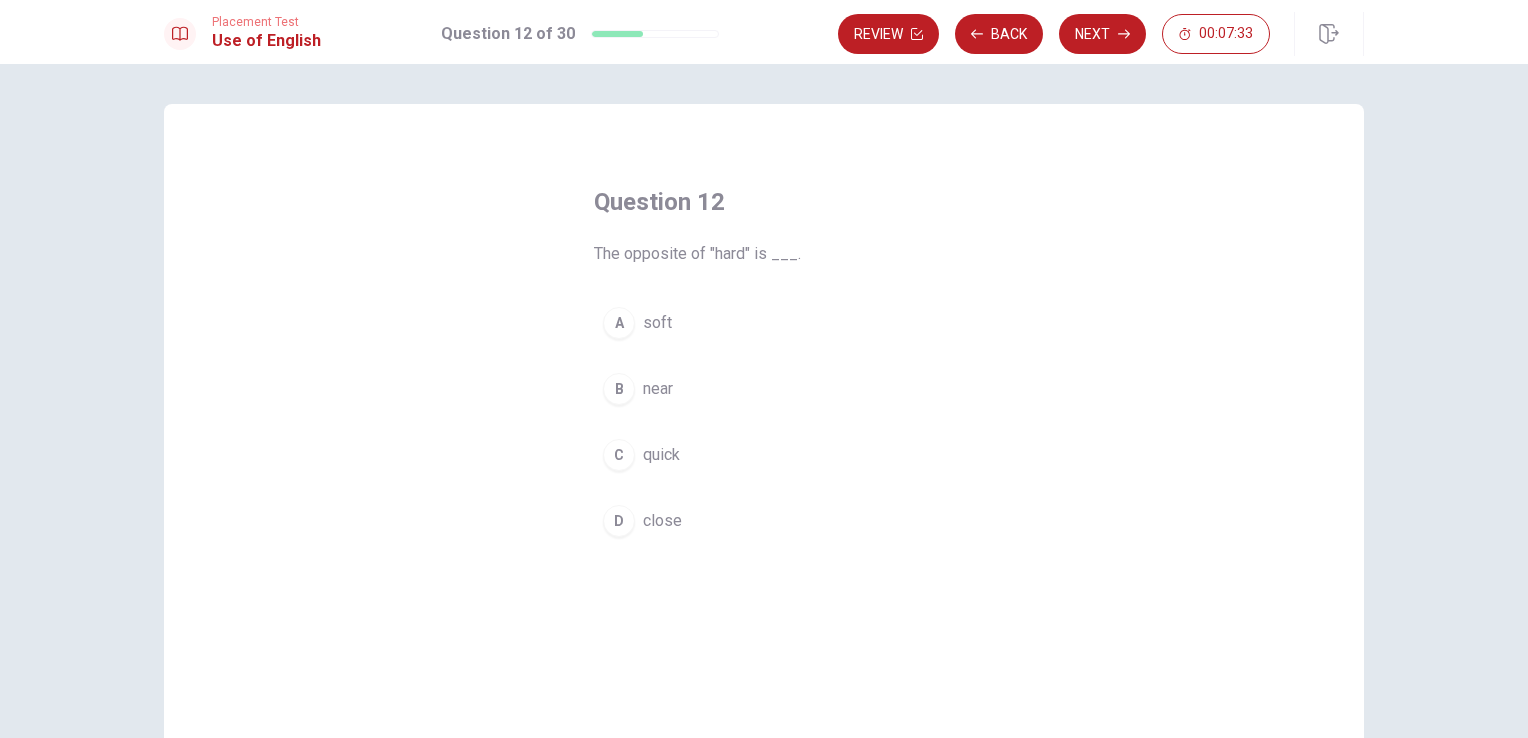 click on "A soft" at bounding box center [764, 323] 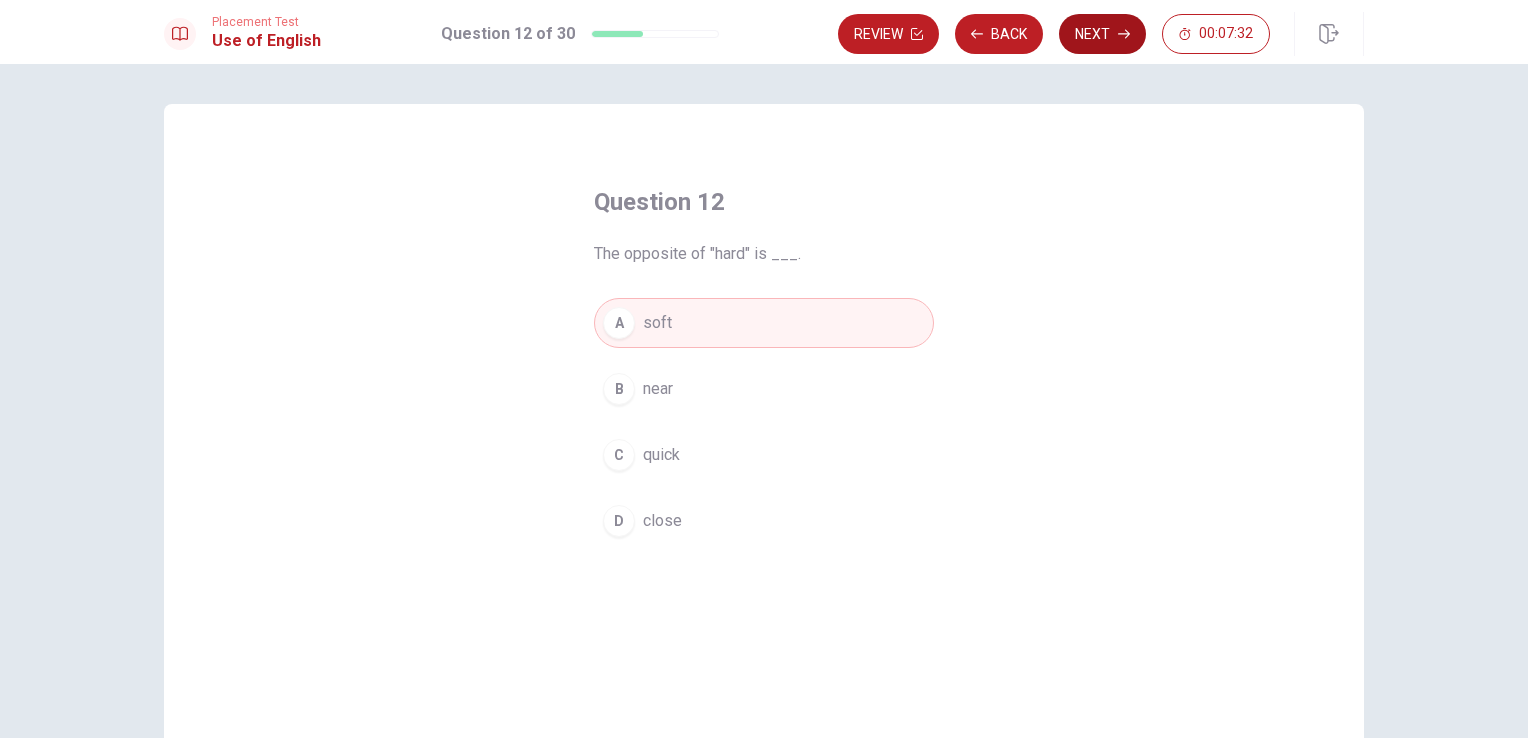 click on "Next" at bounding box center (1102, 34) 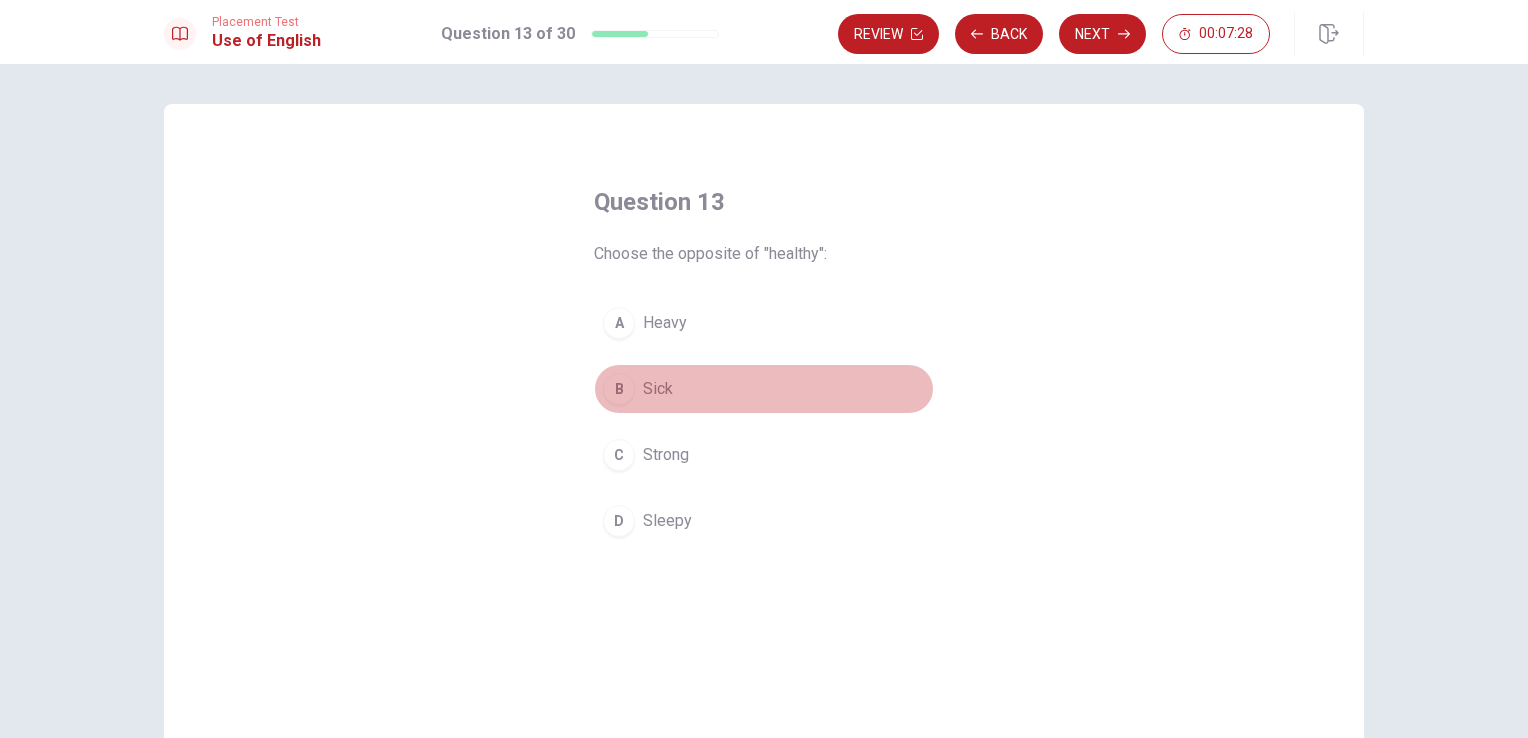 click on "B Sick" at bounding box center [764, 389] 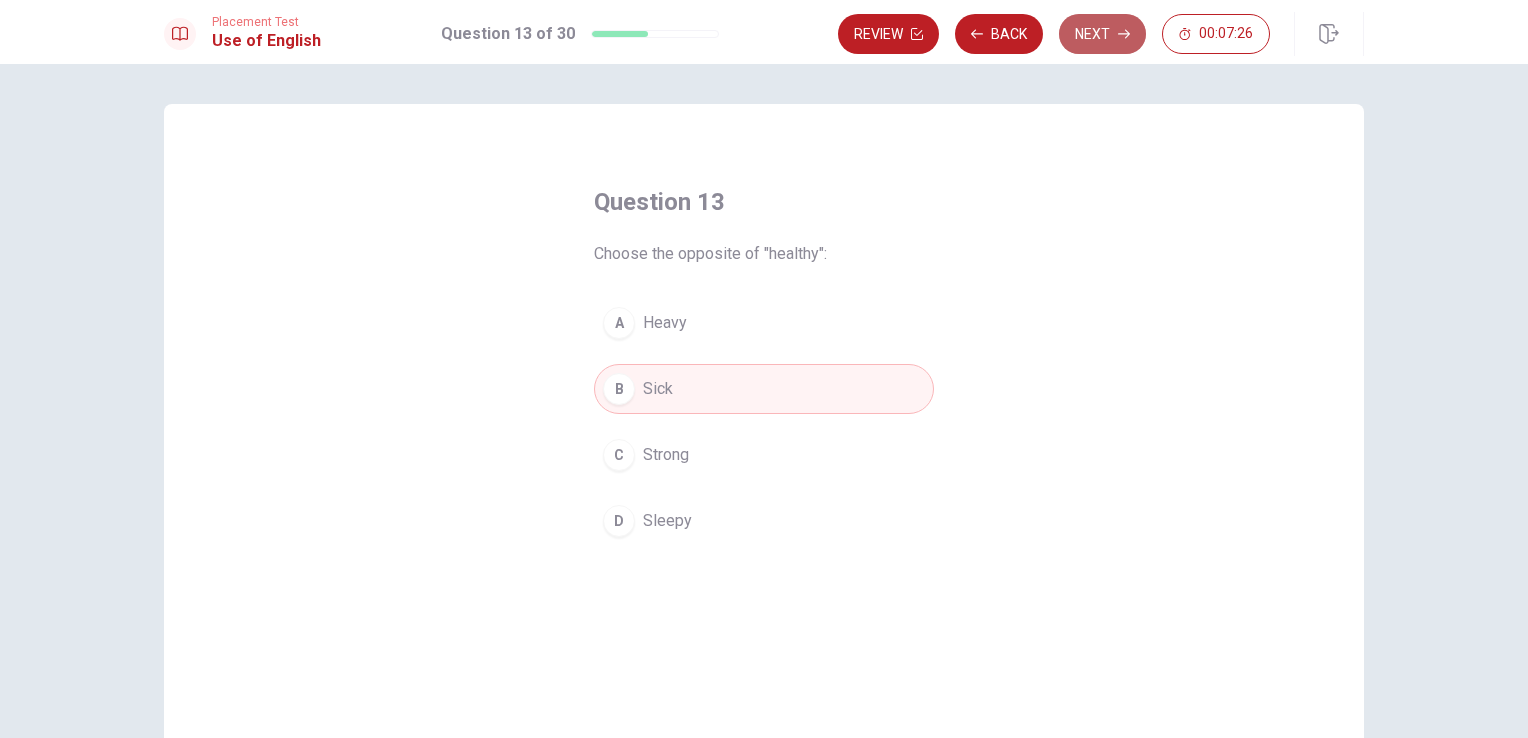 click on "Next" at bounding box center (1102, 34) 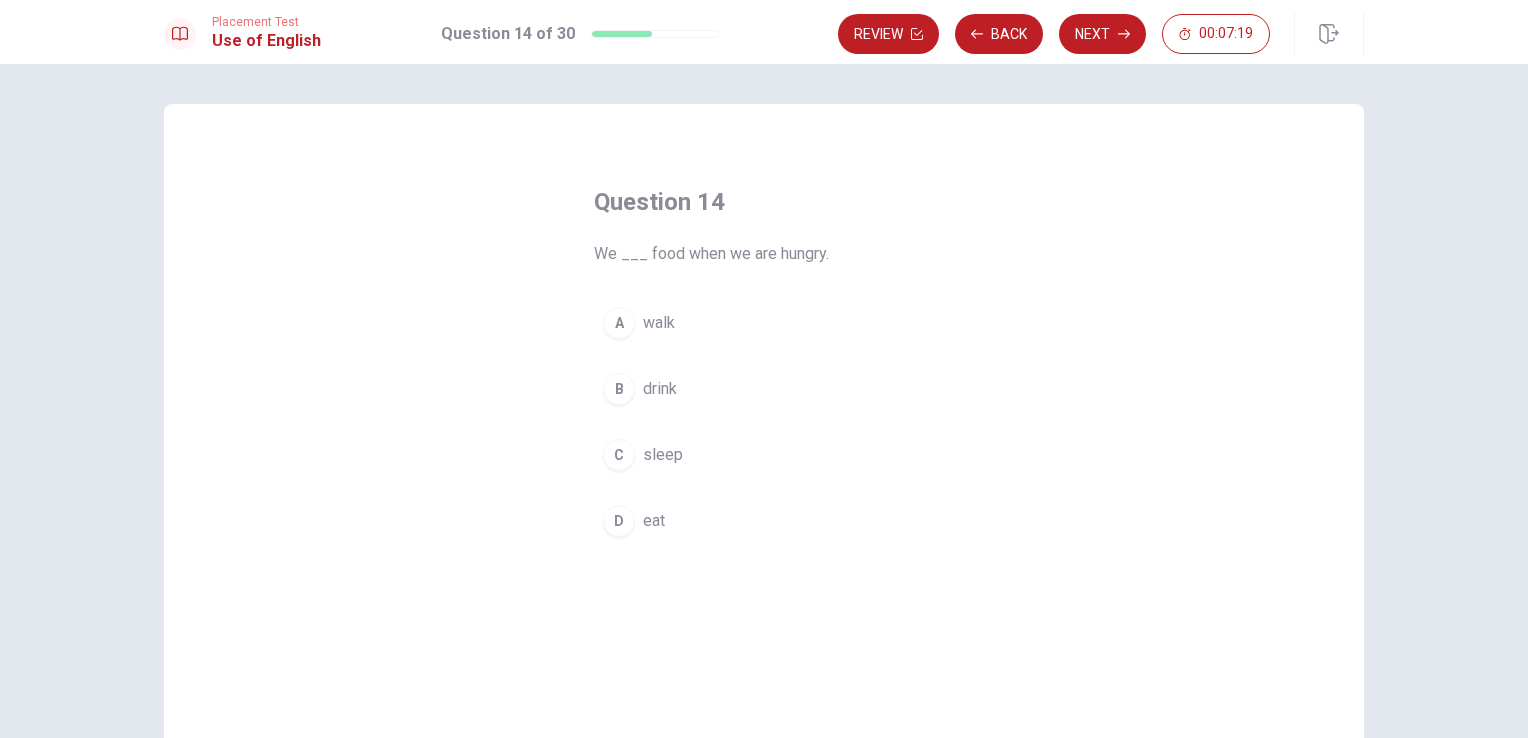 click on "eat" at bounding box center (654, 521) 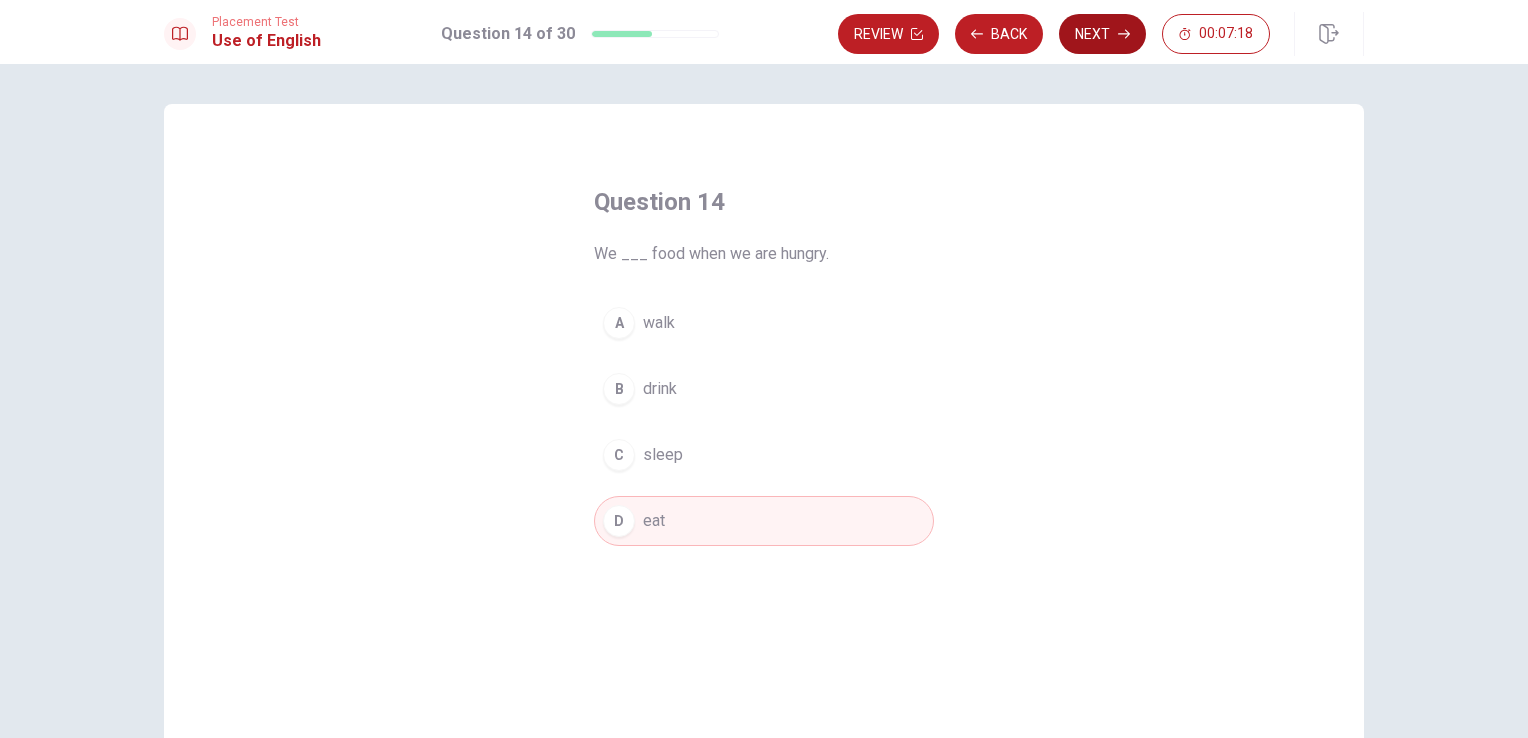 click on "Next" at bounding box center (1102, 34) 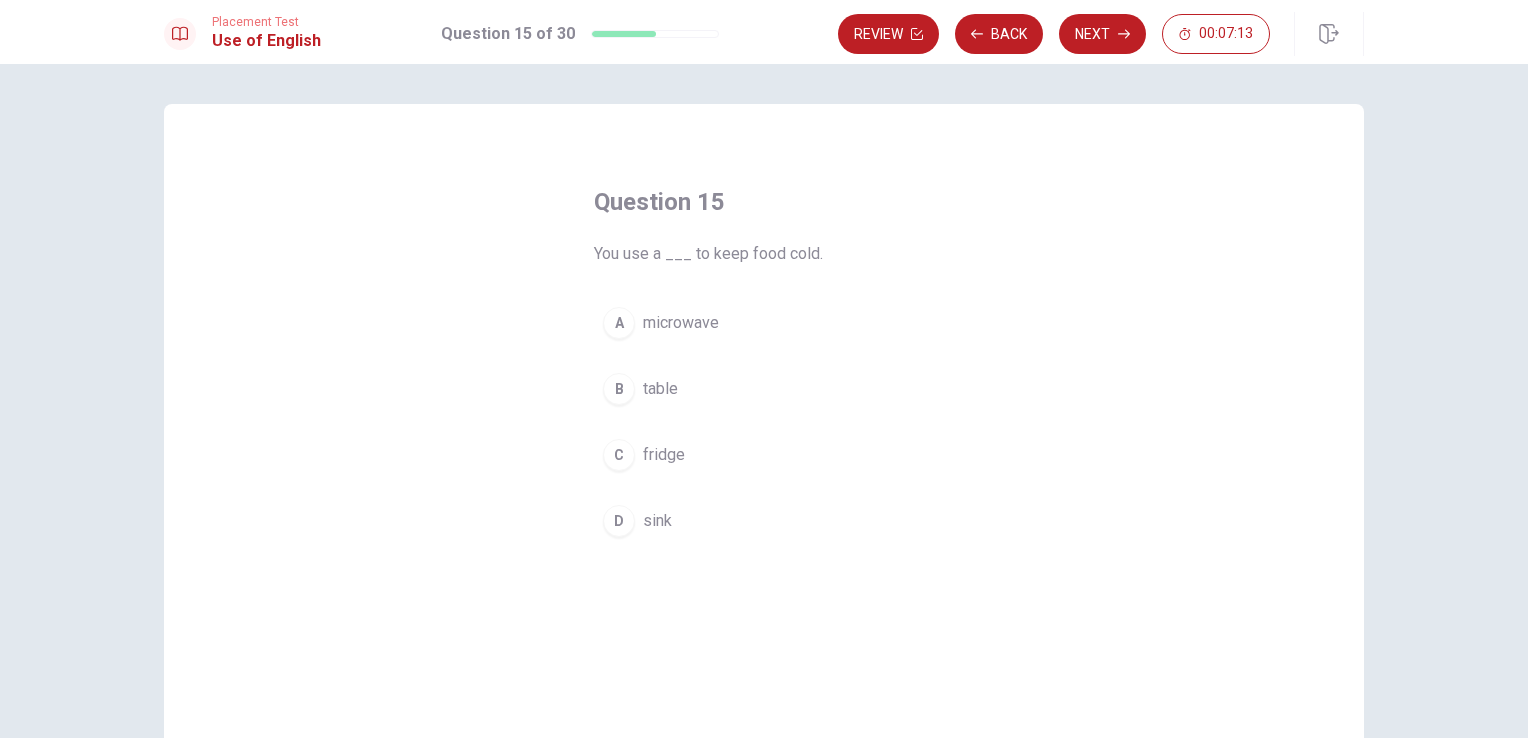 click on "fridge" at bounding box center (664, 455) 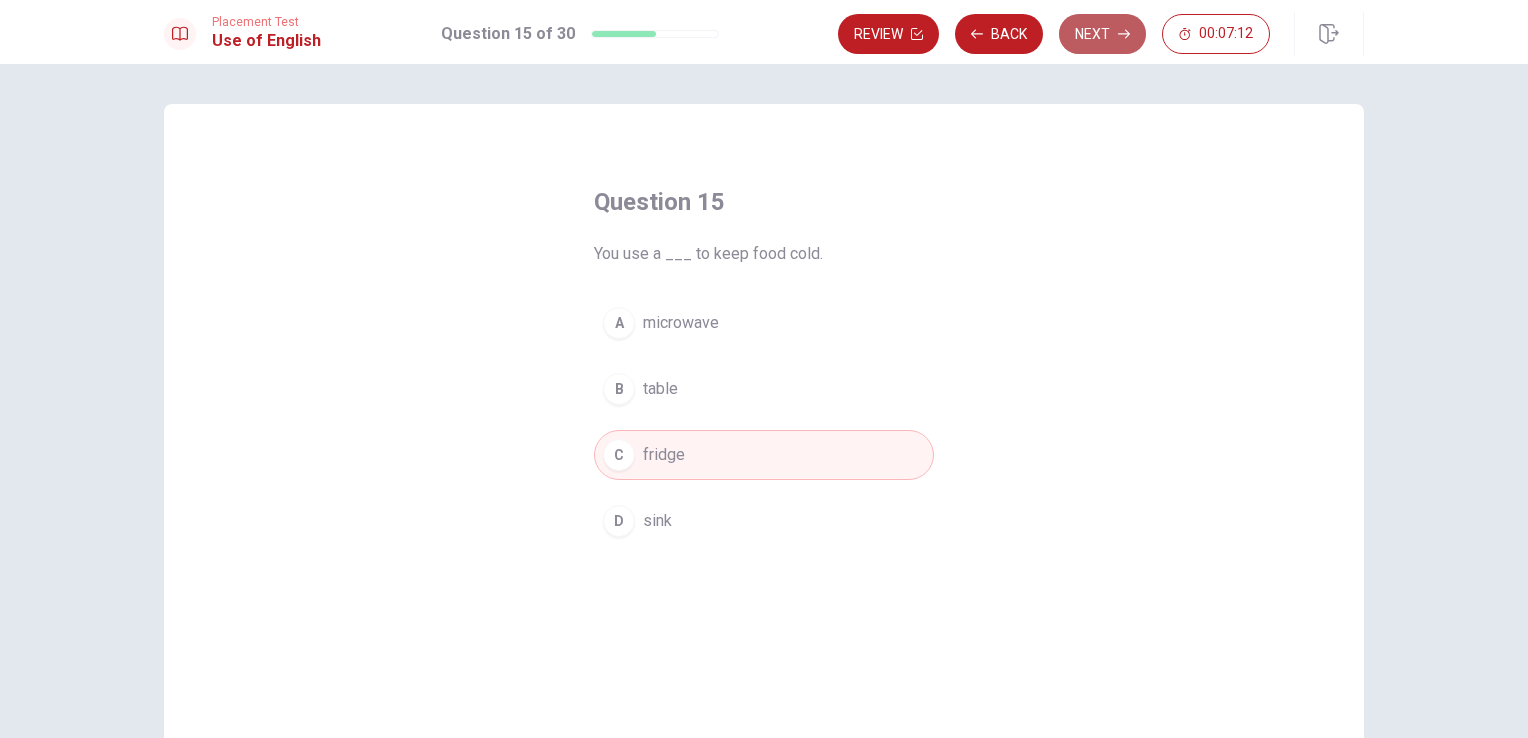 click on "Next" at bounding box center (1102, 34) 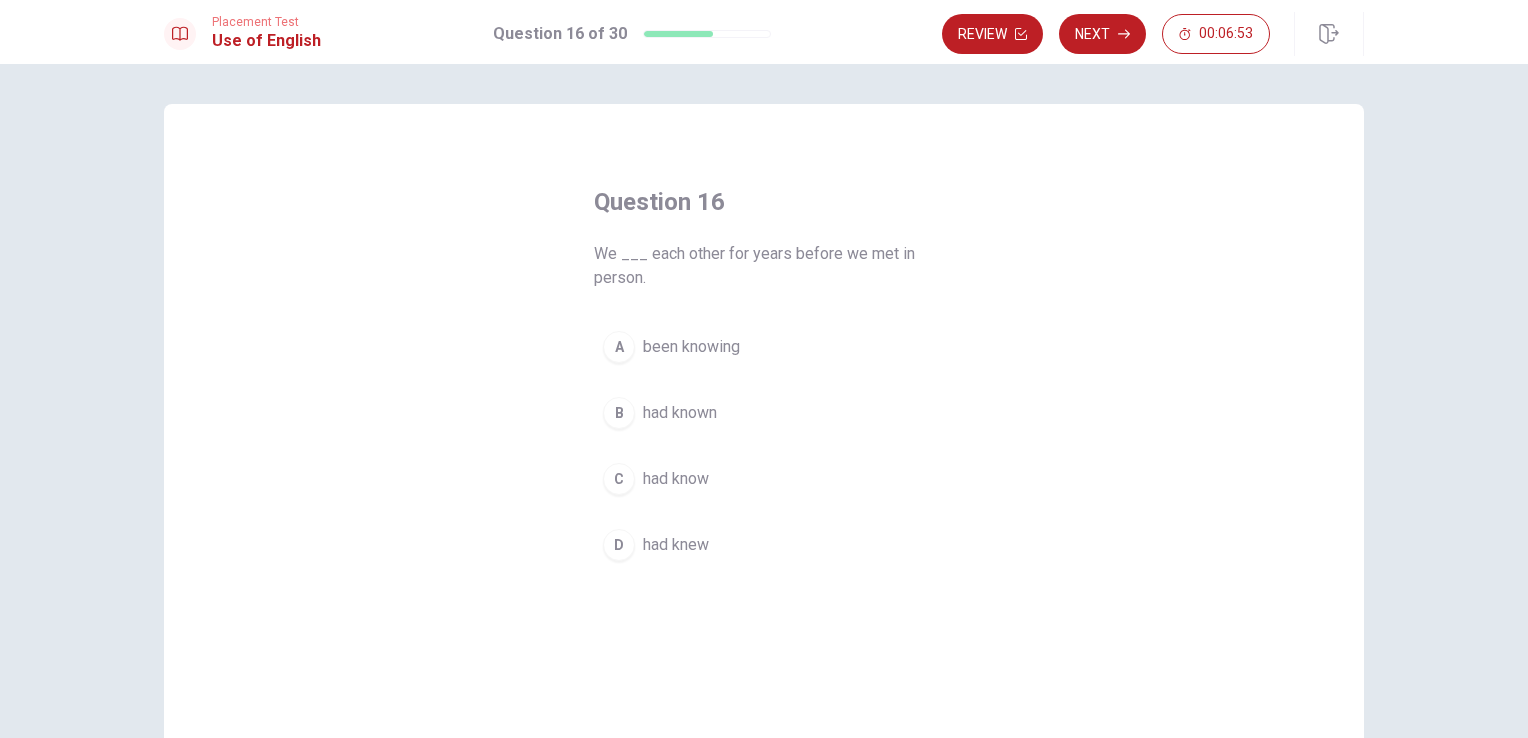 click on "had known" at bounding box center [680, 413] 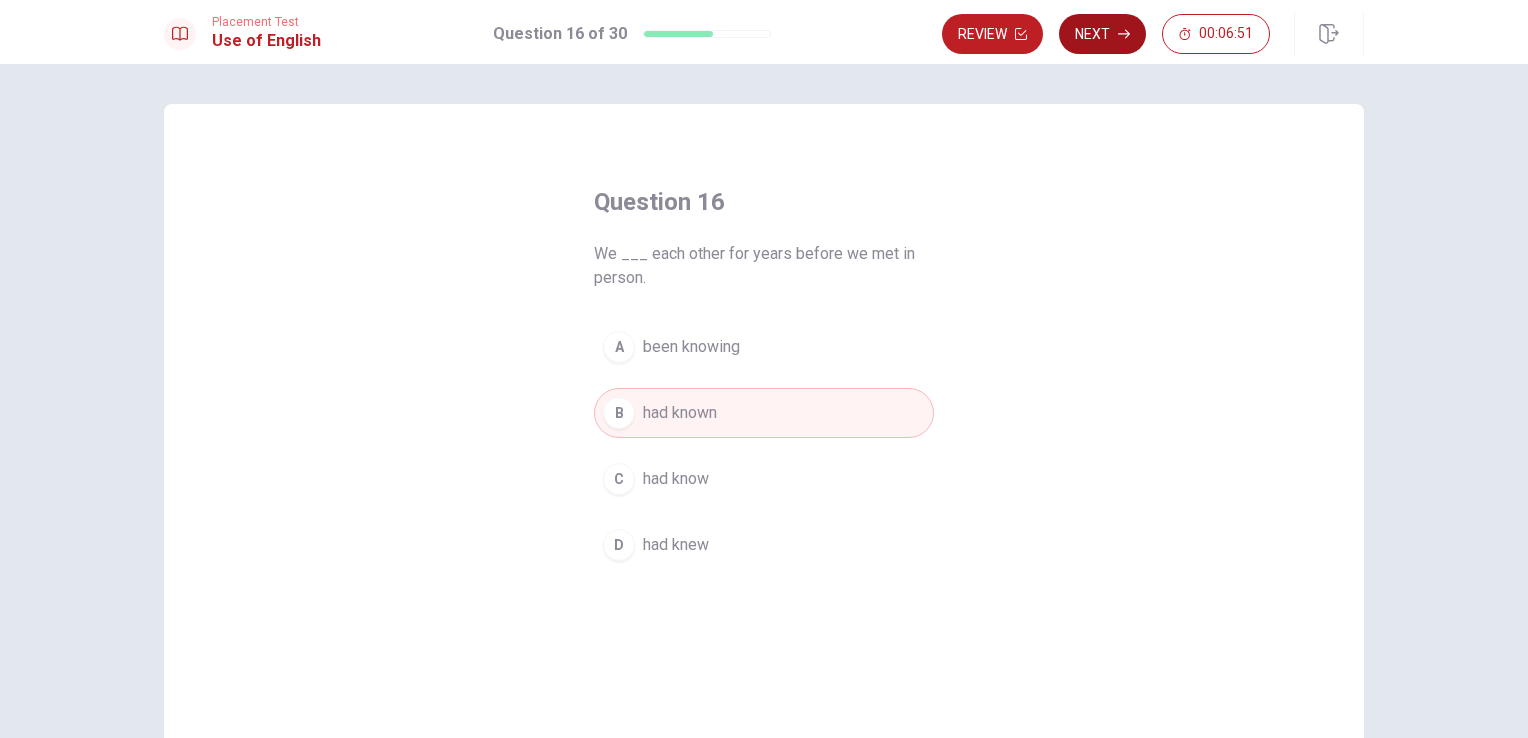 click on "Next" at bounding box center (1102, 34) 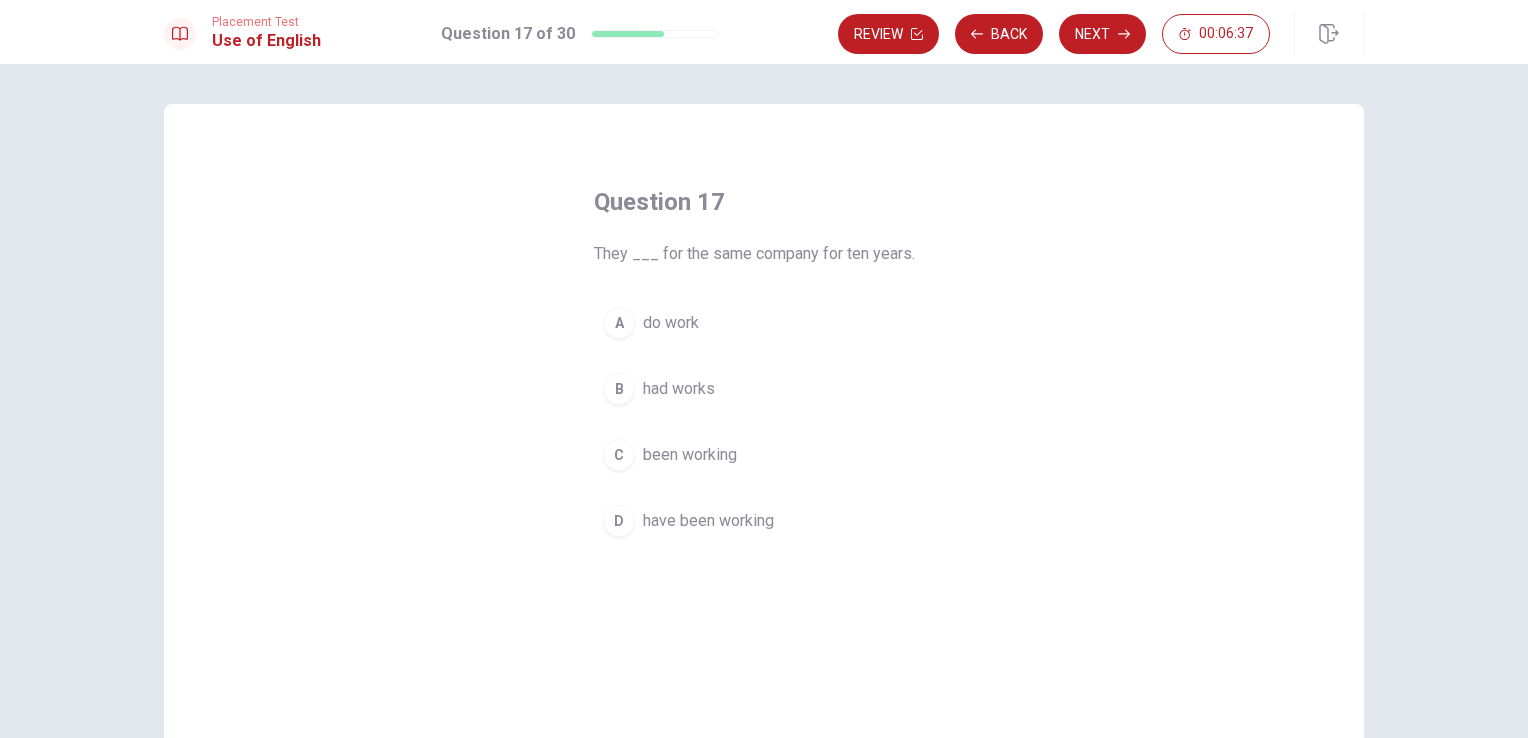 click on "have been working" at bounding box center (708, 521) 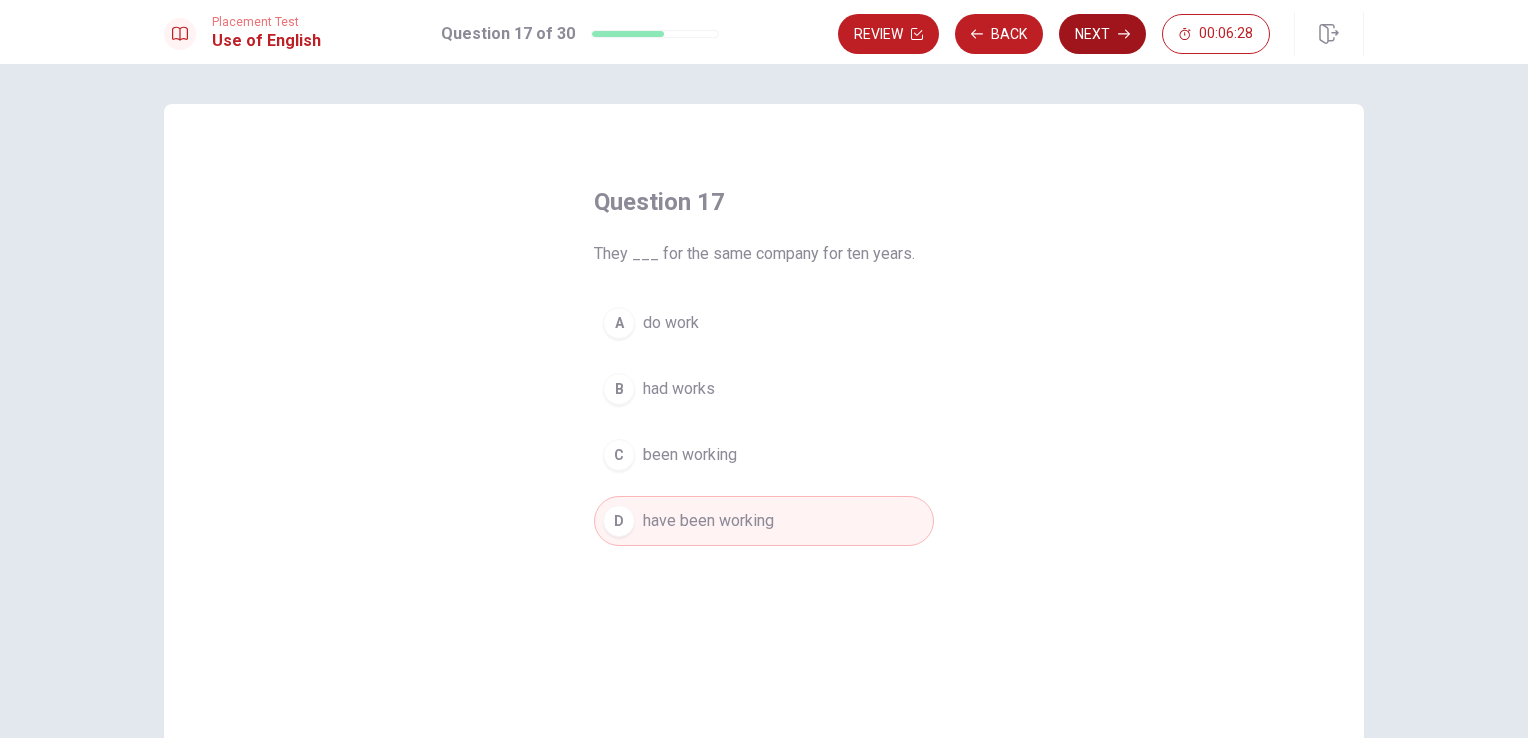 click on "Next" at bounding box center [1102, 34] 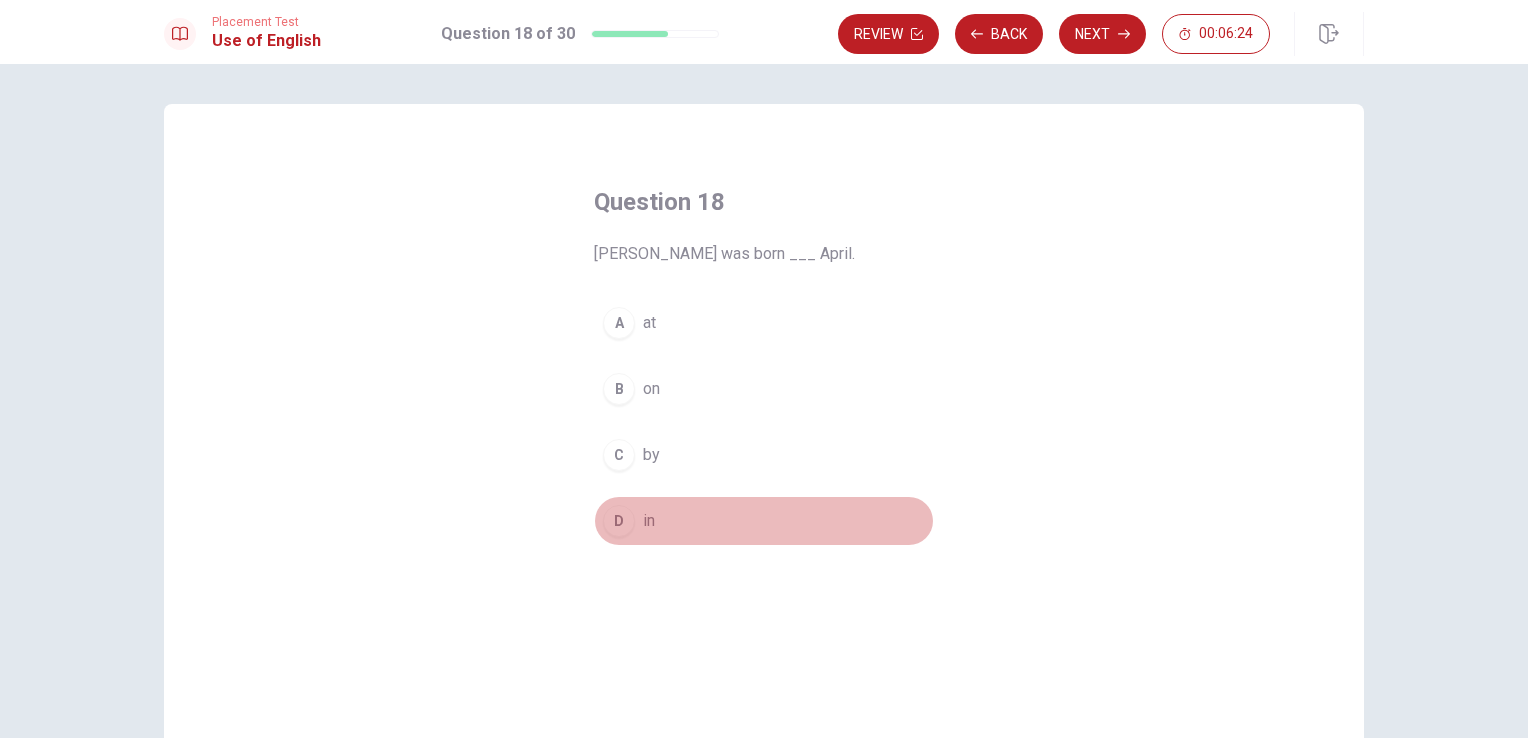 click on "in" at bounding box center [649, 521] 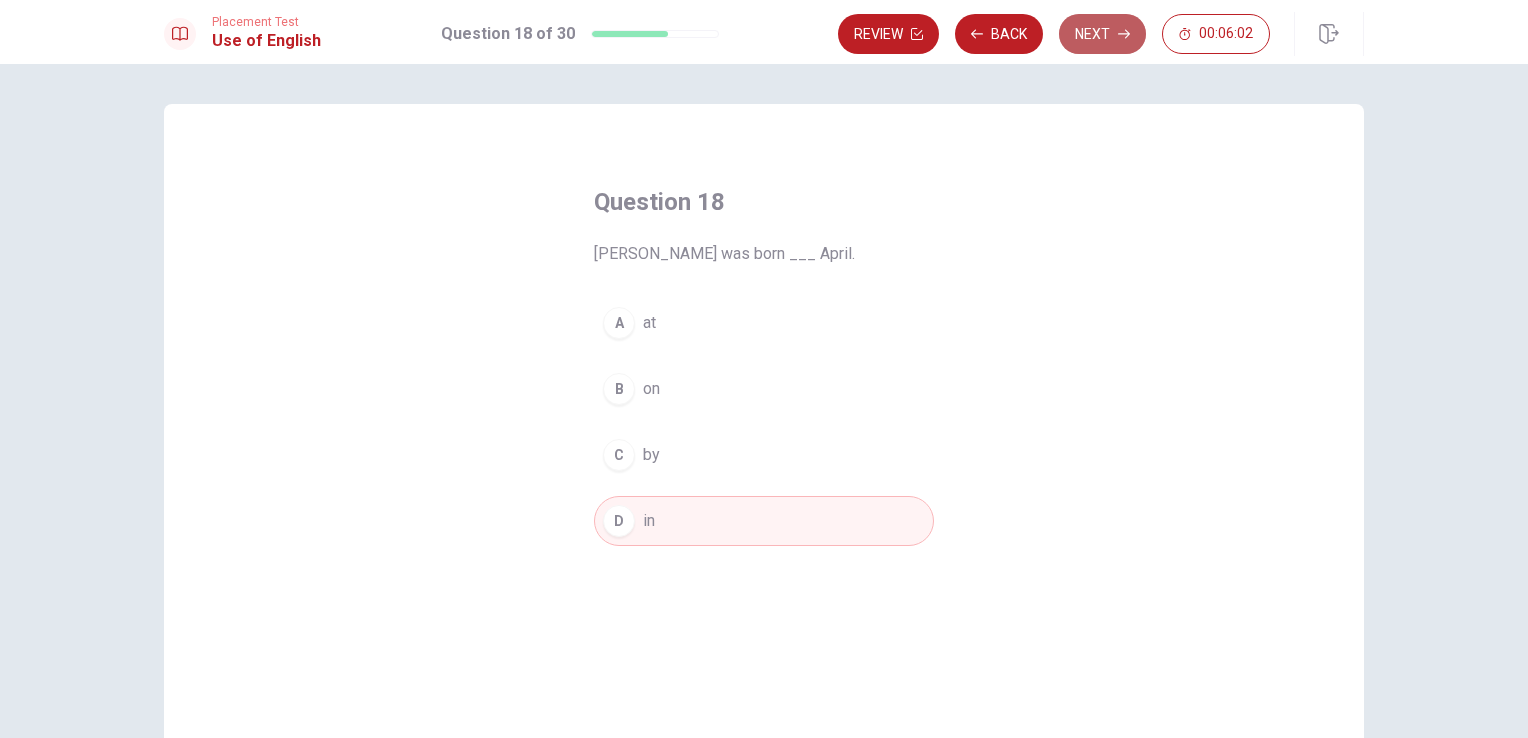click on "Next" at bounding box center (1102, 34) 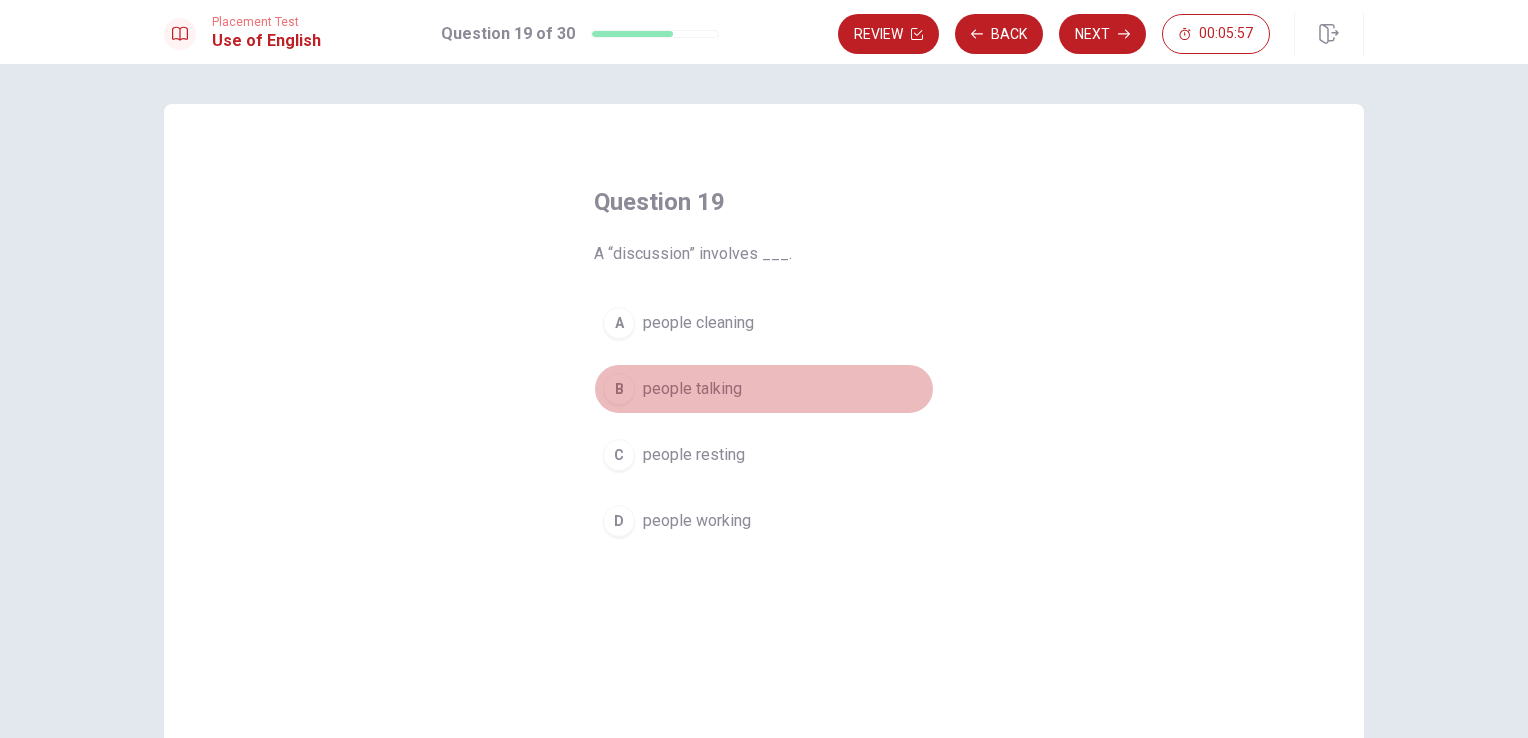 click on "people talking" at bounding box center (692, 389) 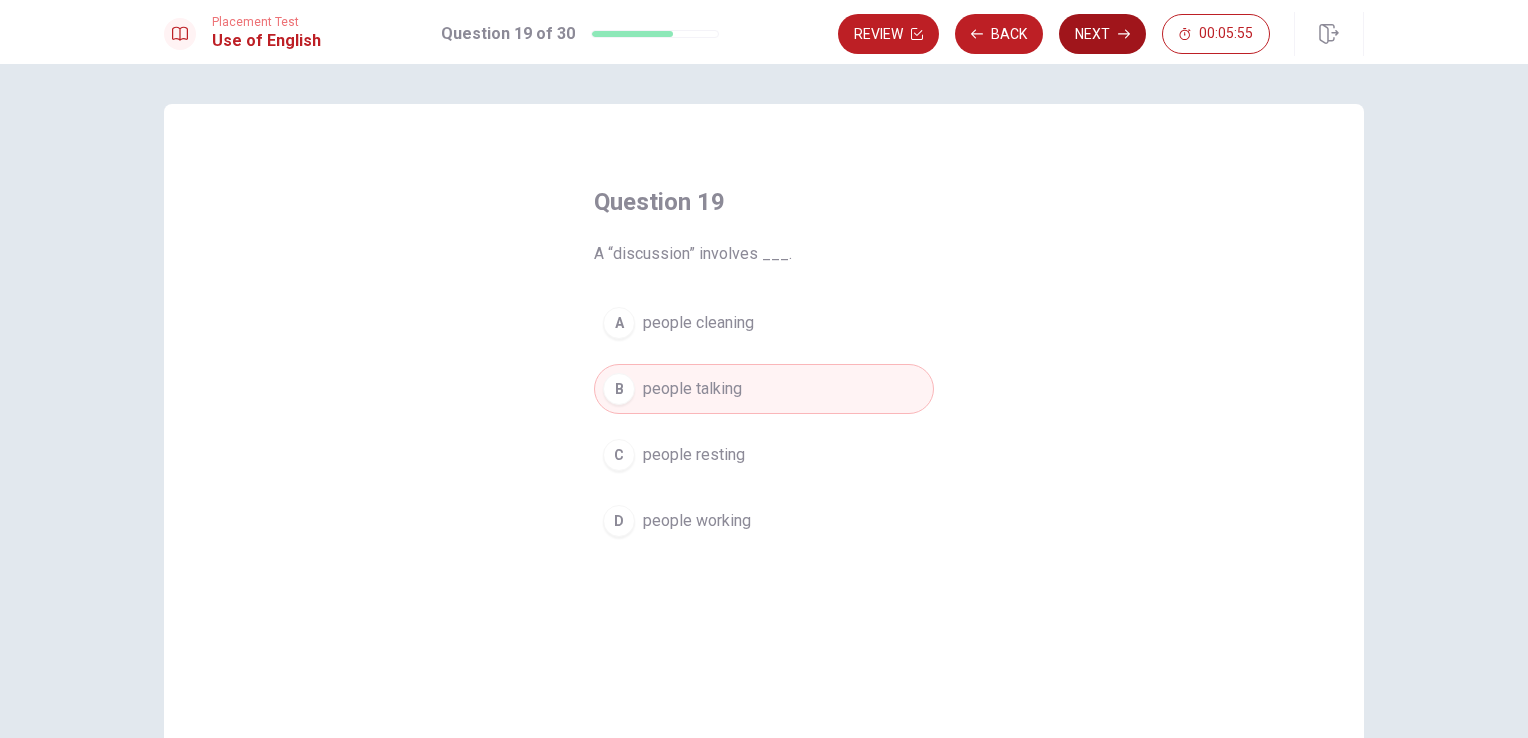 click on "Next" at bounding box center (1102, 34) 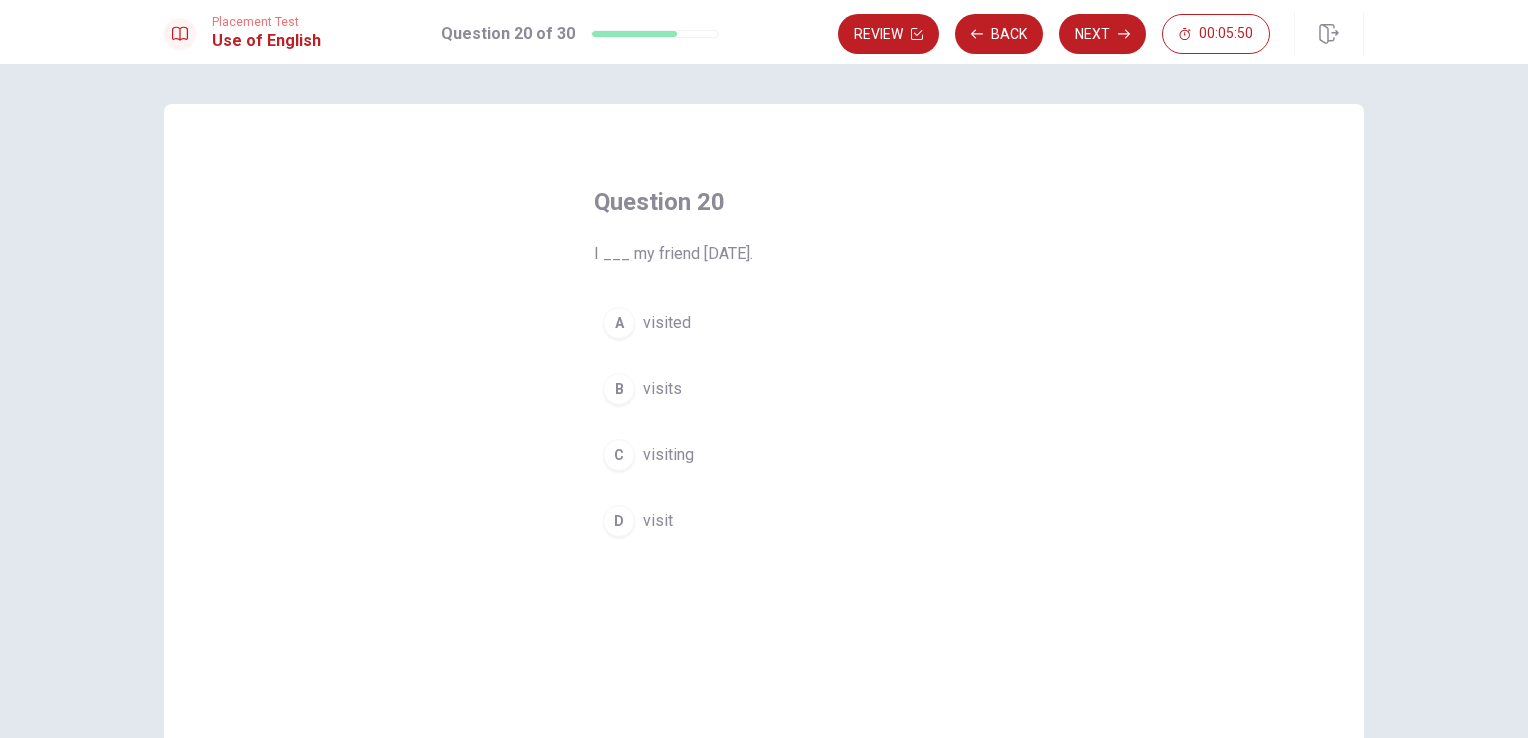 click on "visited" at bounding box center [667, 323] 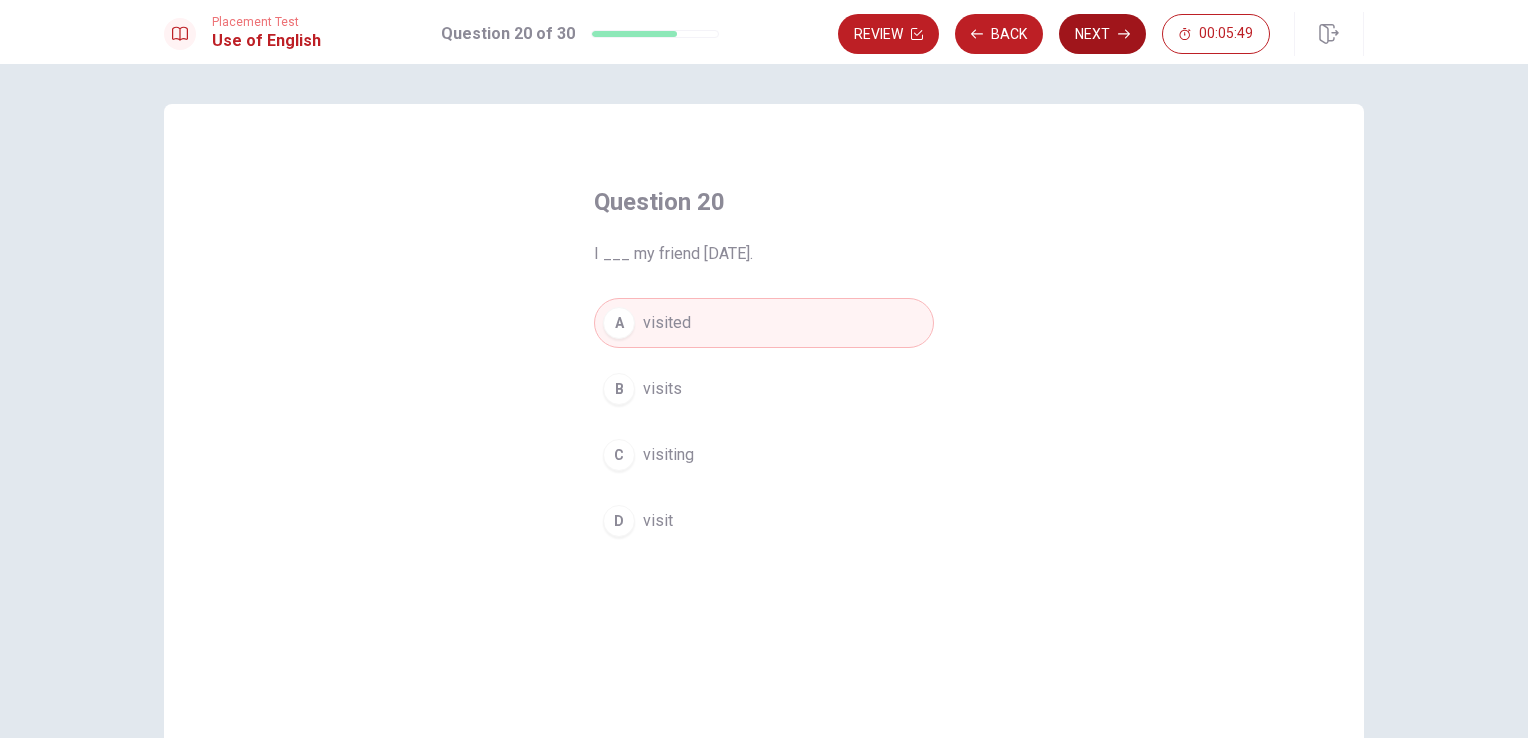 click on "Next" at bounding box center [1102, 34] 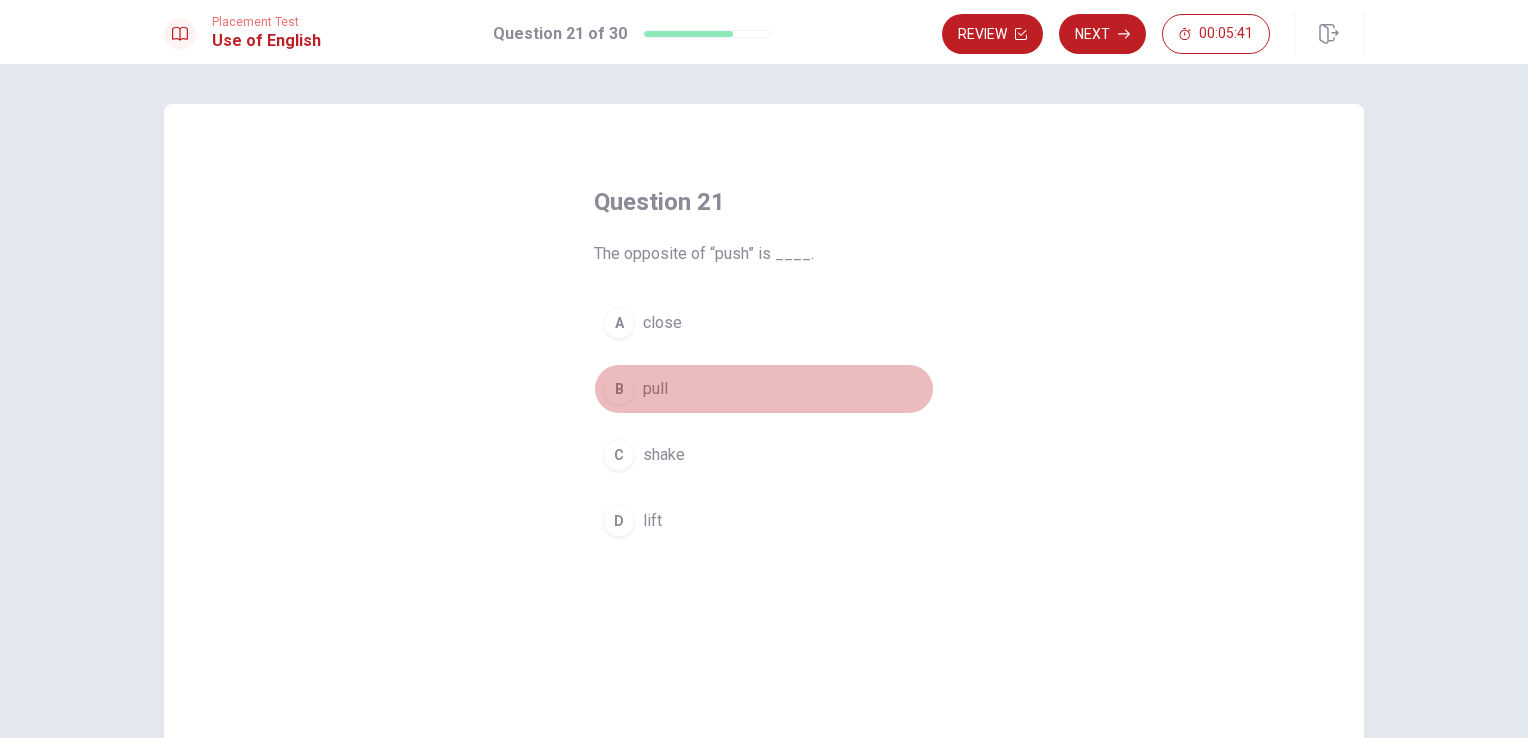 click on "pull" at bounding box center [655, 389] 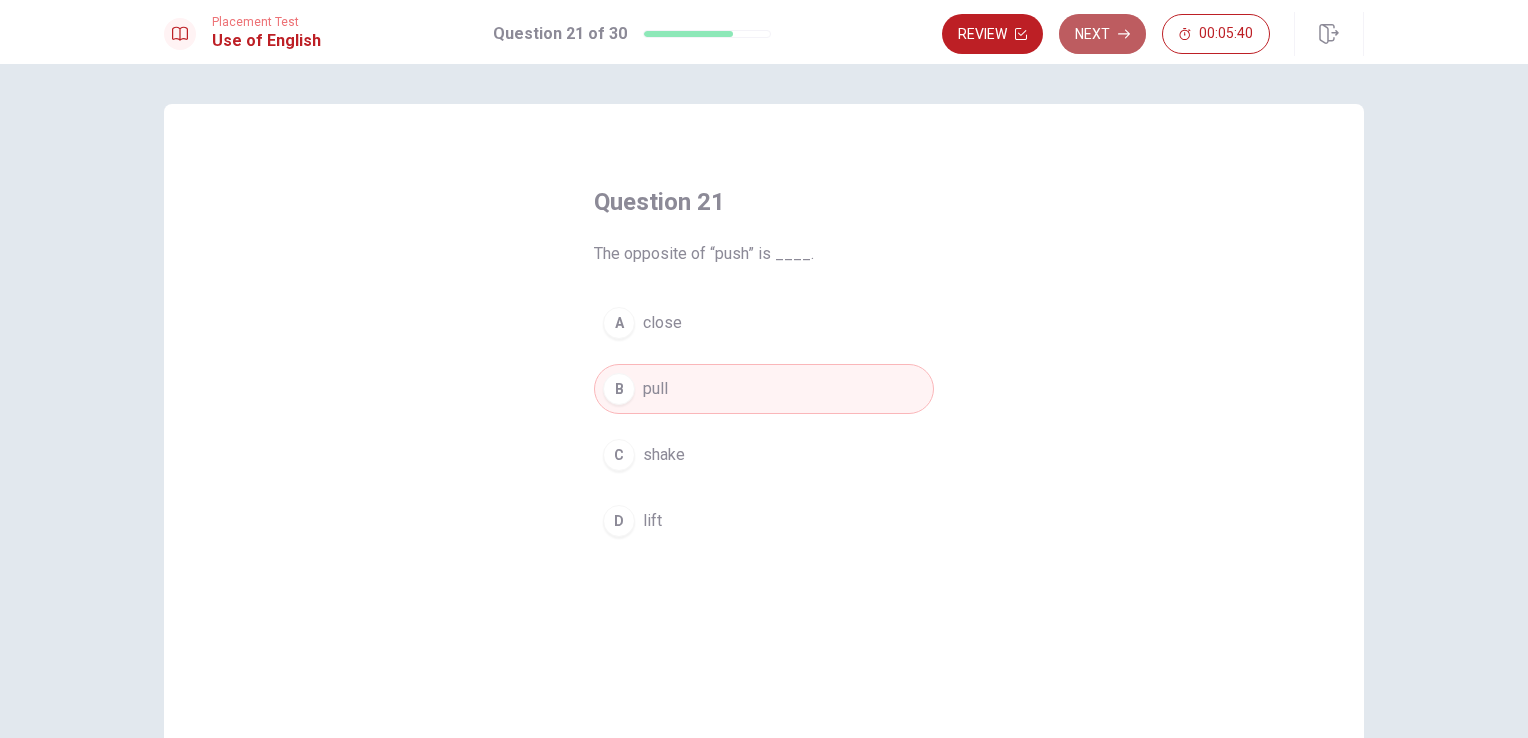 click on "Next" at bounding box center [1102, 34] 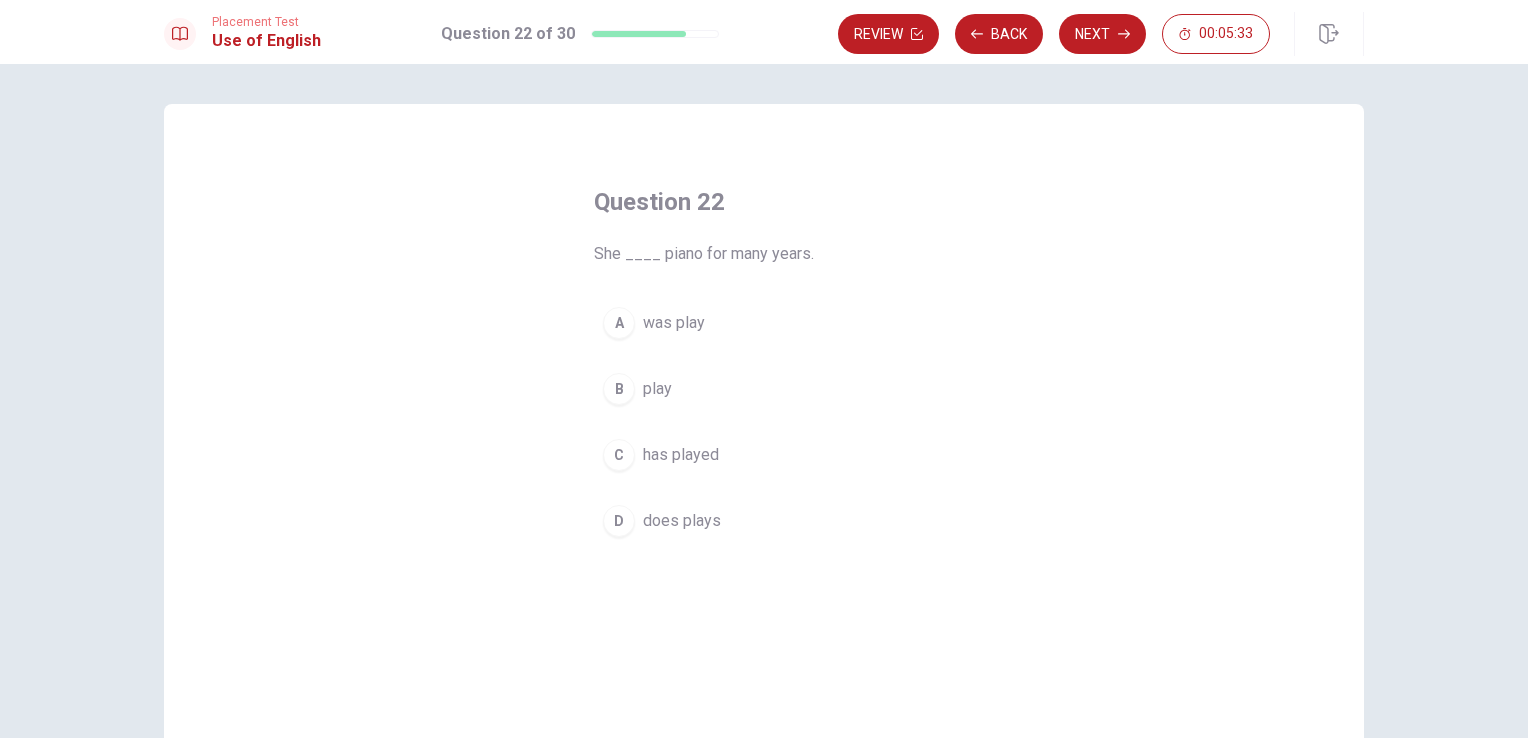 click on "has played" at bounding box center (681, 455) 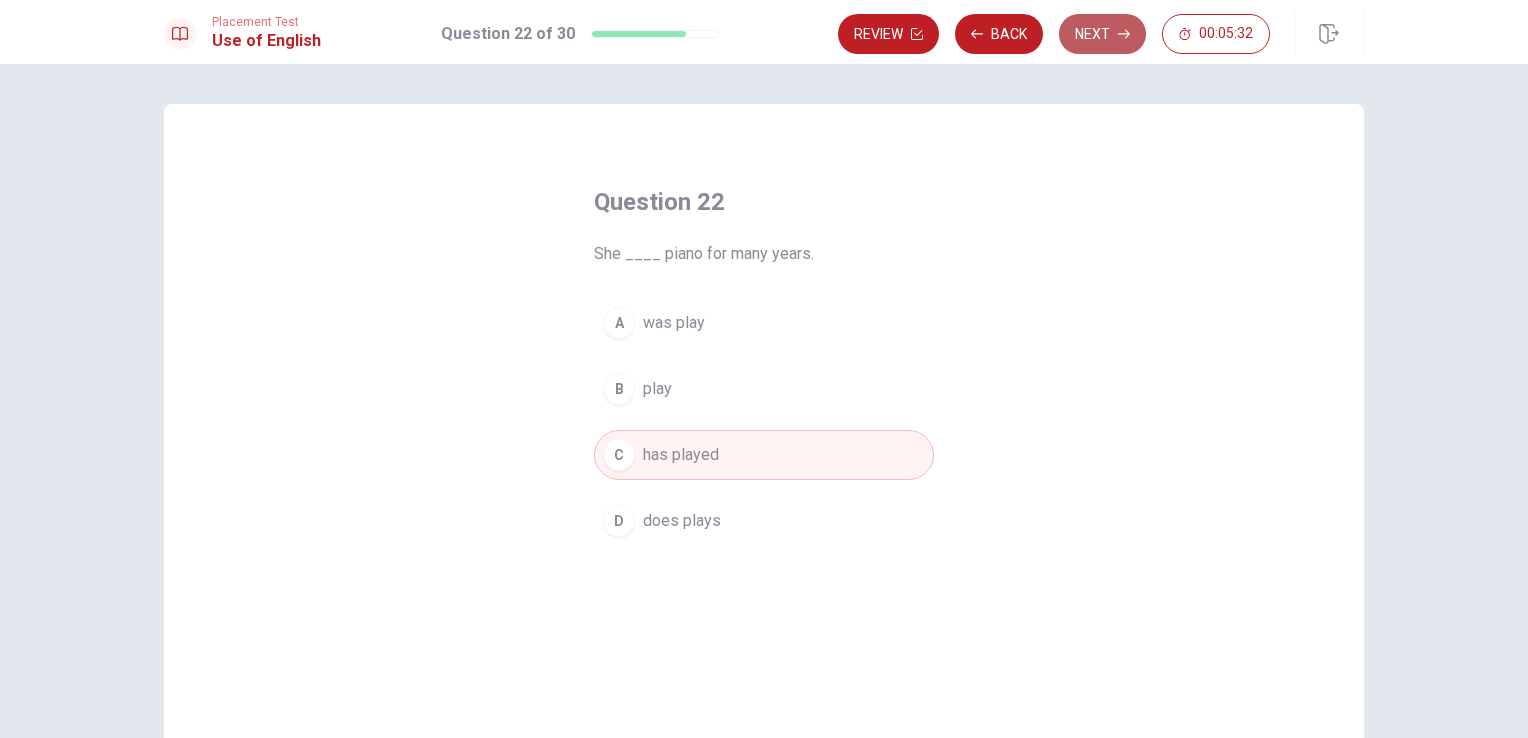 click 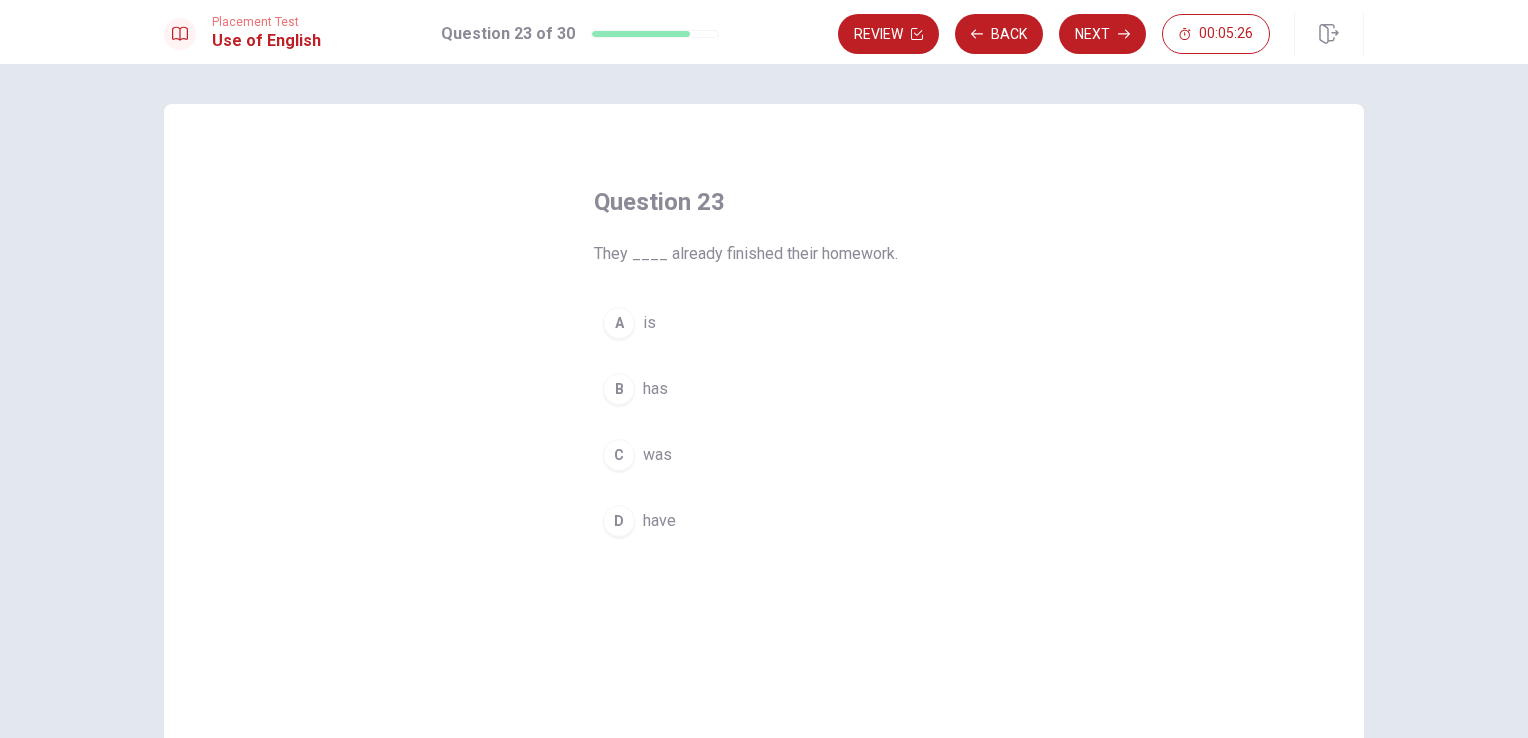 click on "have" at bounding box center [659, 521] 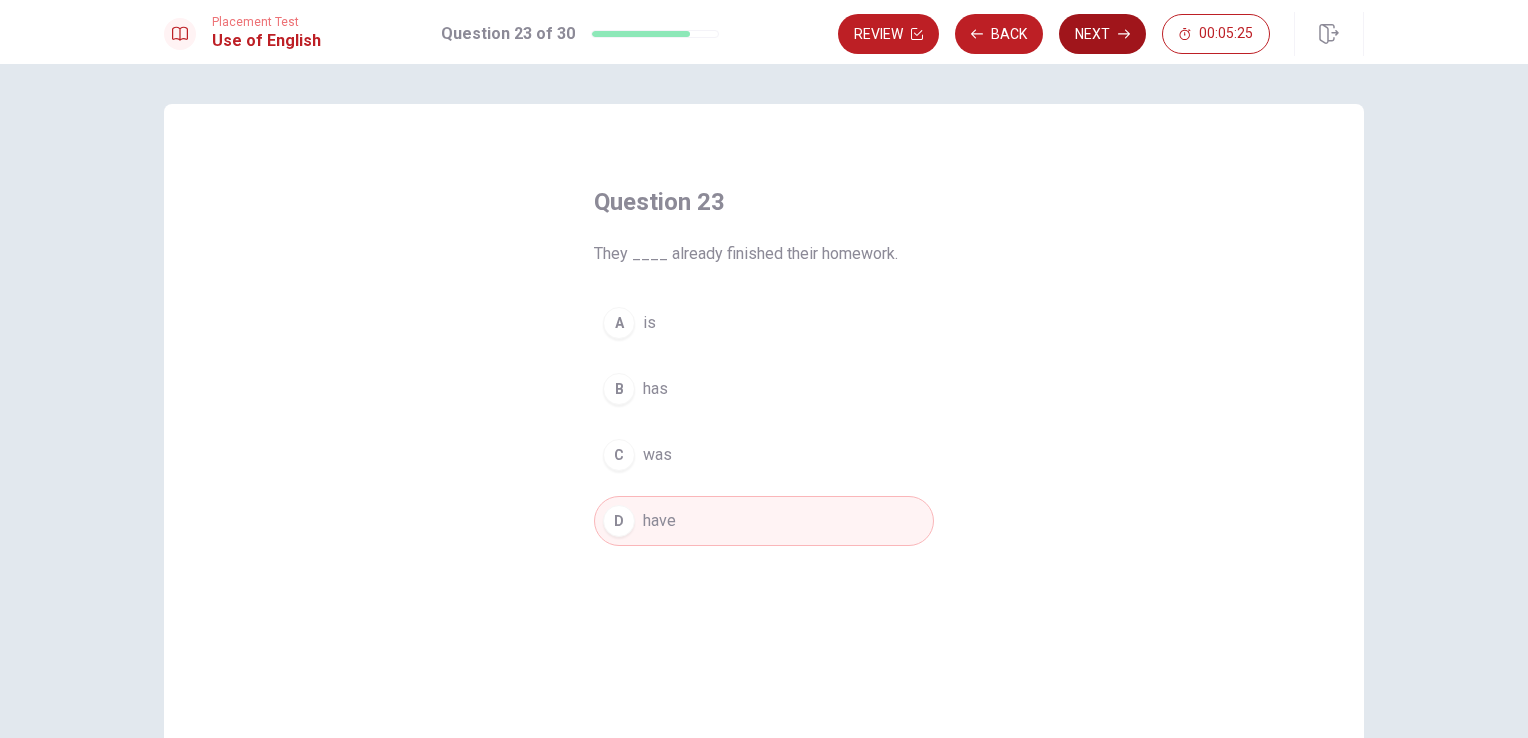 click on "Next" at bounding box center (1102, 34) 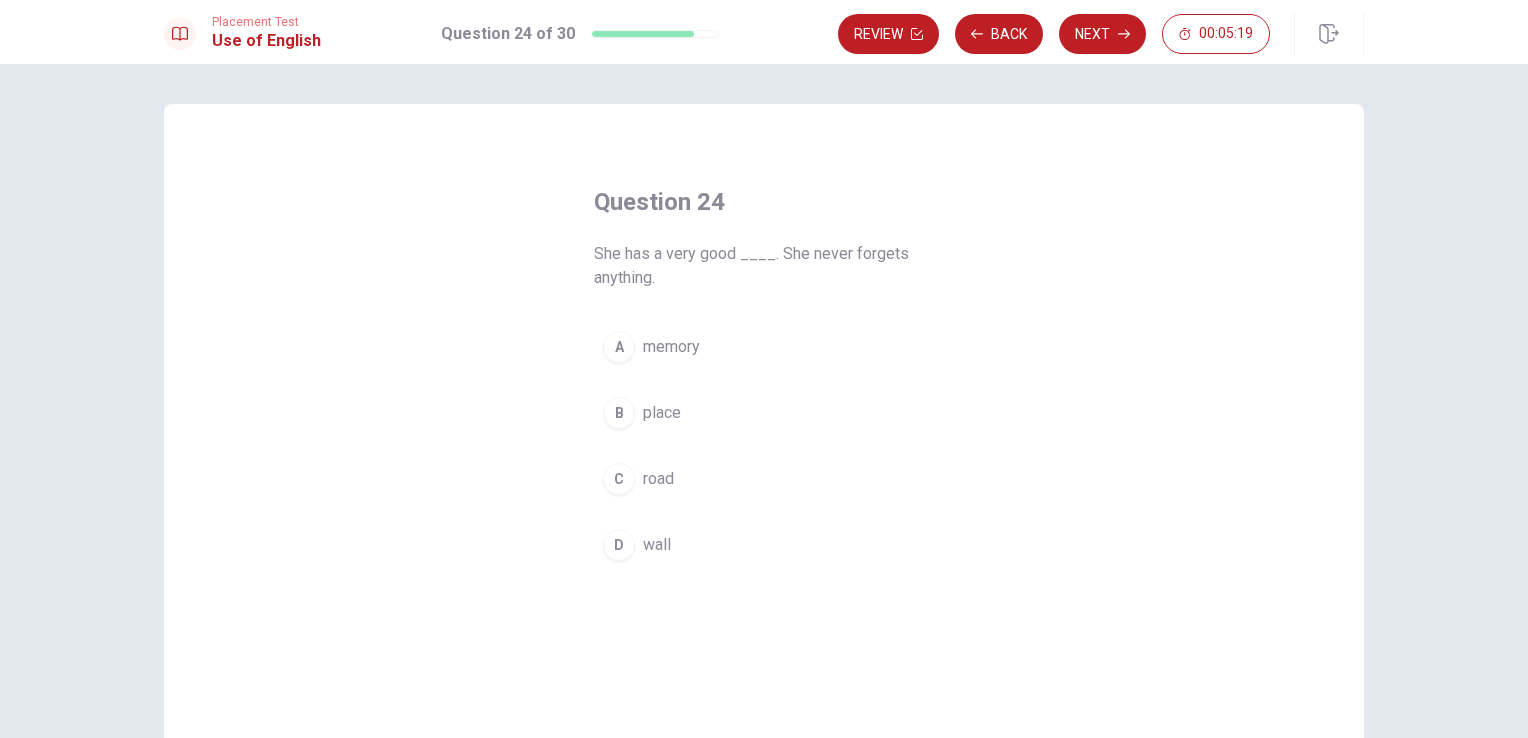 click on "memory" at bounding box center (671, 347) 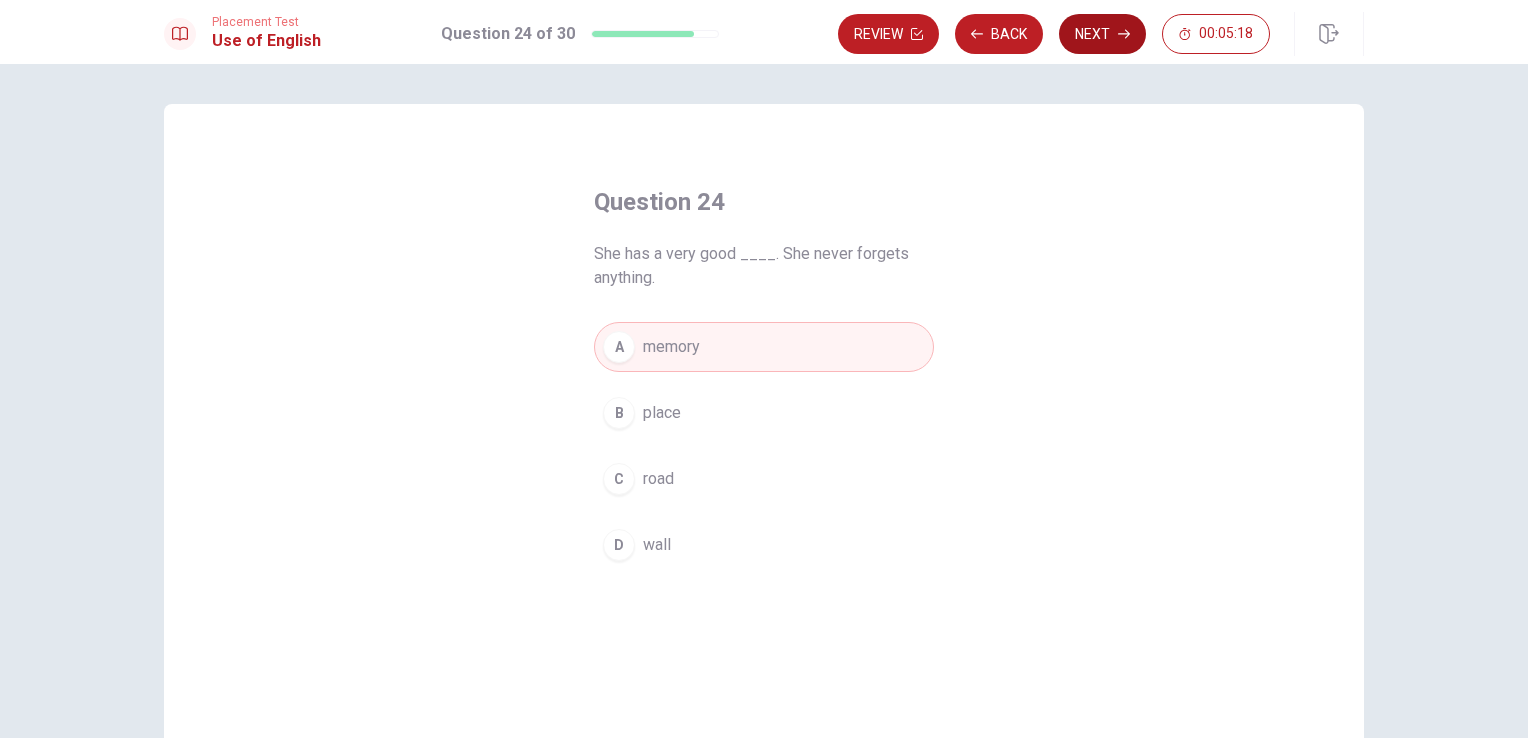 click on "Next" at bounding box center [1102, 34] 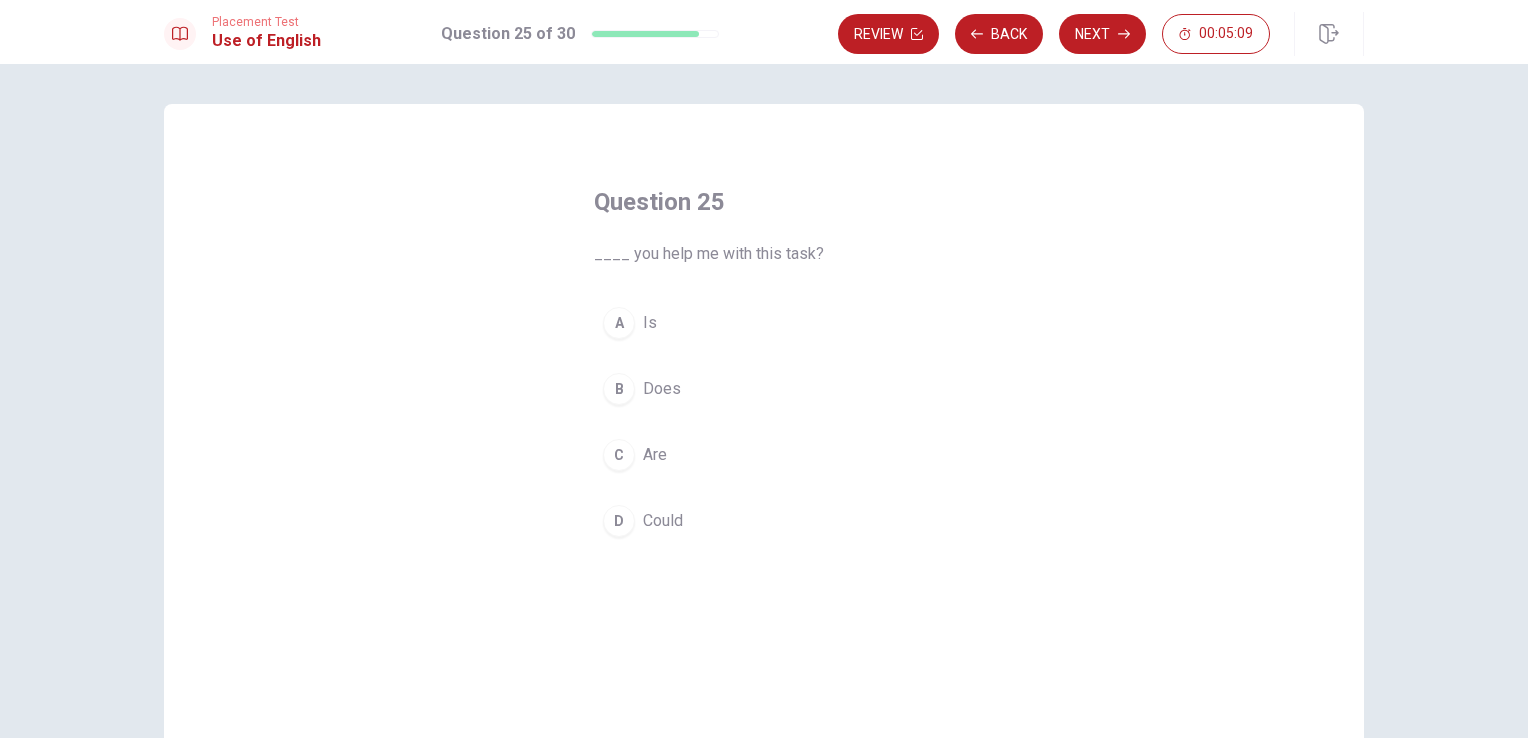 click on "D Could" at bounding box center [764, 521] 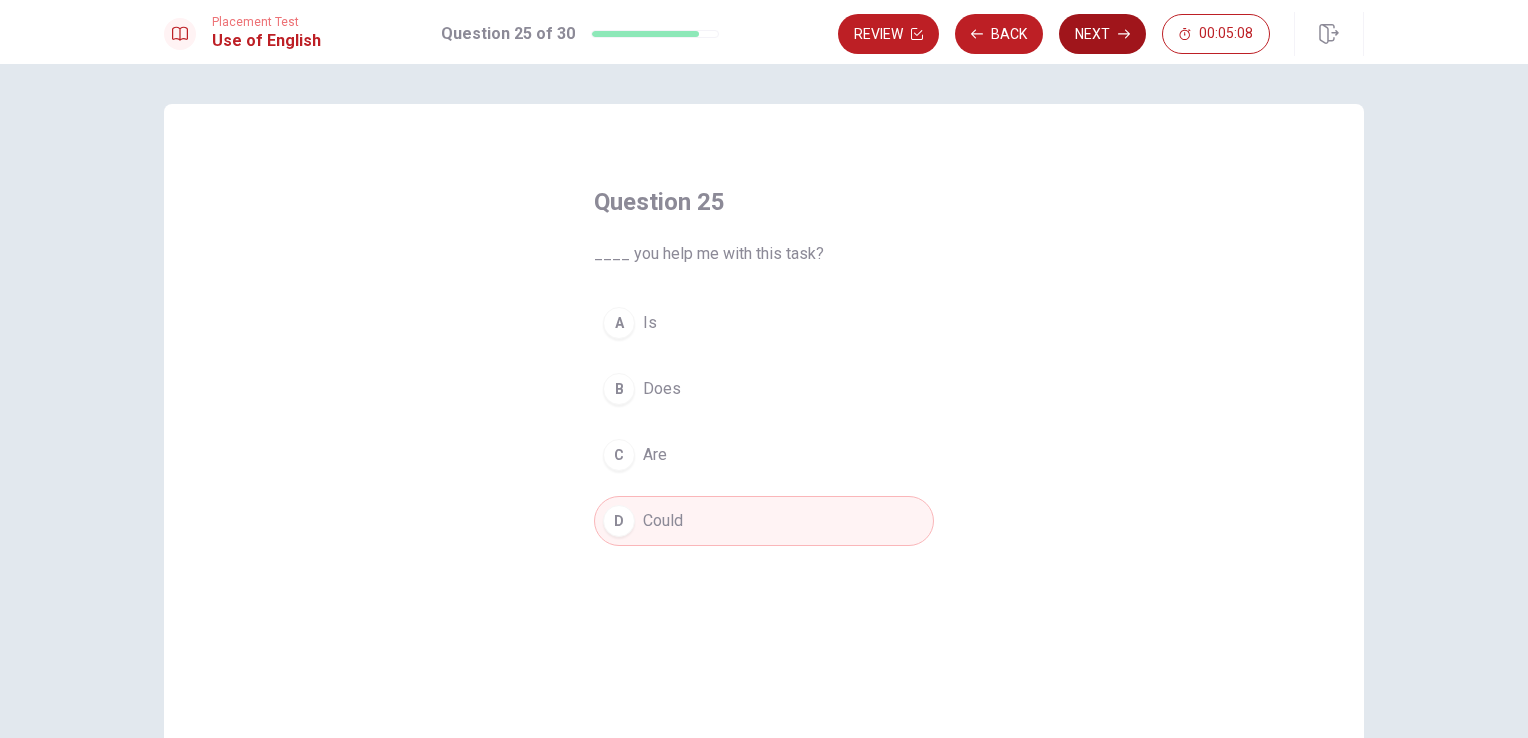click on "Next" at bounding box center (1102, 34) 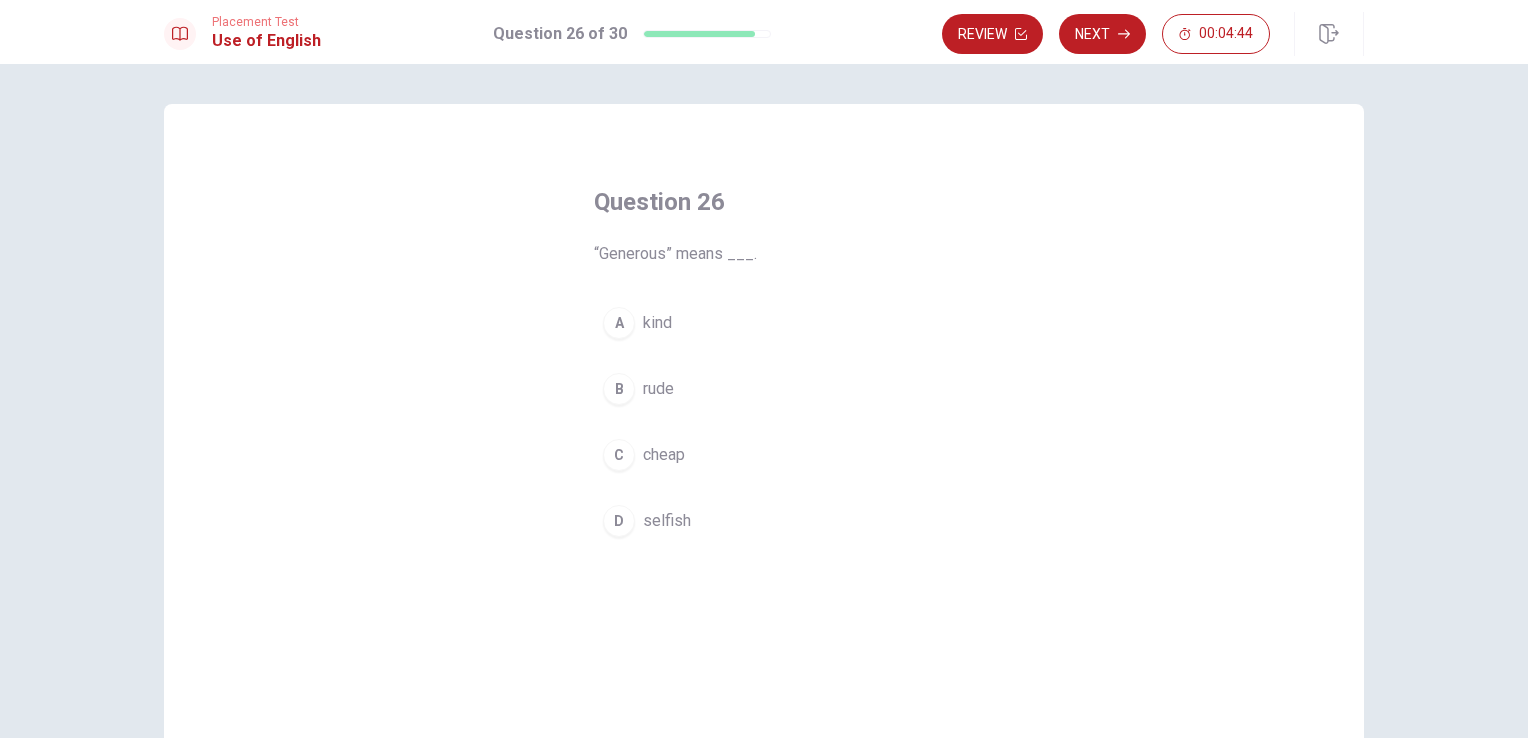 click on "kind" at bounding box center [657, 323] 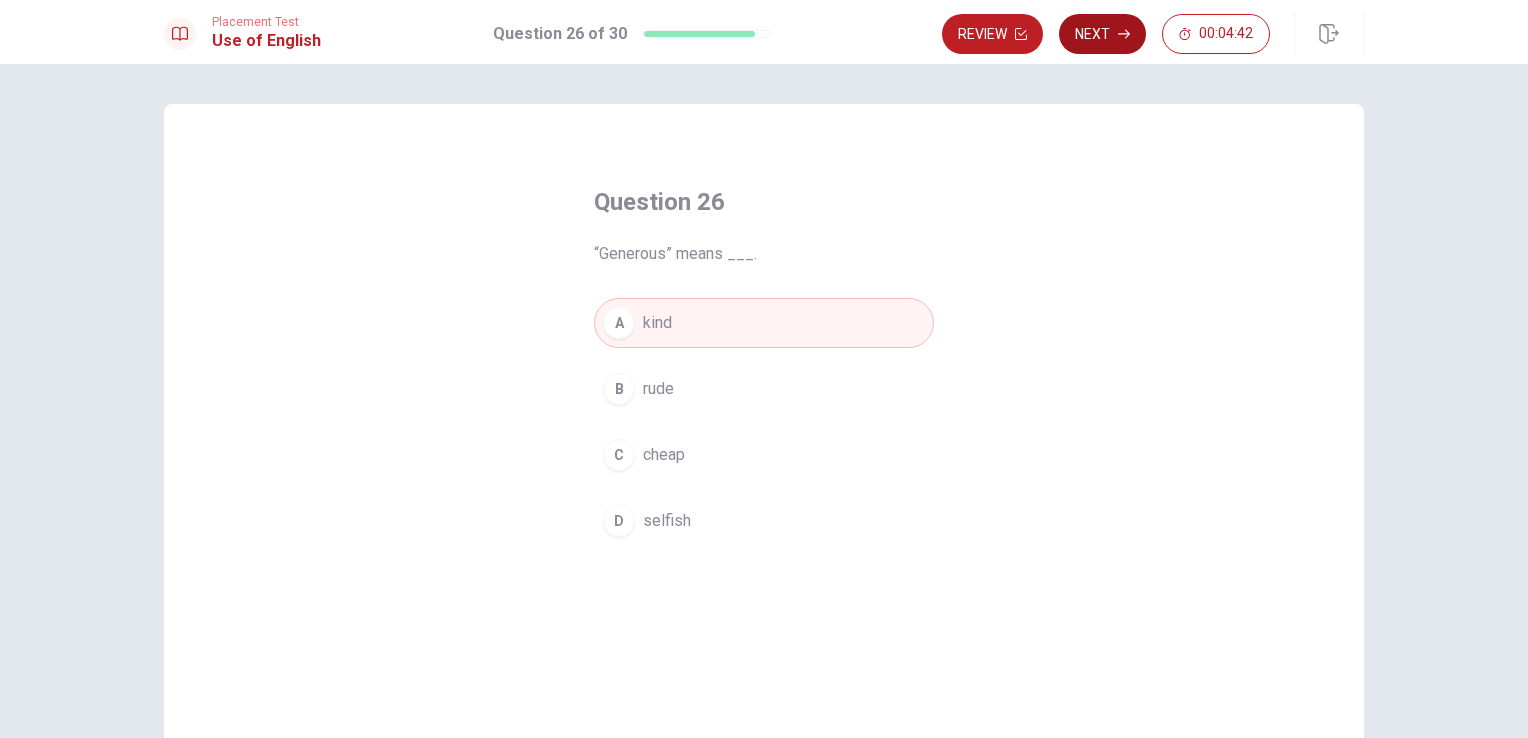 click on "Next" at bounding box center [1102, 34] 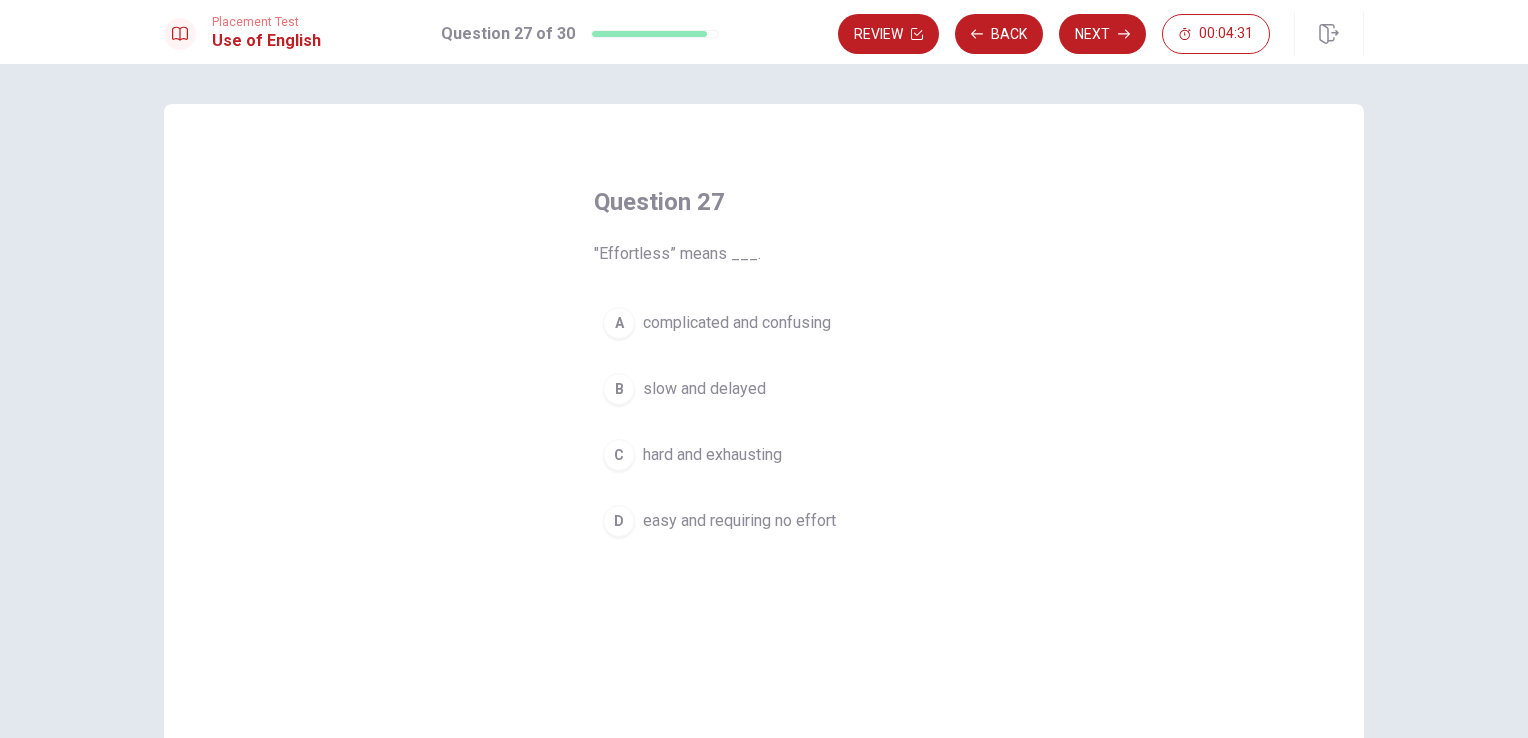 click on "easy and requiring no effort" at bounding box center (739, 521) 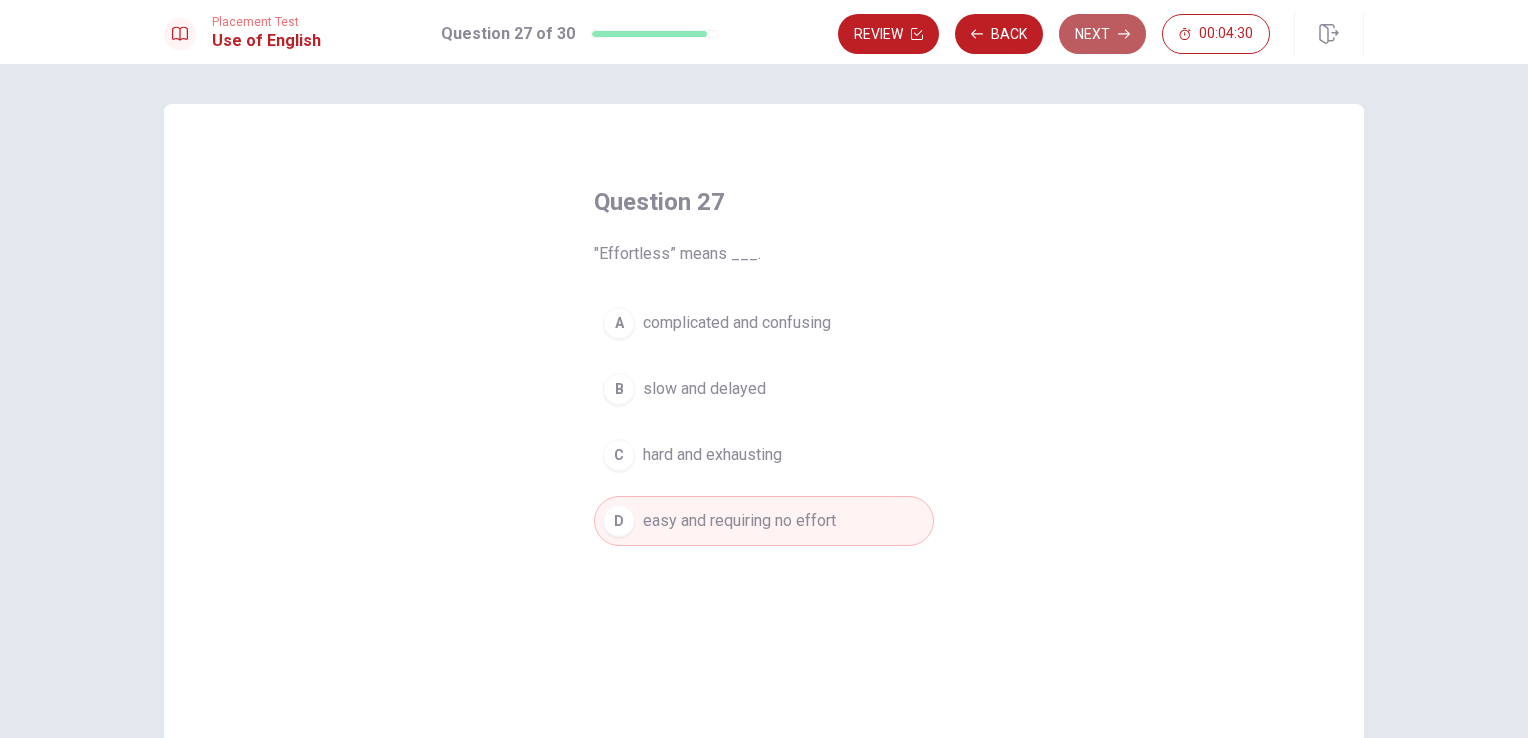 click on "Next" at bounding box center [1102, 34] 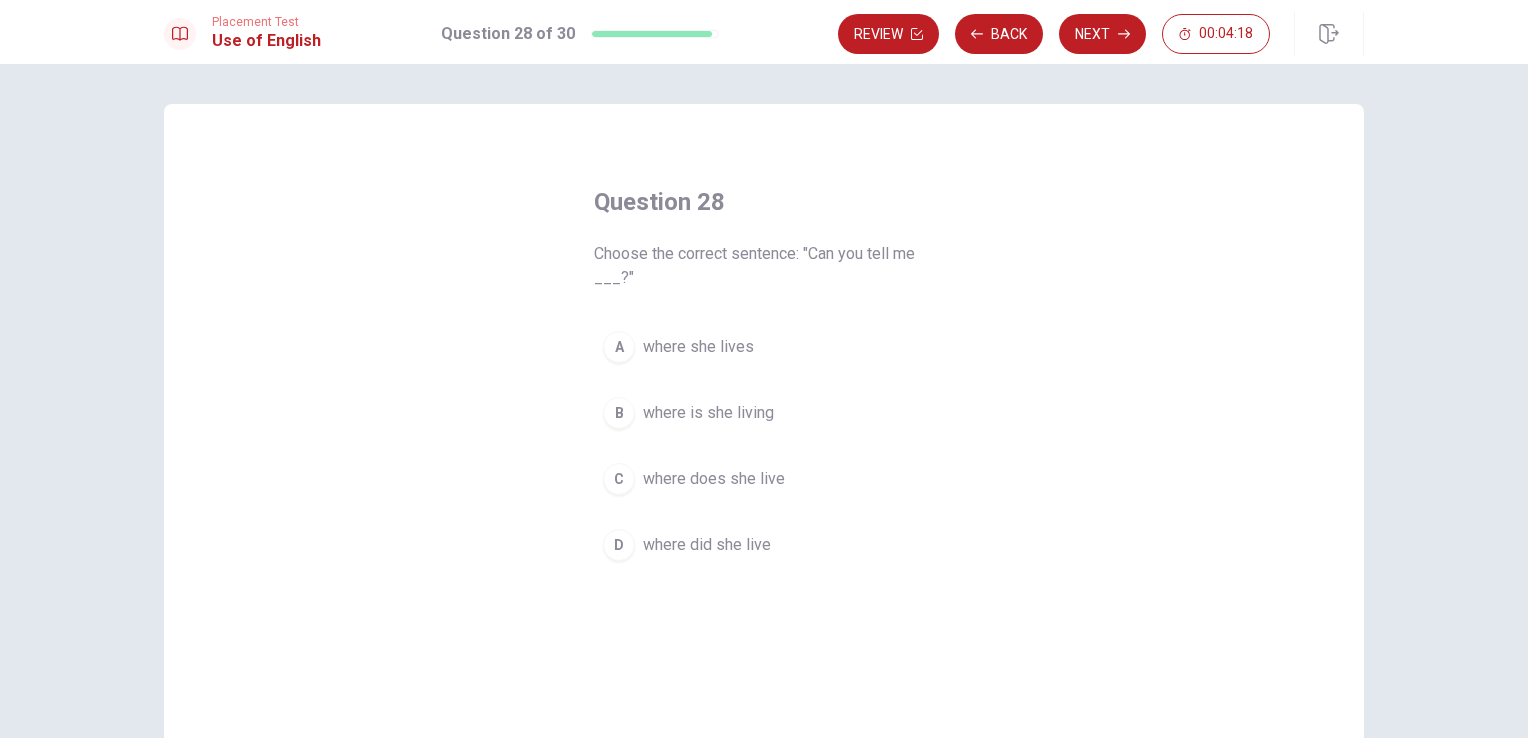 click on "where she lives" at bounding box center (698, 347) 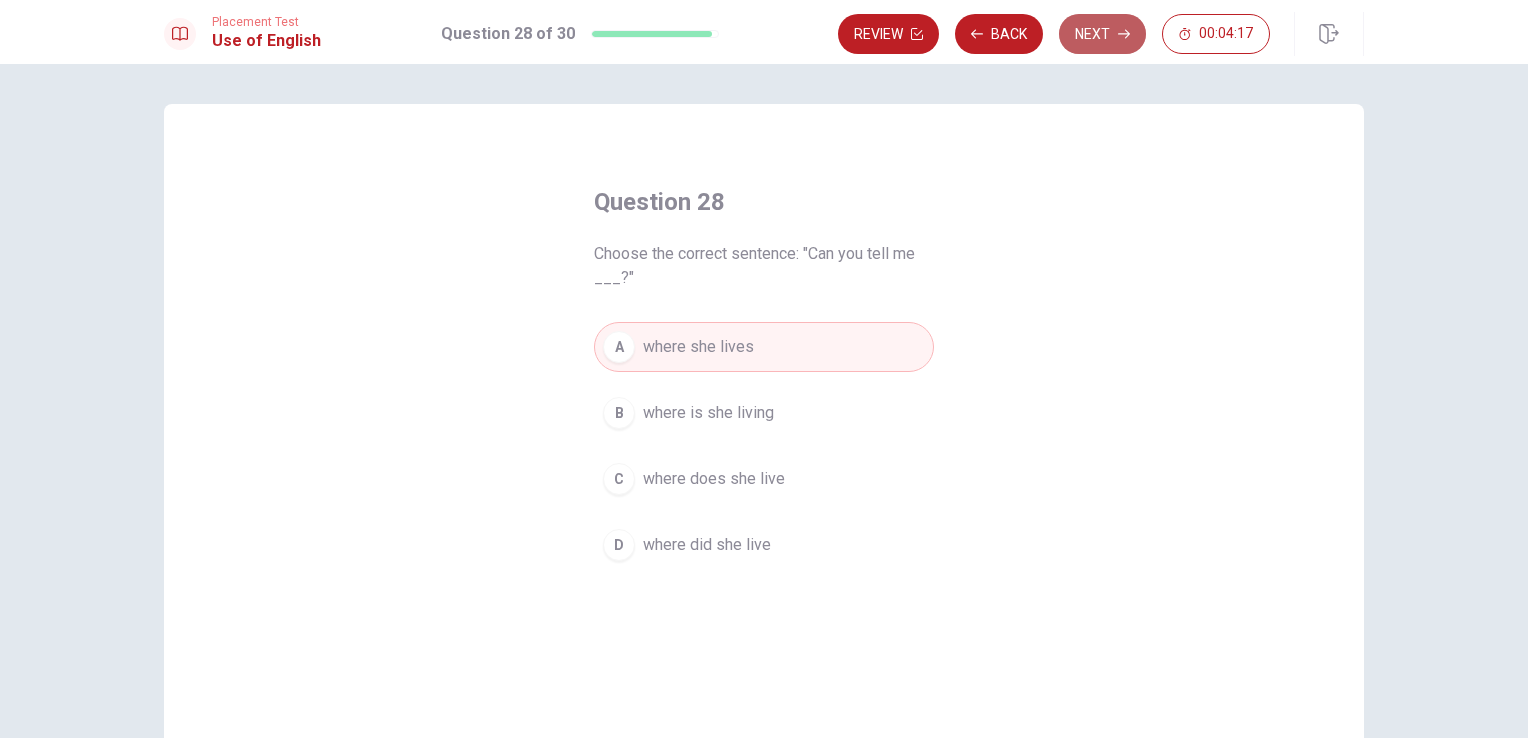 click on "Next" at bounding box center (1102, 34) 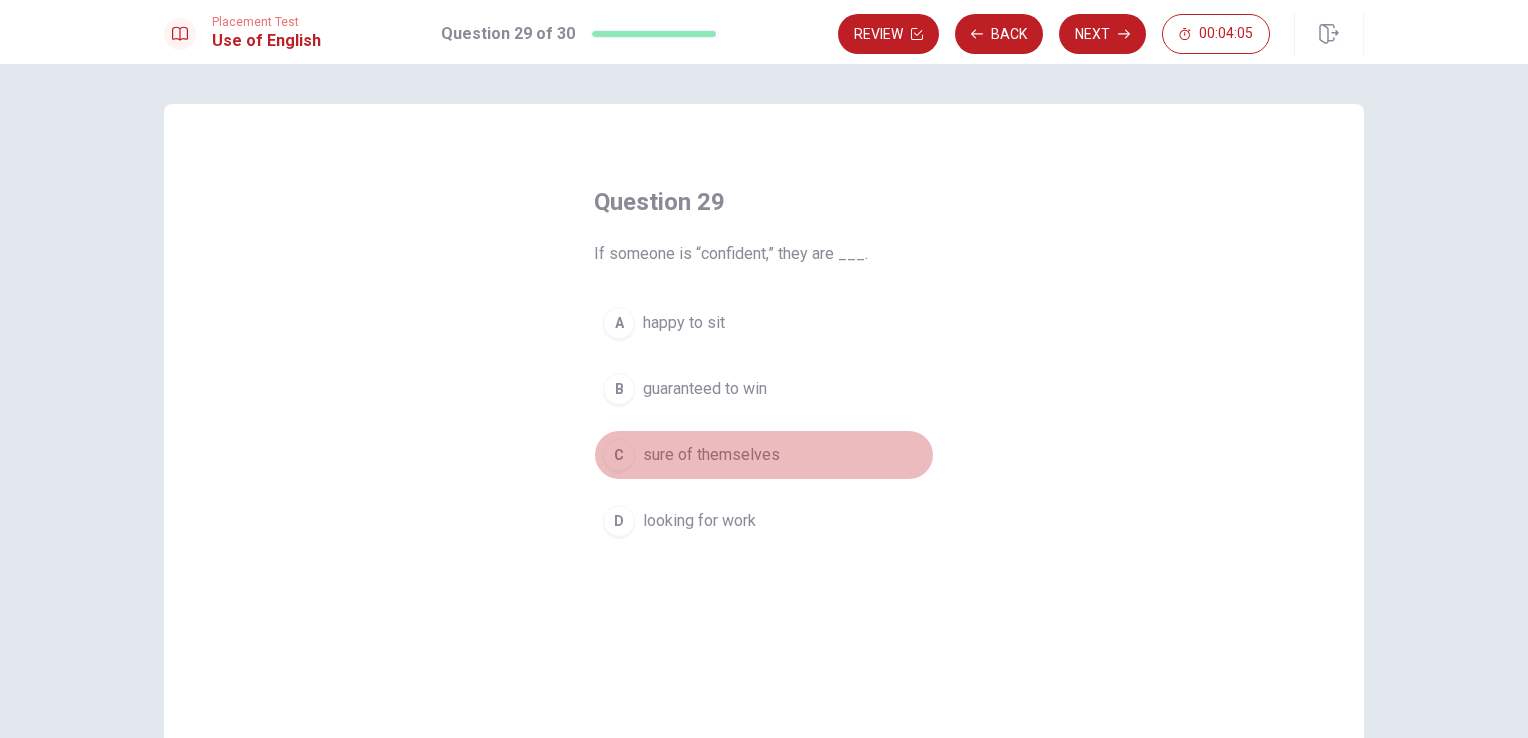 click on "sure of themselves" at bounding box center (711, 455) 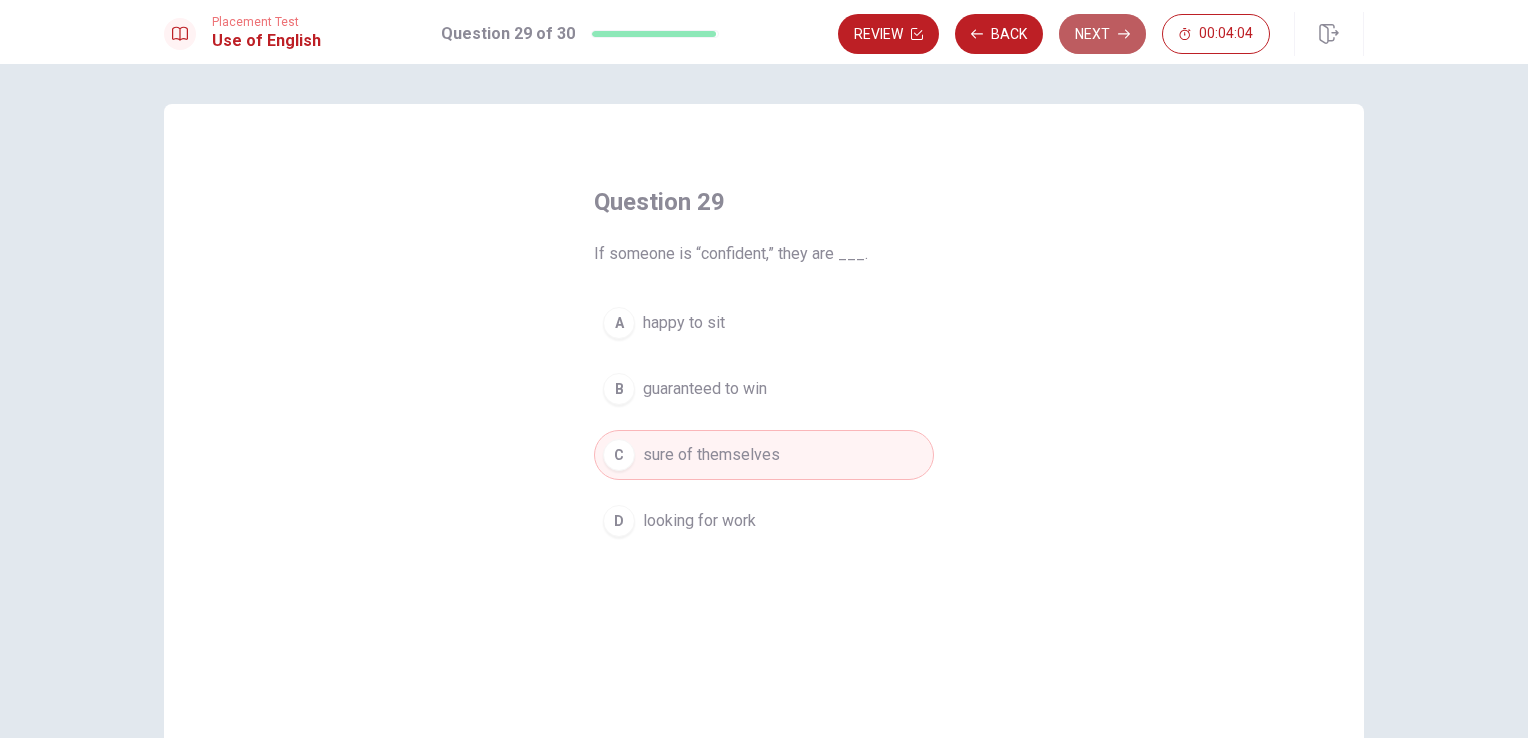 click 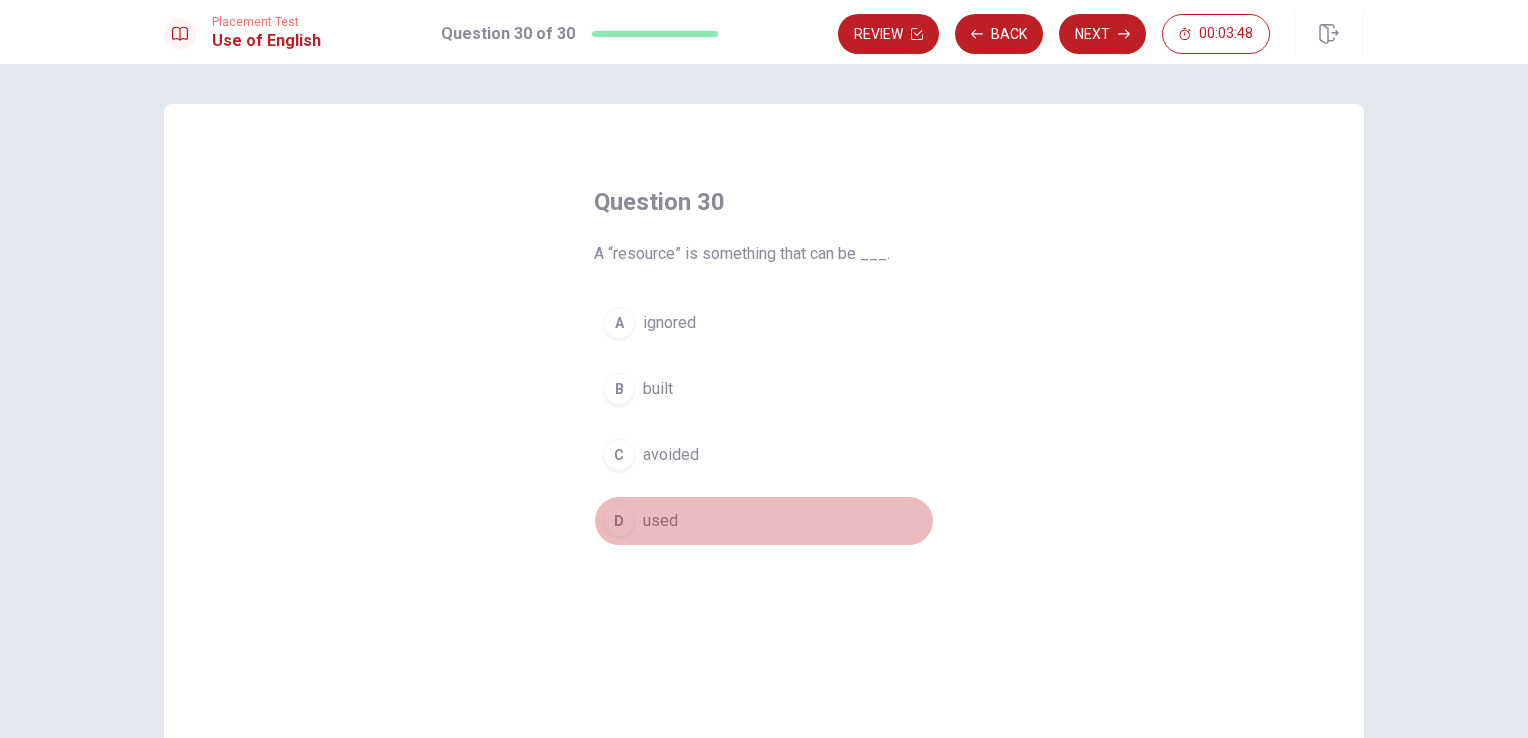 click on "used" at bounding box center [660, 521] 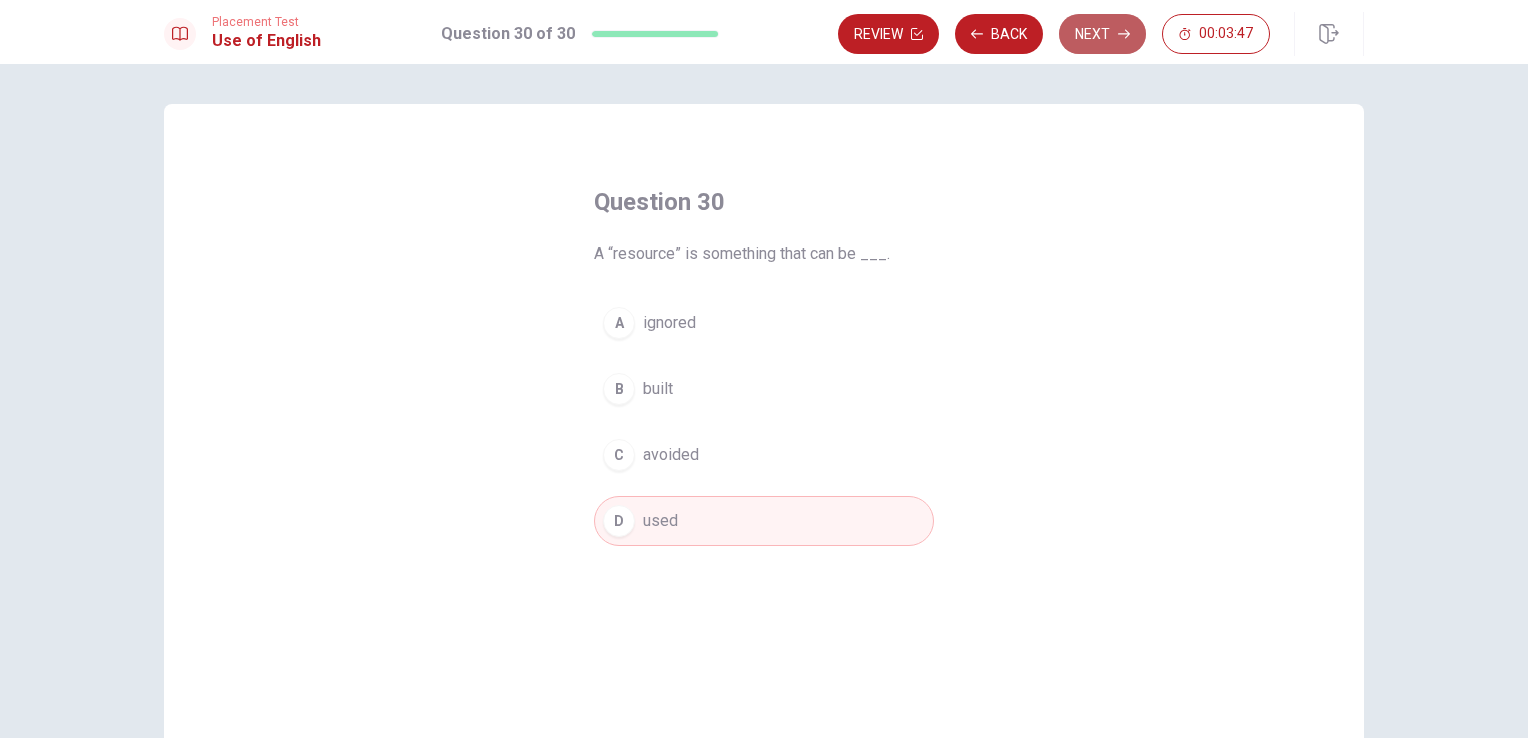click on "Next" at bounding box center [1102, 34] 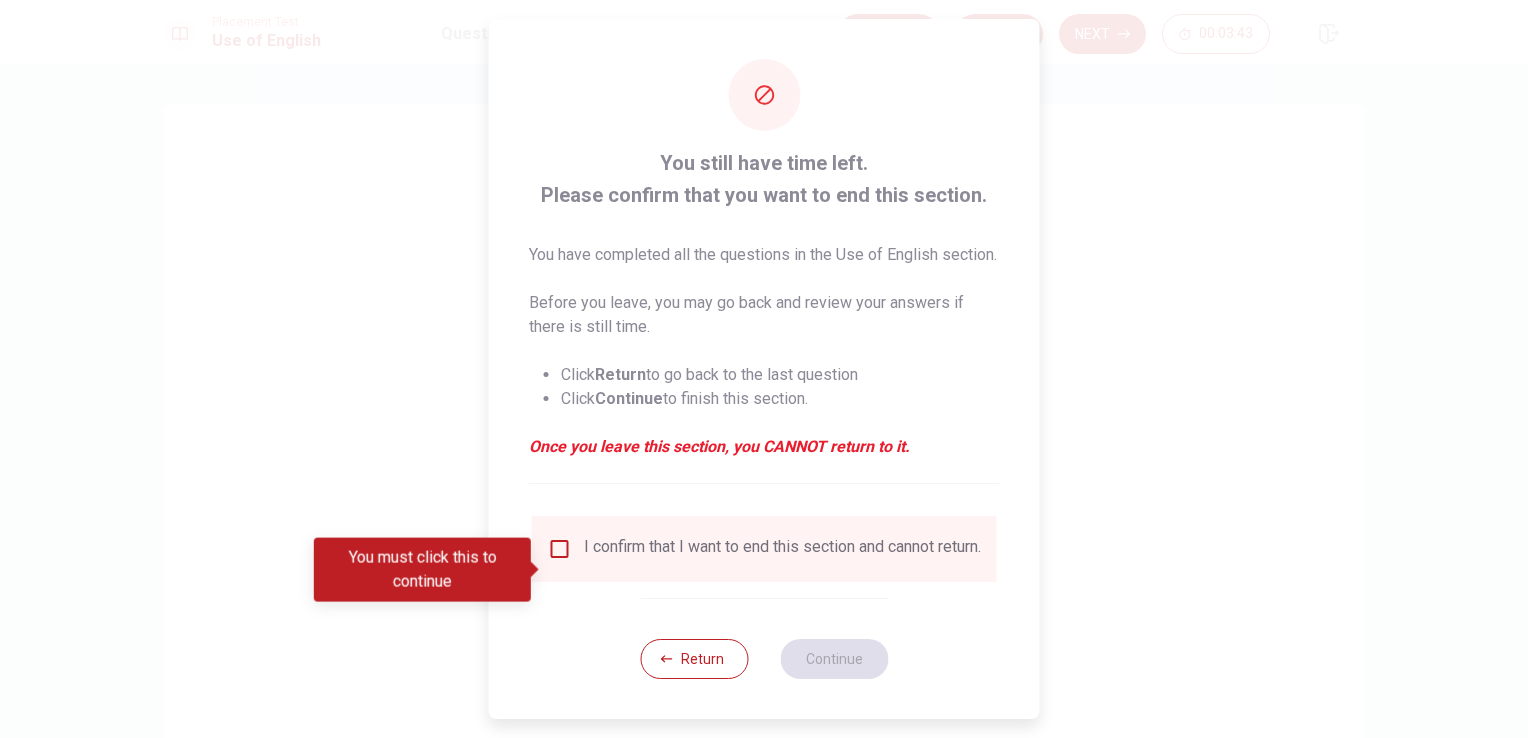 click at bounding box center (560, 549) 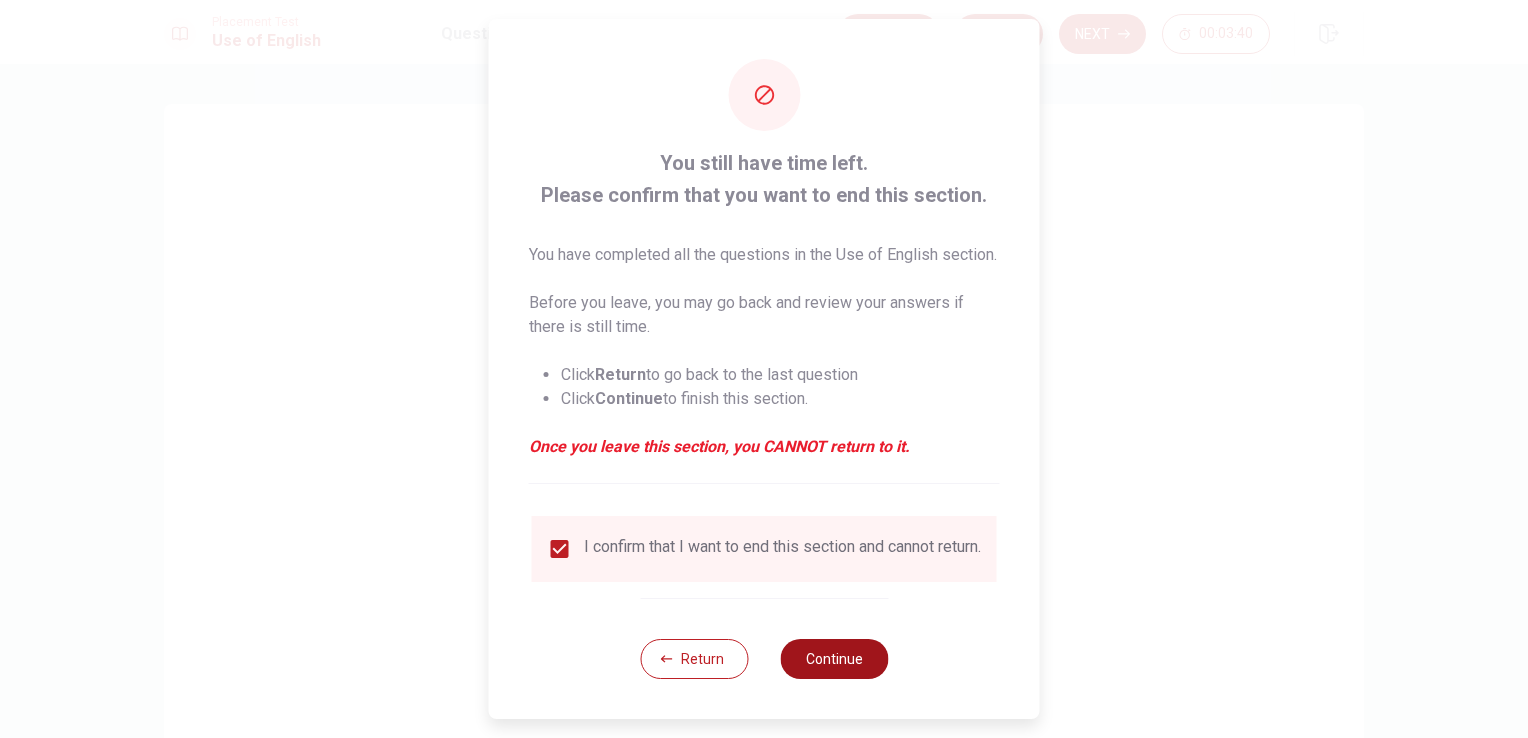 click on "Continue" at bounding box center [834, 659] 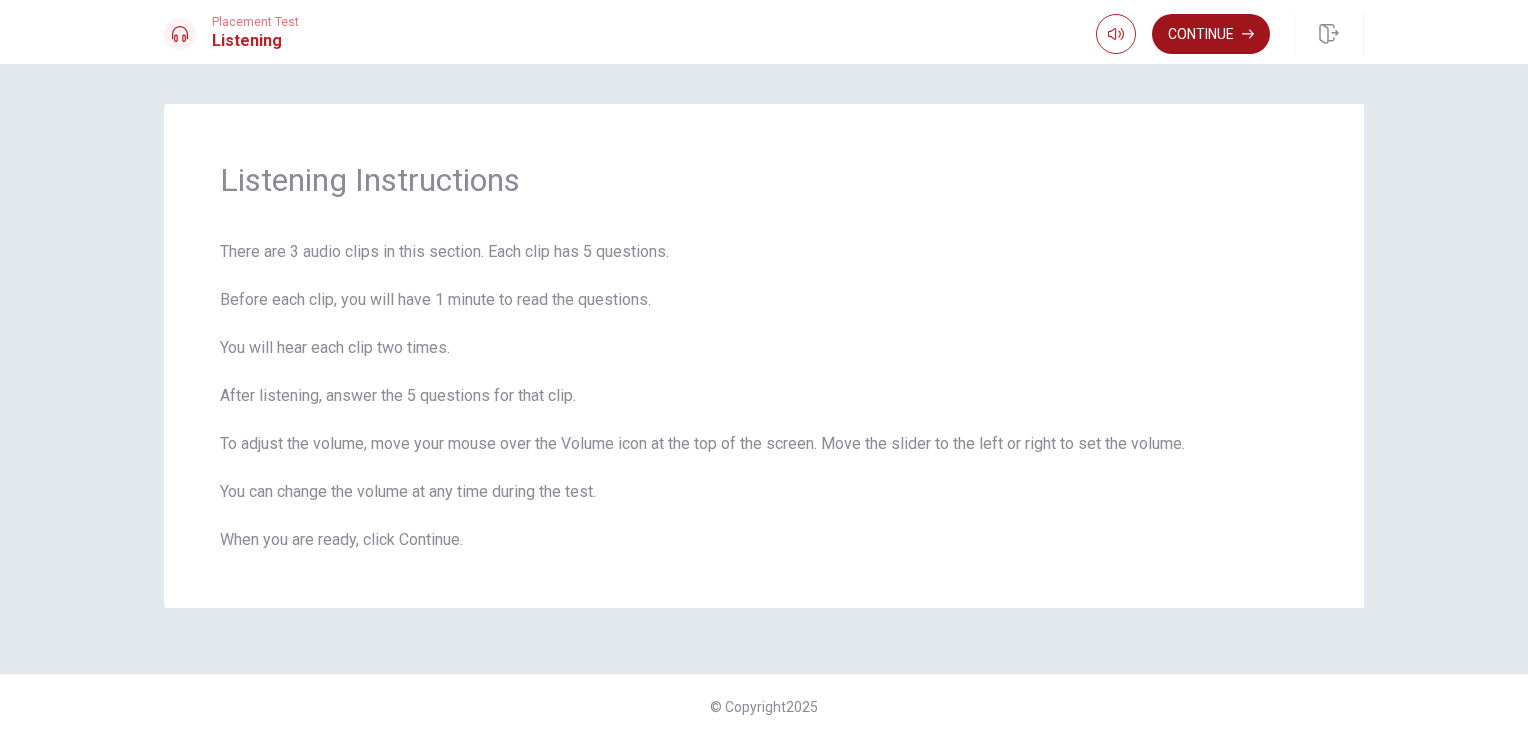 click on "Continue" at bounding box center (1211, 34) 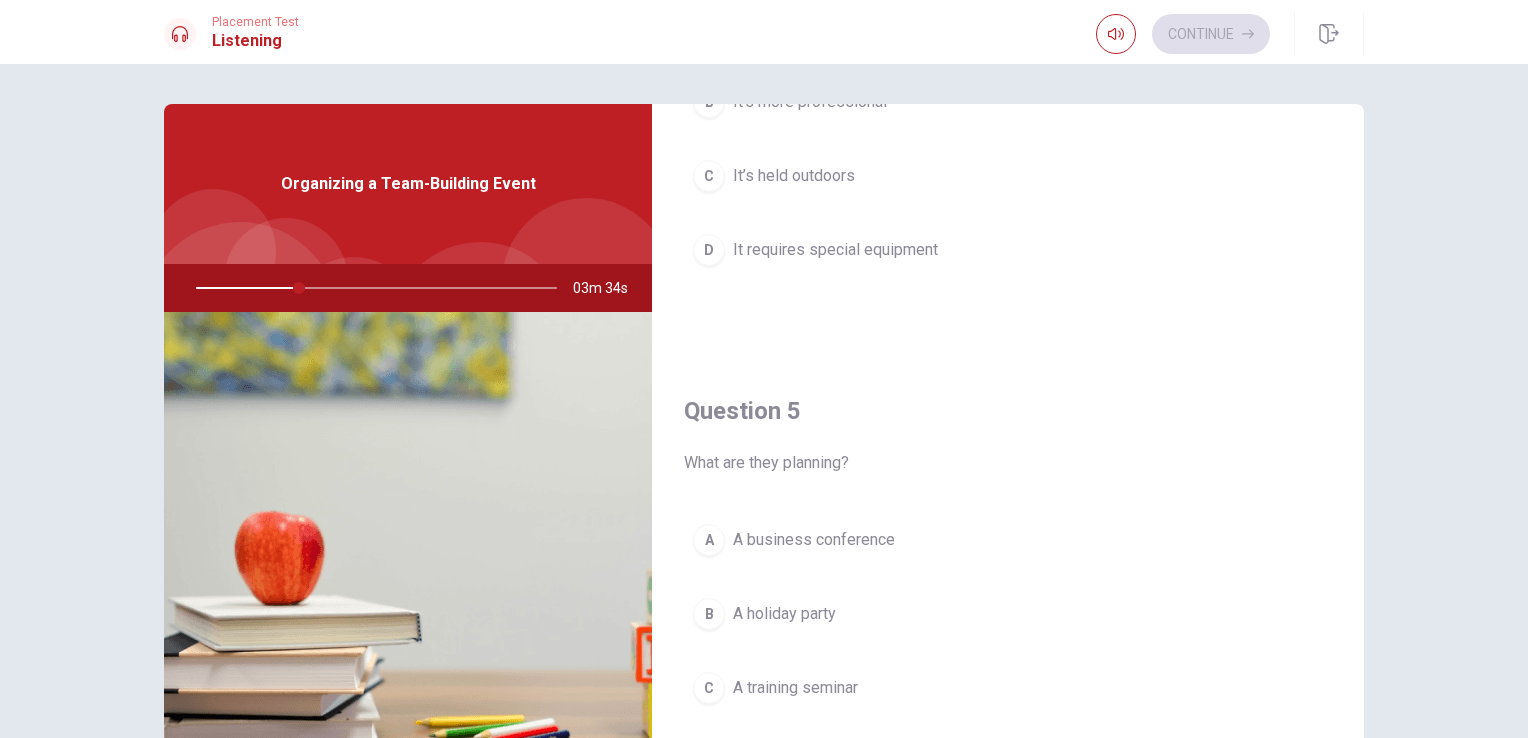 scroll, scrollTop: 1856, scrollLeft: 0, axis: vertical 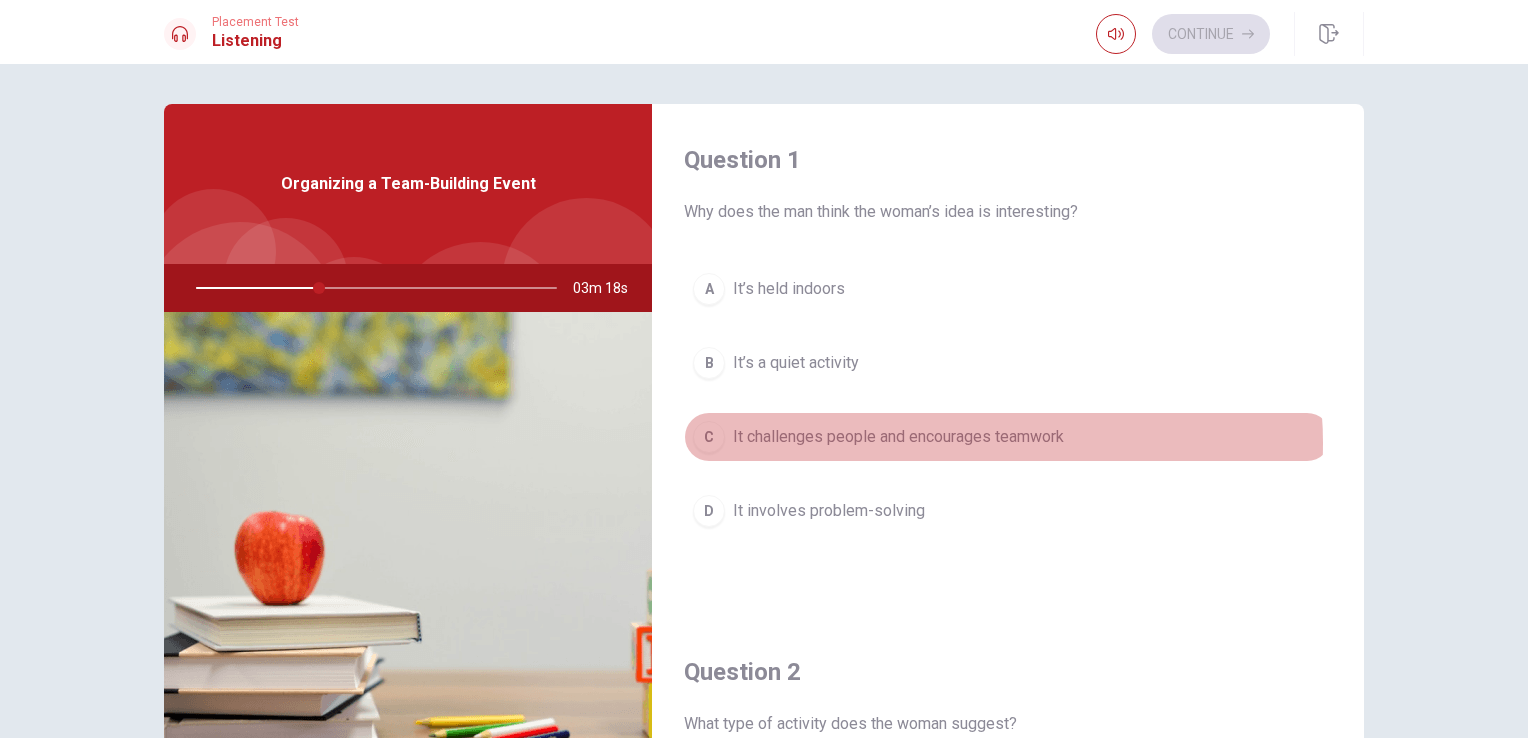 click on "It challenges people and encourages teamwork" at bounding box center (898, 437) 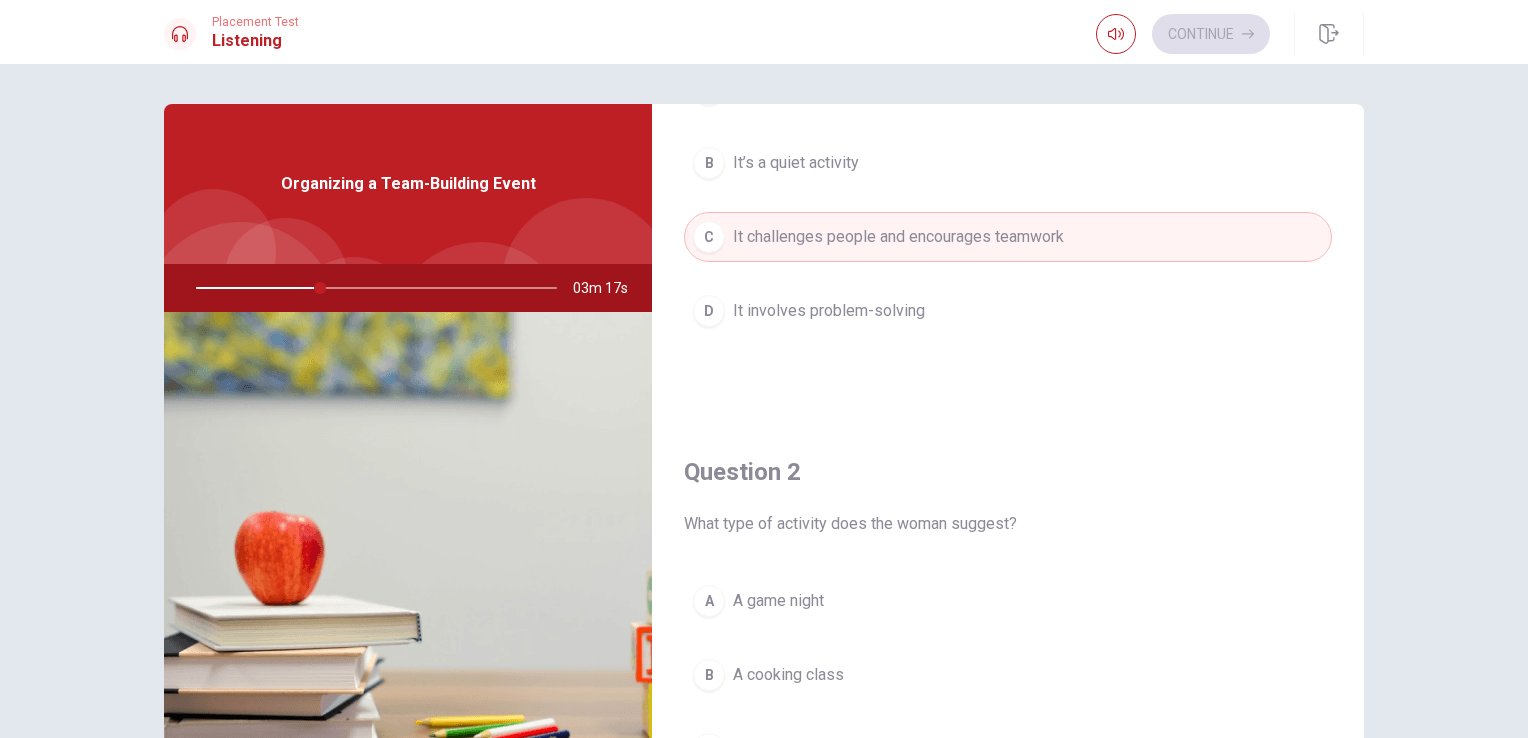 scroll, scrollTop: 500, scrollLeft: 0, axis: vertical 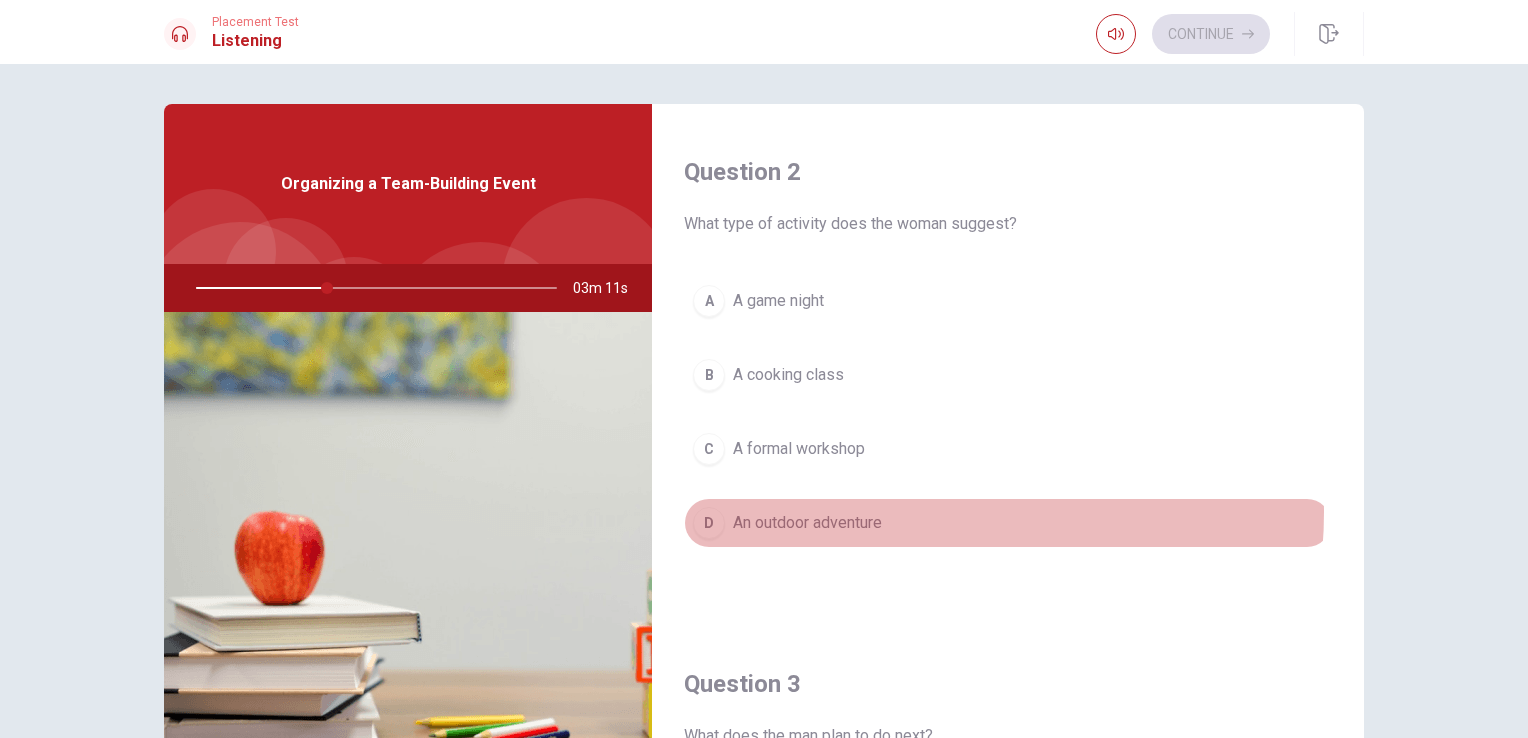 drag, startPoint x: 907, startPoint y: 509, endPoint x: 888, endPoint y: 522, distance: 23.021729 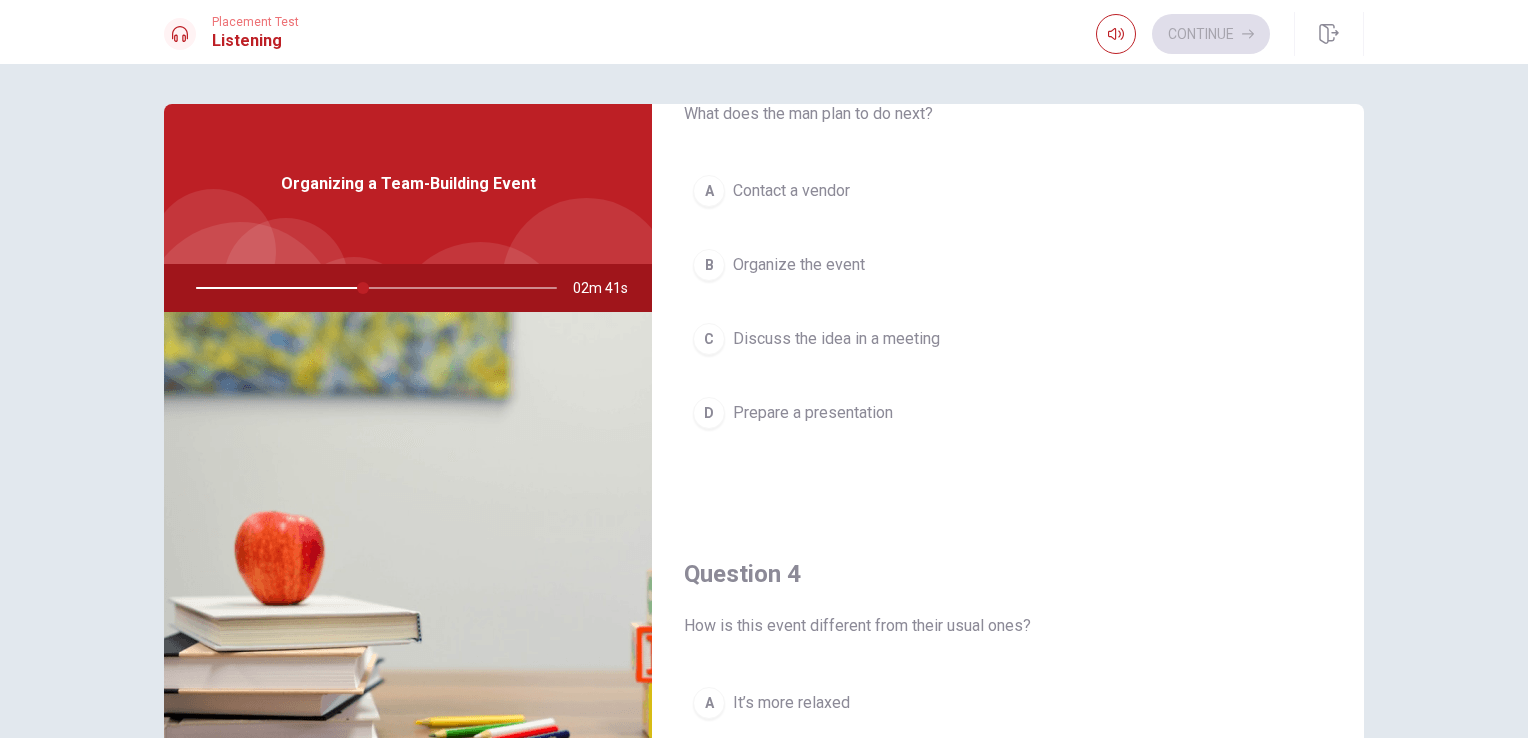 scroll, scrollTop: 1156, scrollLeft: 0, axis: vertical 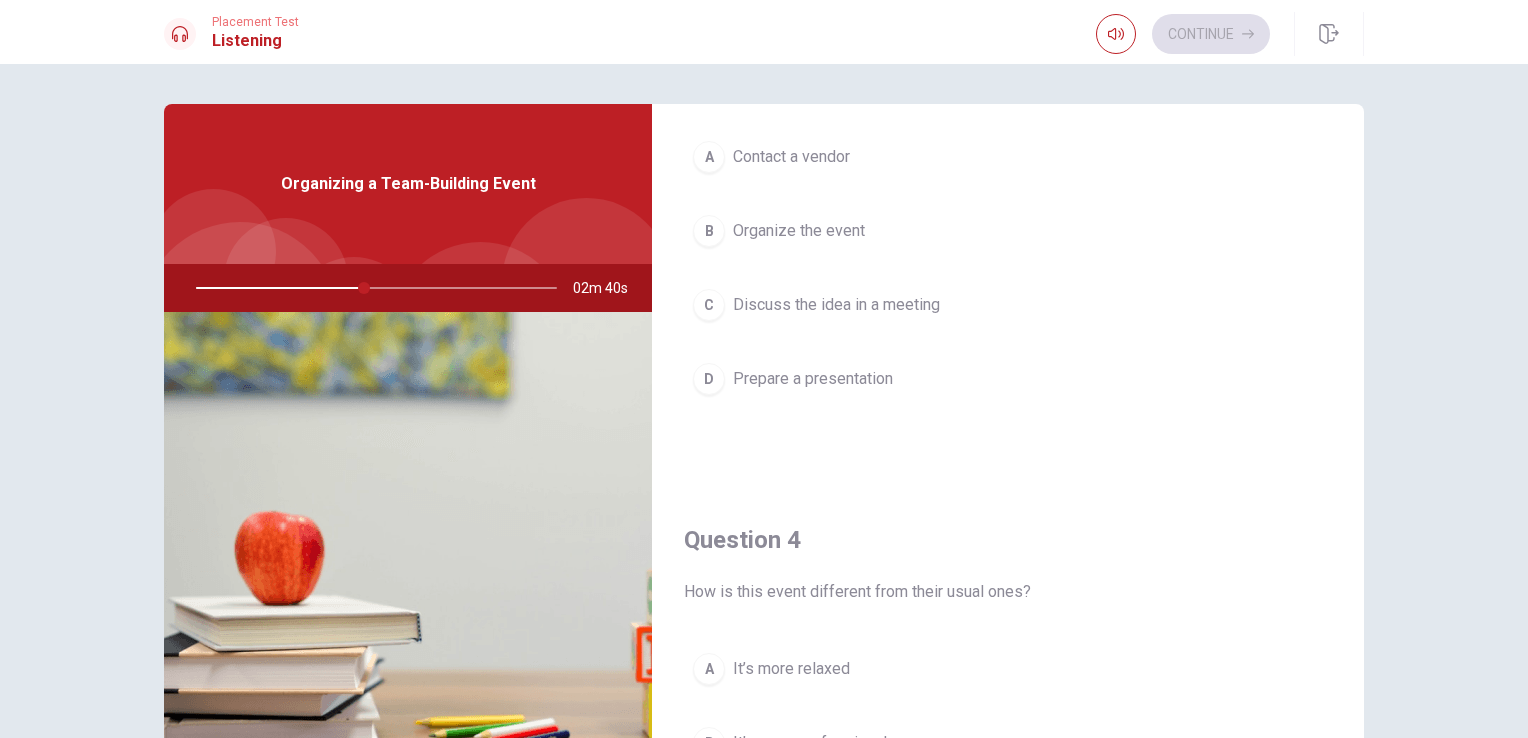 click on "Discuss the idea in a meeting" at bounding box center [836, 305] 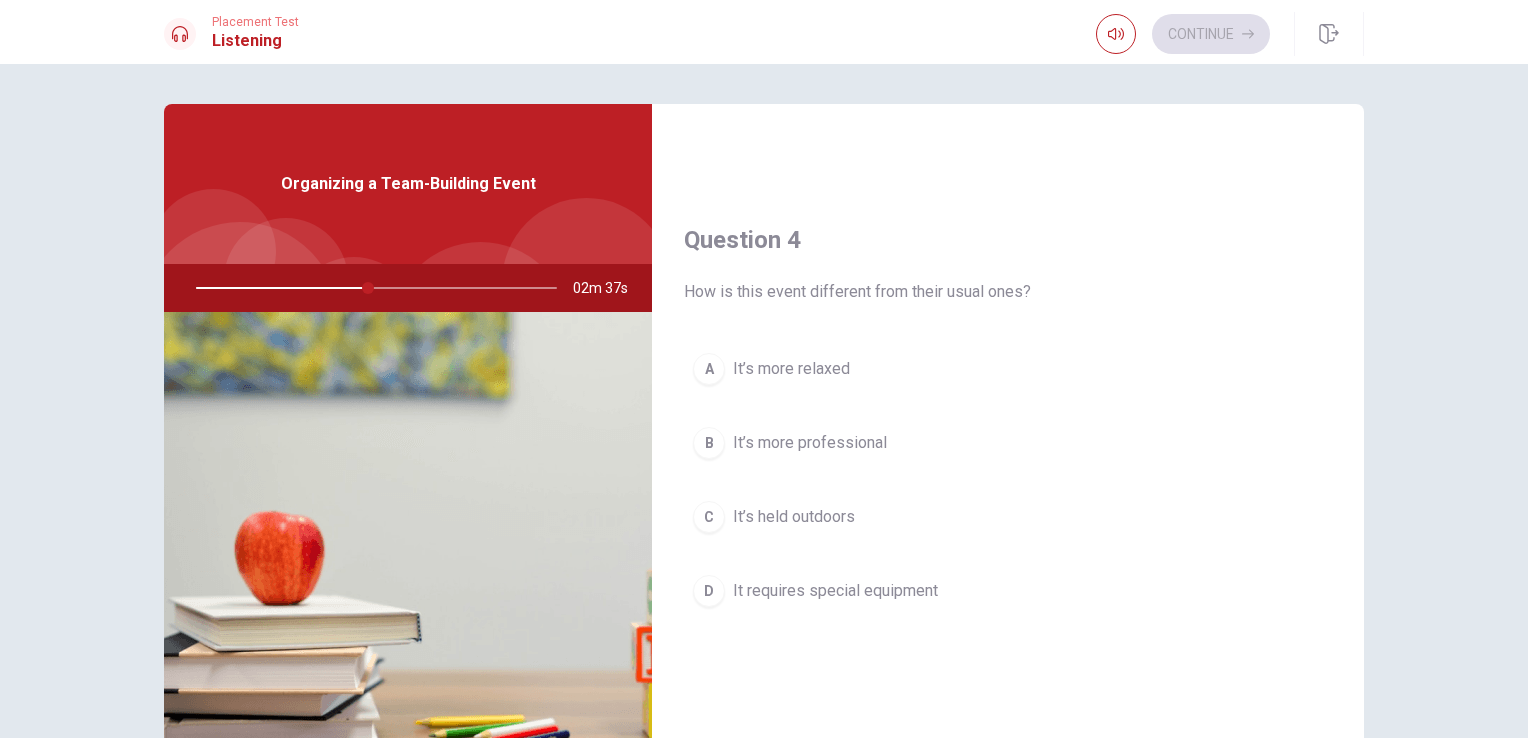 scroll, scrollTop: 1556, scrollLeft: 0, axis: vertical 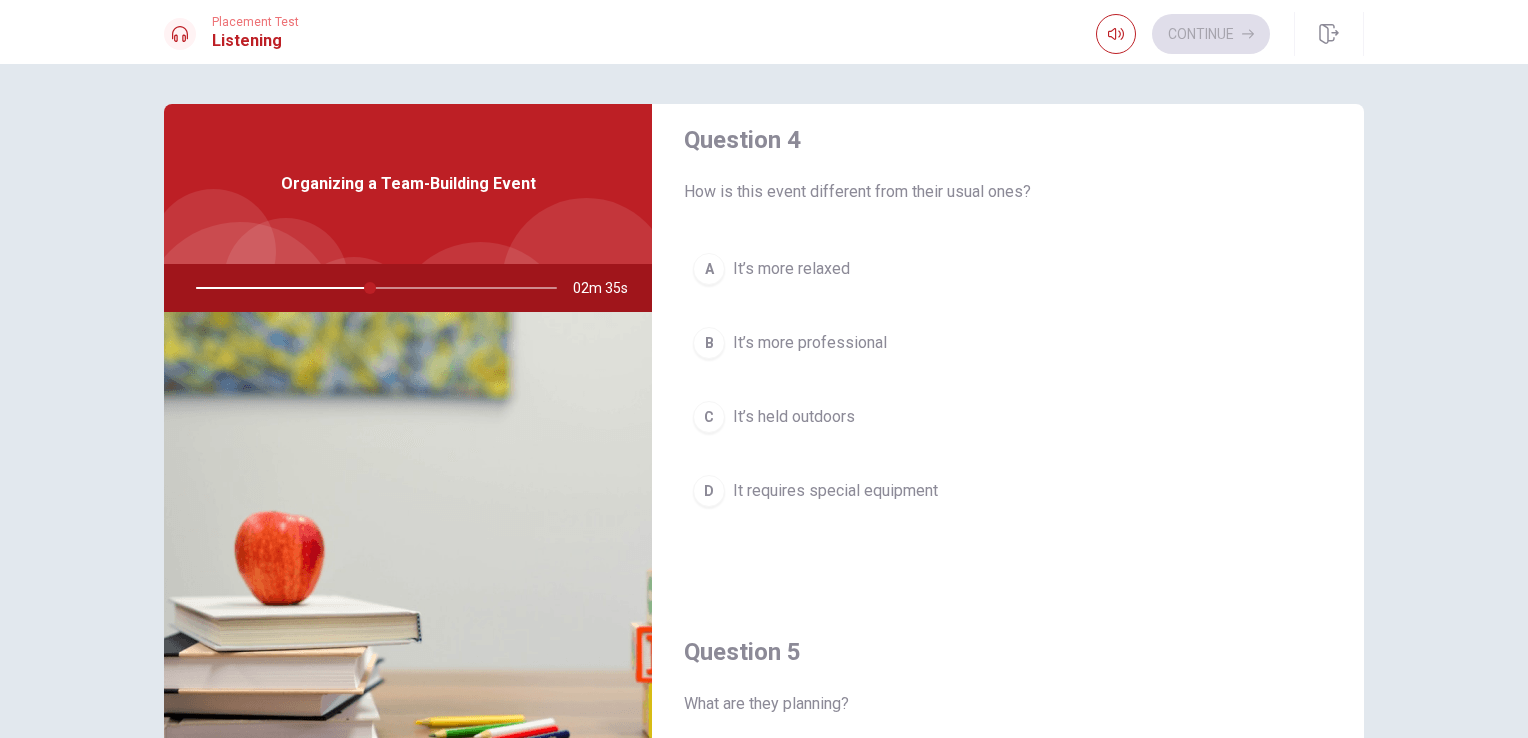 click on "It’s held outdoors" at bounding box center [794, 417] 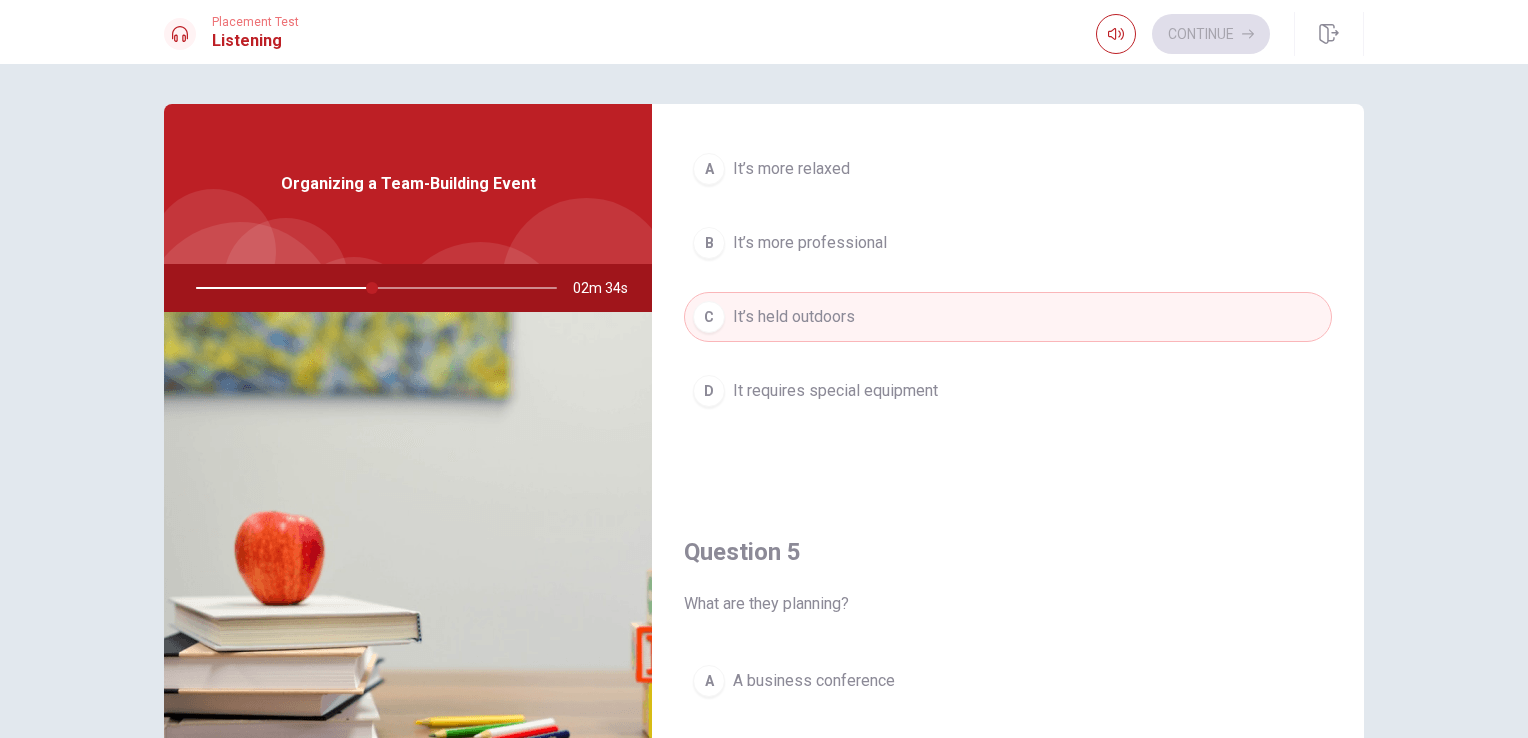 scroll, scrollTop: 1856, scrollLeft: 0, axis: vertical 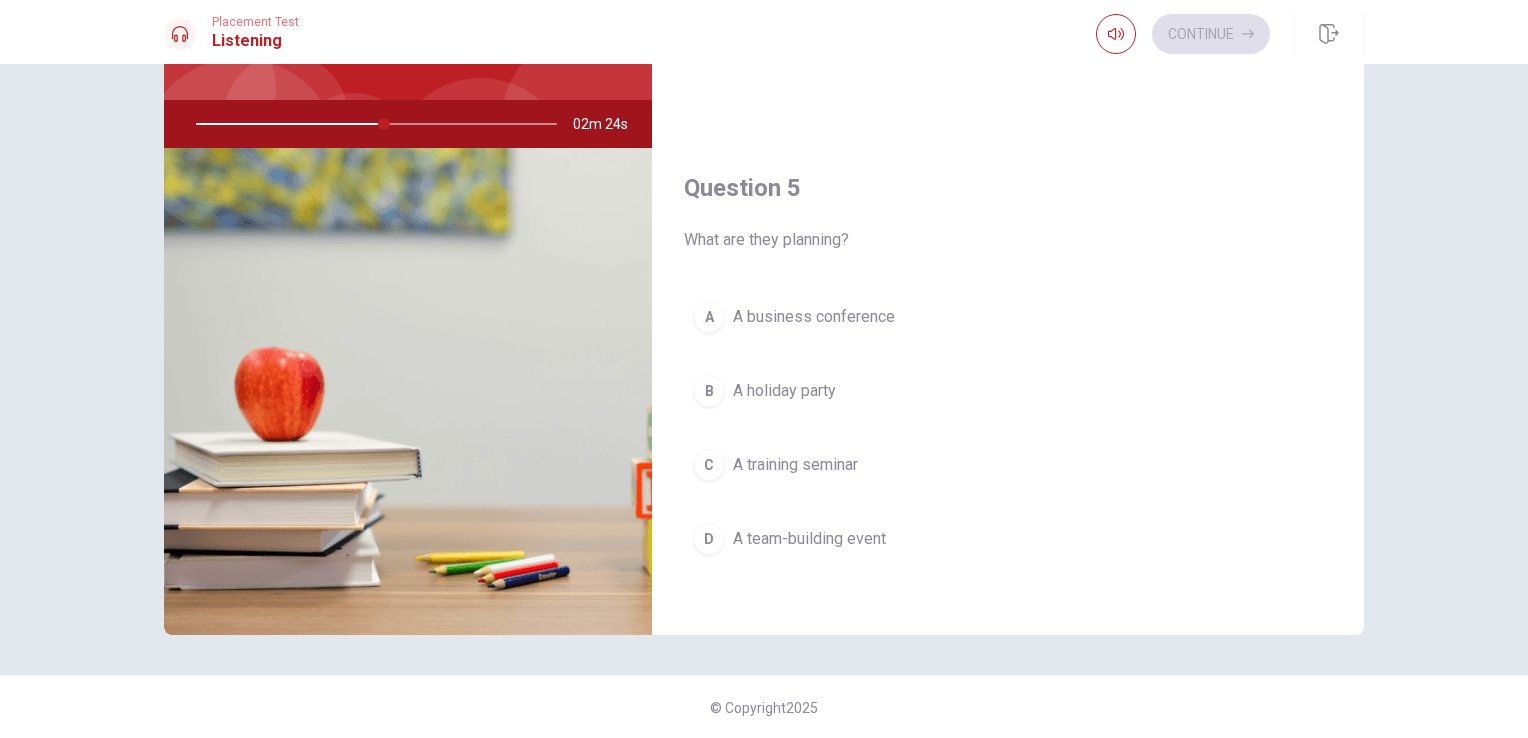 click on "A team-building event" at bounding box center (809, 539) 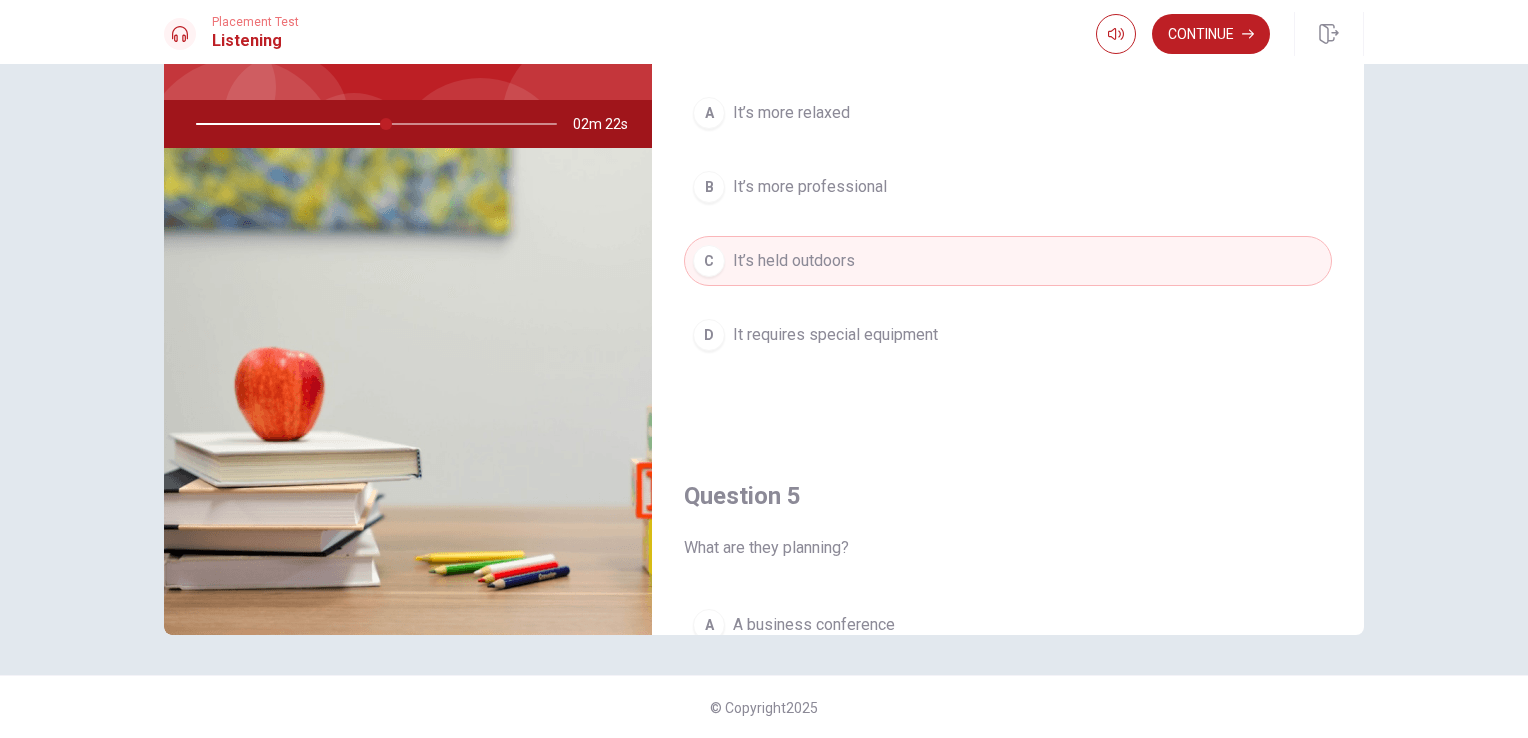 scroll, scrollTop: 1156, scrollLeft: 0, axis: vertical 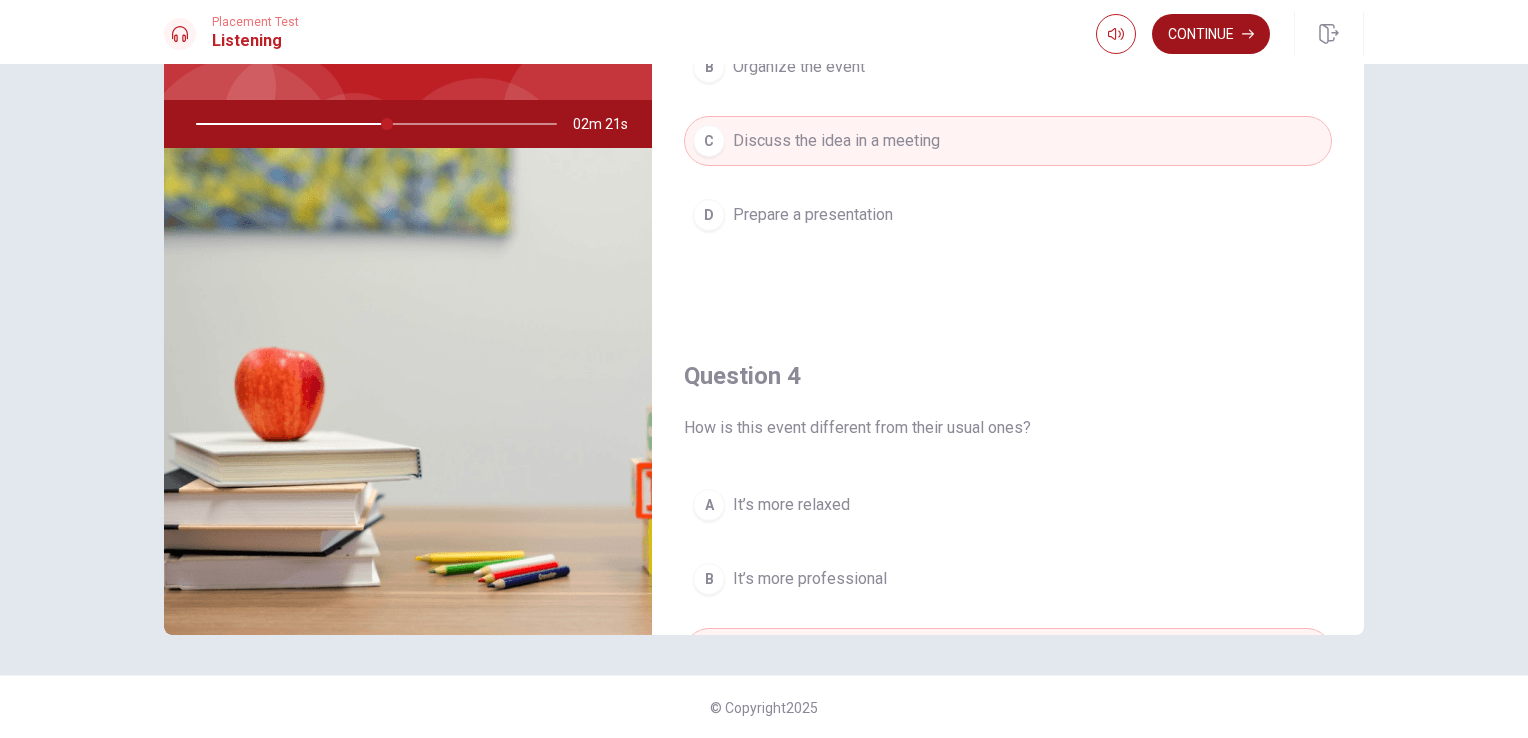 click on "Continue" at bounding box center [1211, 34] 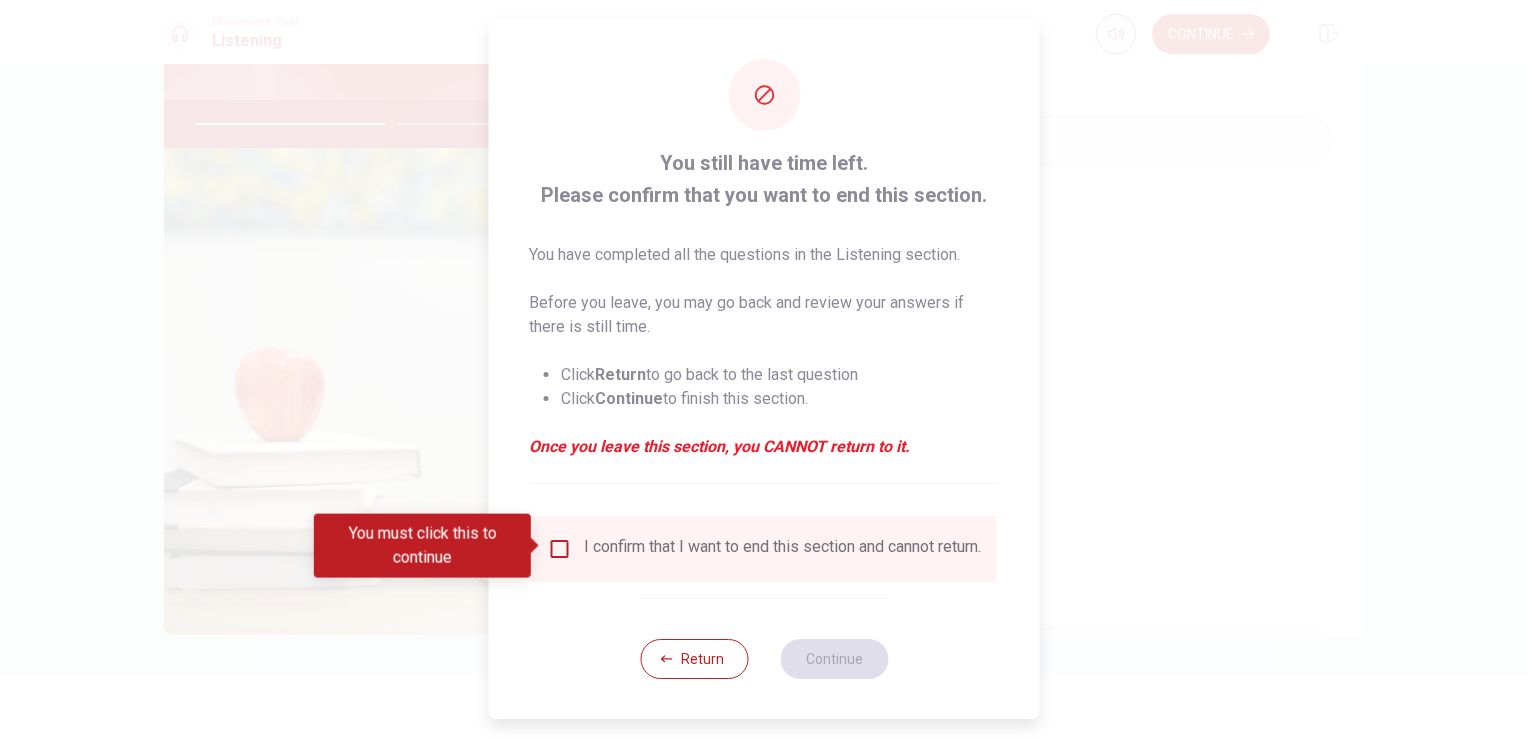 click at bounding box center (560, 549) 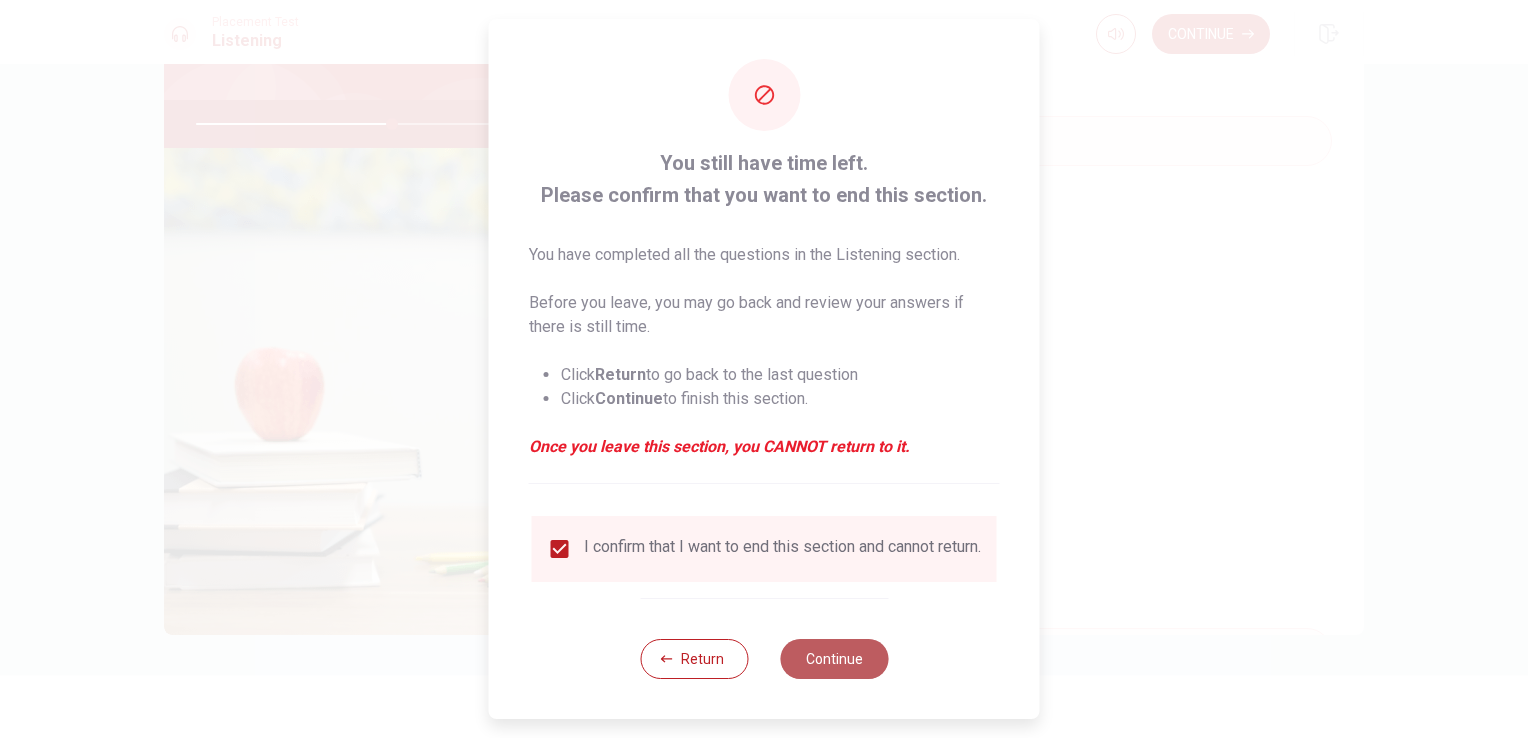 click on "Continue" at bounding box center [834, 659] 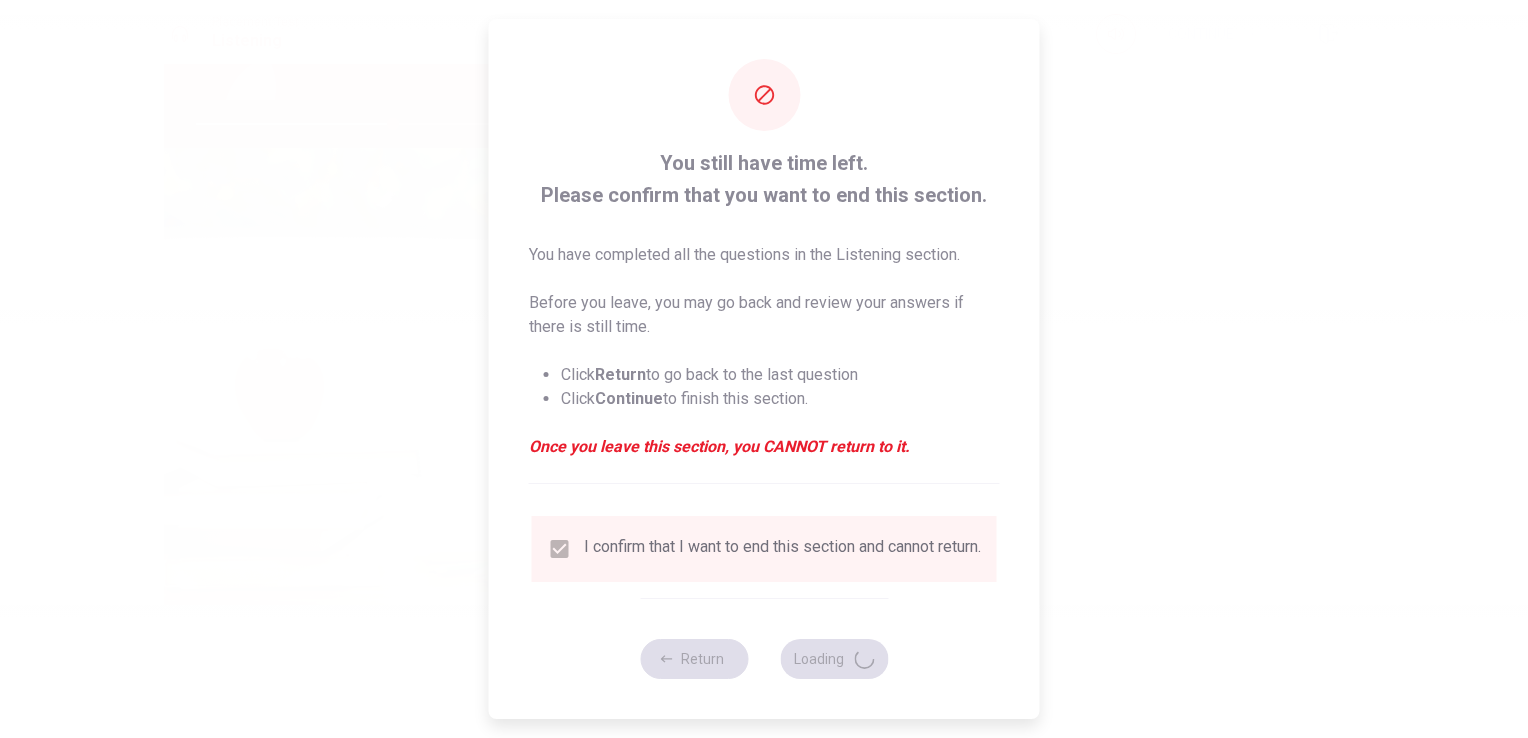 type on "55" 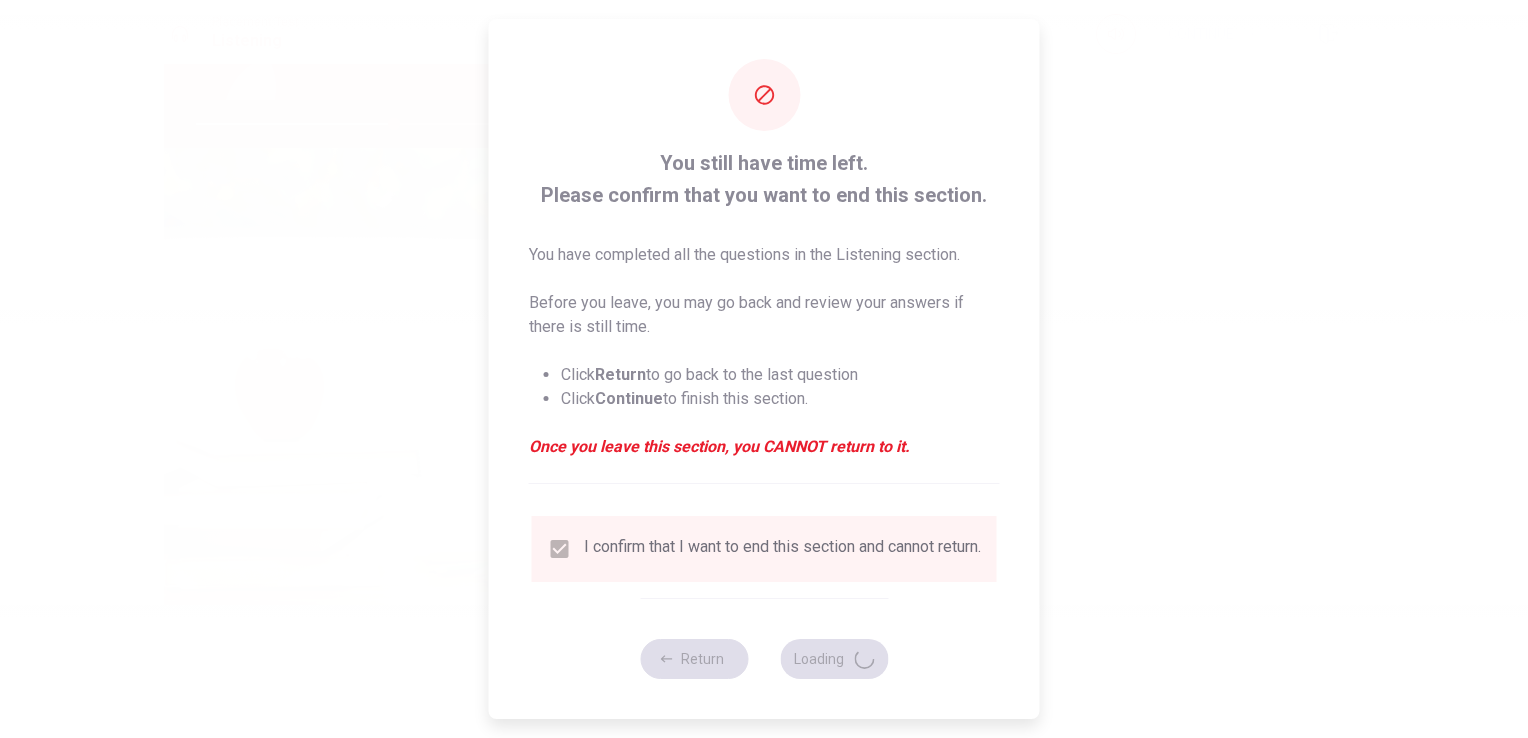 scroll, scrollTop: 0, scrollLeft: 0, axis: both 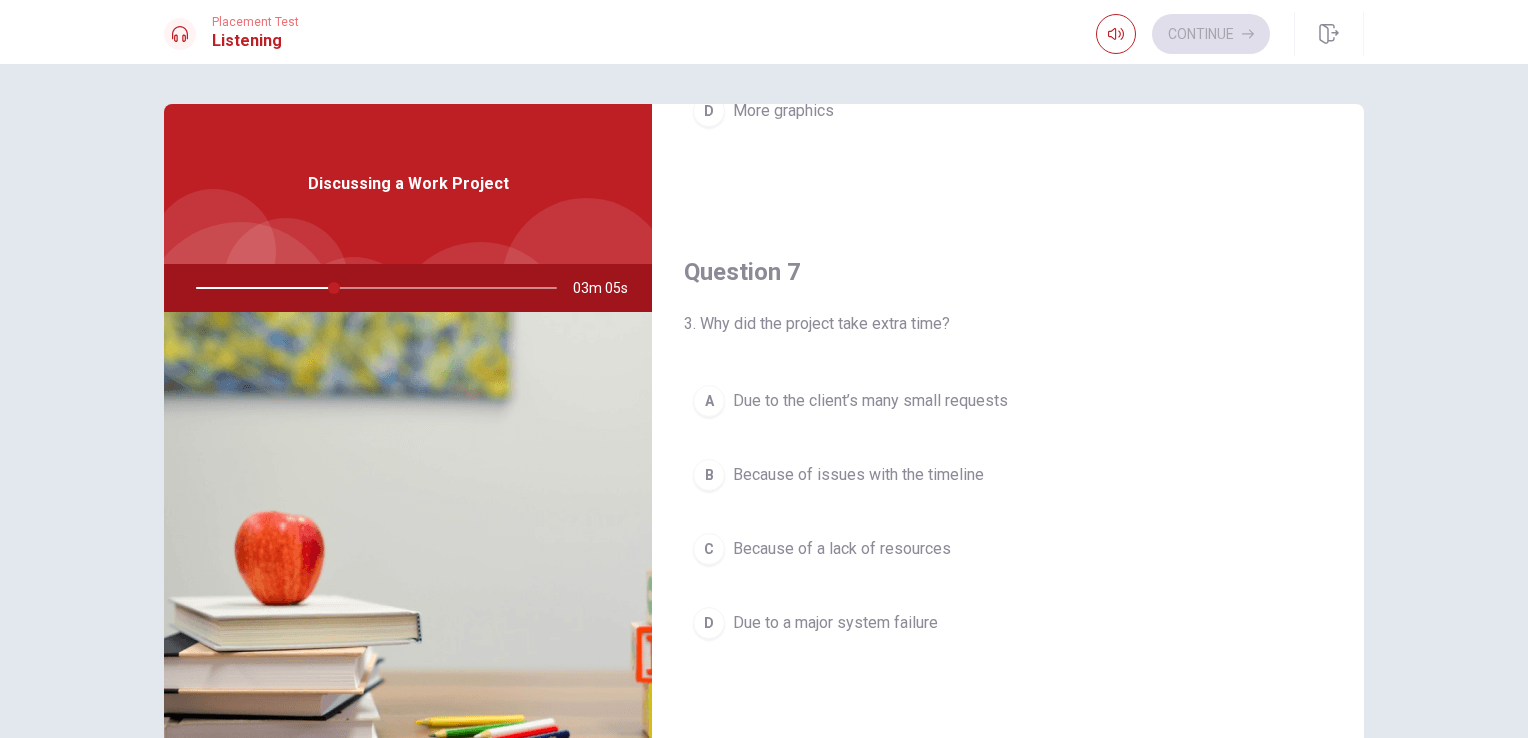 drag, startPoint x: 984, startPoint y: 398, endPoint x: 1003, endPoint y: 419, distance: 28.319605 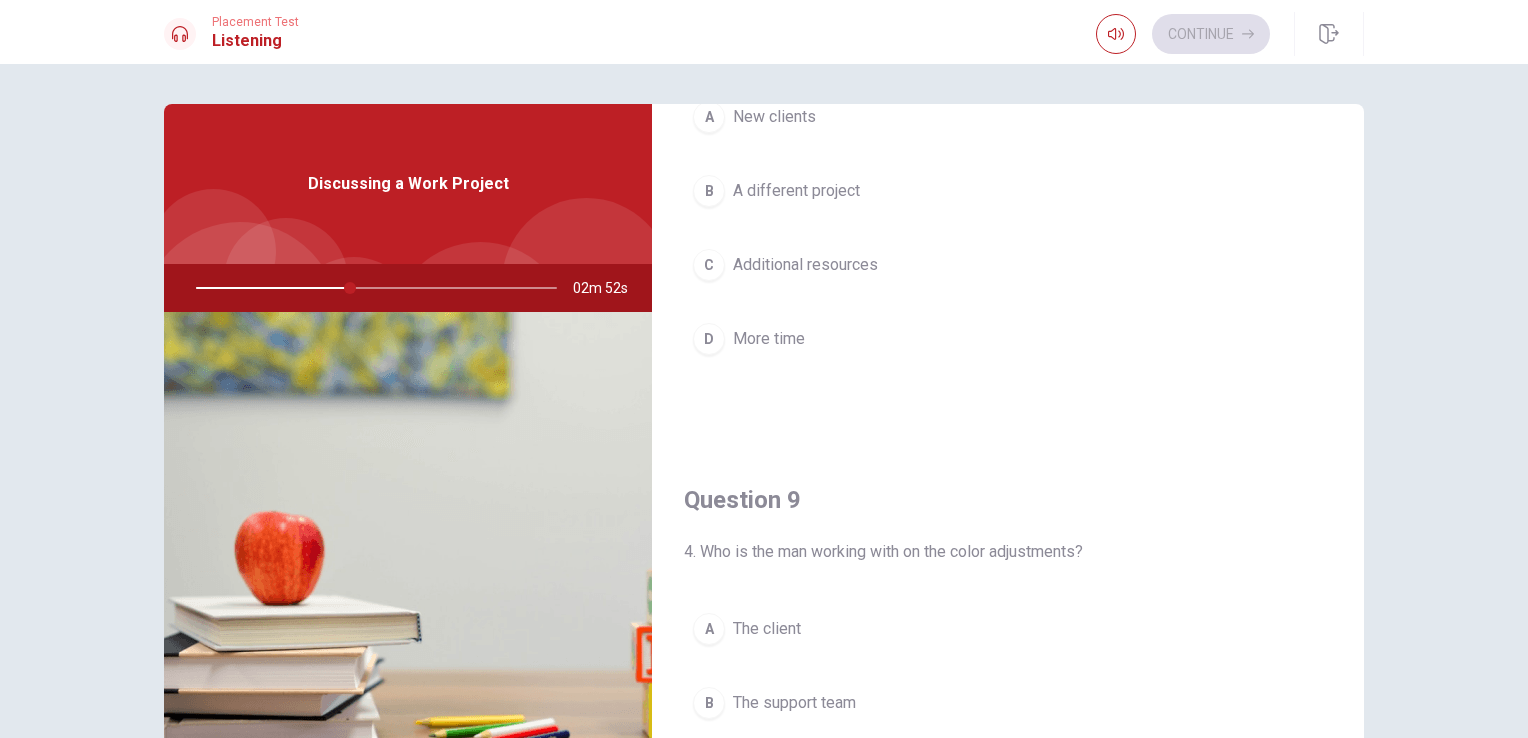 scroll, scrollTop: 1200, scrollLeft: 0, axis: vertical 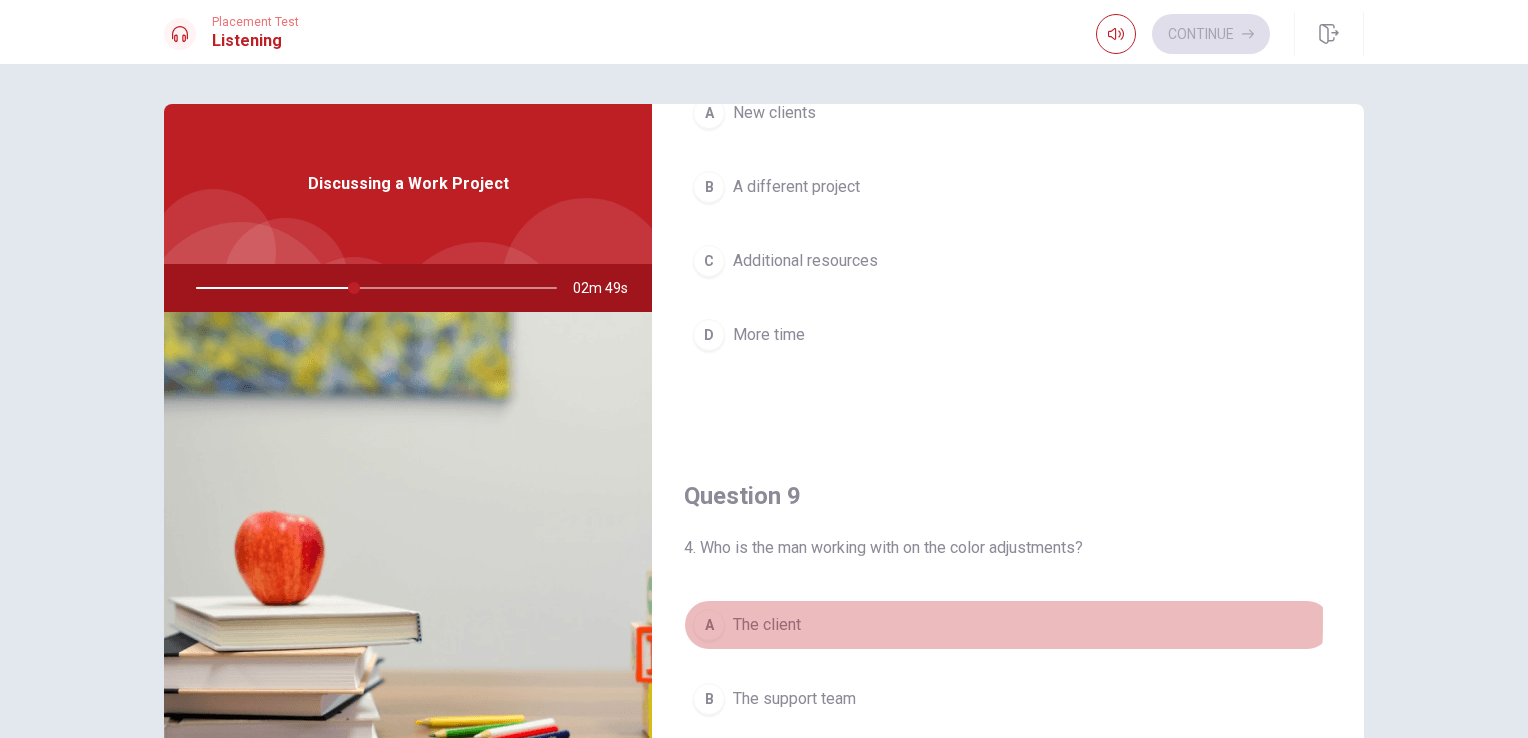 click on "The client" at bounding box center (767, 625) 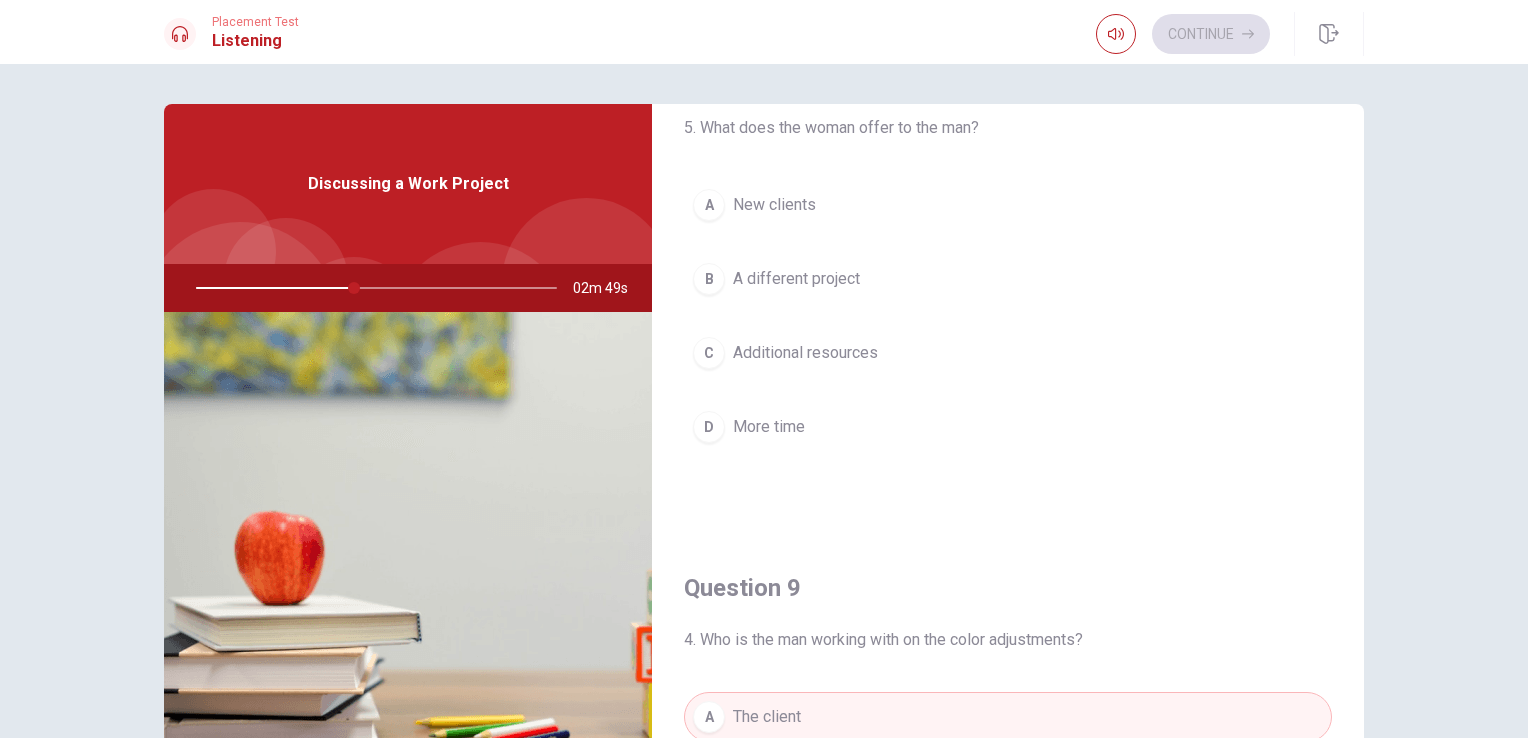 scroll, scrollTop: 1000, scrollLeft: 0, axis: vertical 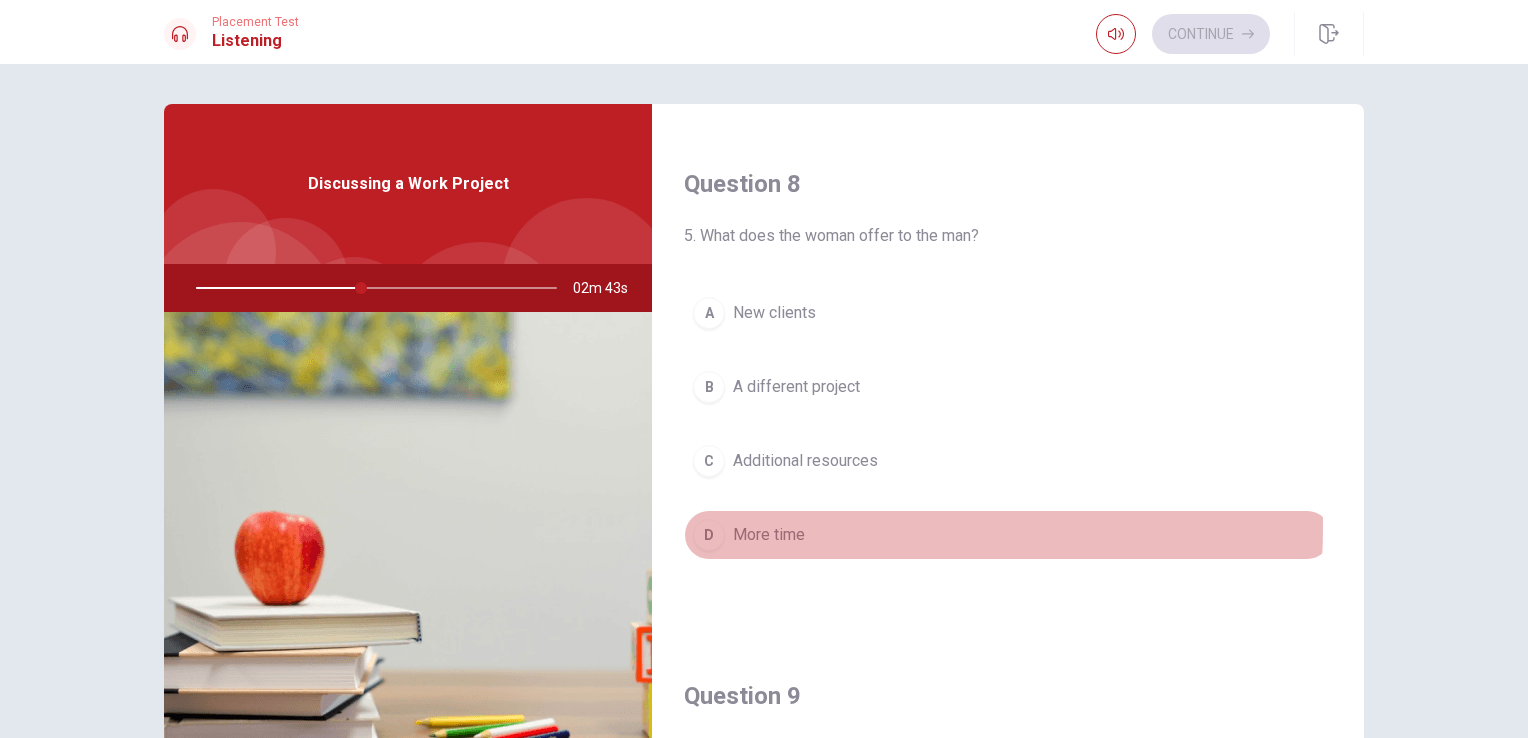 click on "More time" at bounding box center (769, 535) 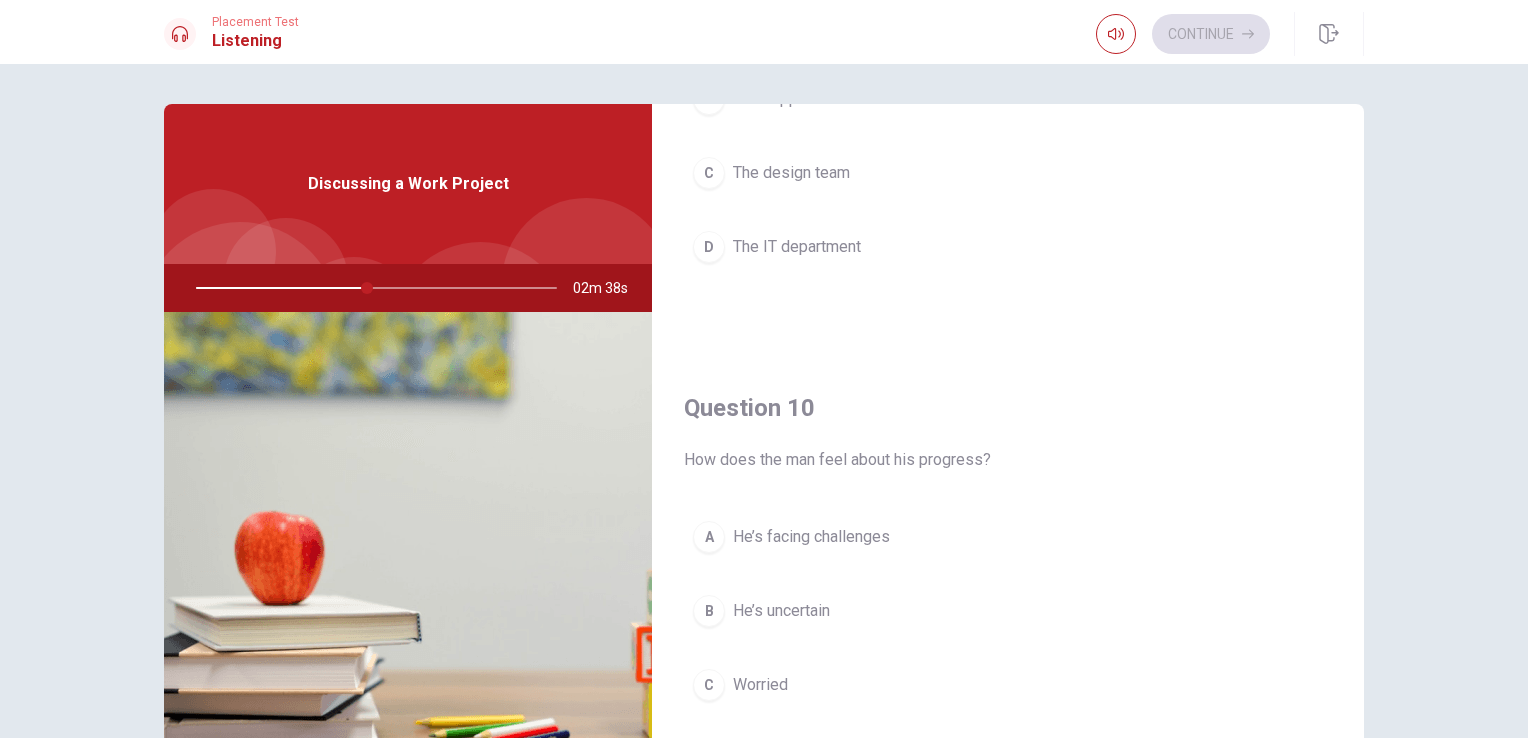 scroll, scrollTop: 1856, scrollLeft: 0, axis: vertical 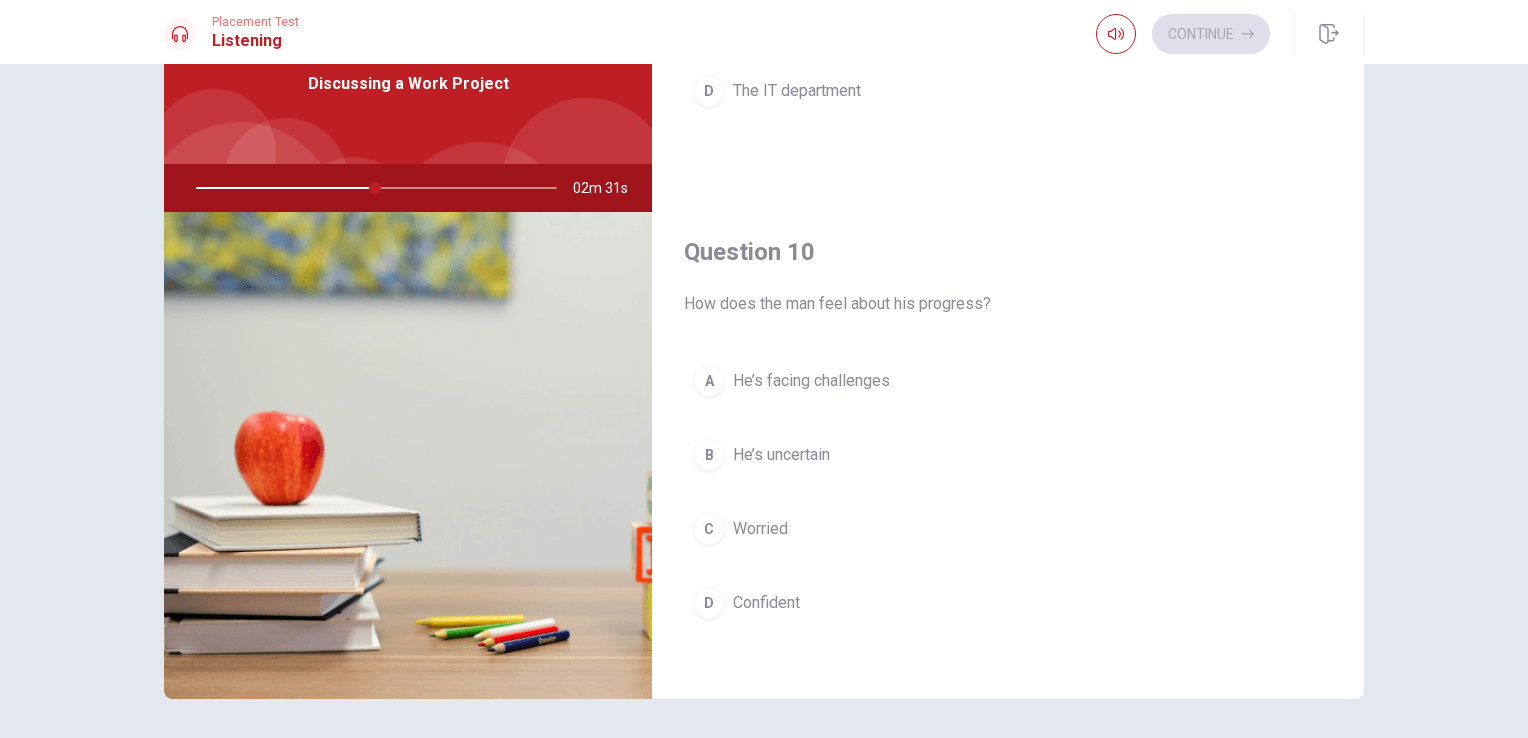 click on "He’s facing challenges" at bounding box center (811, 381) 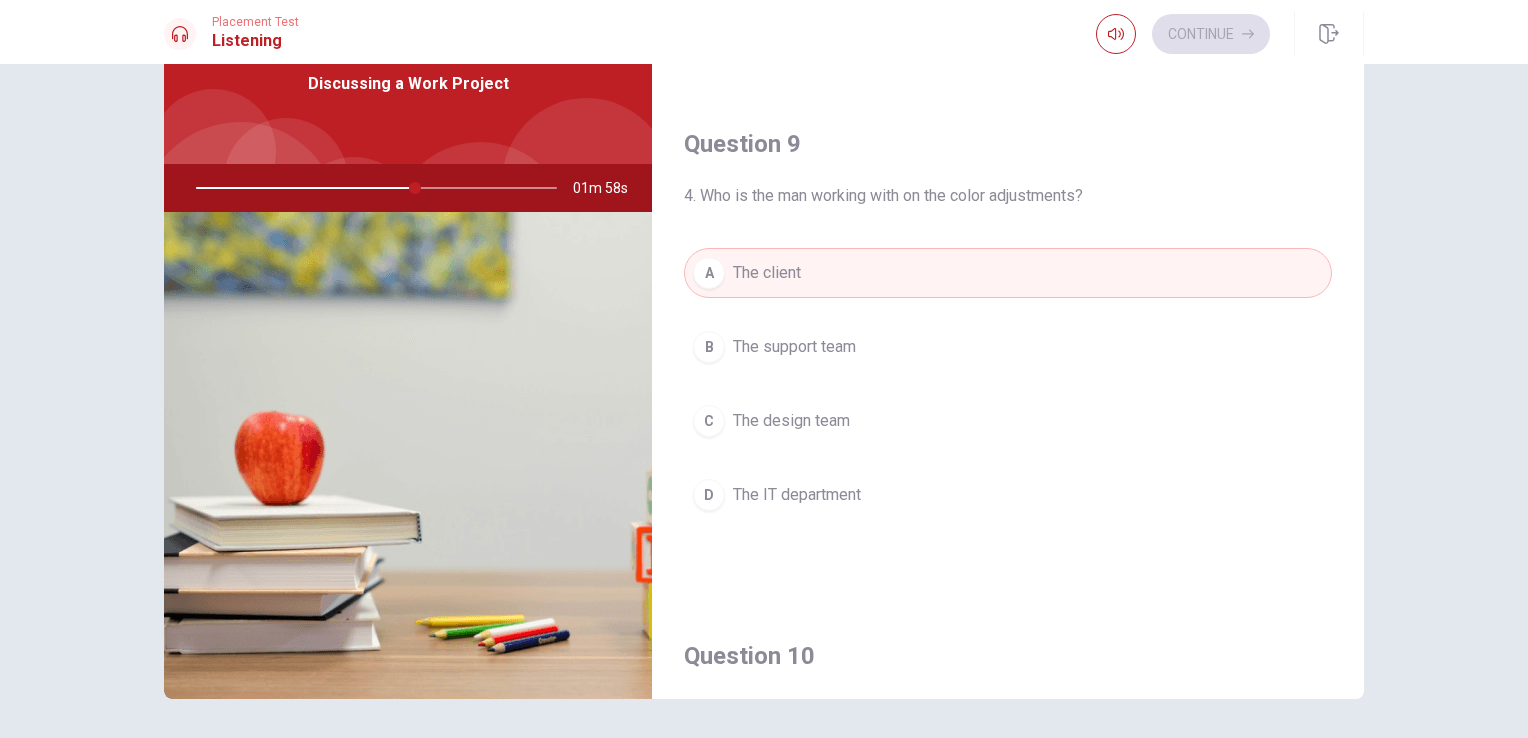 scroll, scrollTop: 1500, scrollLeft: 0, axis: vertical 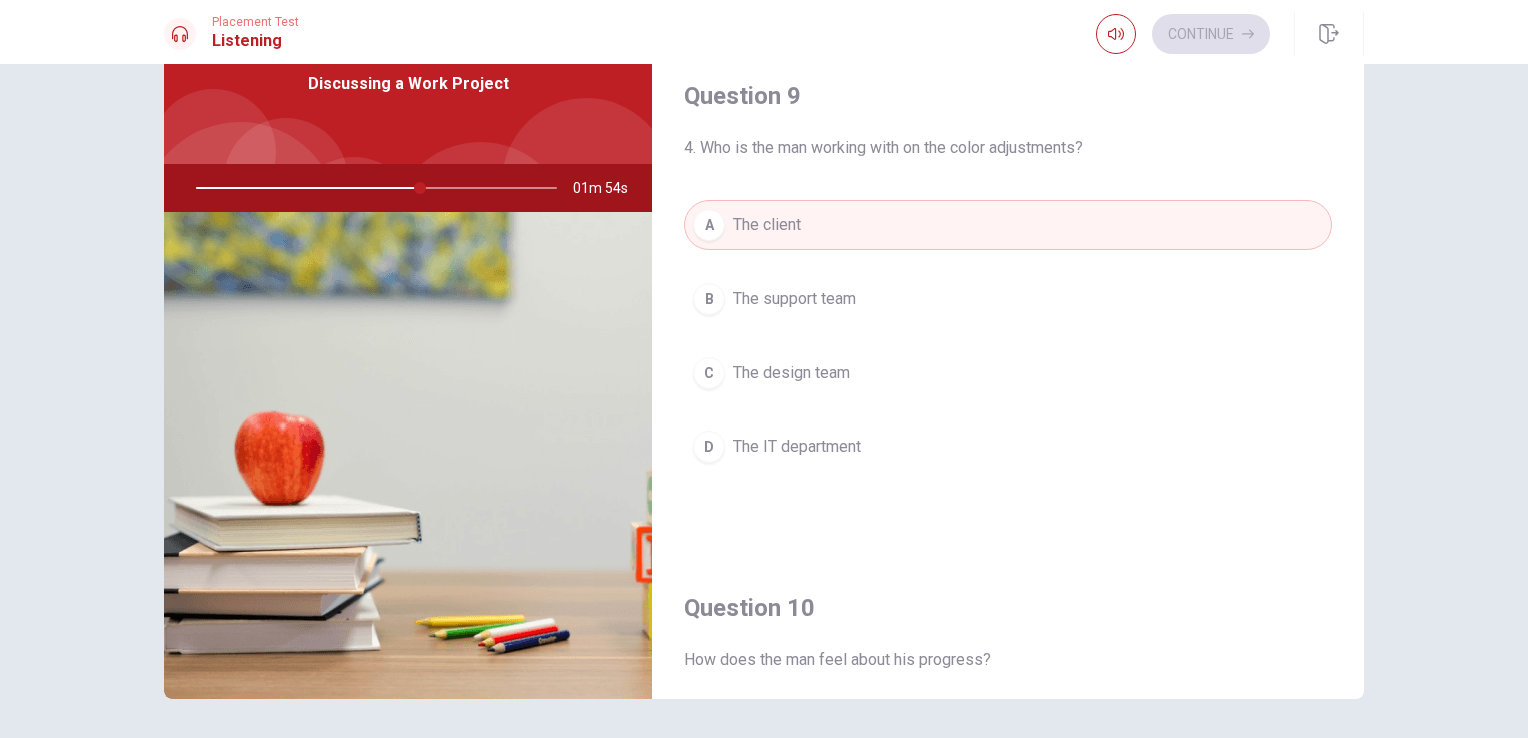 click on "The design team" at bounding box center (791, 373) 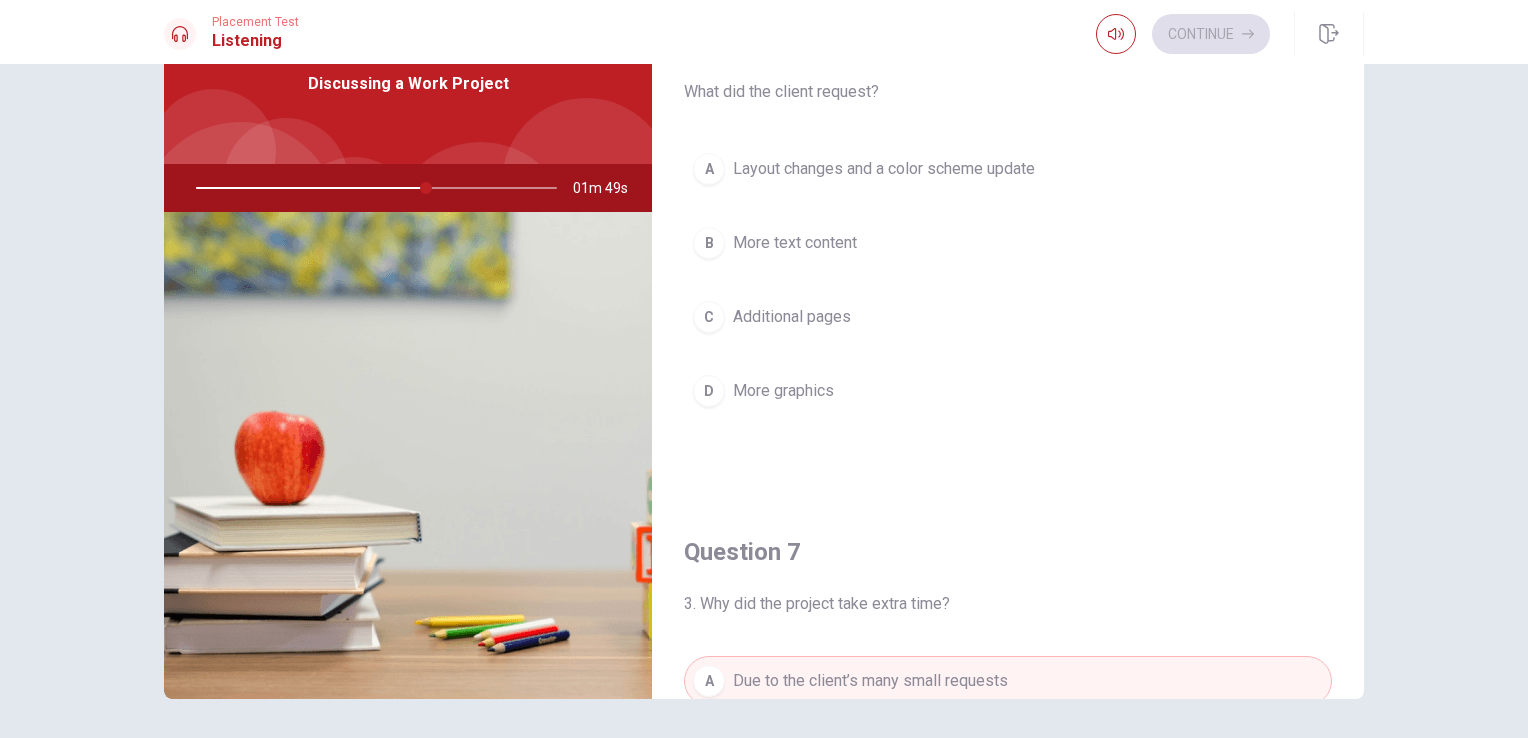 scroll, scrollTop: 0, scrollLeft: 0, axis: both 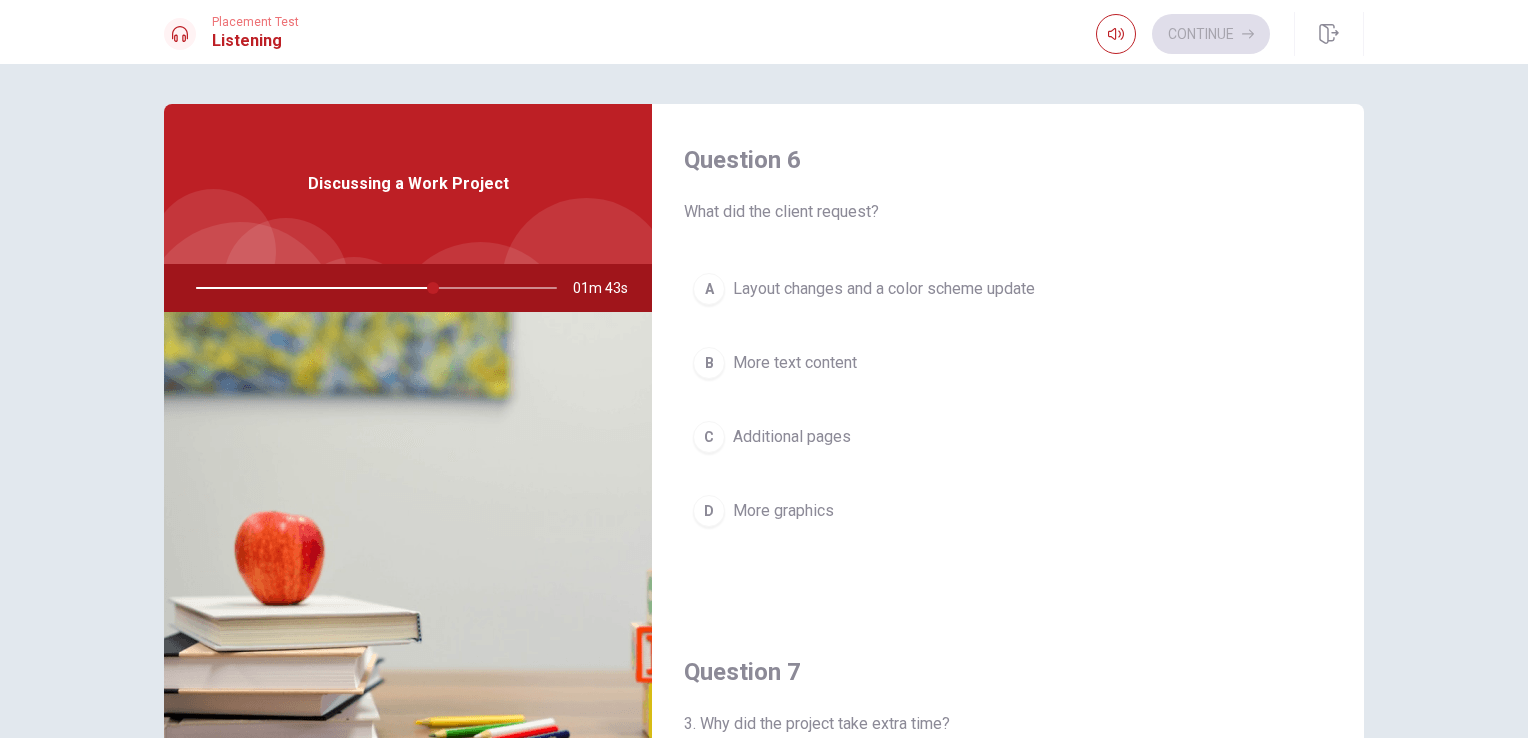 click on "Layout changes and a color scheme update" at bounding box center [884, 289] 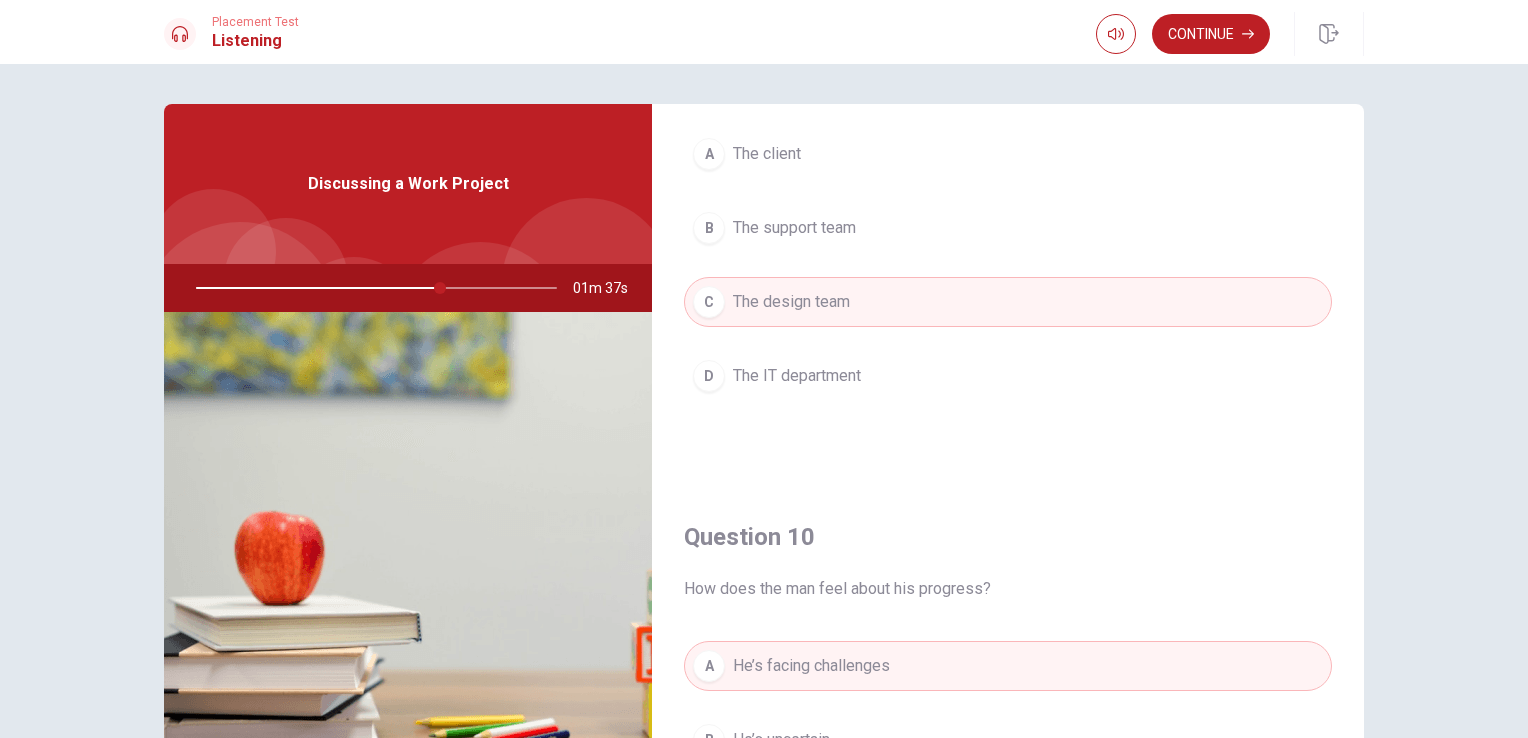 scroll, scrollTop: 1856, scrollLeft: 0, axis: vertical 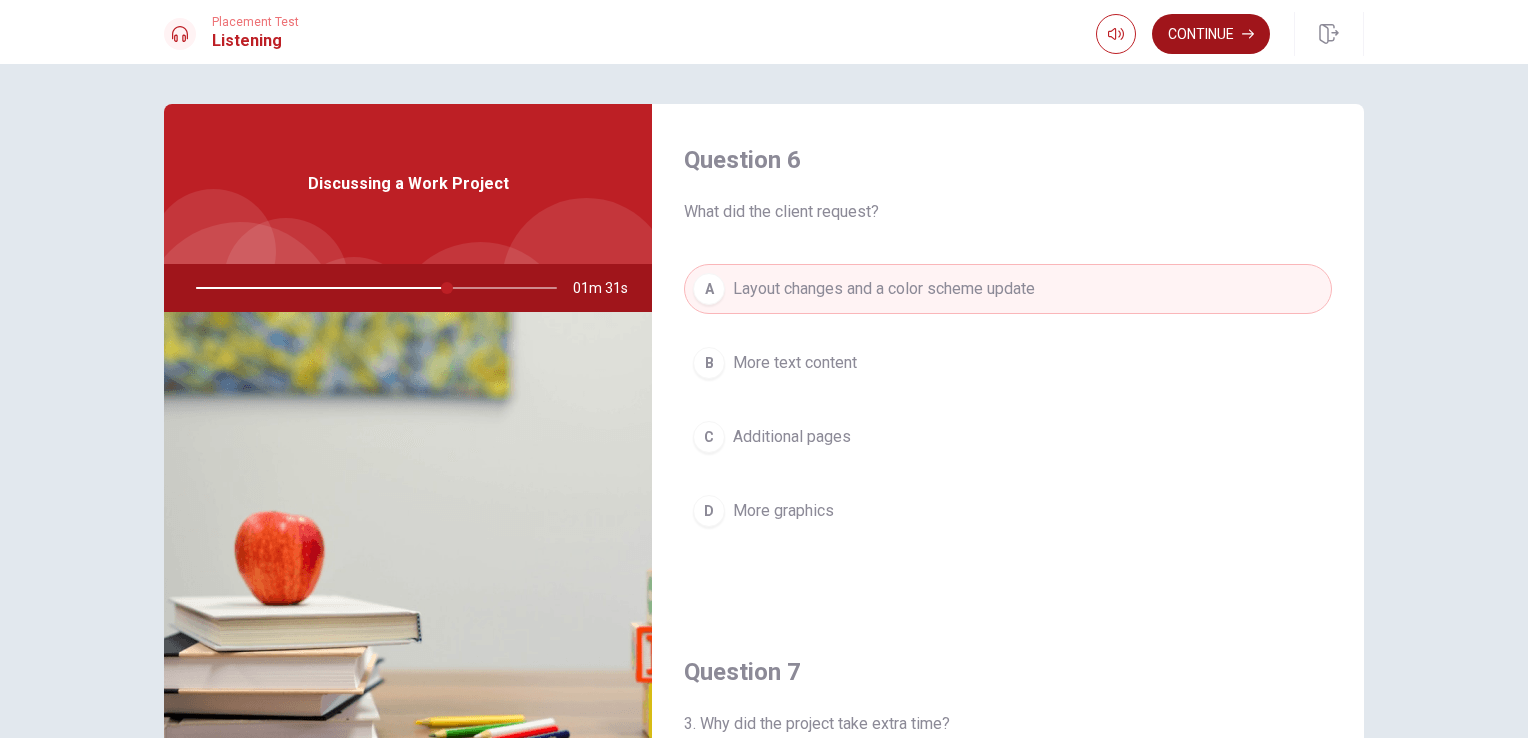click on "Continue" at bounding box center (1211, 34) 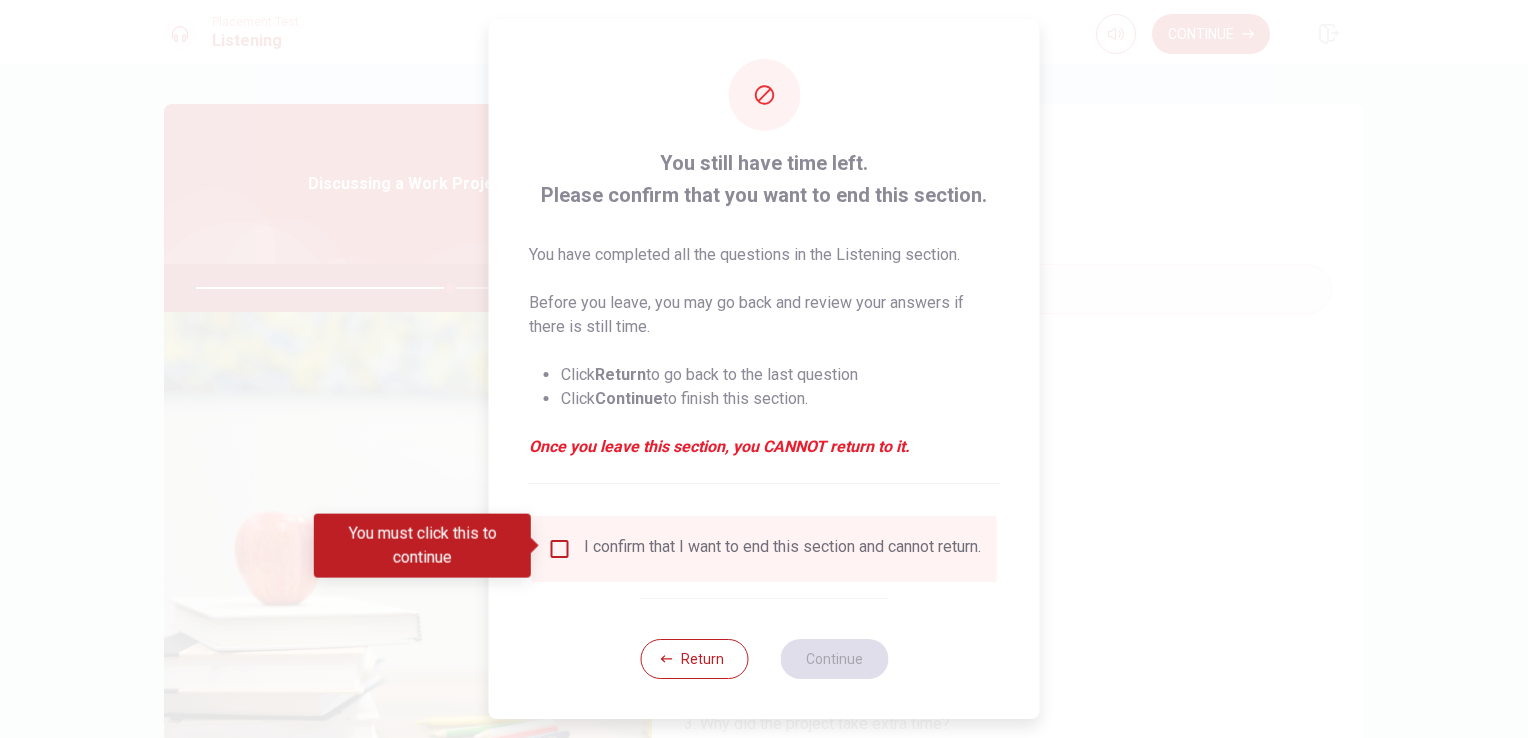 click at bounding box center [560, 549] 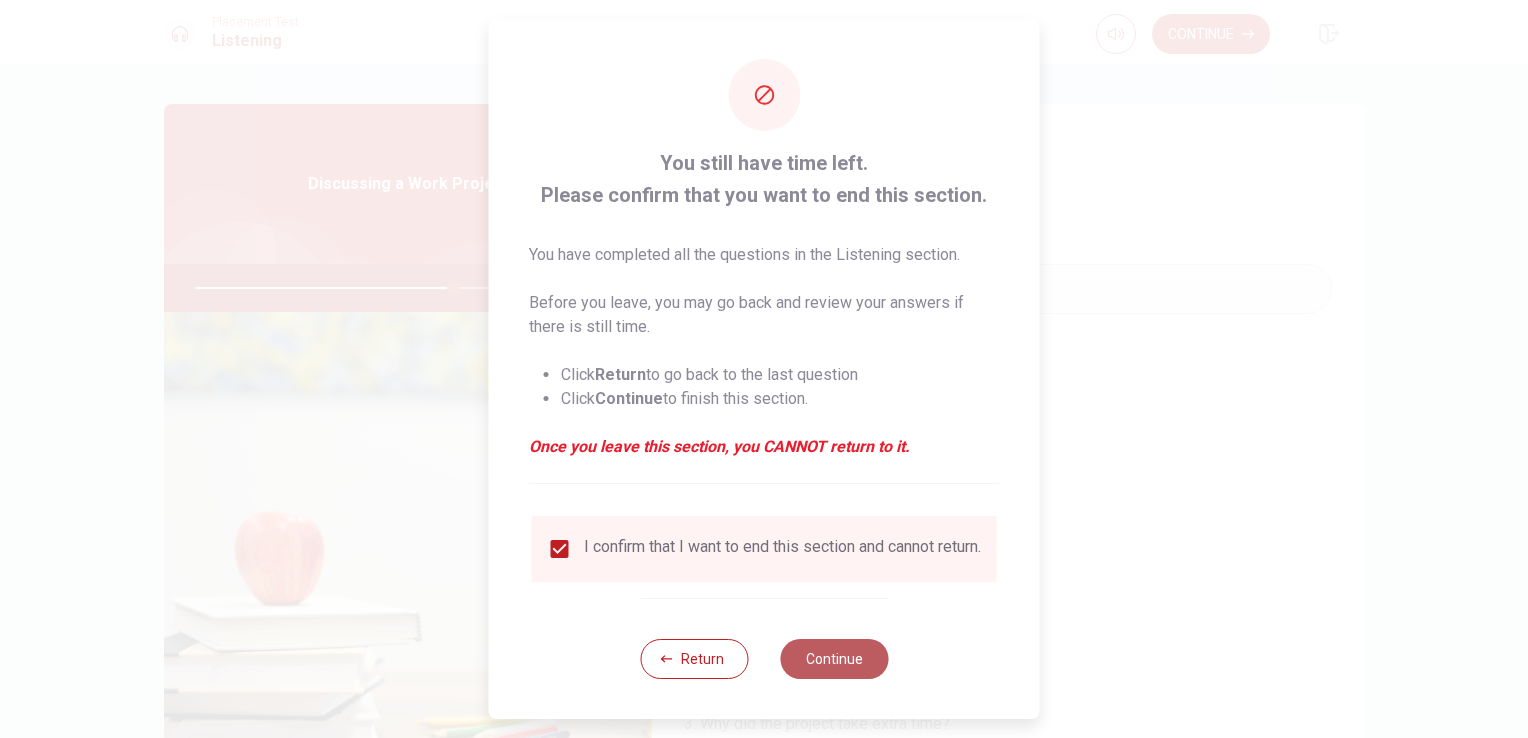 click on "Continue" at bounding box center [834, 659] 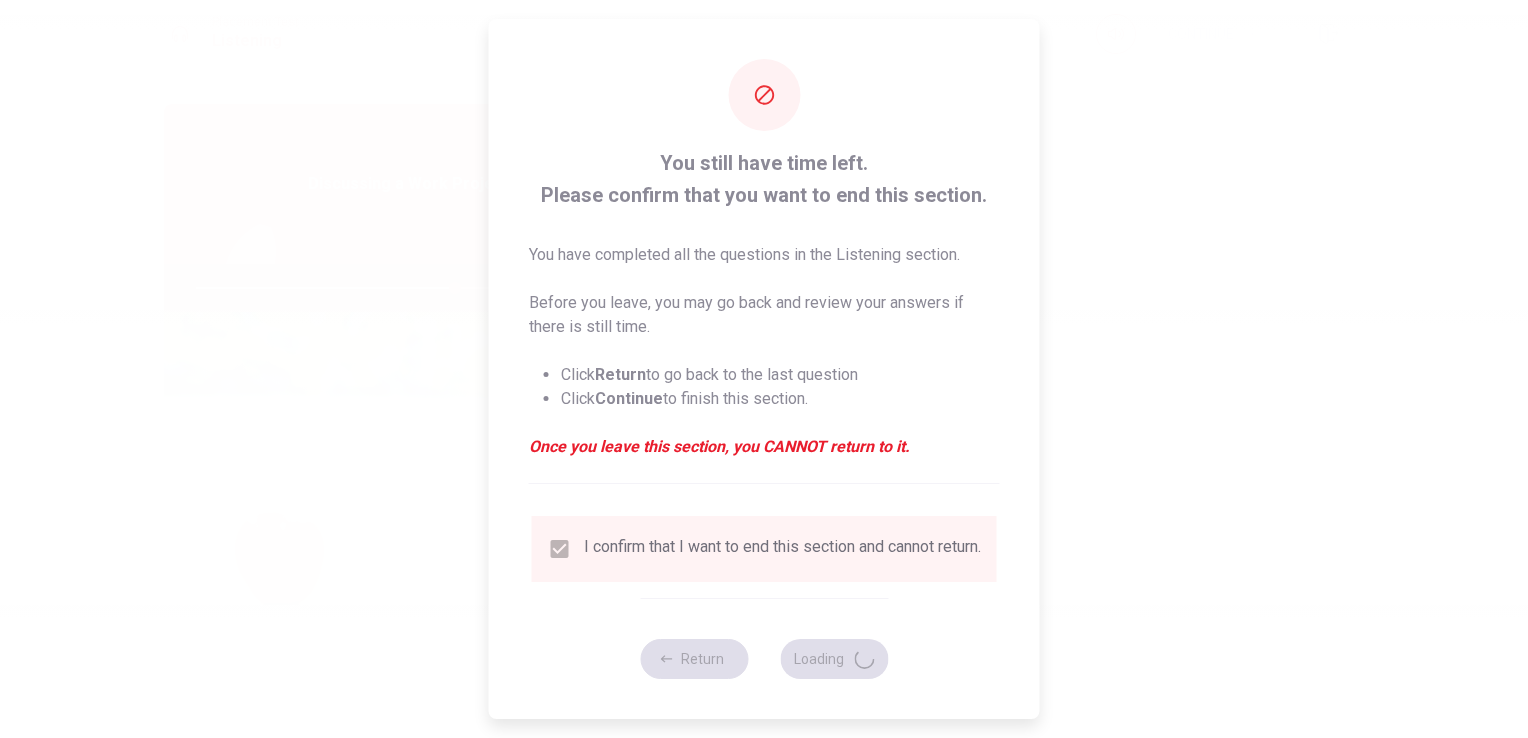 type on "72" 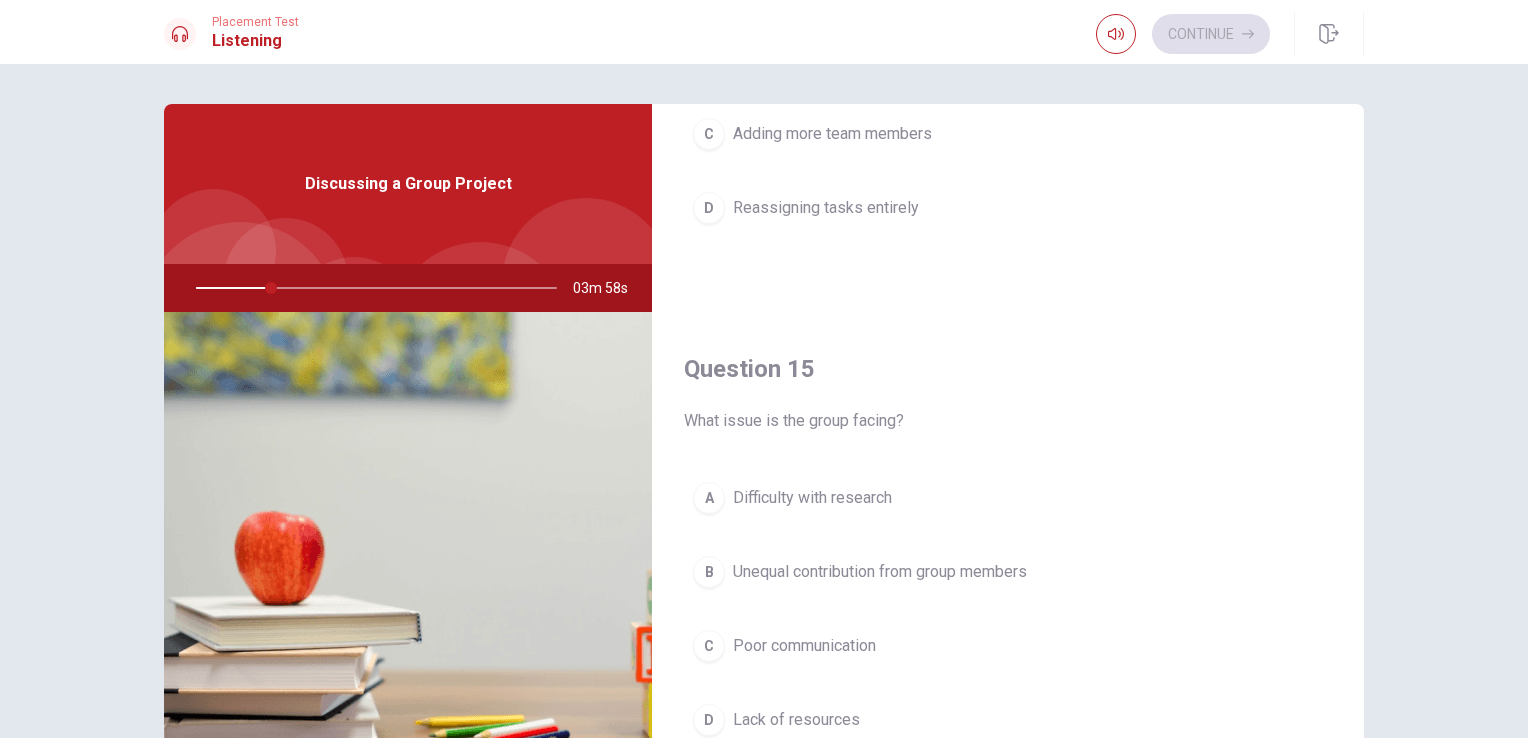scroll, scrollTop: 1856, scrollLeft: 0, axis: vertical 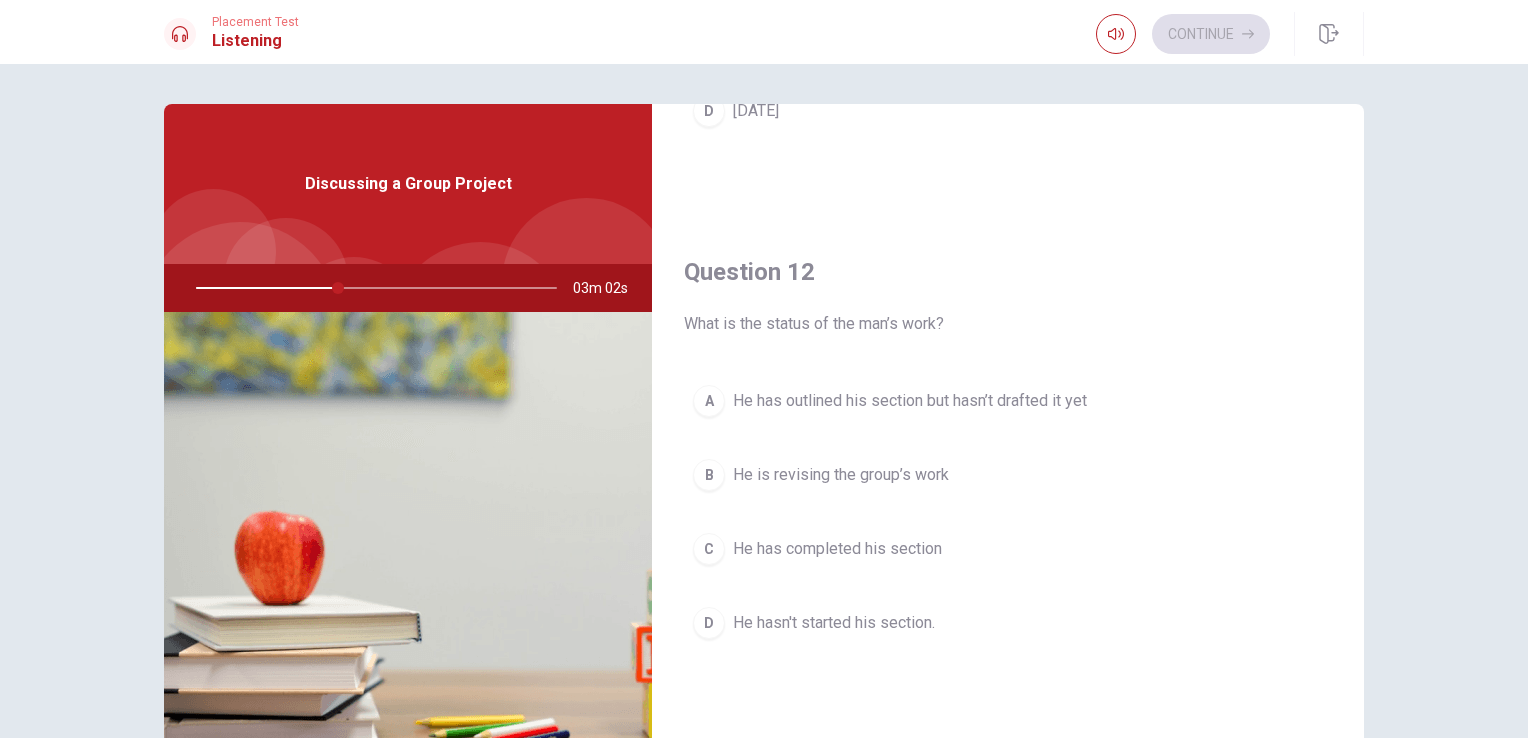 click on "He is revising the group’s work" at bounding box center [841, 475] 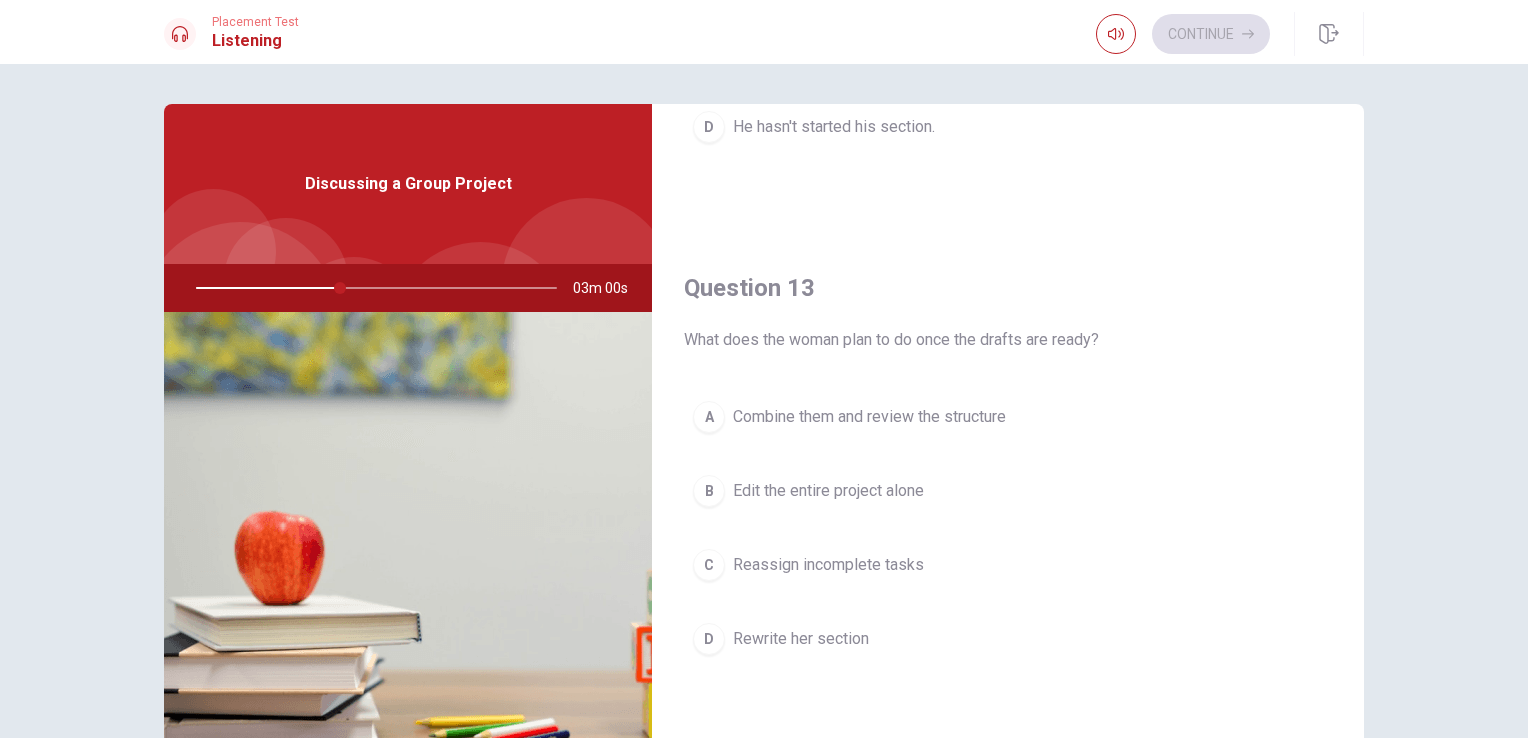 scroll, scrollTop: 900, scrollLeft: 0, axis: vertical 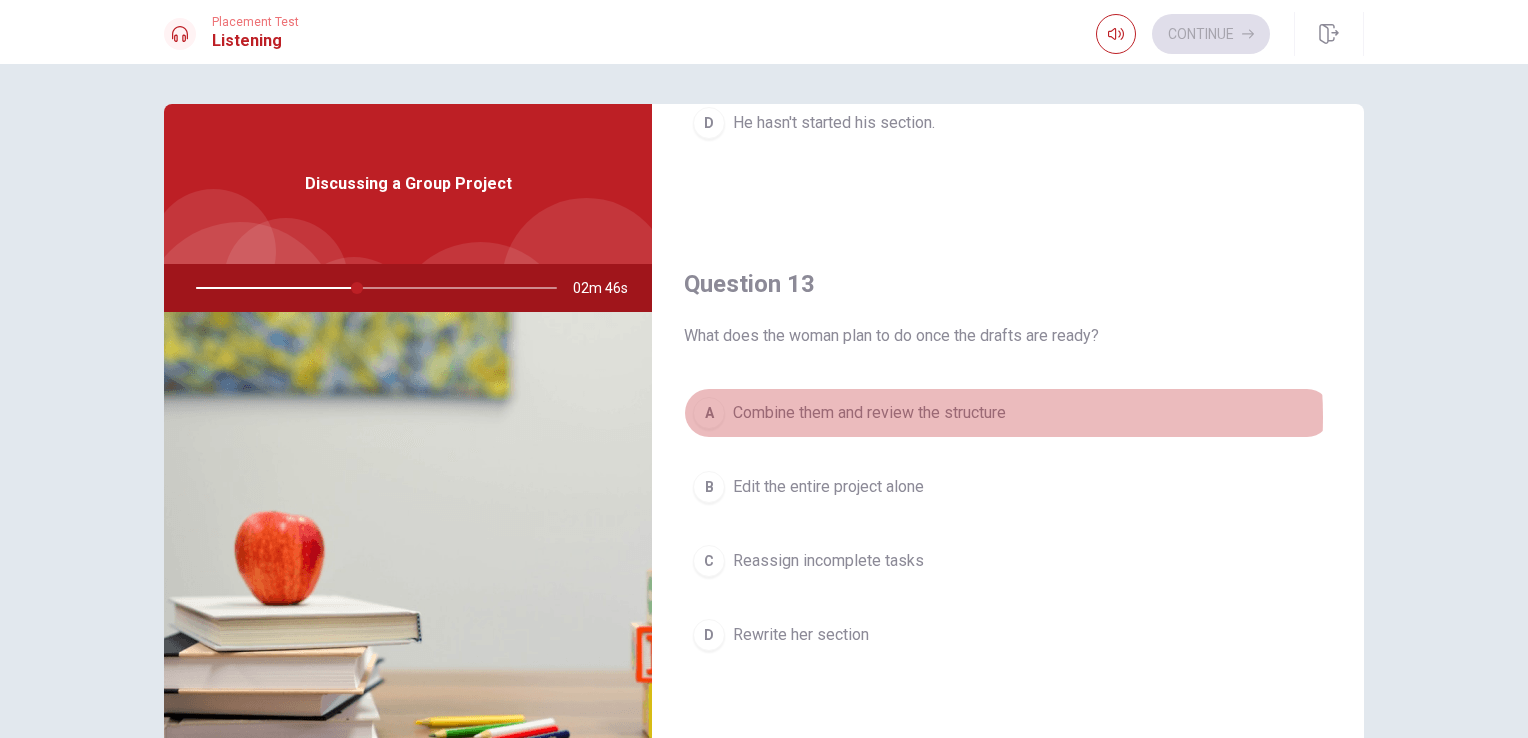 click on "Combine them and review the structure" at bounding box center [869, 413] 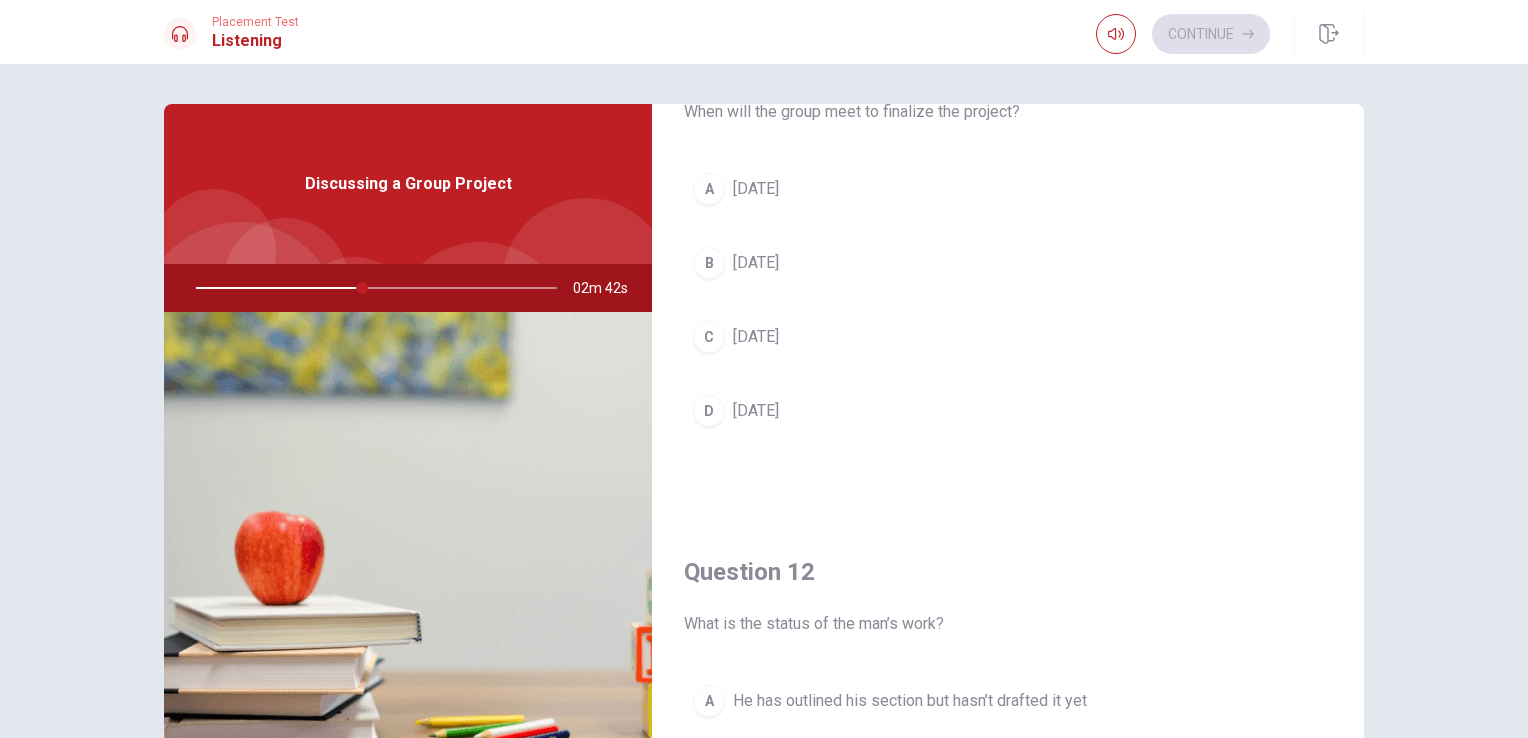 scroll, scrollTop: 0, scrollLeft: 0, axis: both 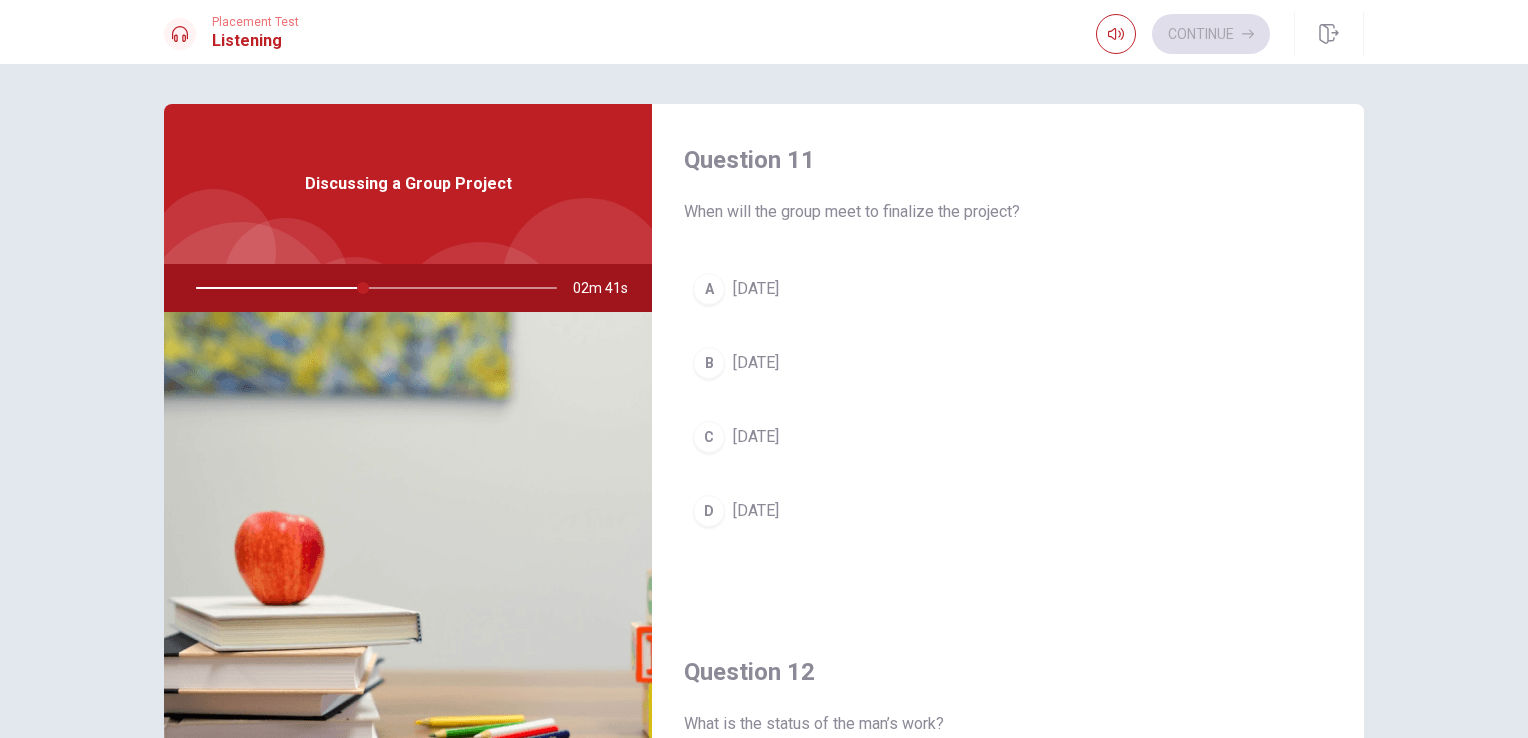 click on "[DATE]" at bounding box center [756, 289] 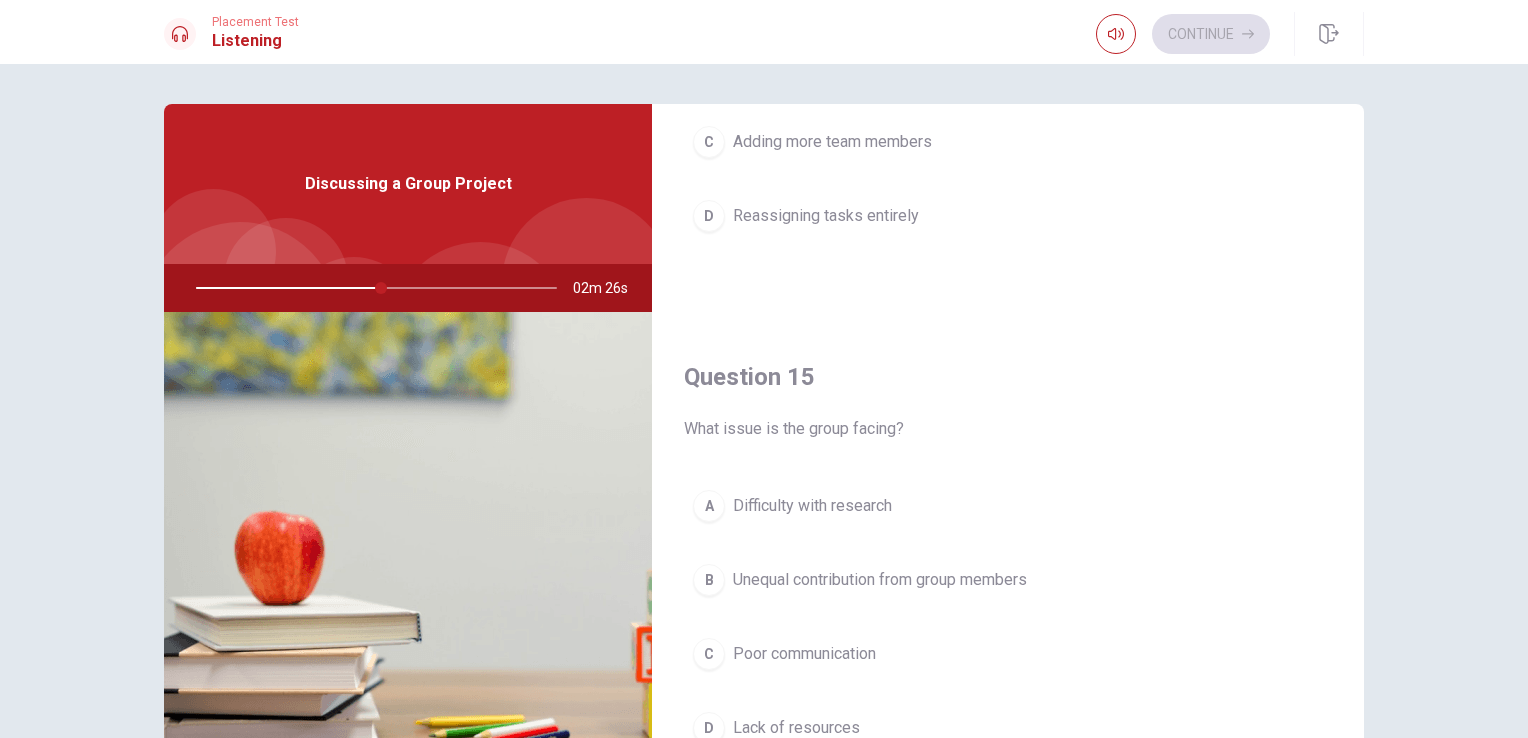 scroll, scrollTop: 1856, scrollLeft: 0, axis: vertical 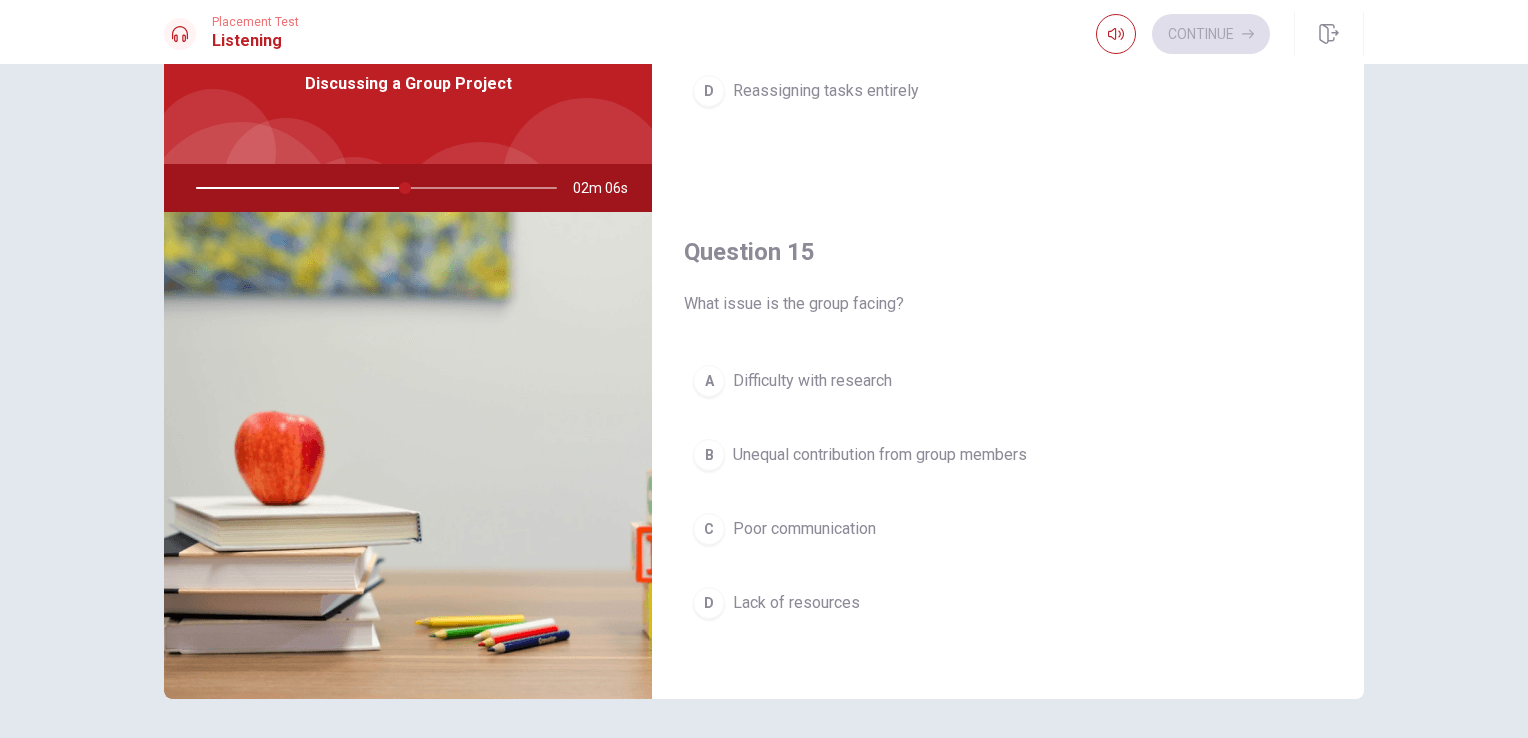 click on "Unequal contribution from group members" at bounding box center [880, 455] 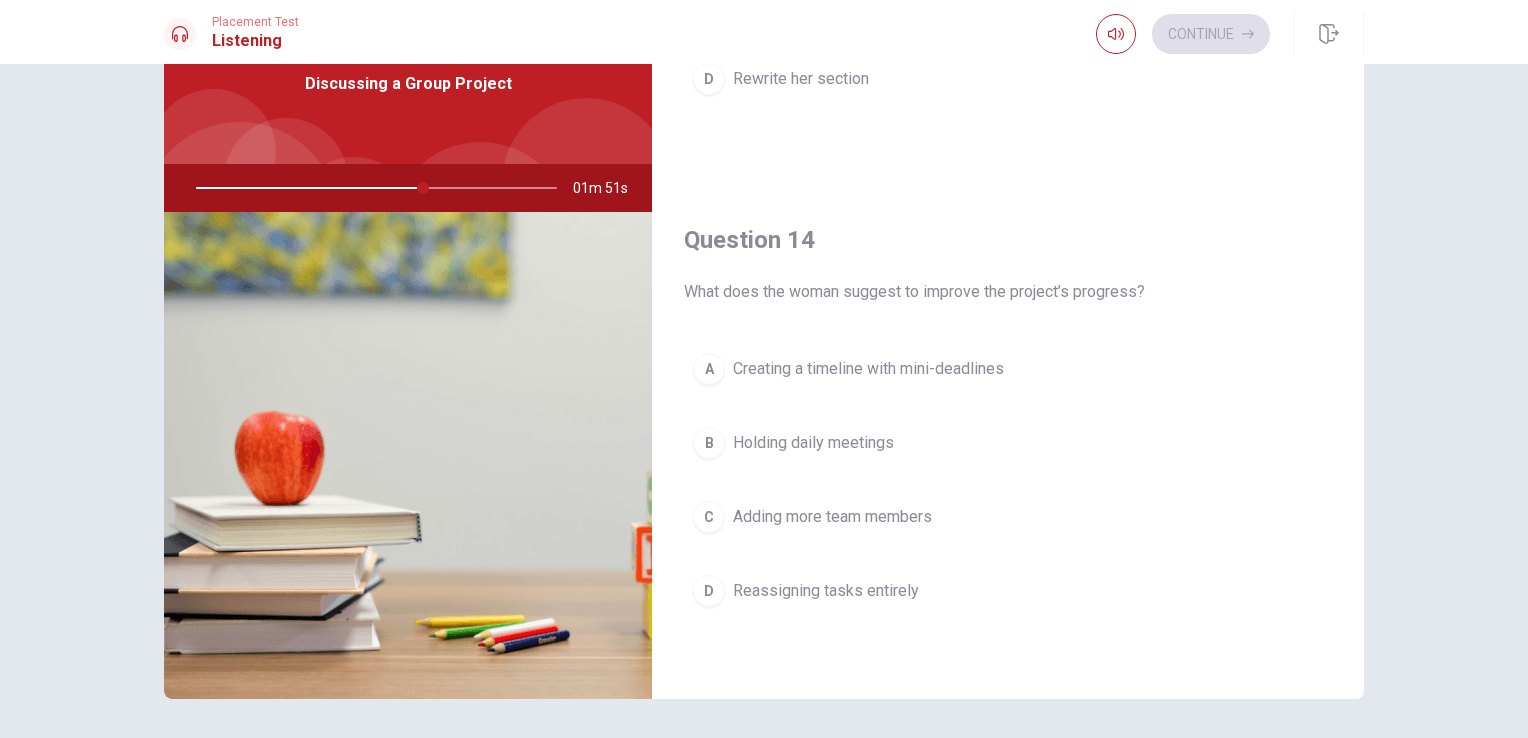 scroll, scrollTop: 1456, scrollLeft: 0, axis: vertical 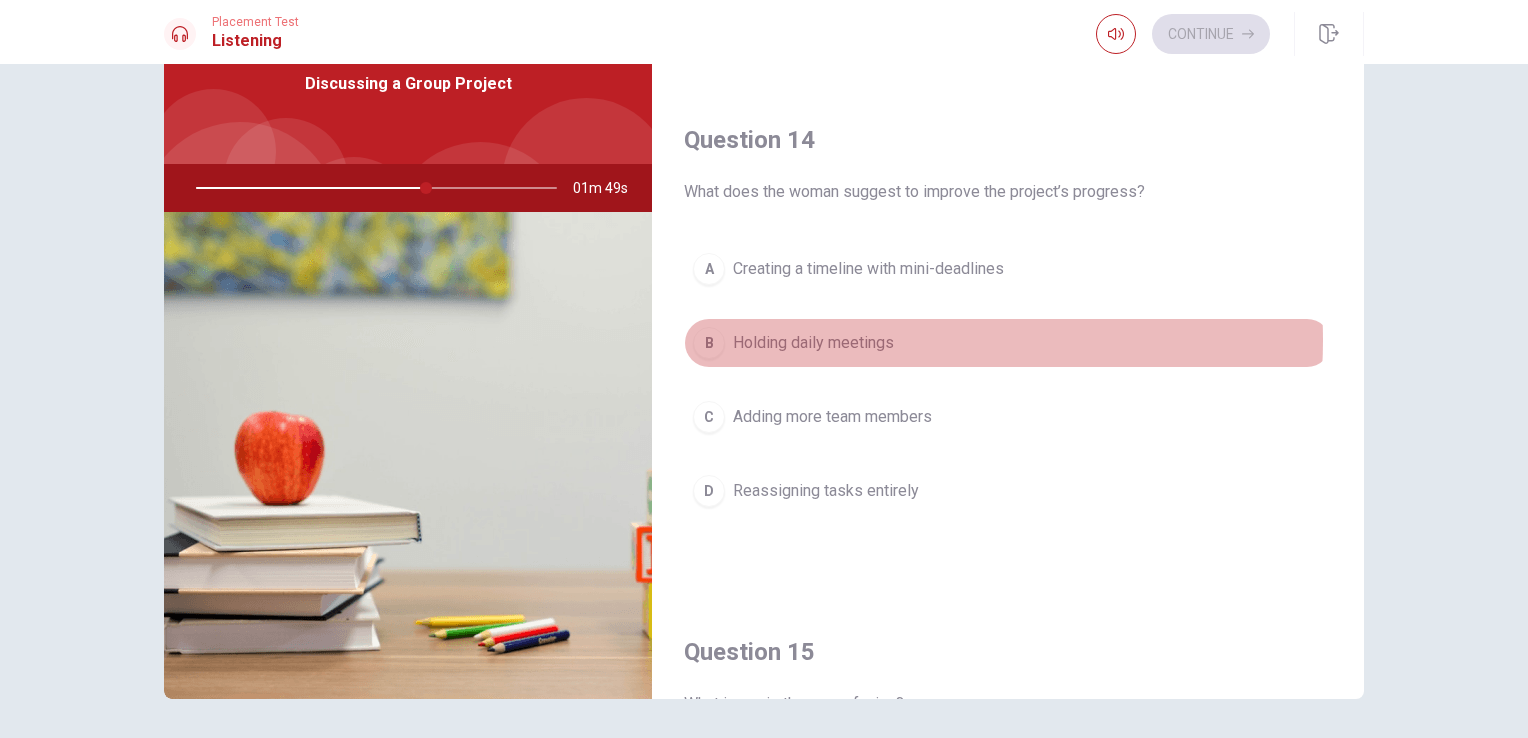 click on "Holding daily meetings" at bounding box center (813, 343) 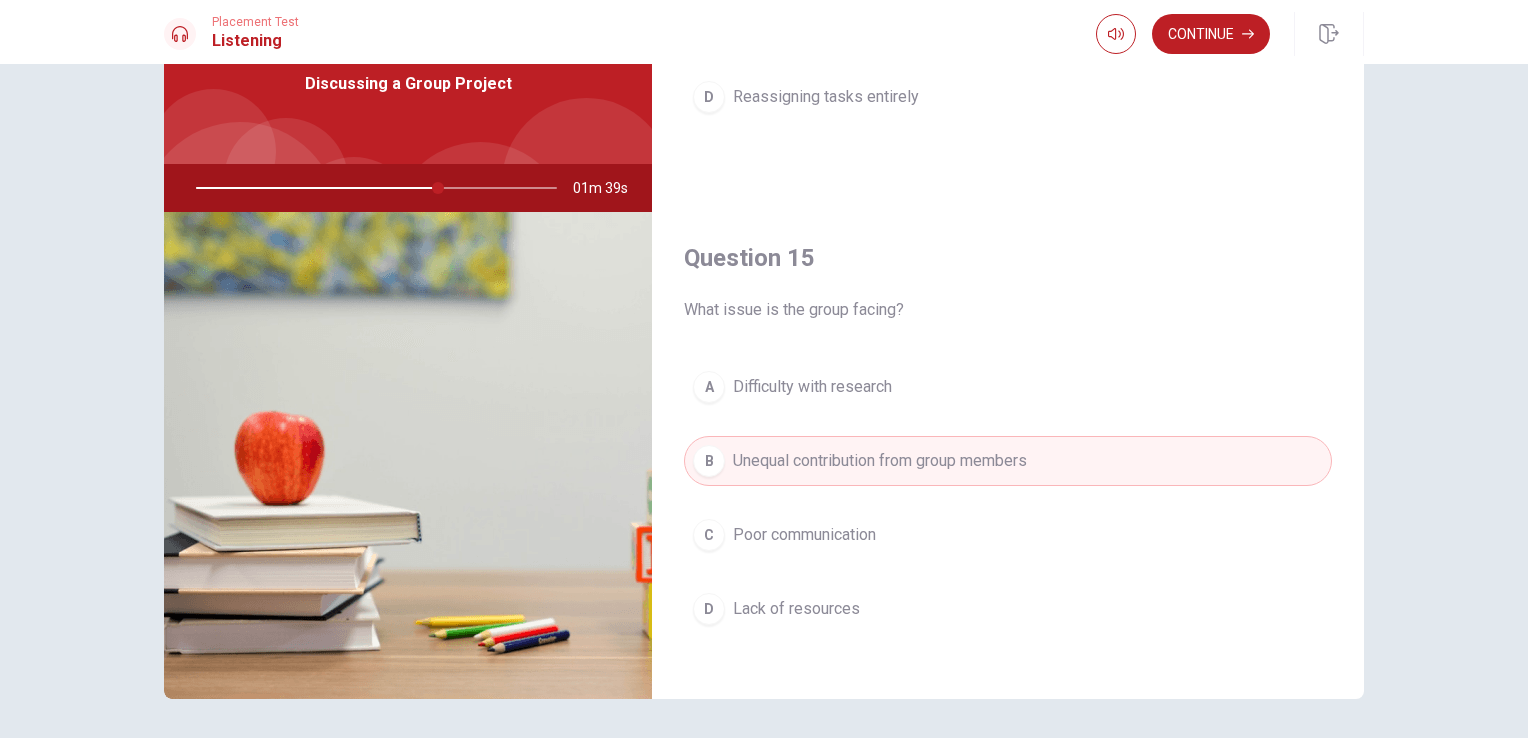 scroll, scrollTop: 1856, scrollLeft: 0, axis: vertical 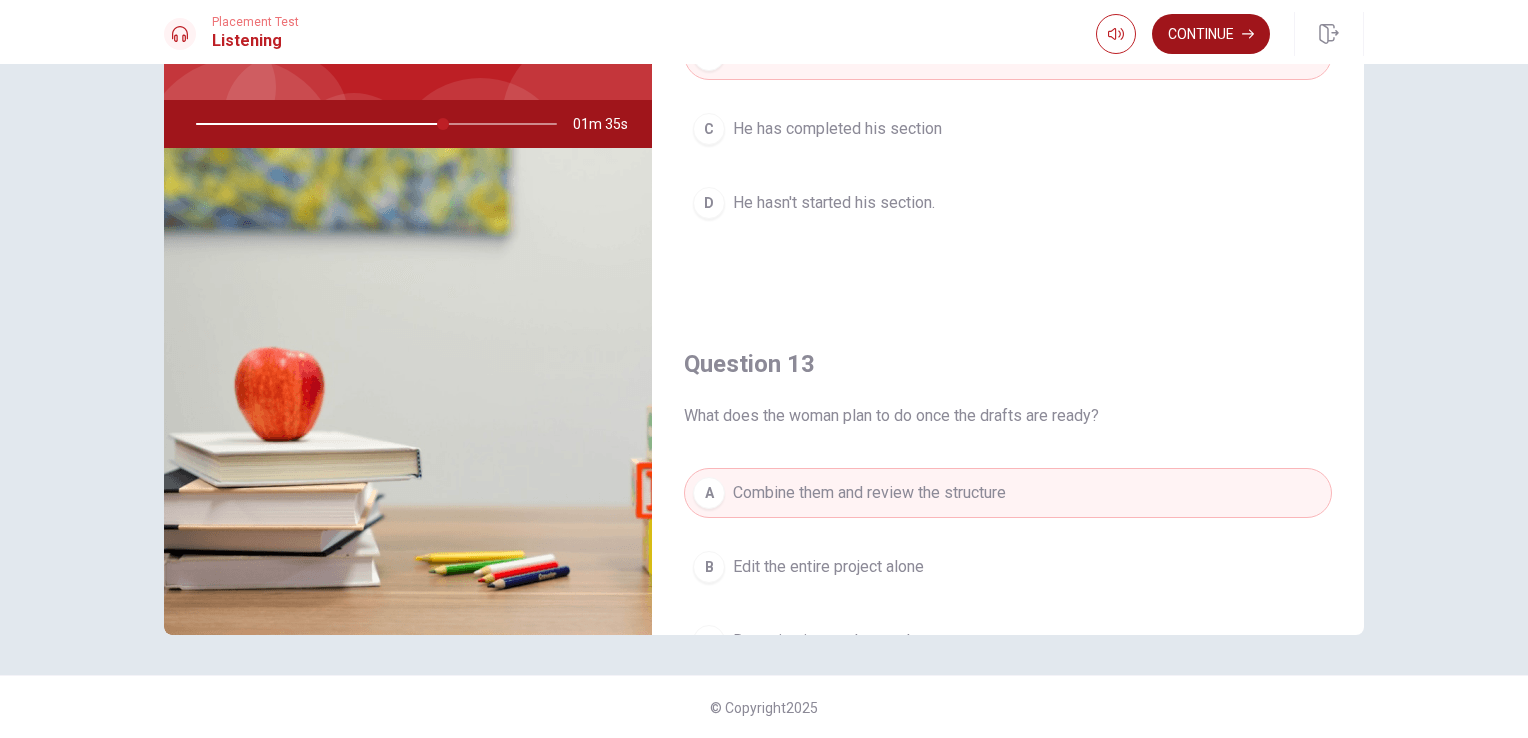 click on "Continue" at bounding box center [1211, 34] 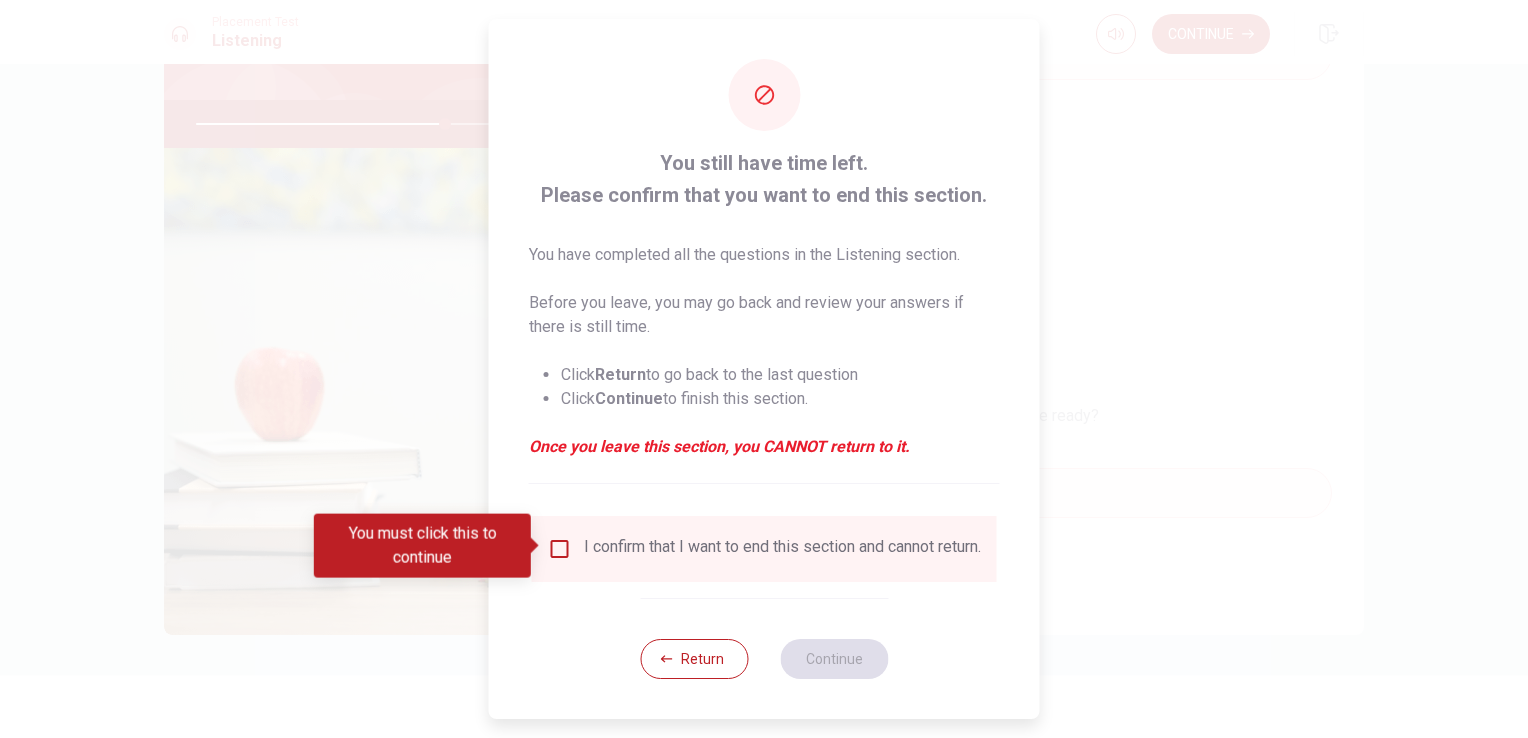 click at bounding box center (560, 549) 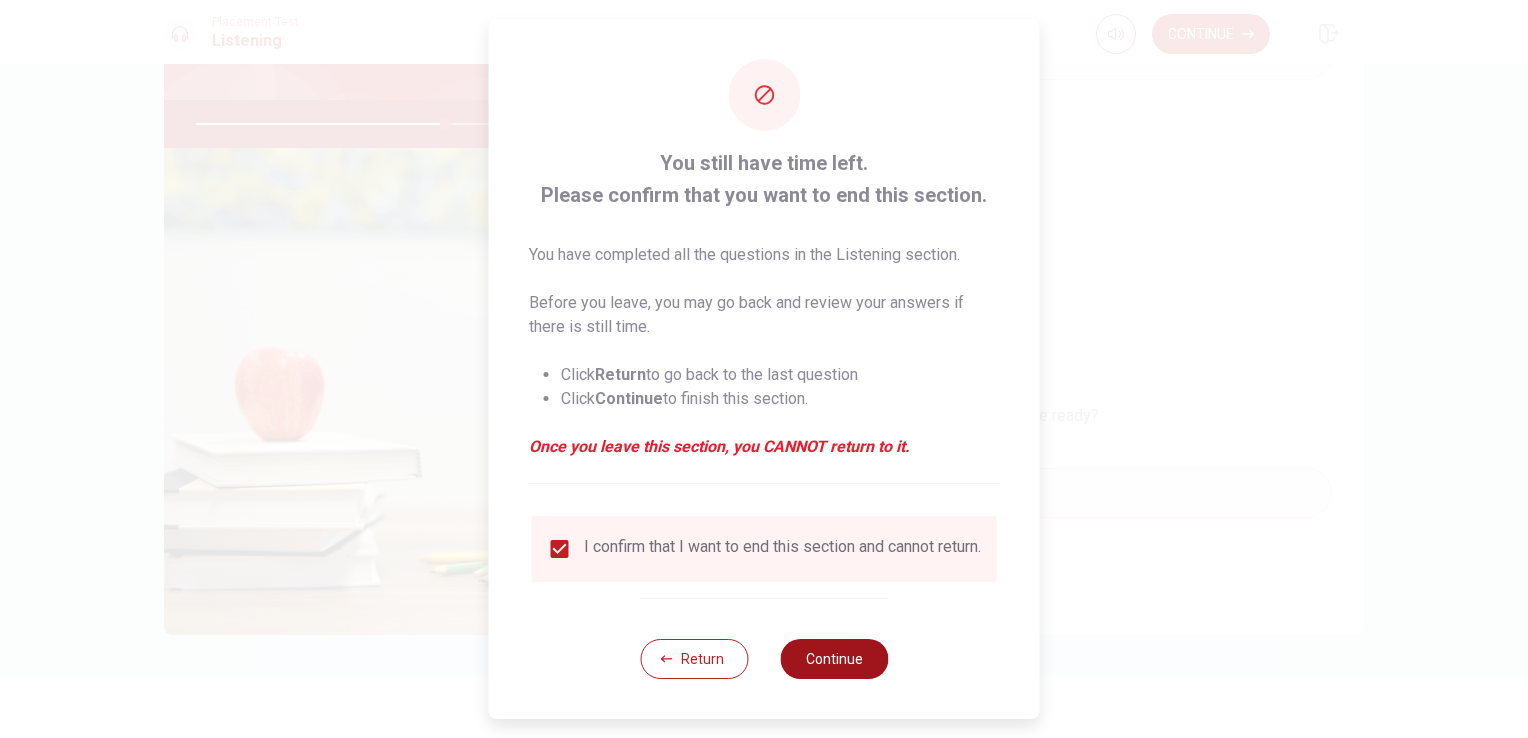 click on "Continue" at bounding box center (834, 659) 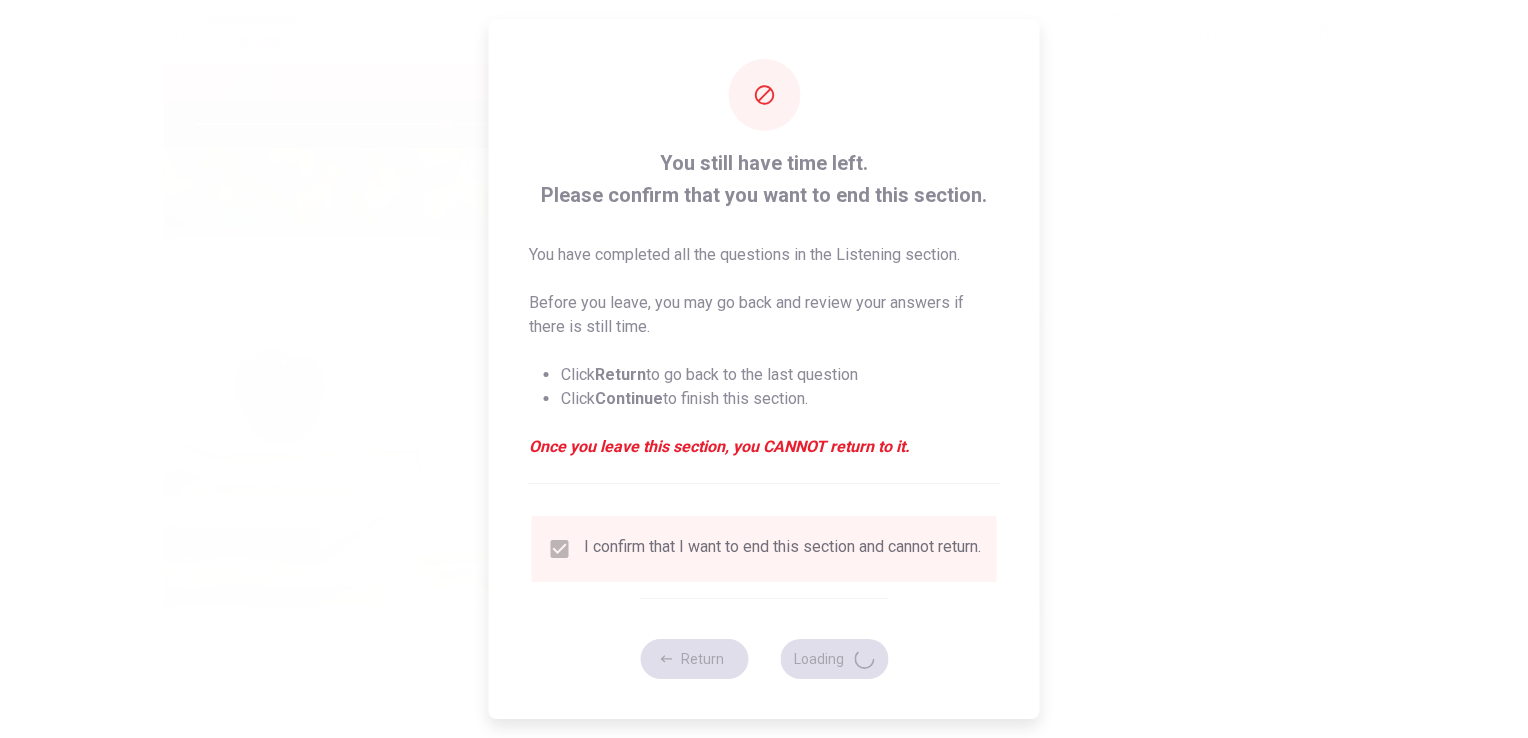 type on "70" 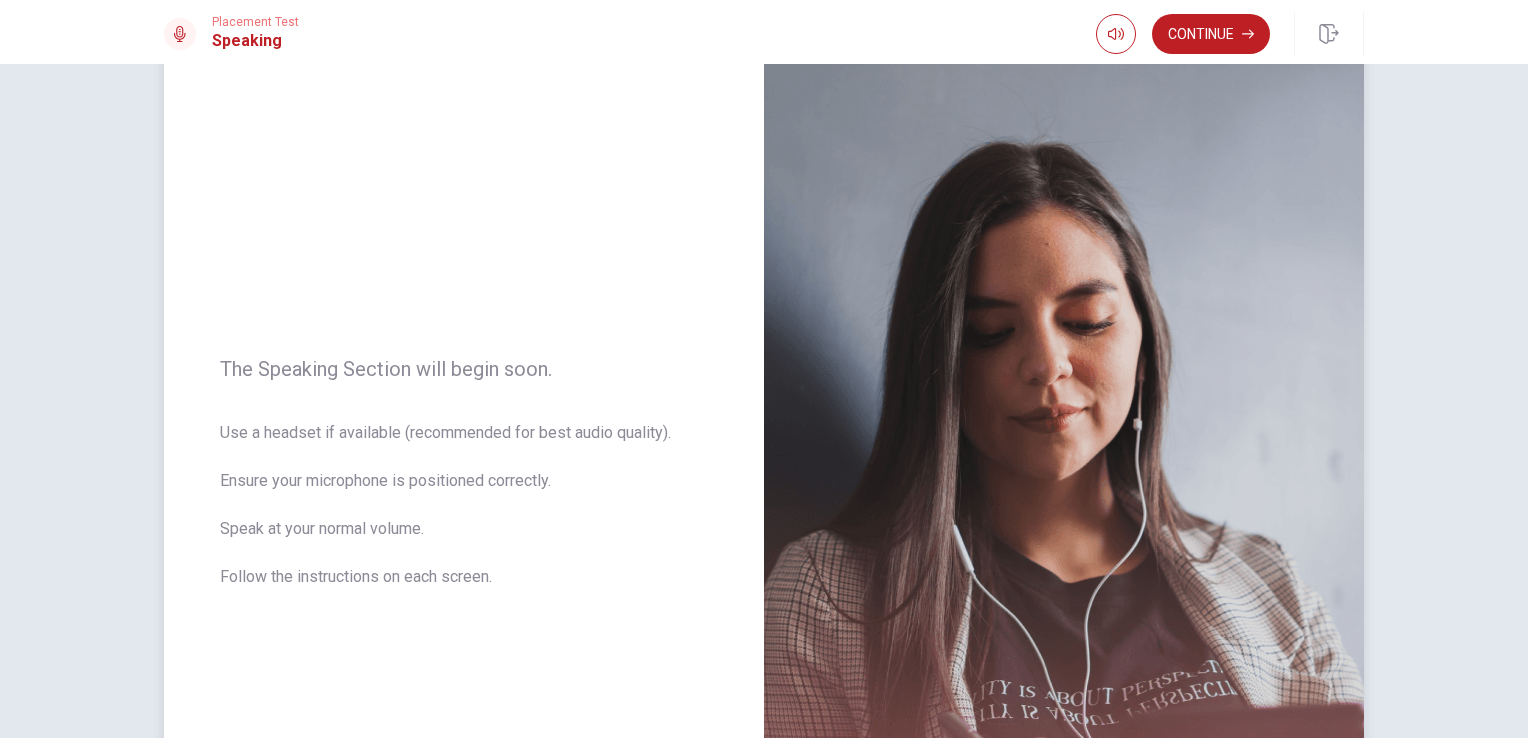 scroll, scrollTop: 100, scrollLeft: 0, axis: vertical 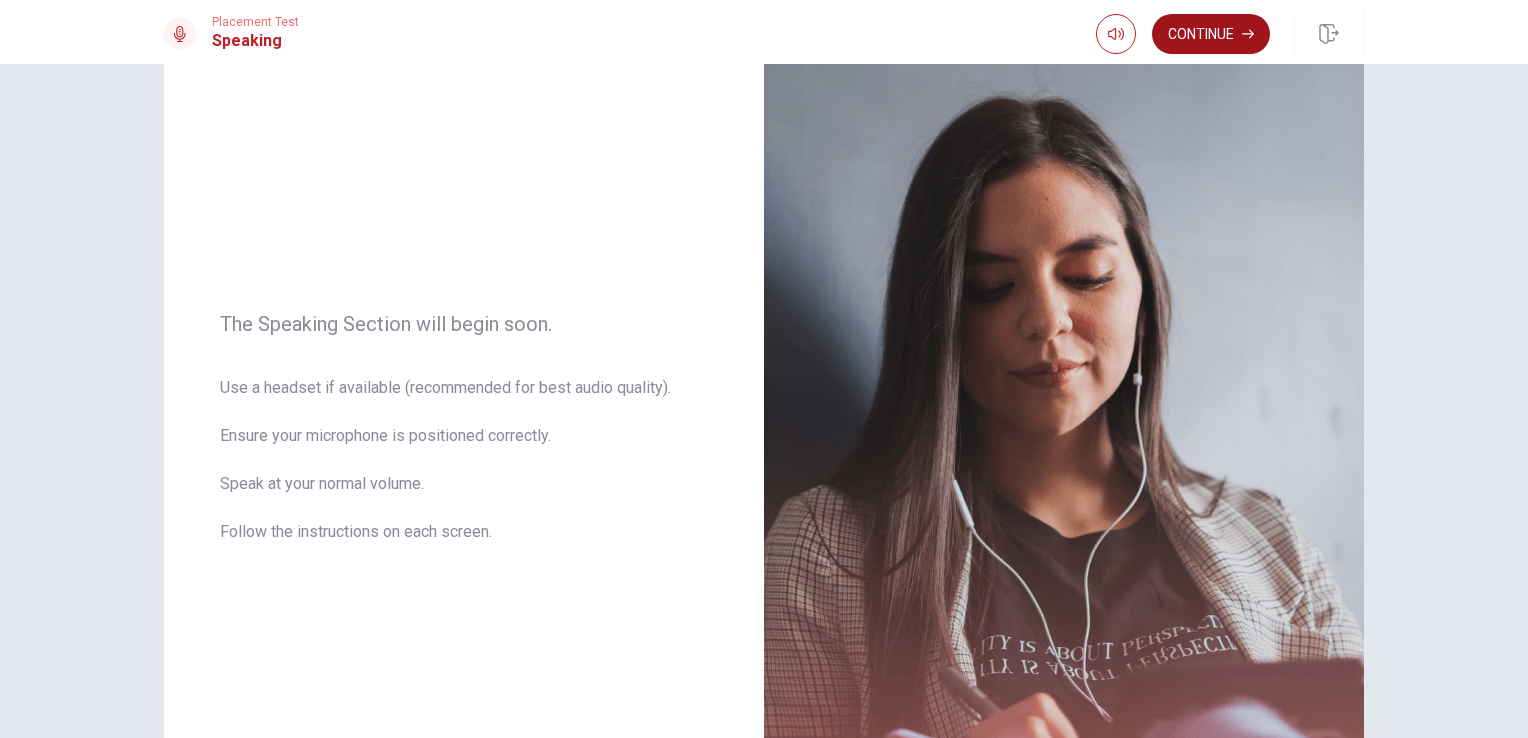 click on "Continue" at bounding box center [1211, 34] 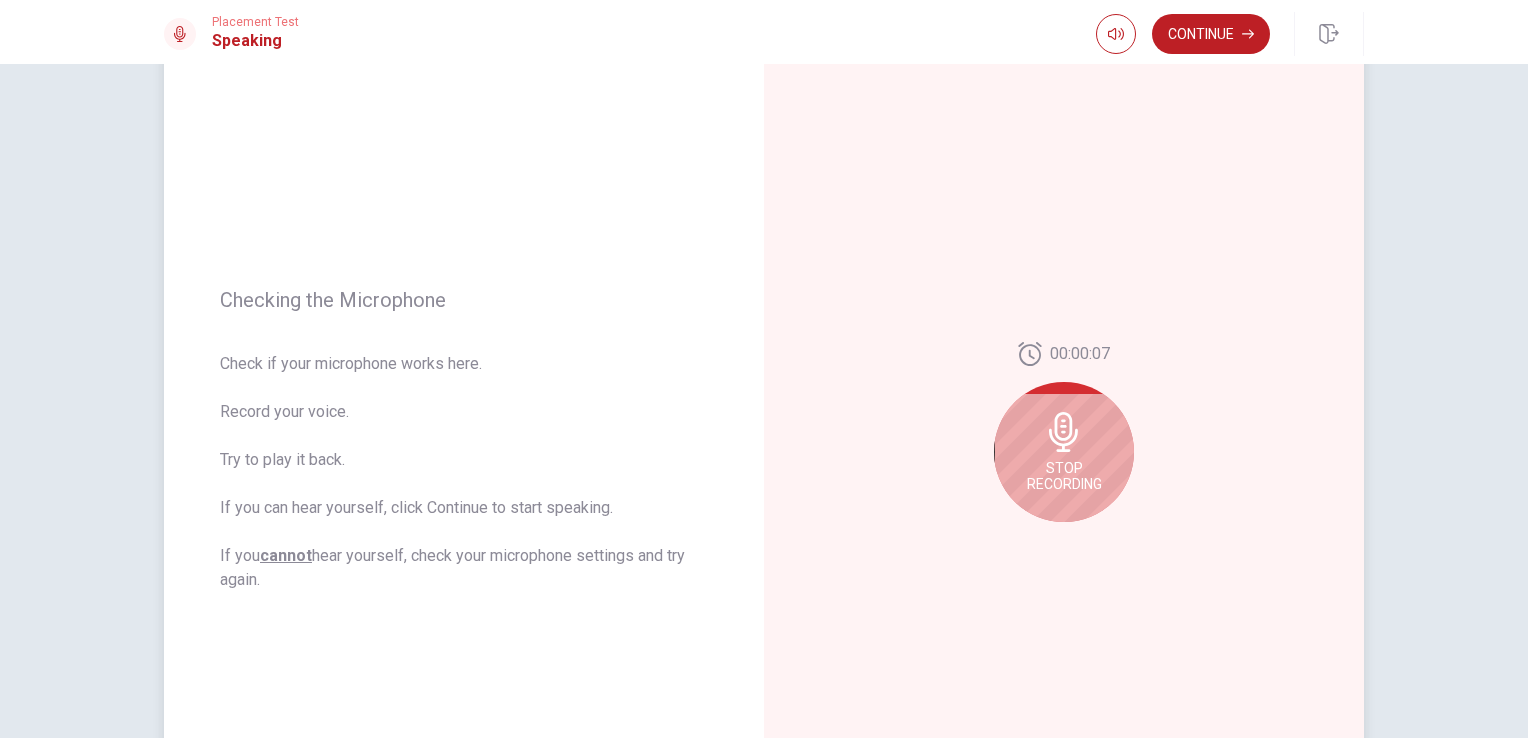 click 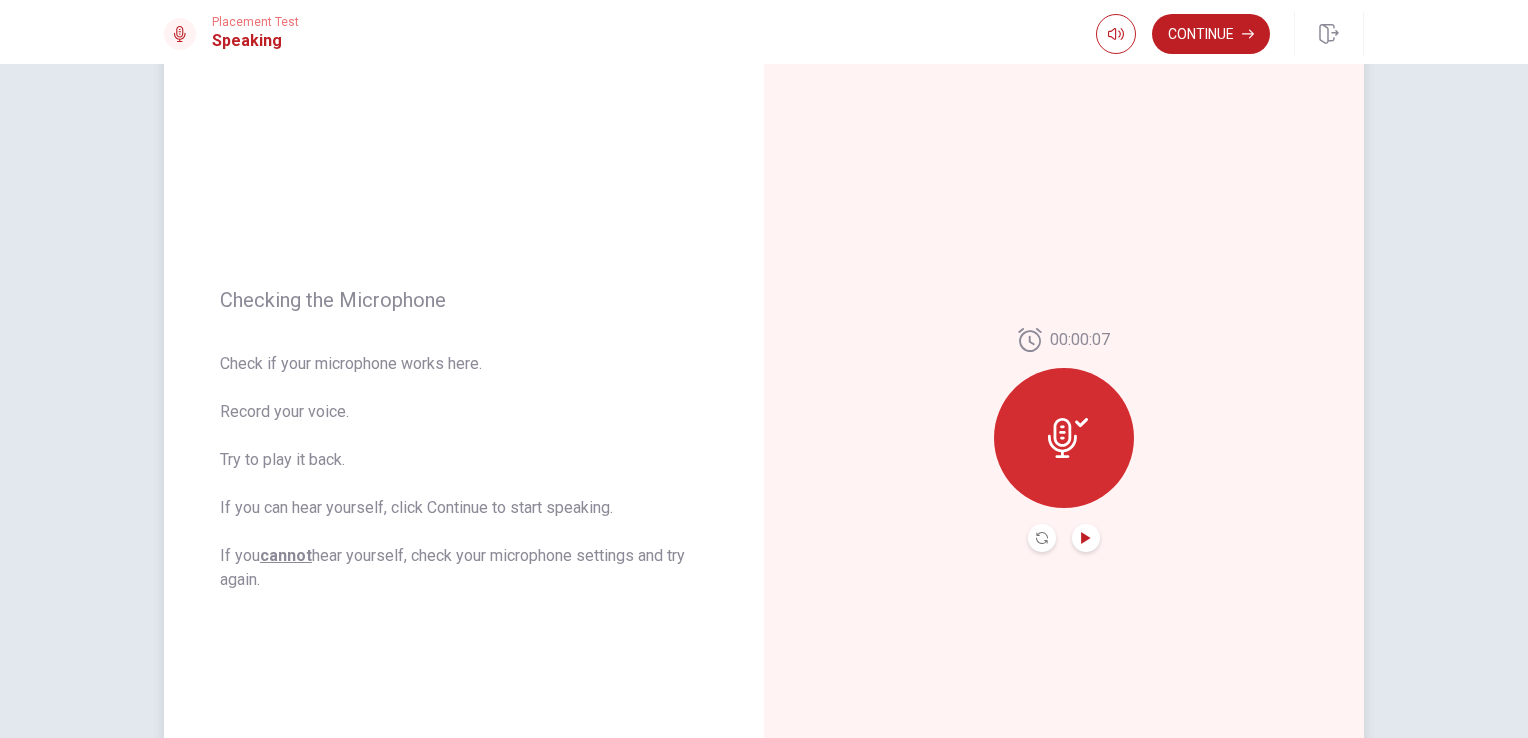 click 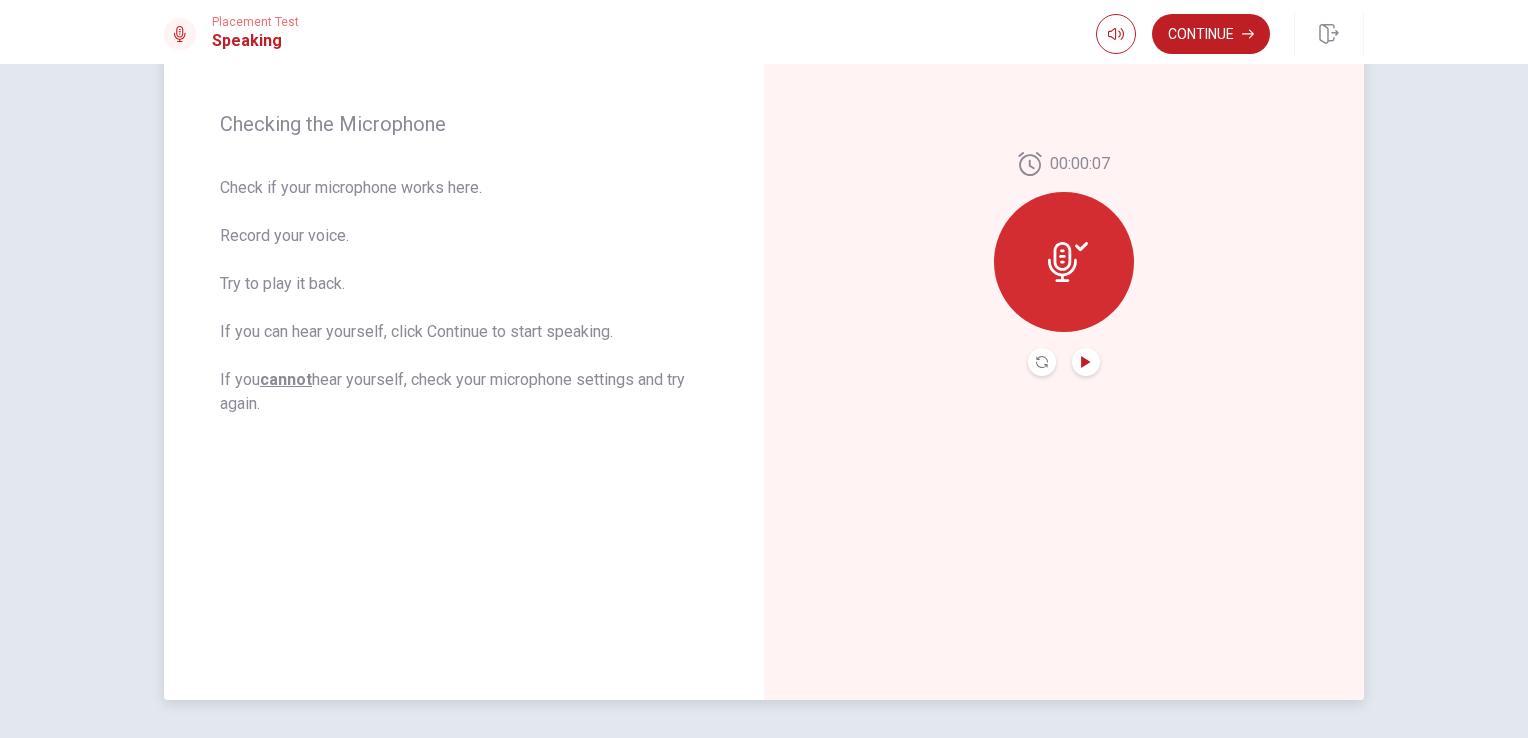 scroll, scrollTop: 341, scrollLeft: 0, axis: vertical 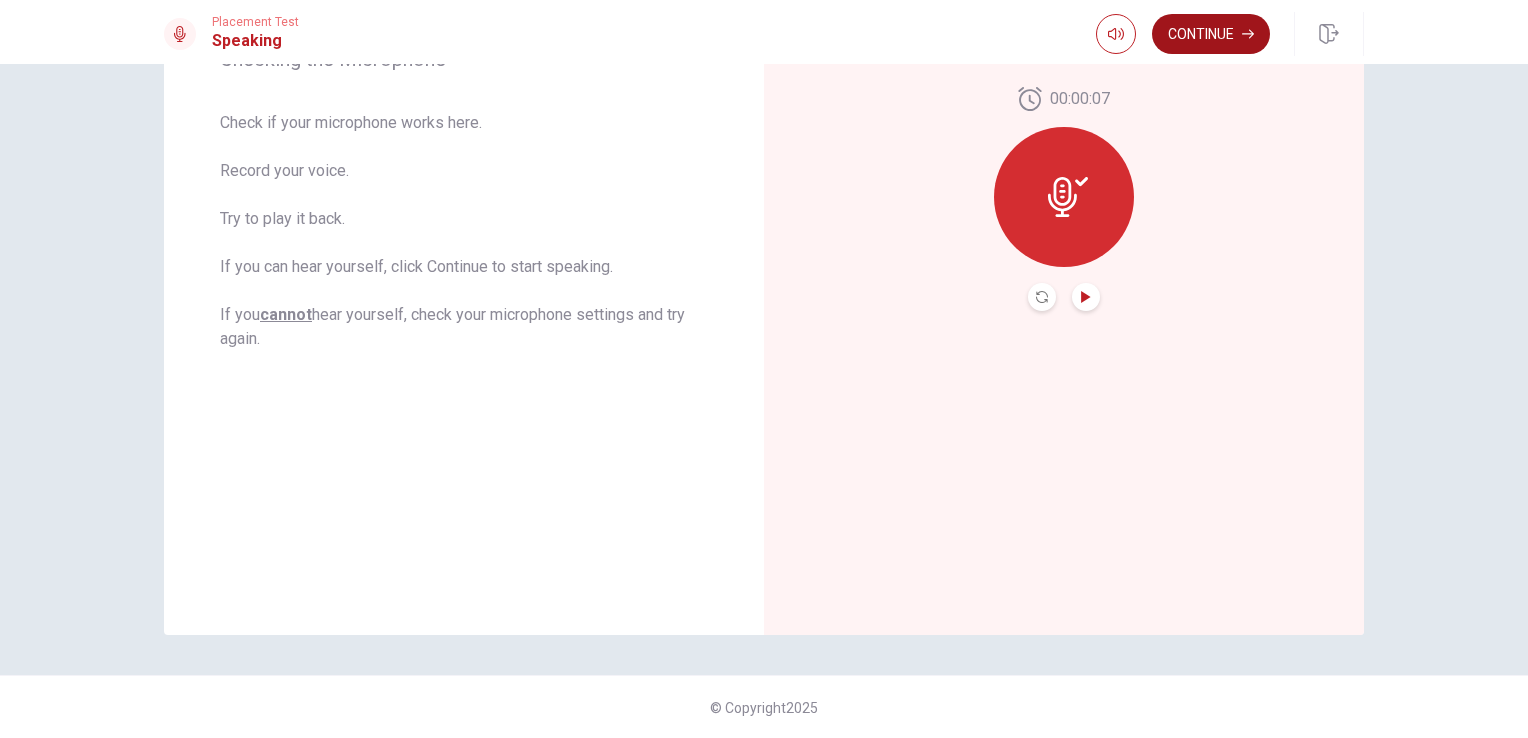 click on "Continue" at bounding box center (1211, 34) 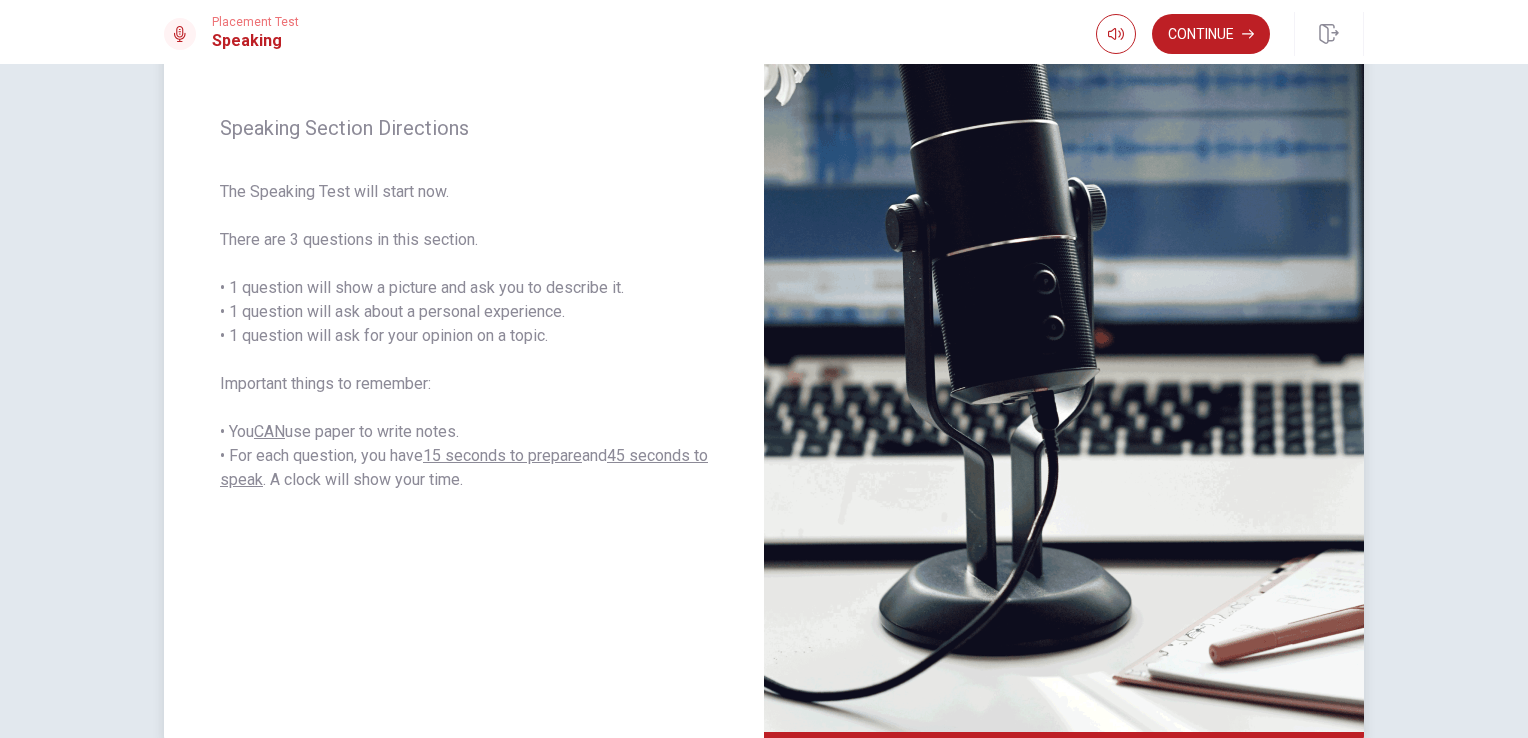 scroll, scrollTop: 141, scrollLeft: 0, axis: vertical 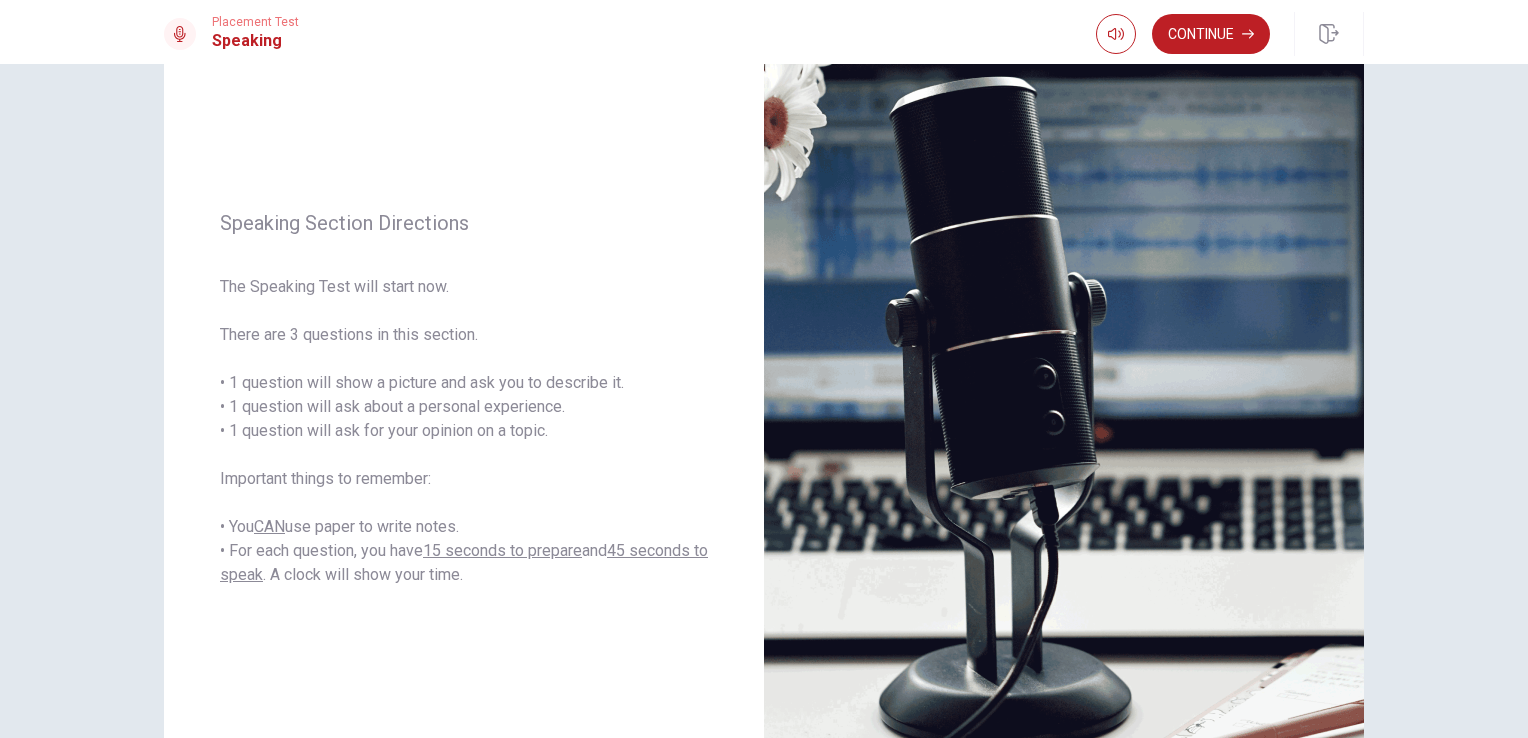 drag, startPoint x: 1224, startPoint y: 41, endPoint x: 1144, endPoint y: -74, distance: 140.08926 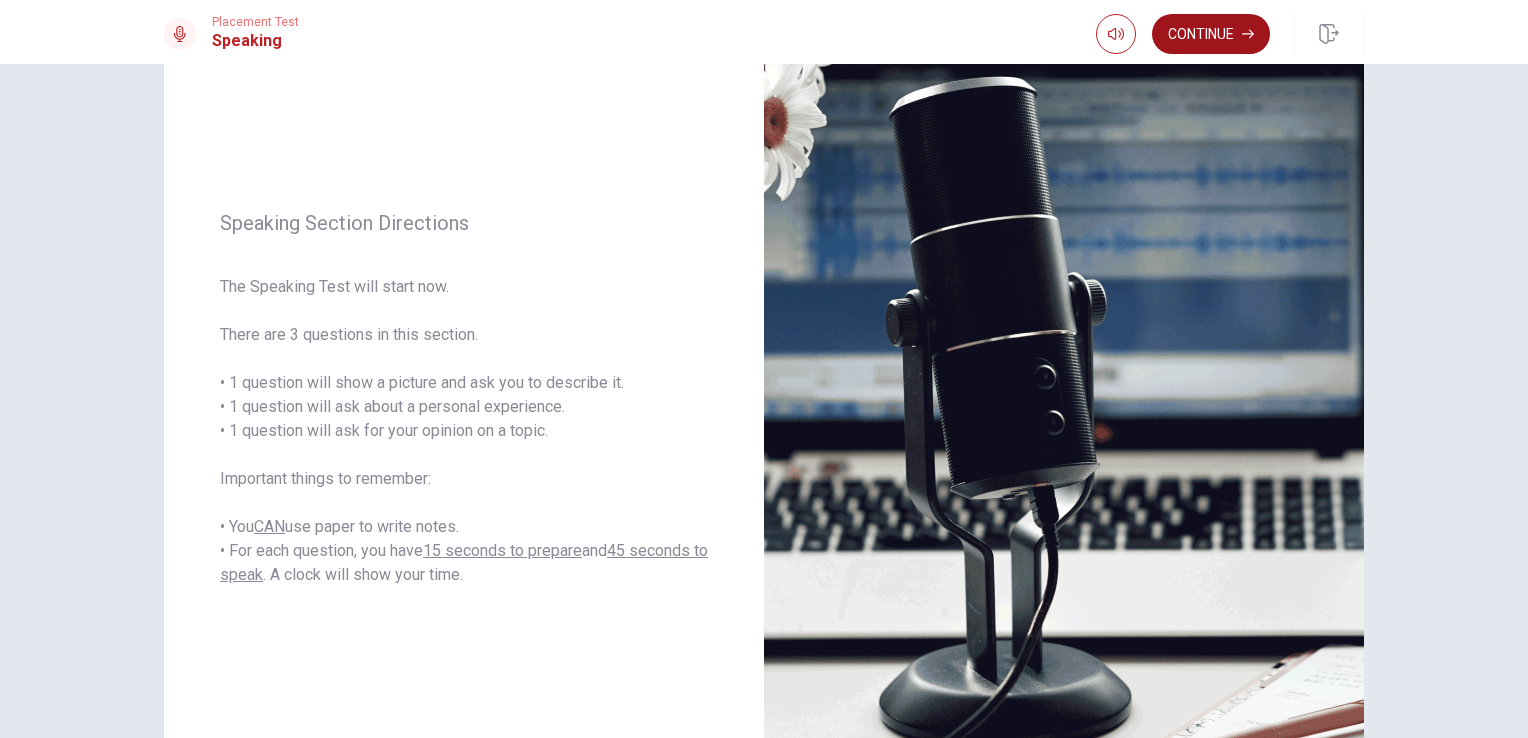 click on "Continue" at bounding box center (1211, 34) 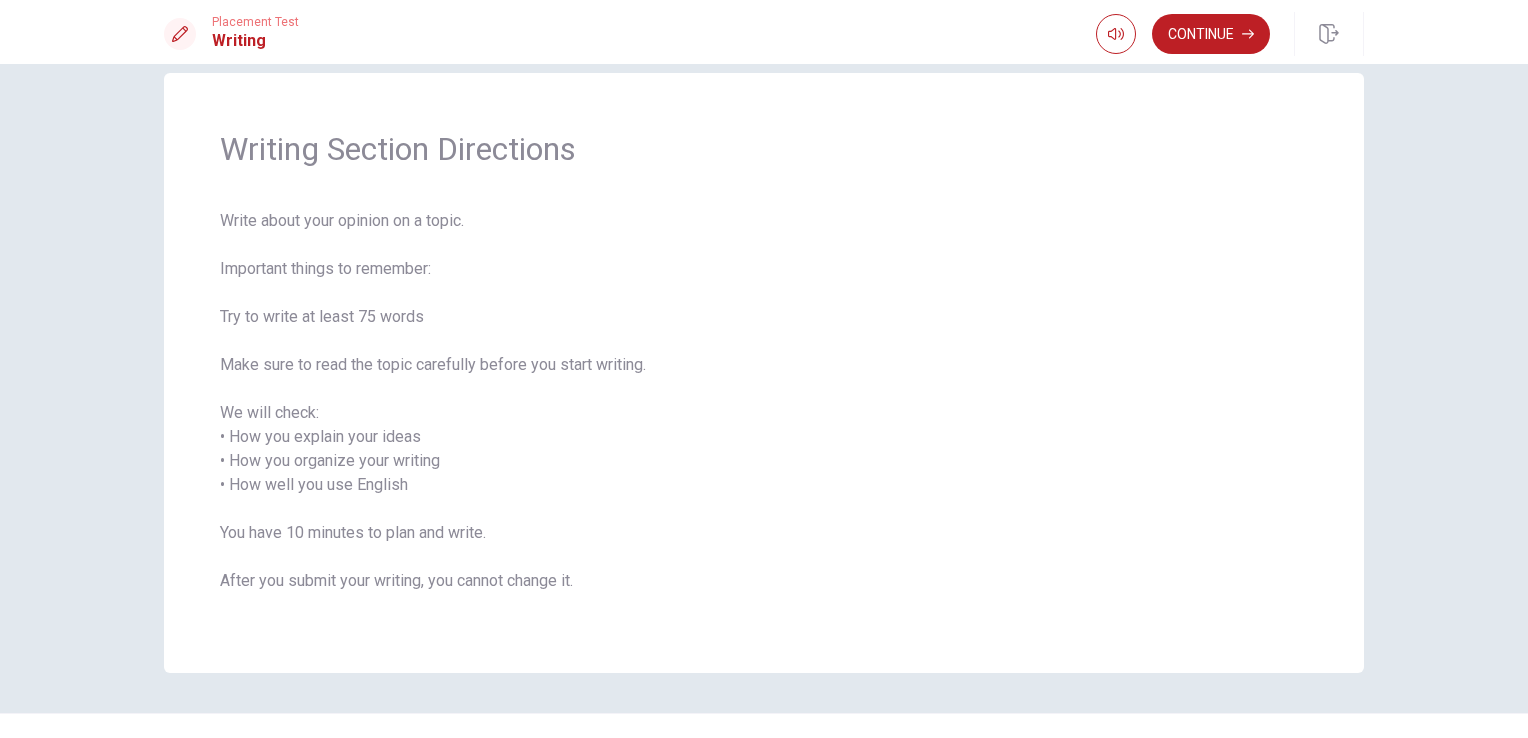 scroll, scrollTop: 0, scrollLeft: 0, axis: both 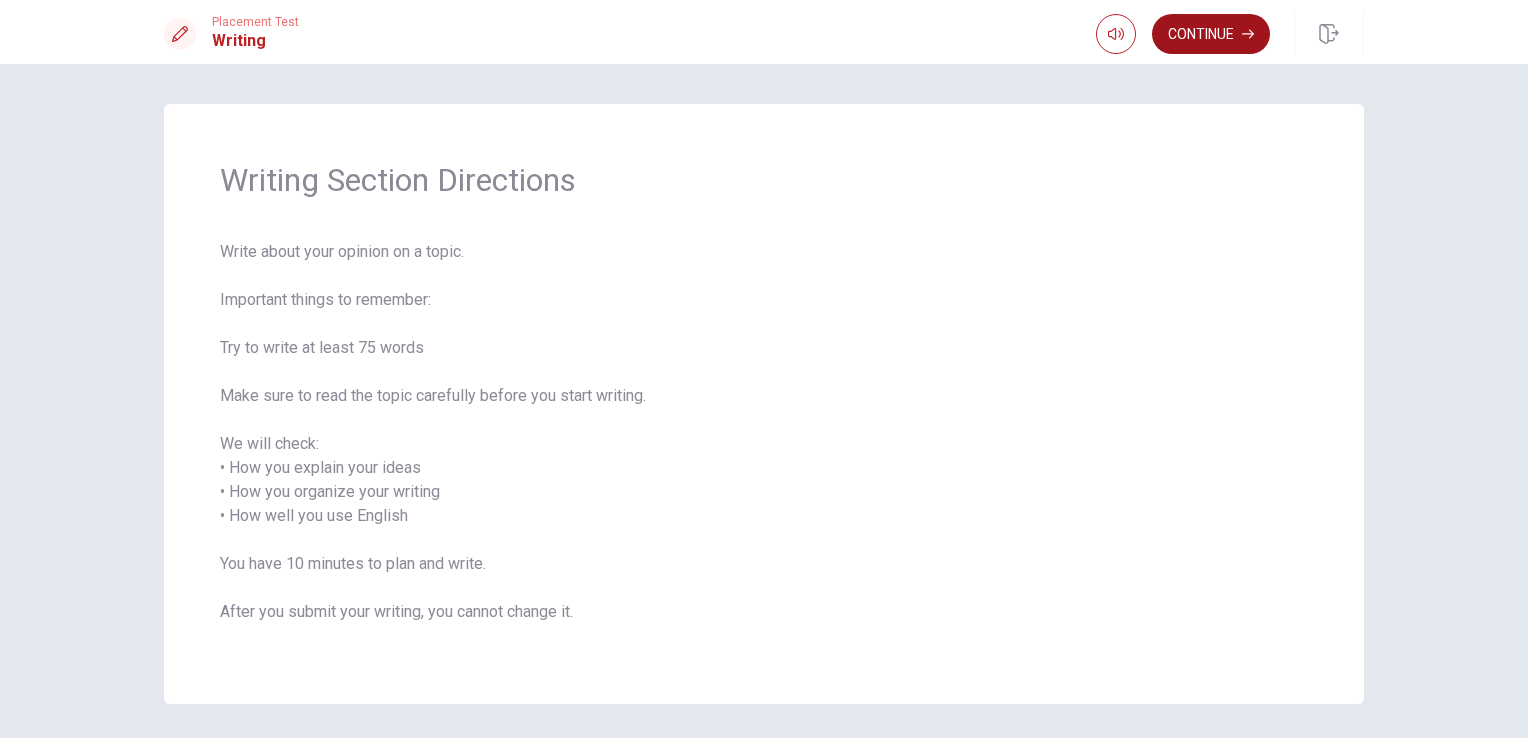 click on "Continue" at bounding box center [1211, 34] 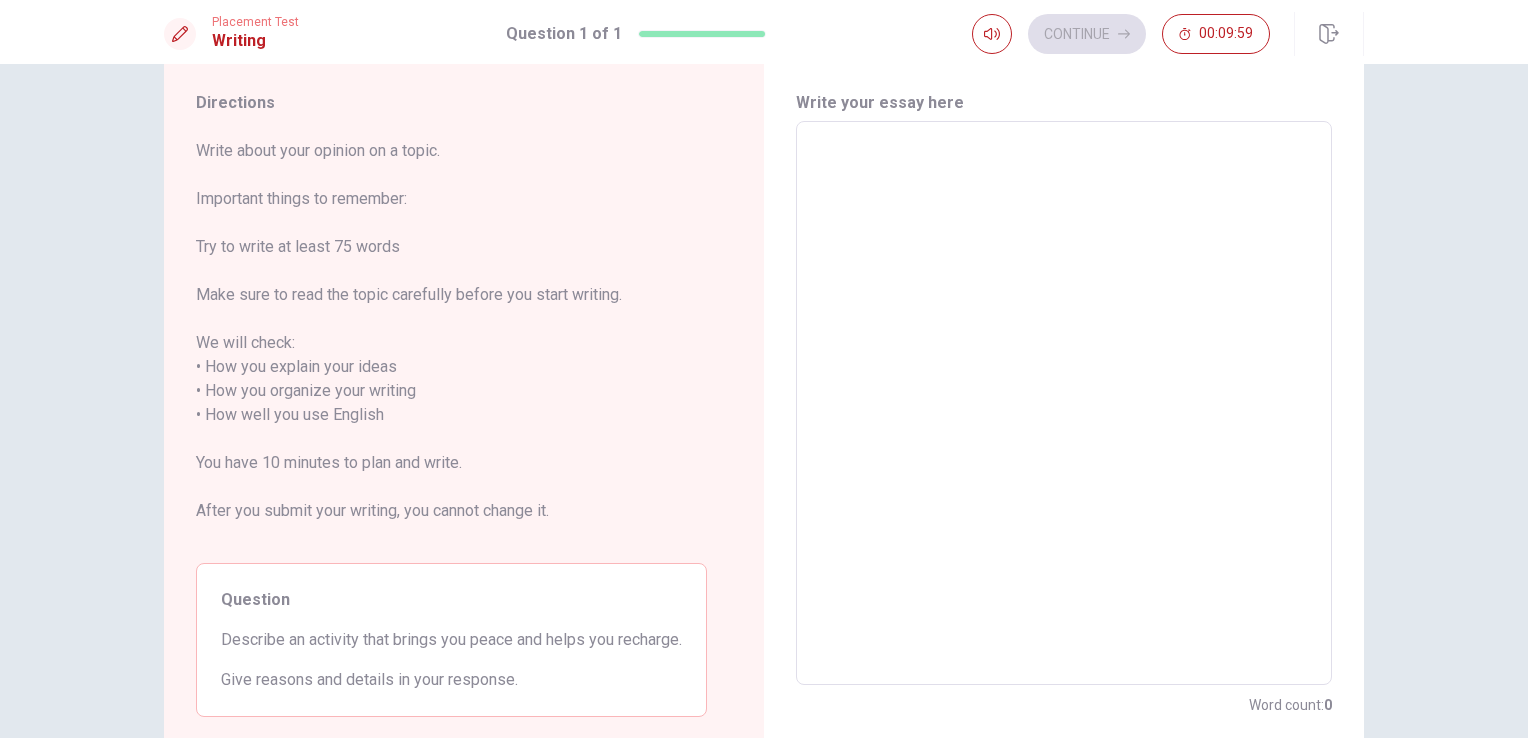 scroll, scrollTop: 100, scrollLeft: 0, axis: vertical 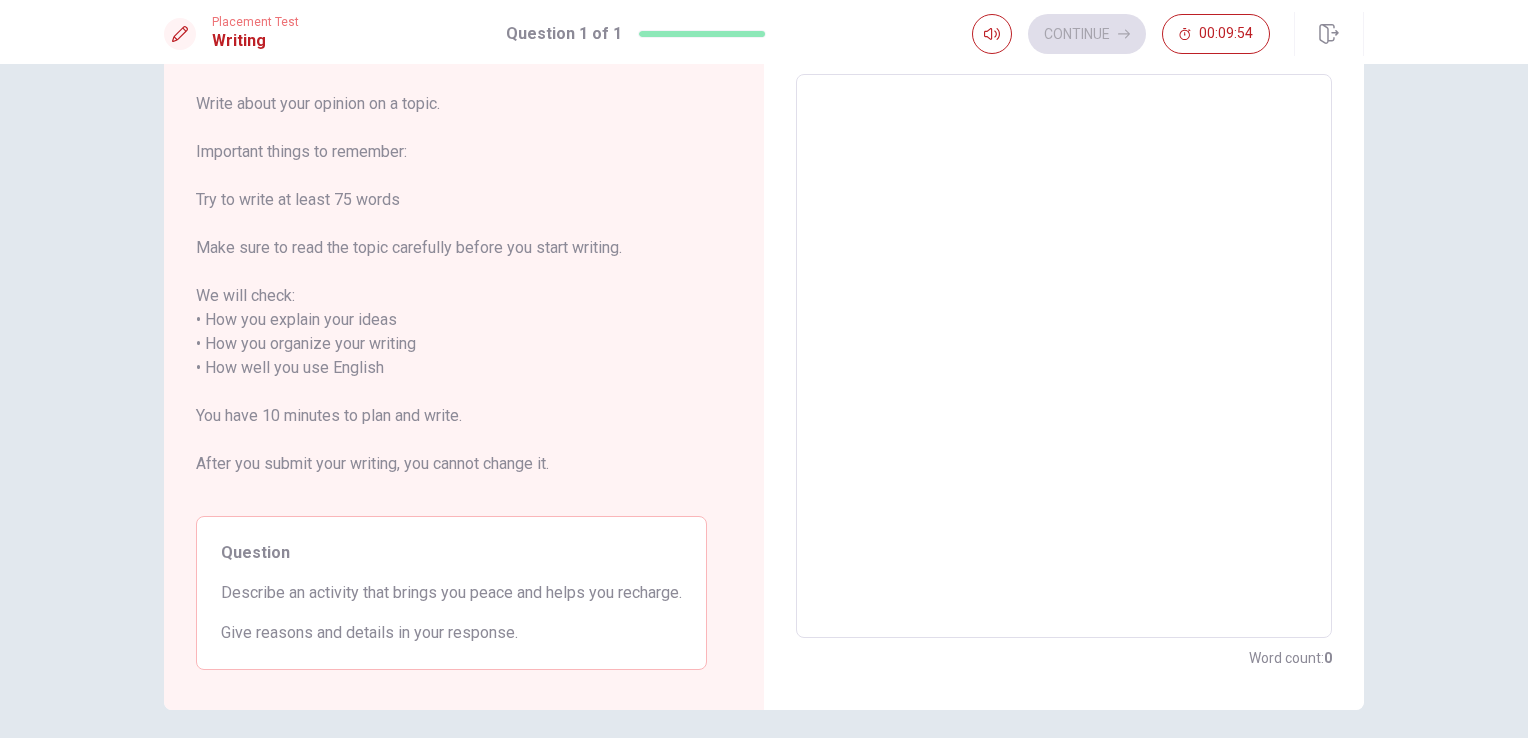 click at bounding box center [1064, 356] 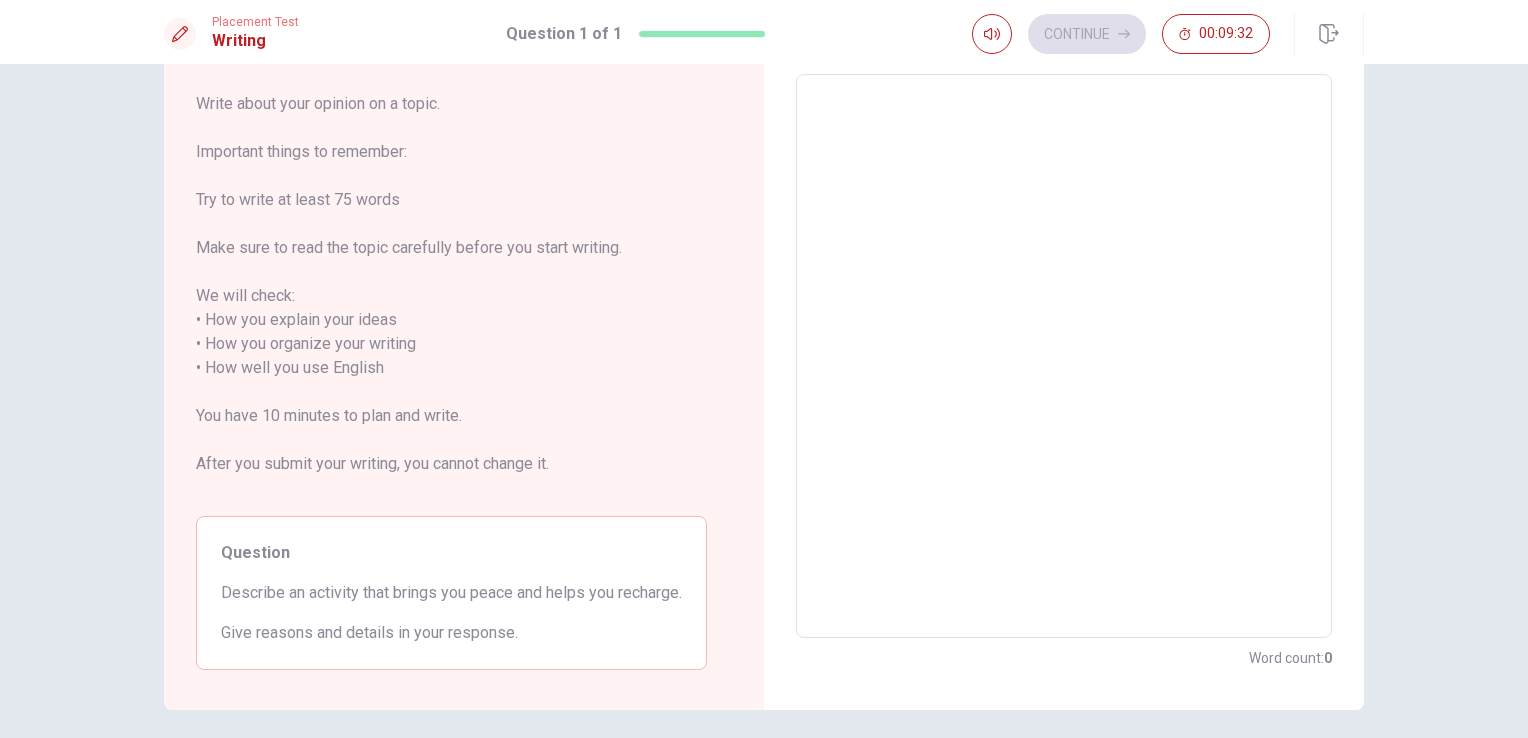 click at bounding box center (1064, 356) 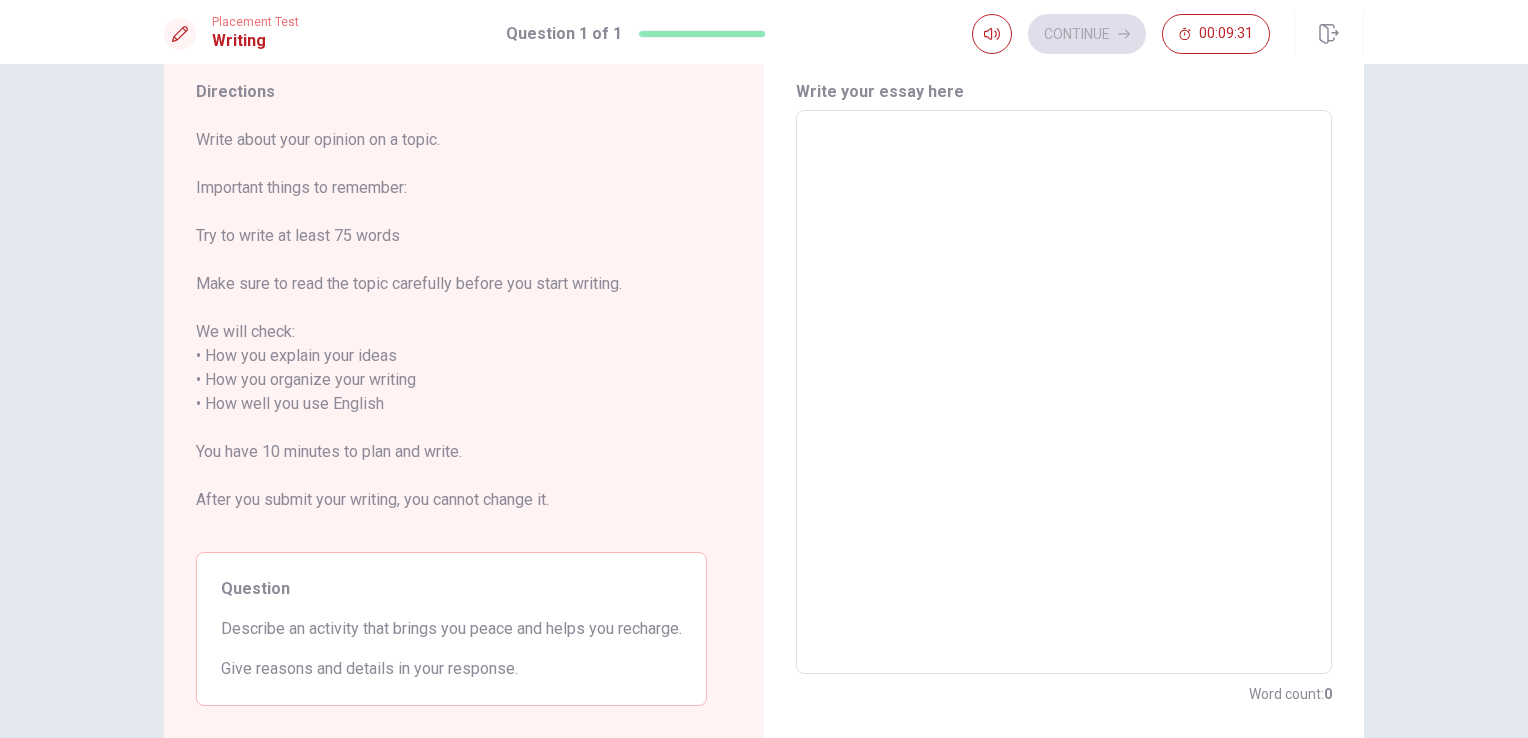scroll, scrollTop: 100, scrollLeft: 0, axis: vertical 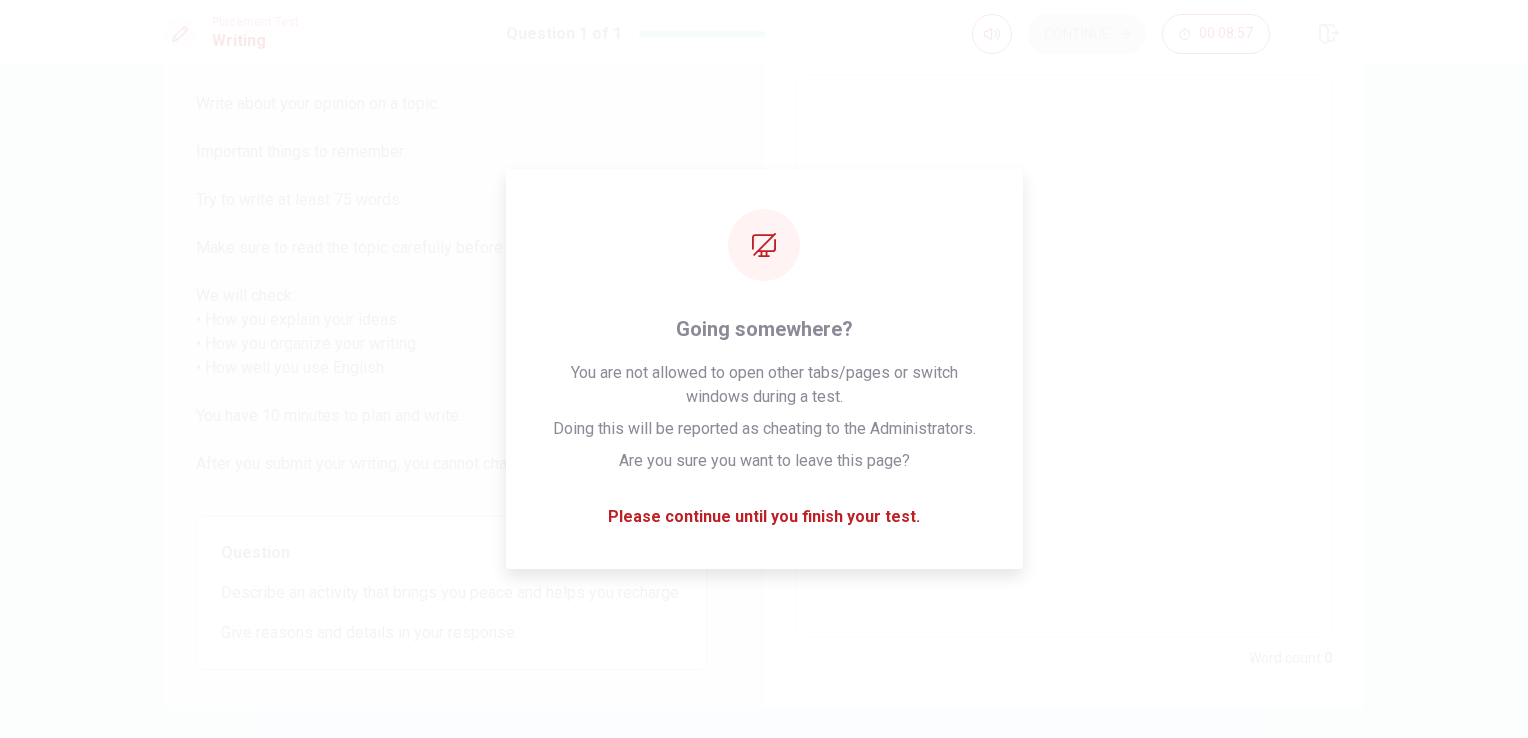 click at bounding box center [1064, 356] 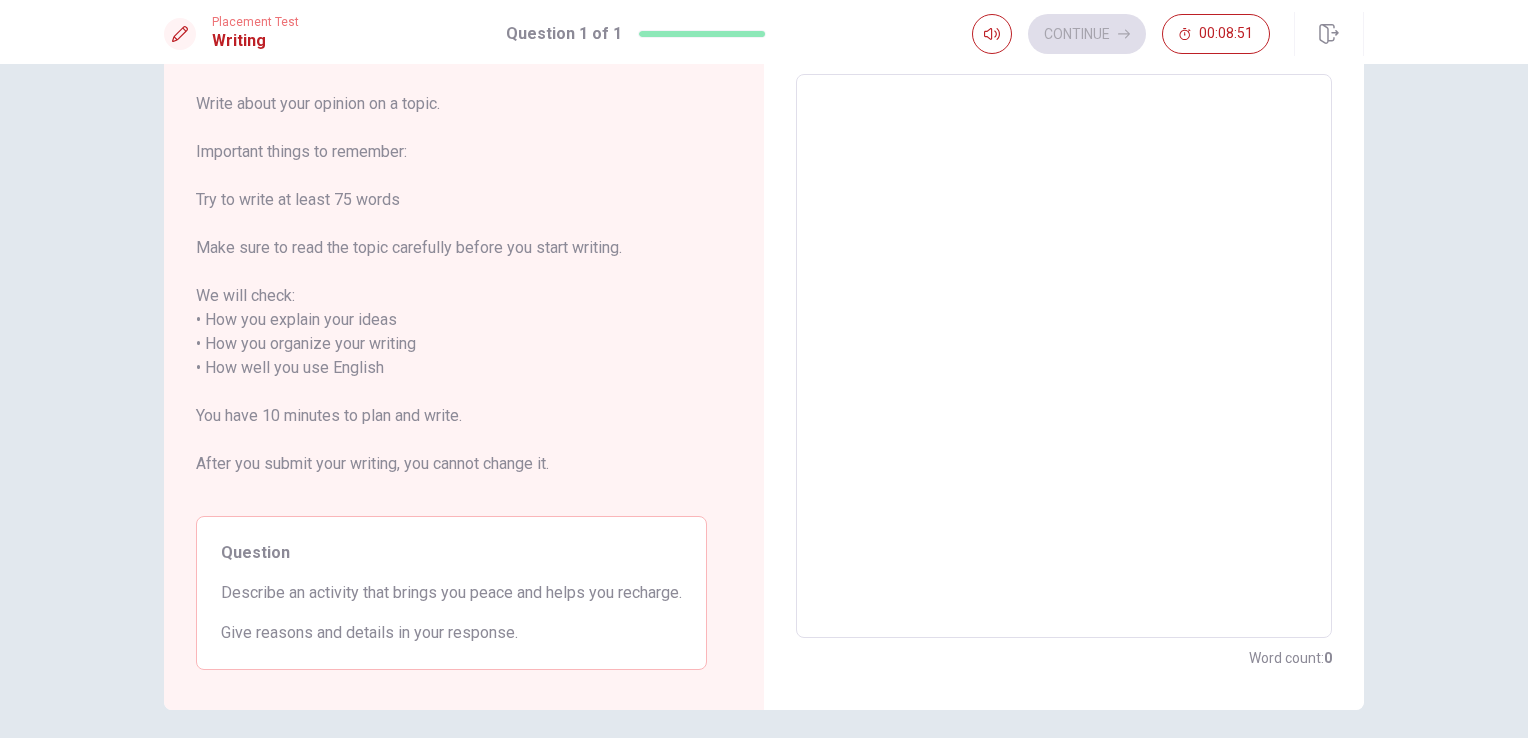 type on "o" 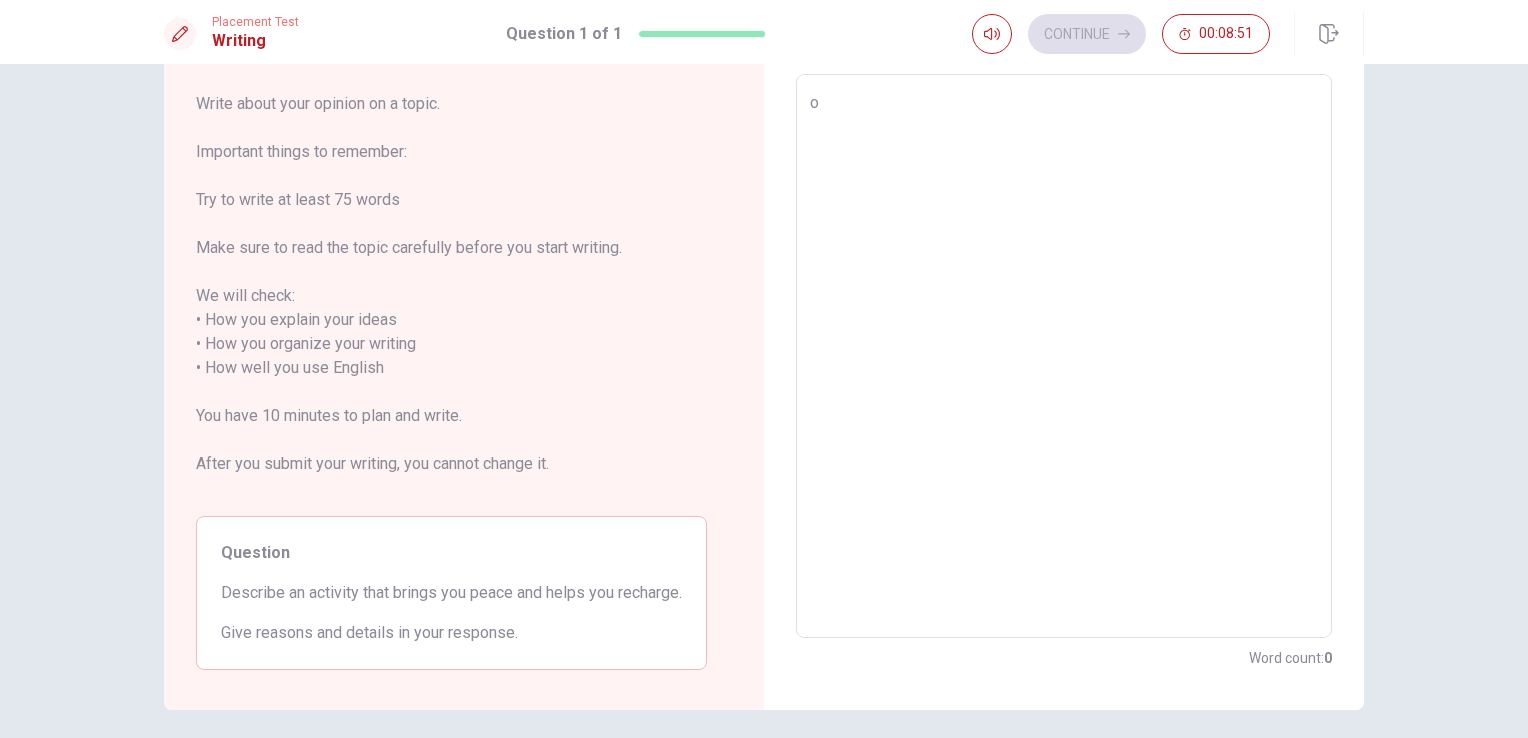 type on "x" 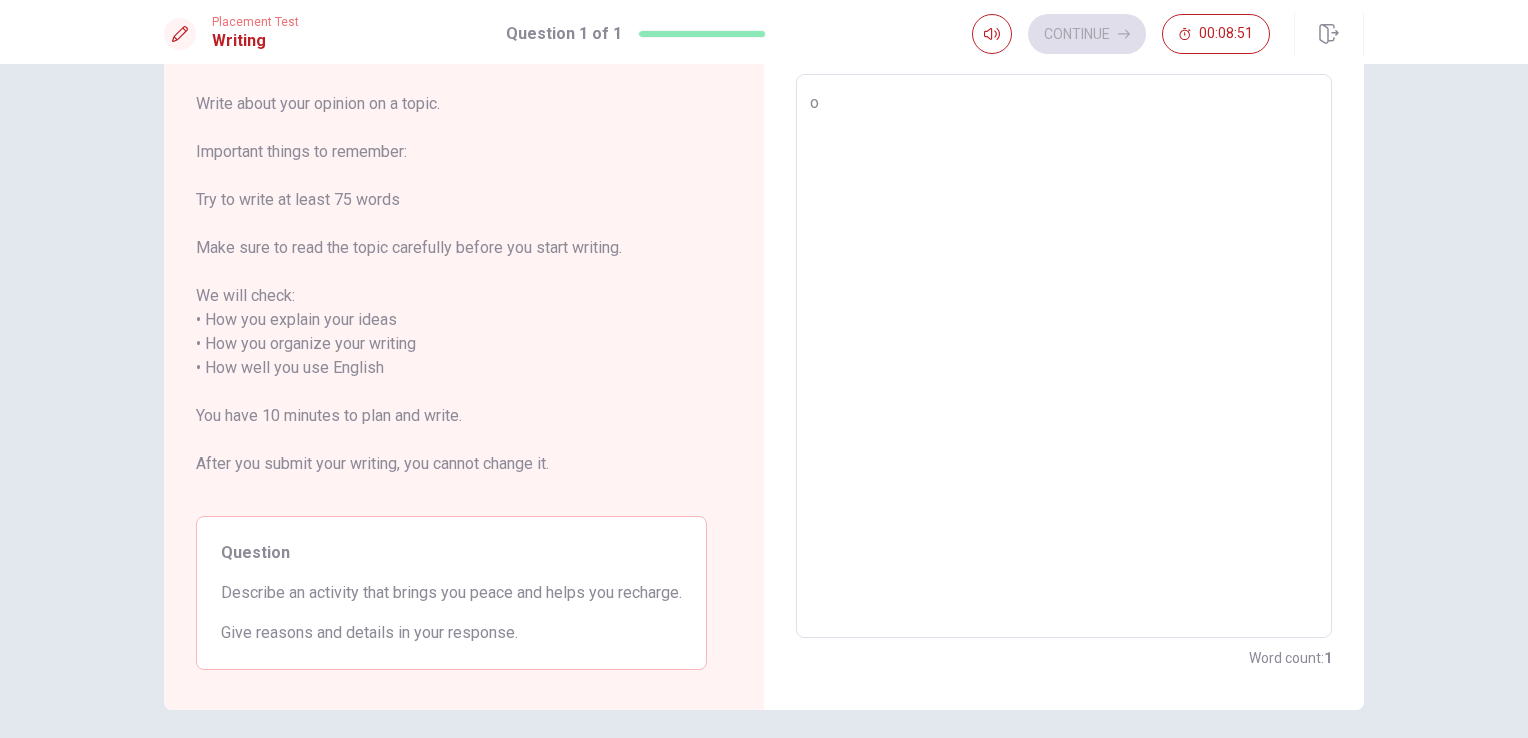type on "on" 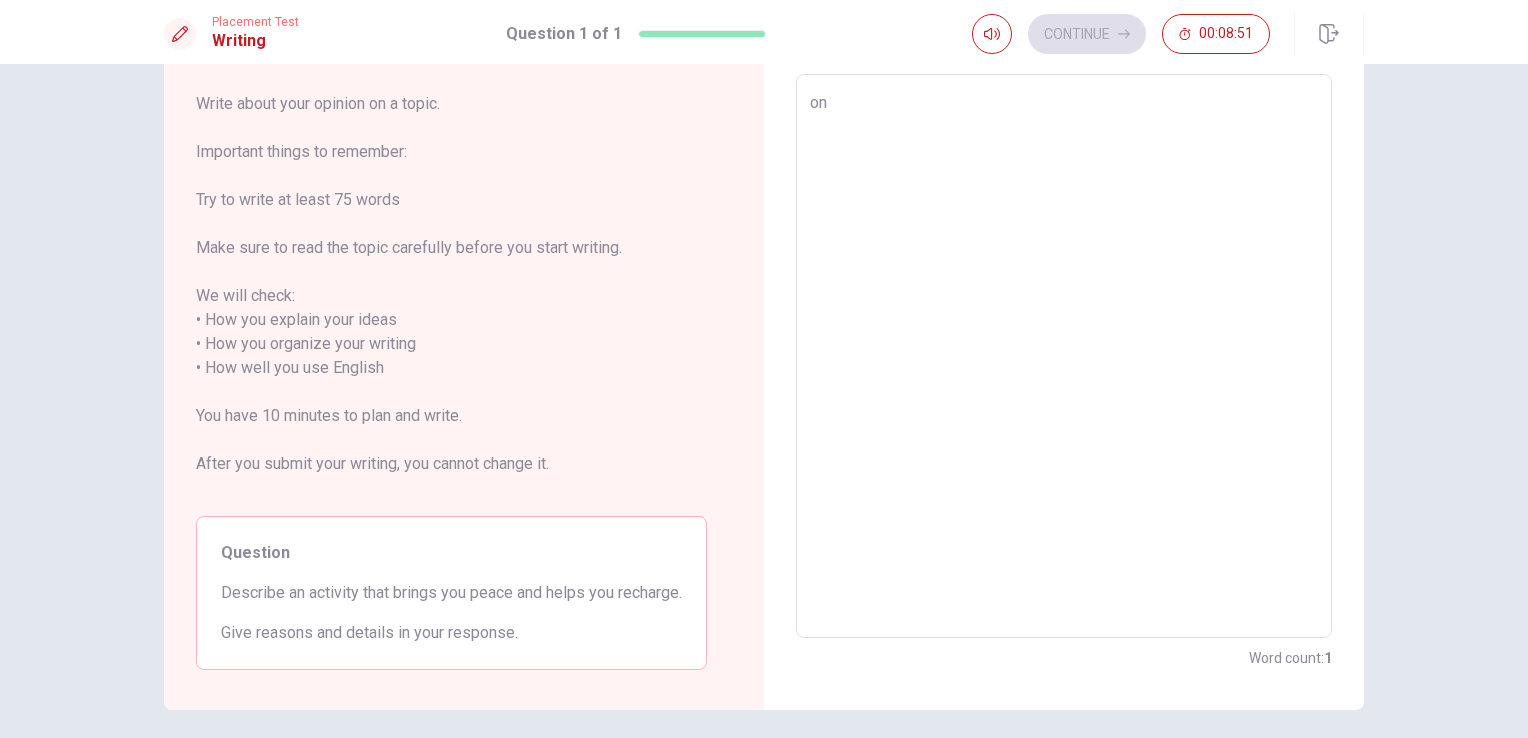 type on "x" 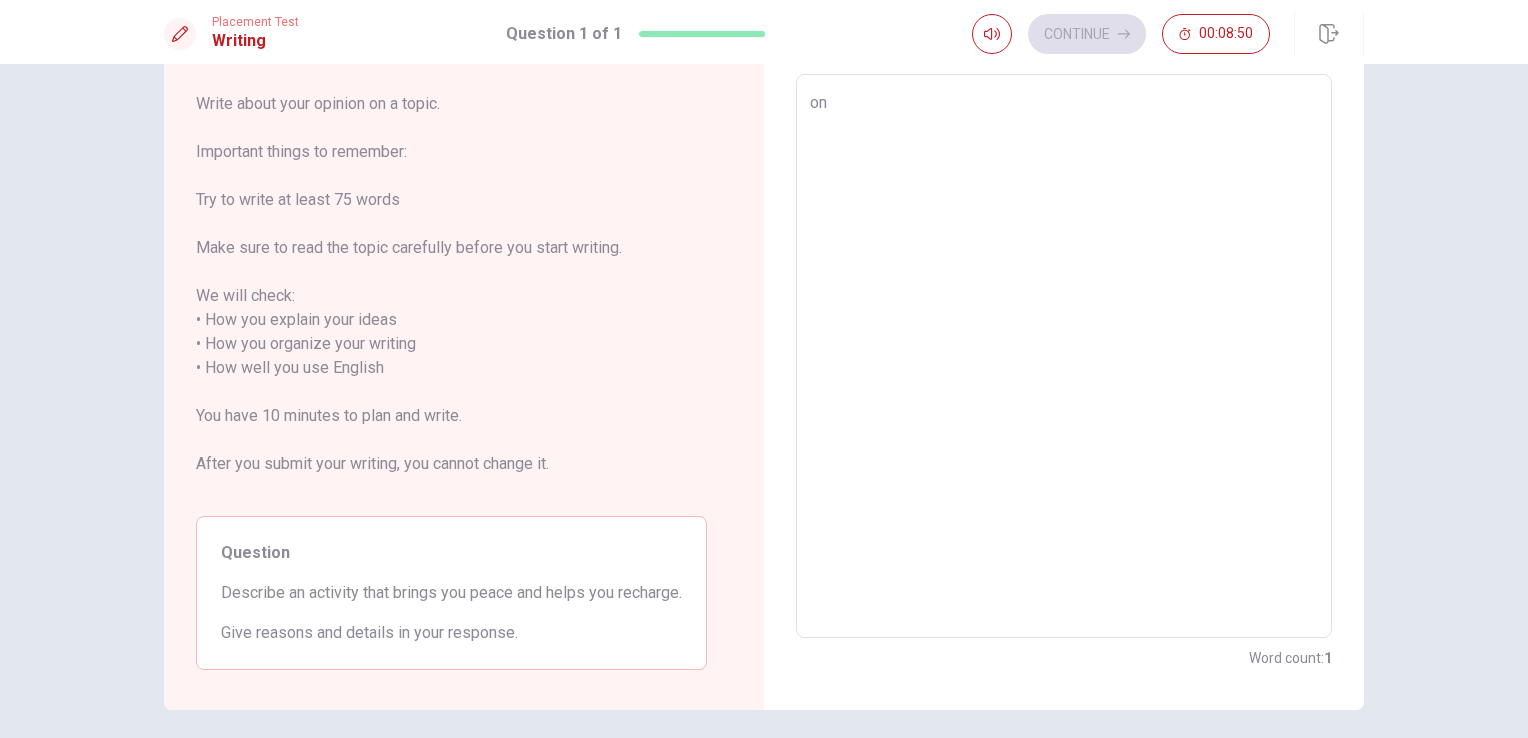 type on "o" 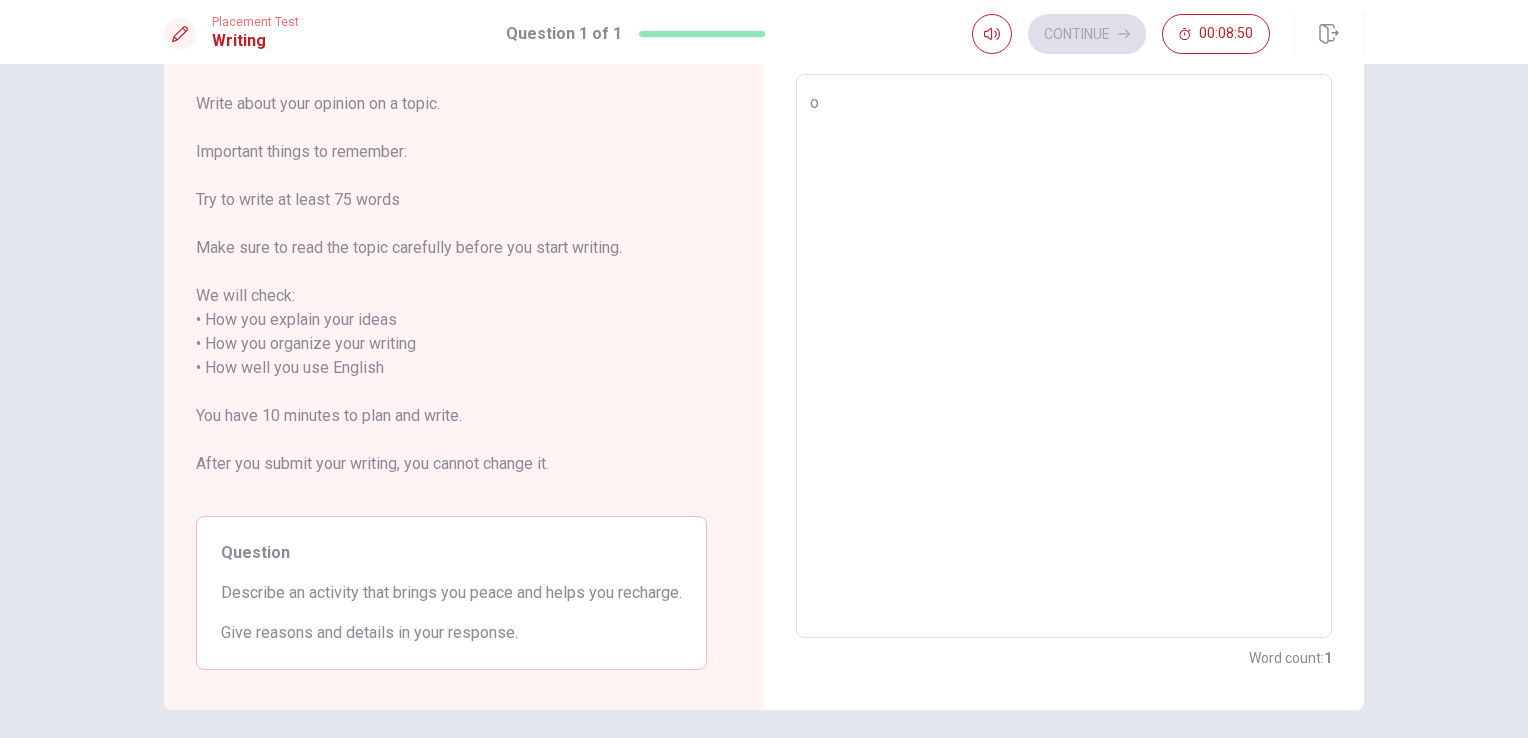 type on "x" 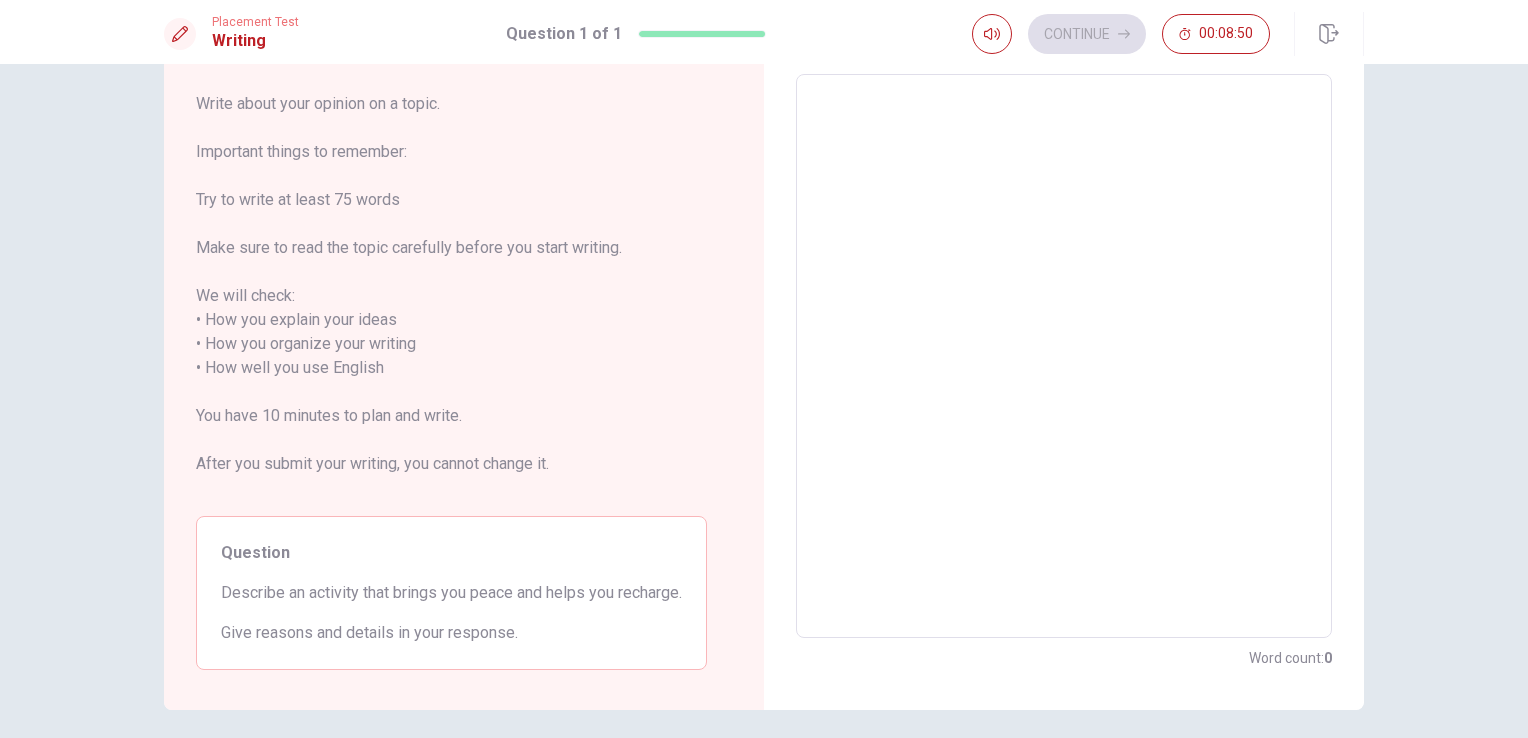 type on "O" 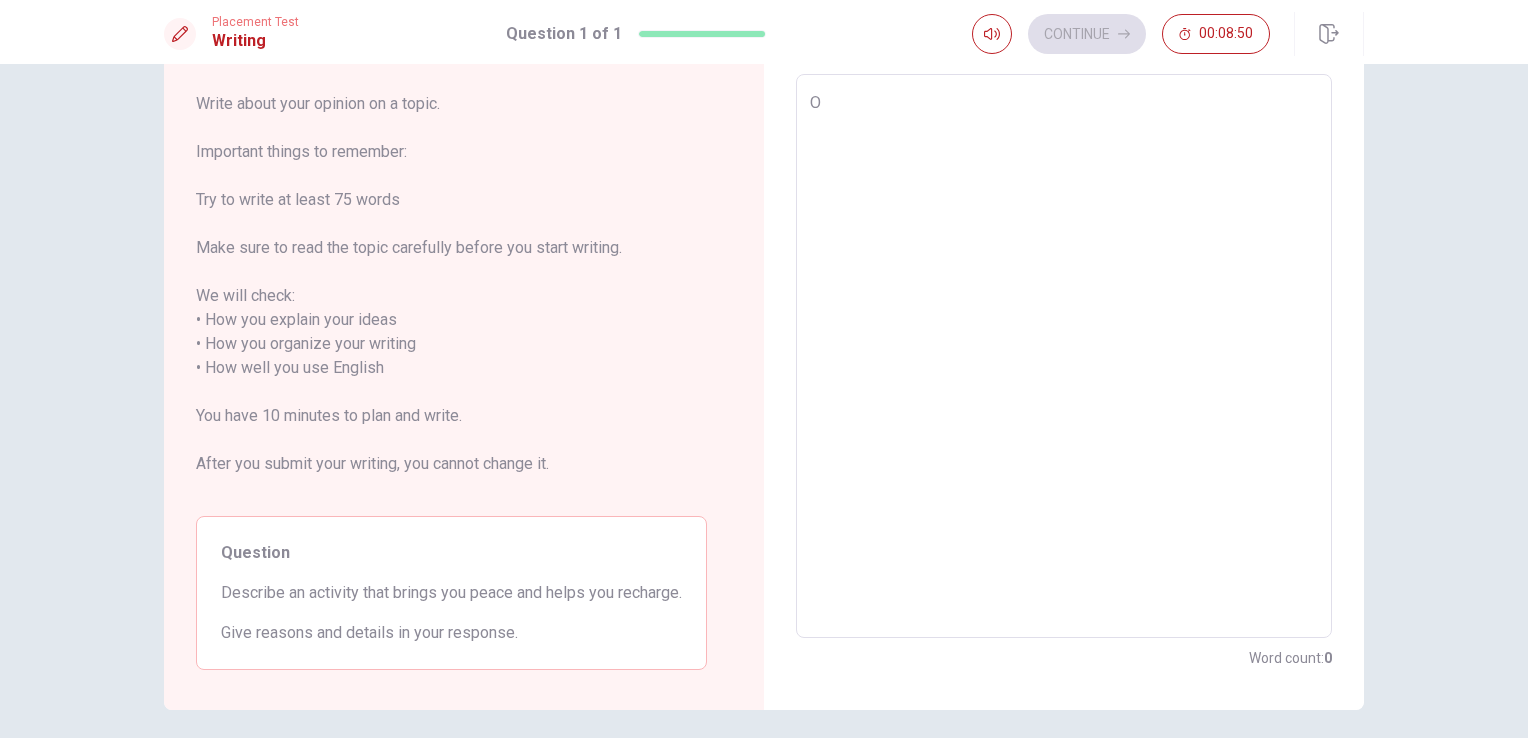 type on "x" 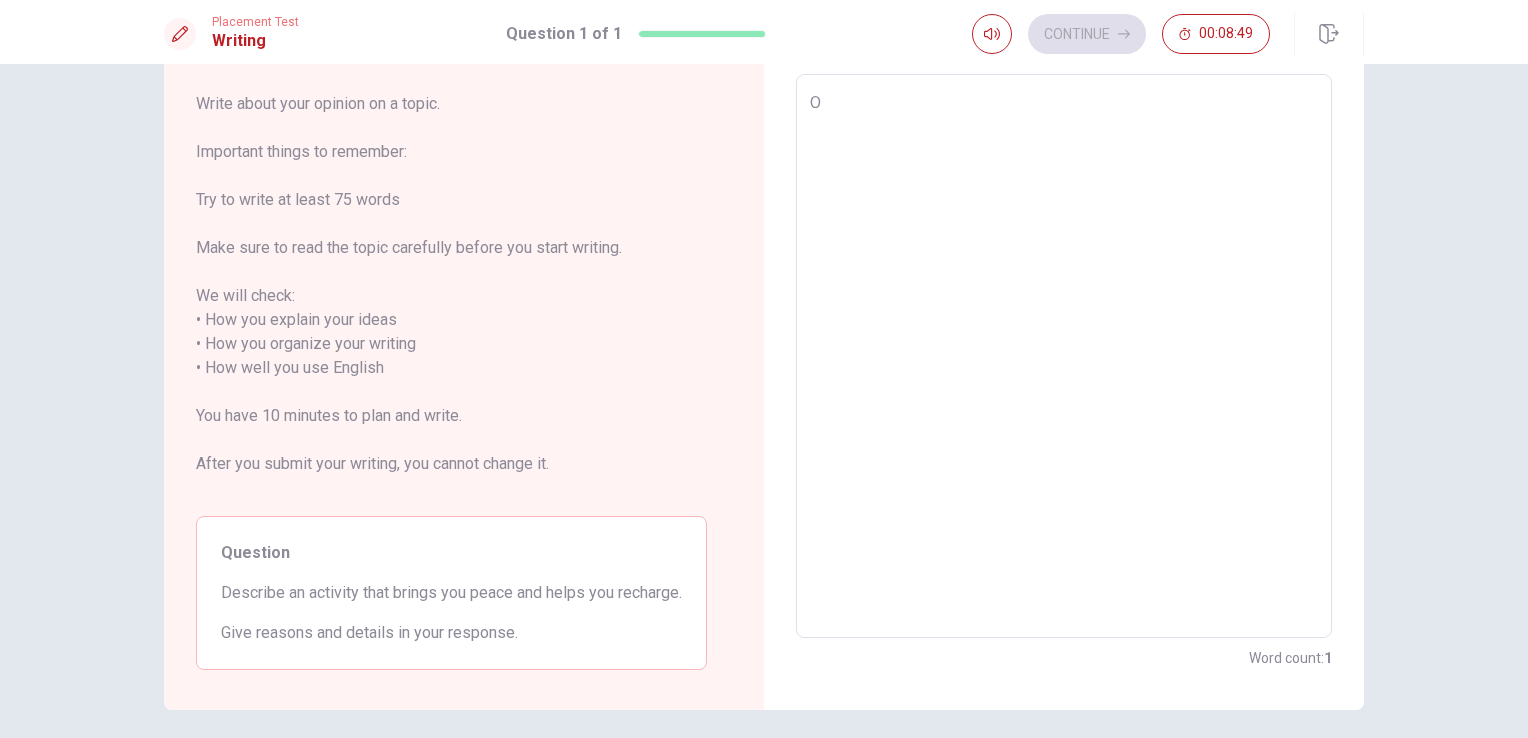 type on "On" 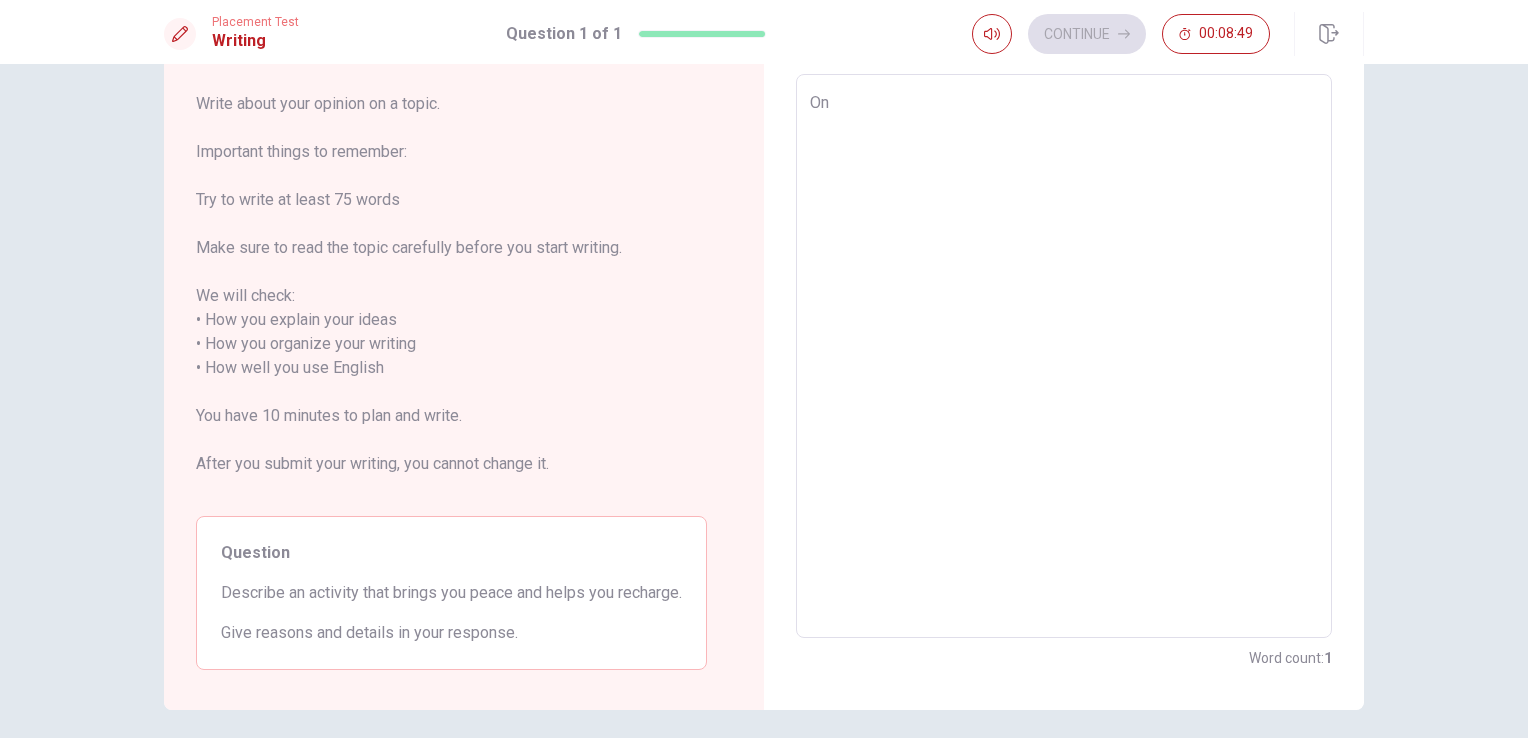 type on "x" 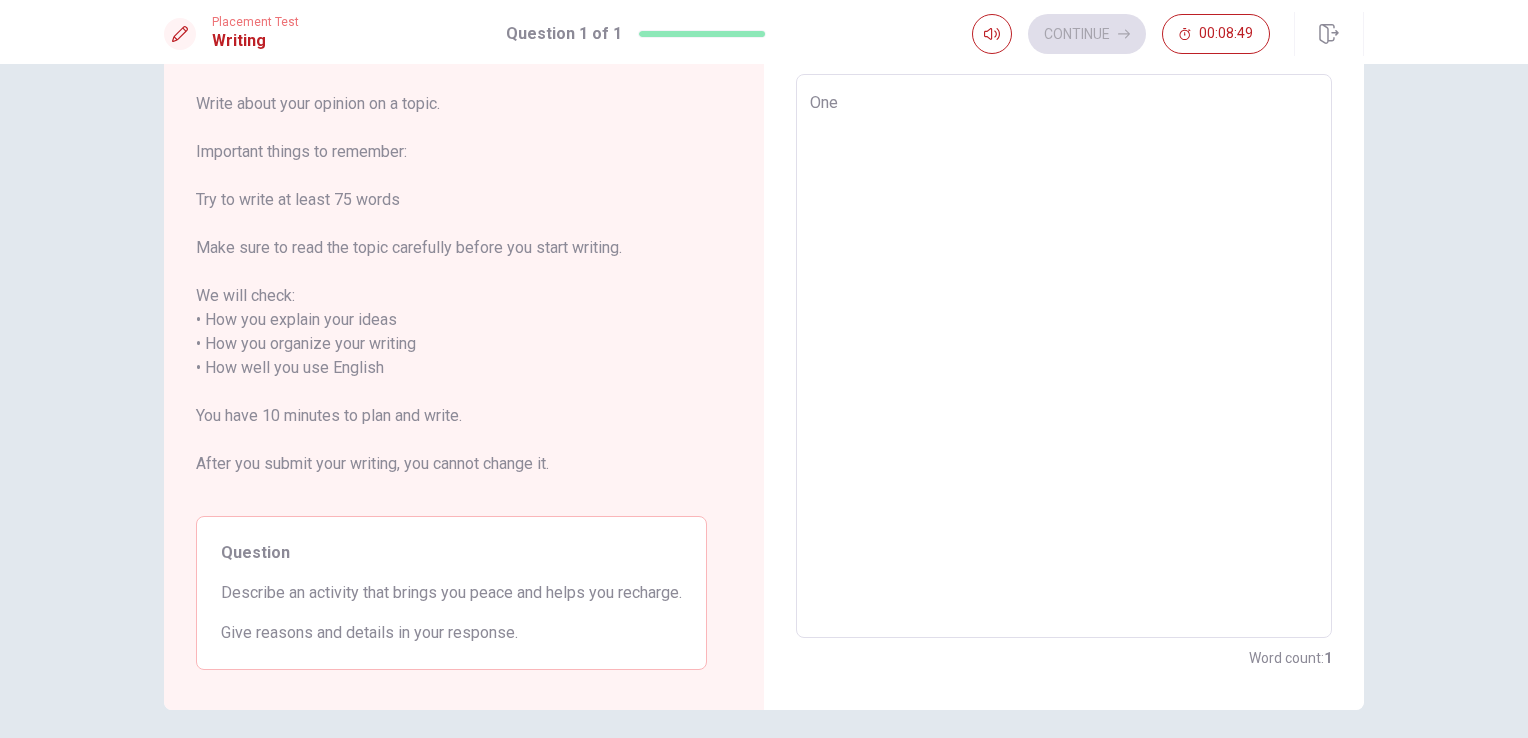 type on "x" 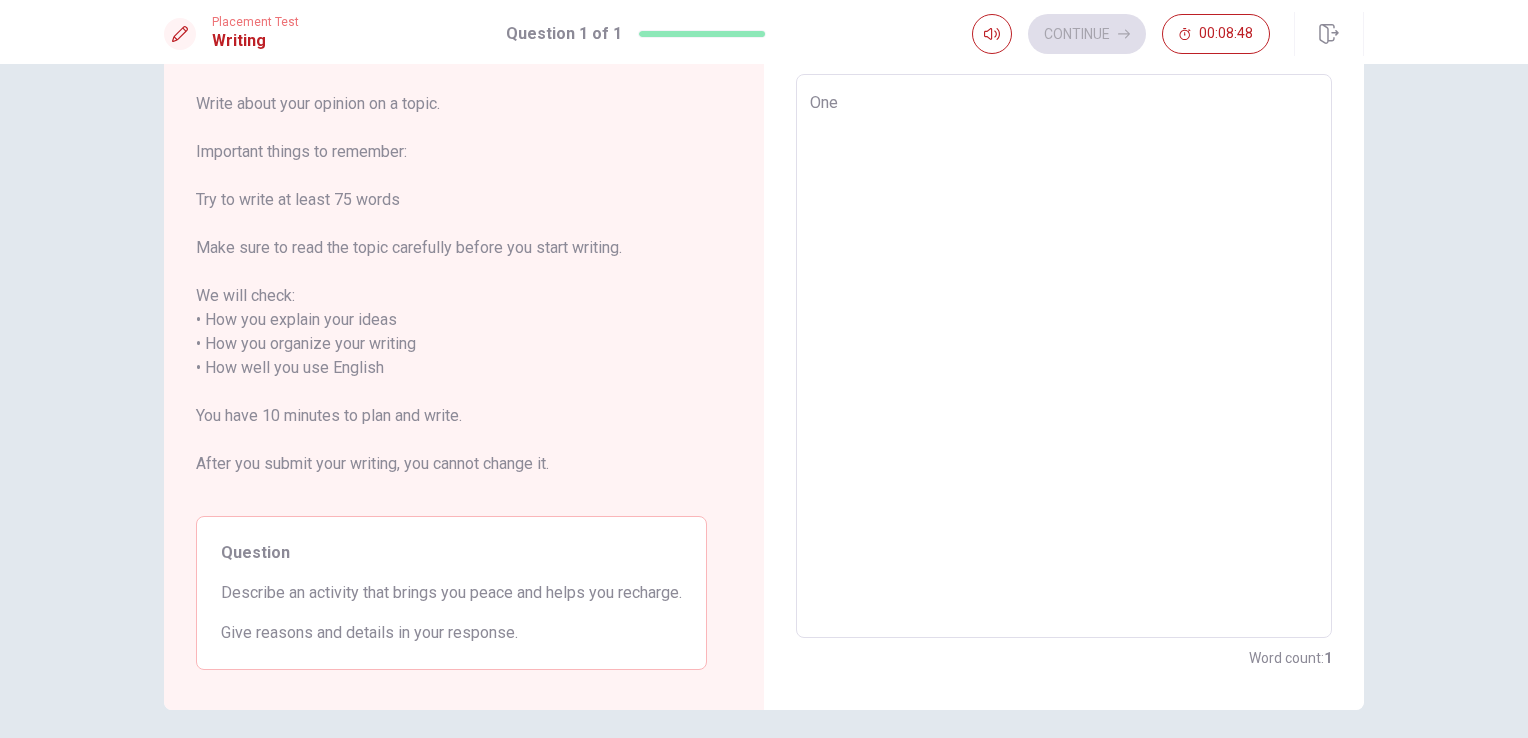 type on "One a" 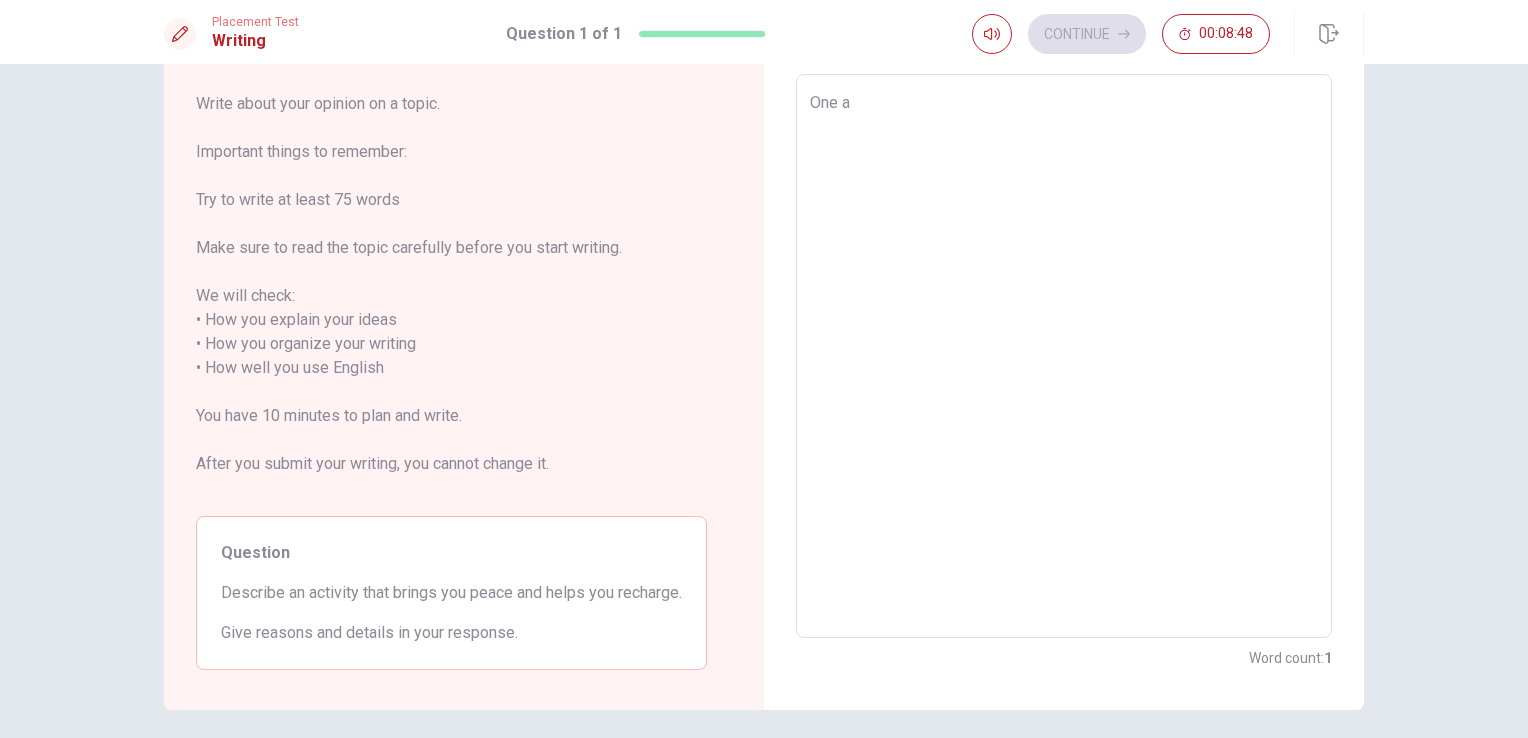 type on "x" 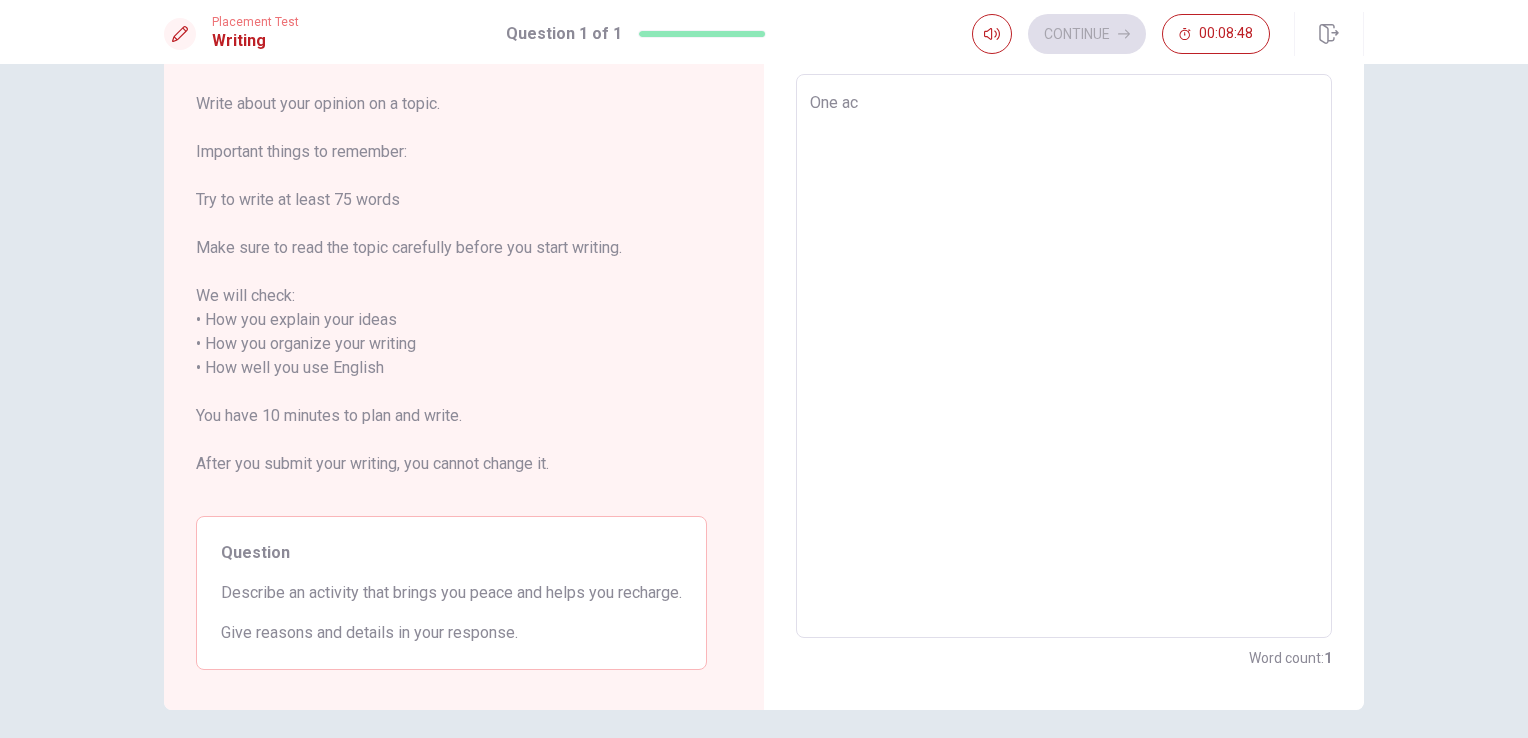 type on "x" 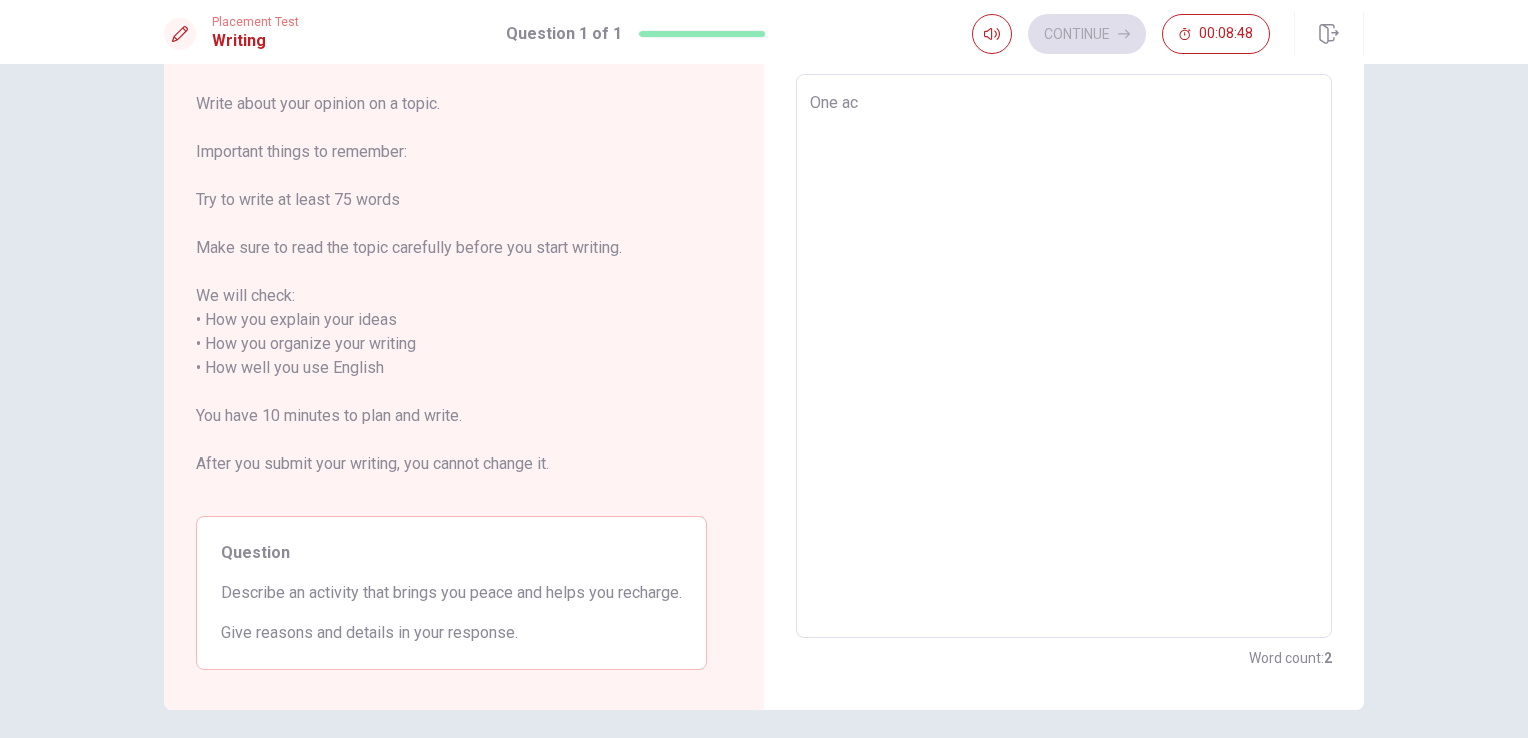 type on "One act" 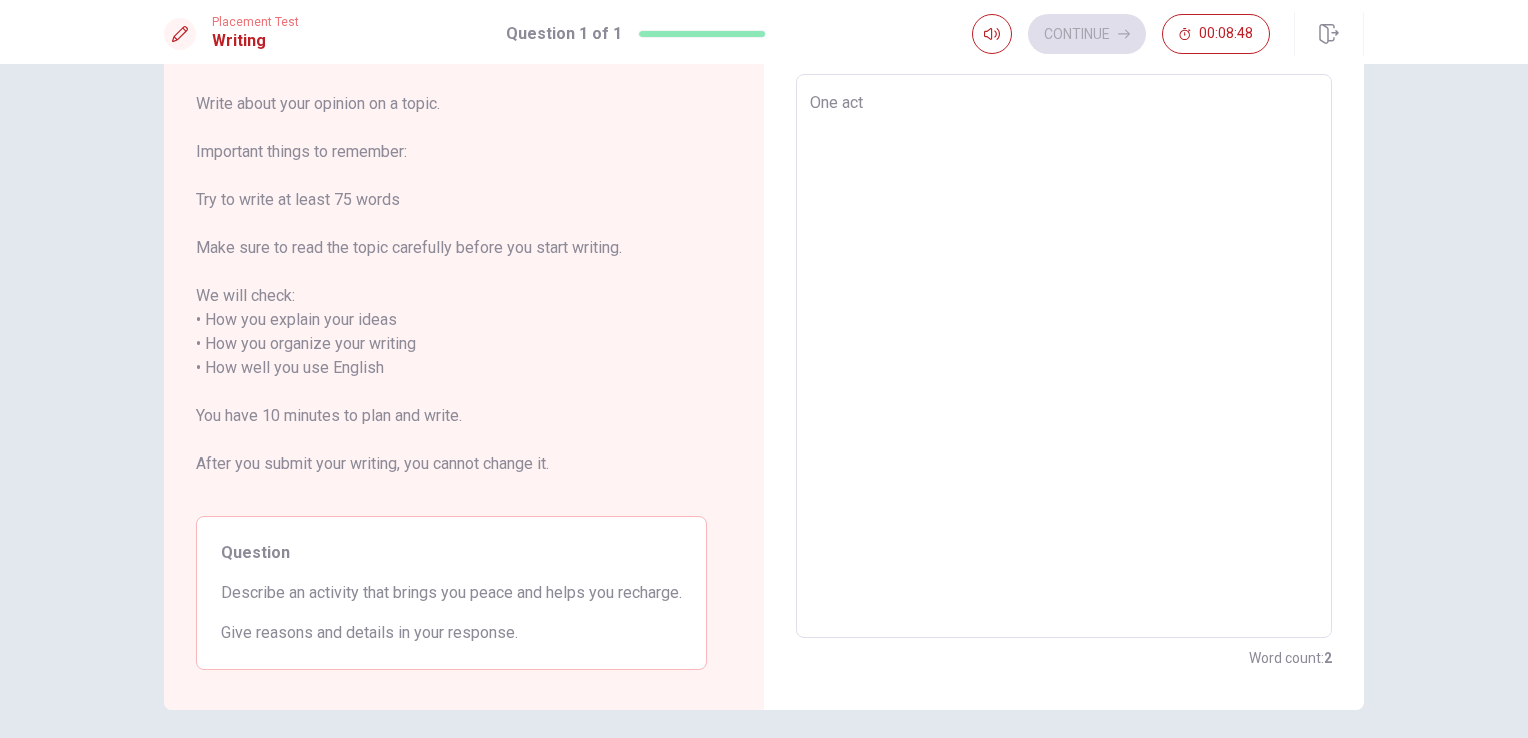 type on "x" 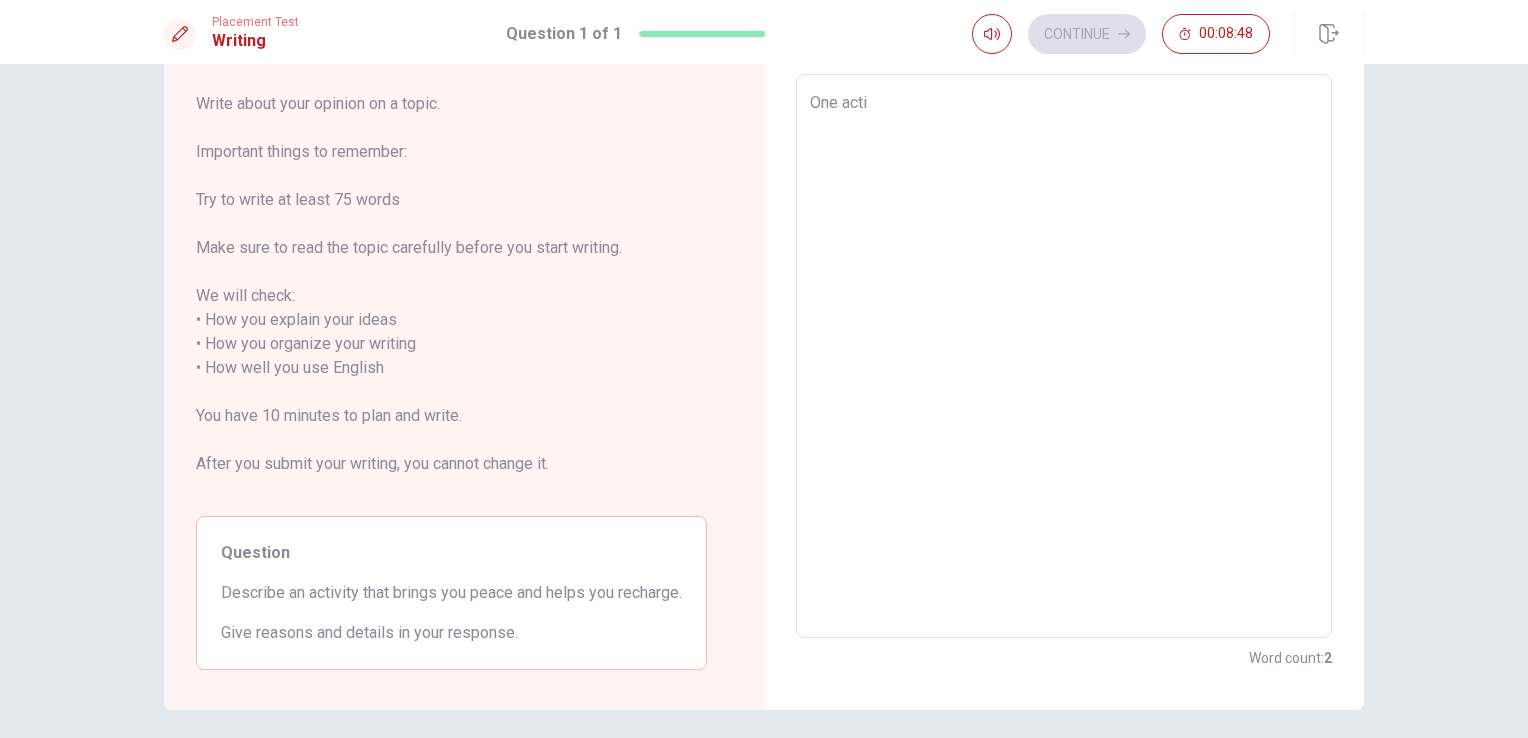 type on "x" 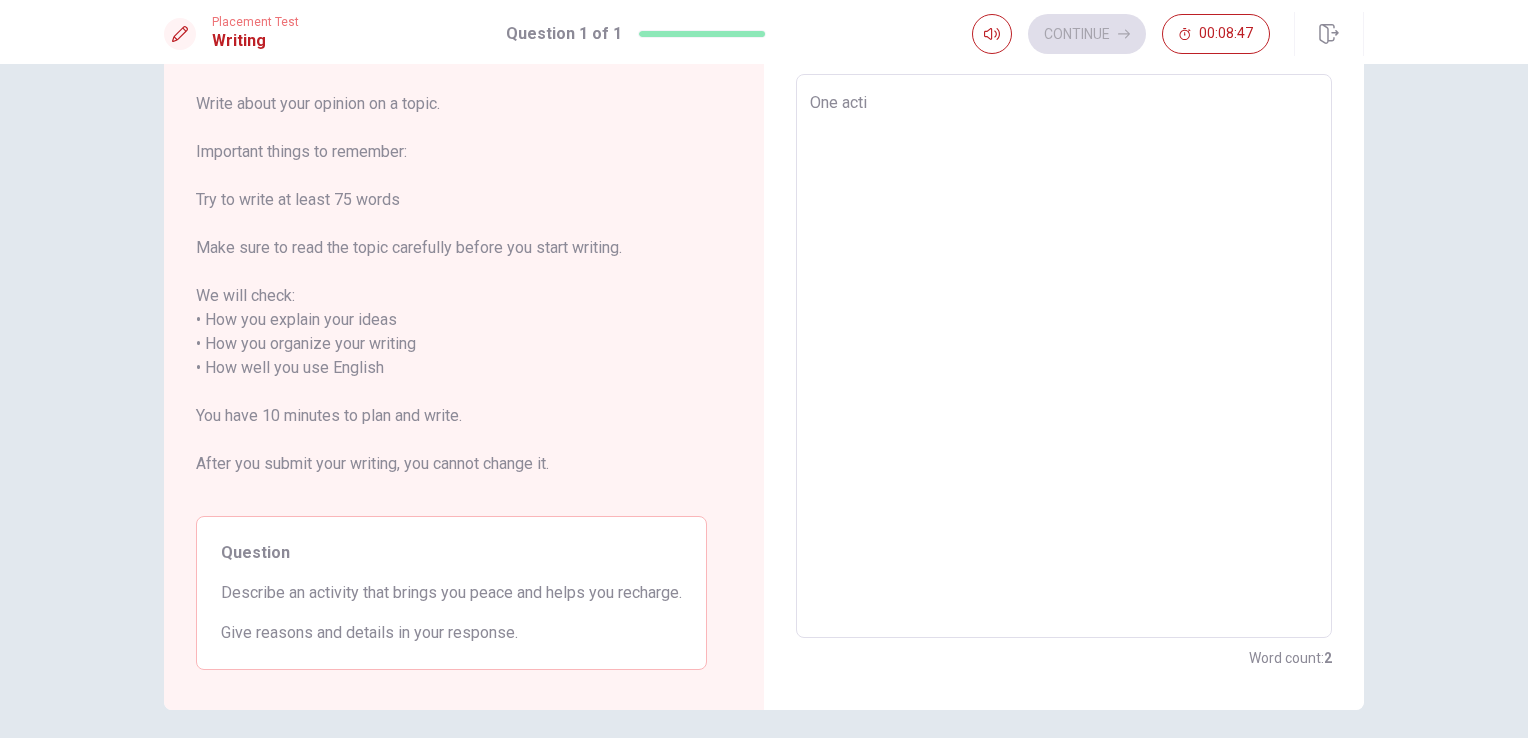 type on "One activ" 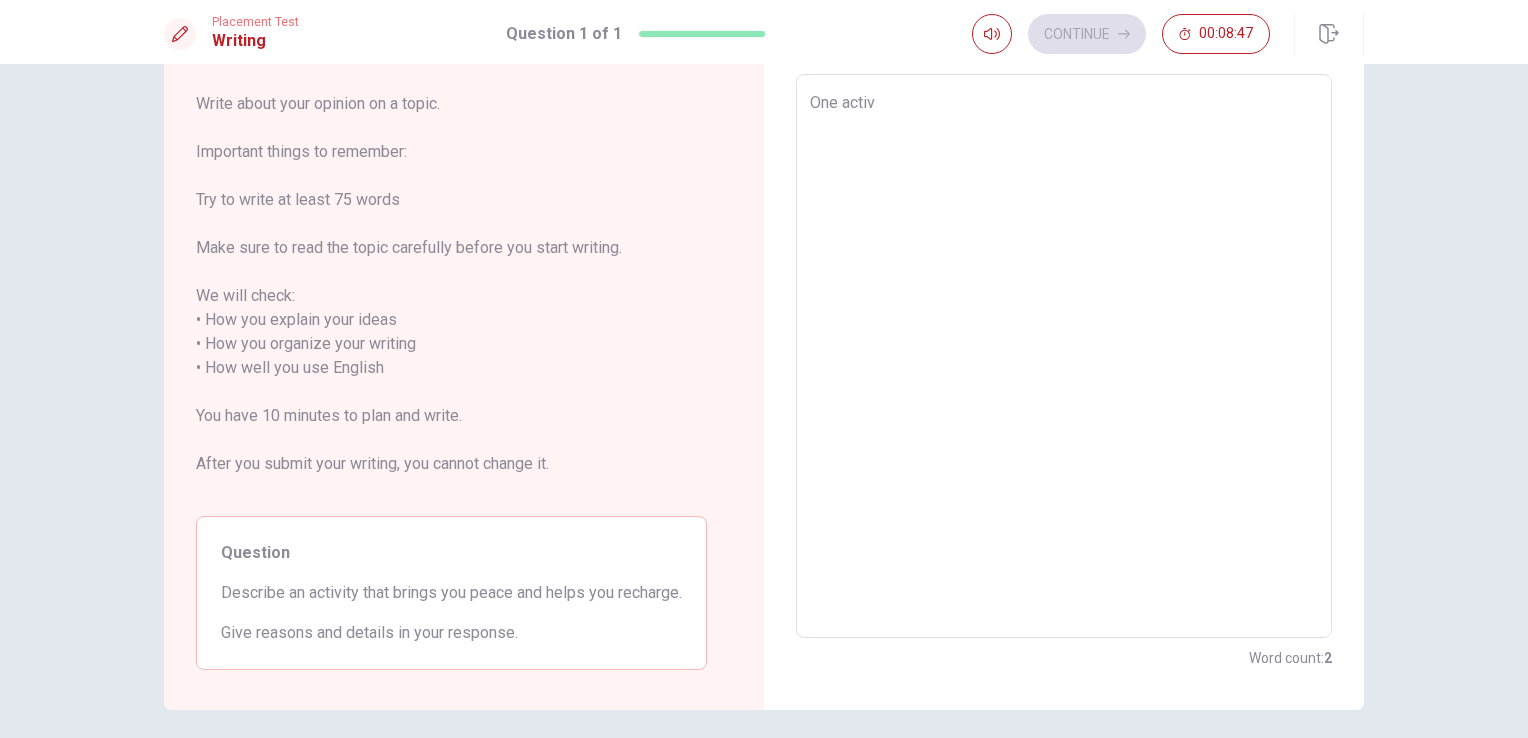 type on "x" 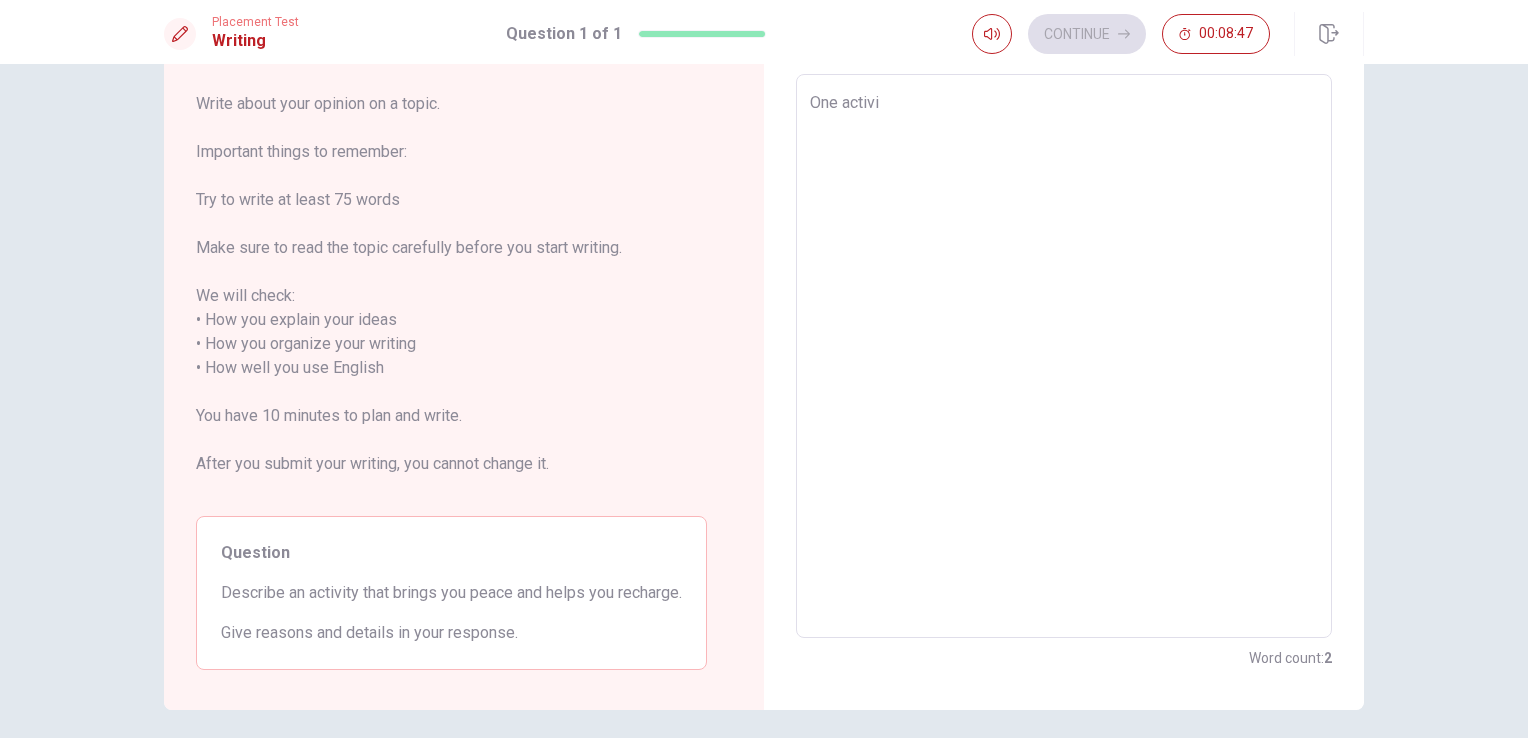 type on "x" 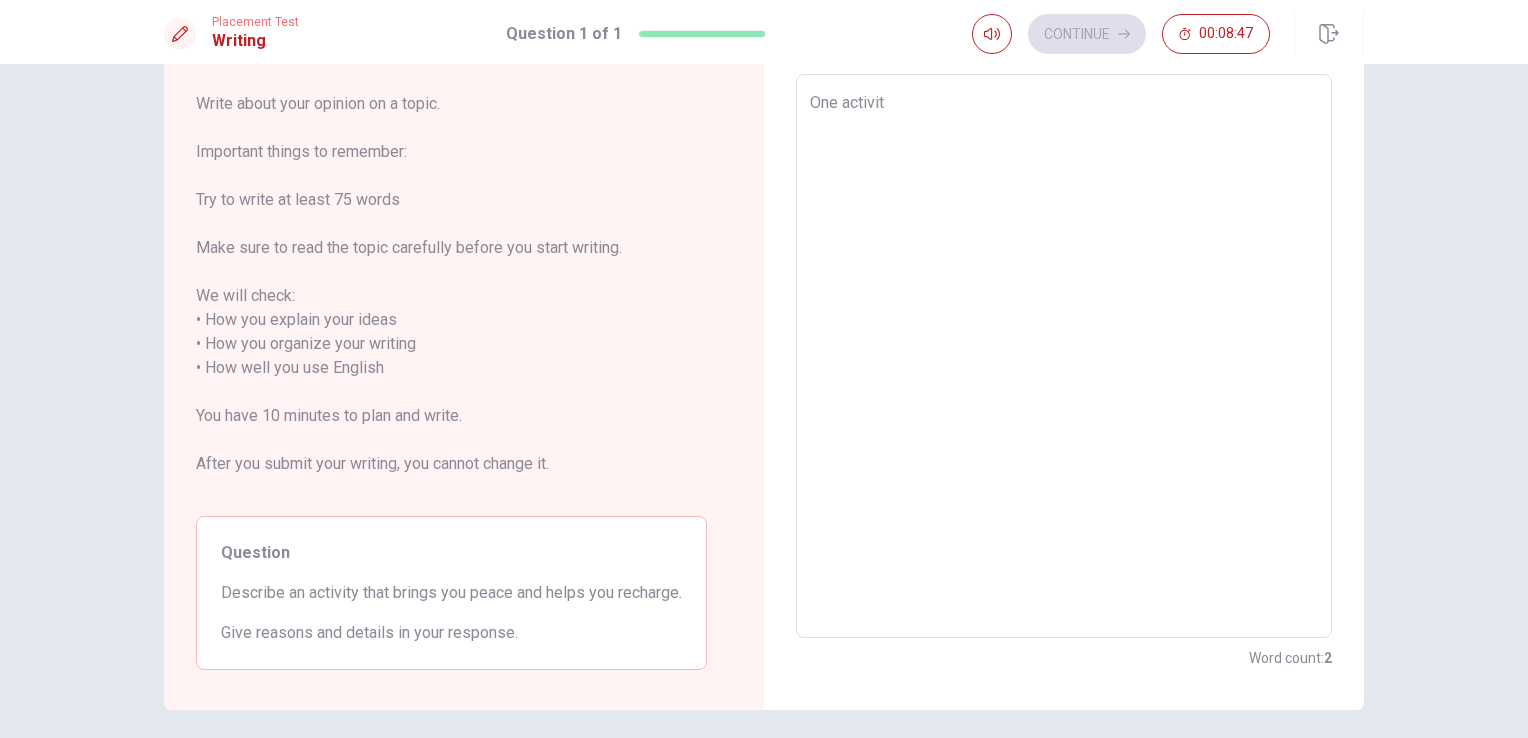 type on "x" 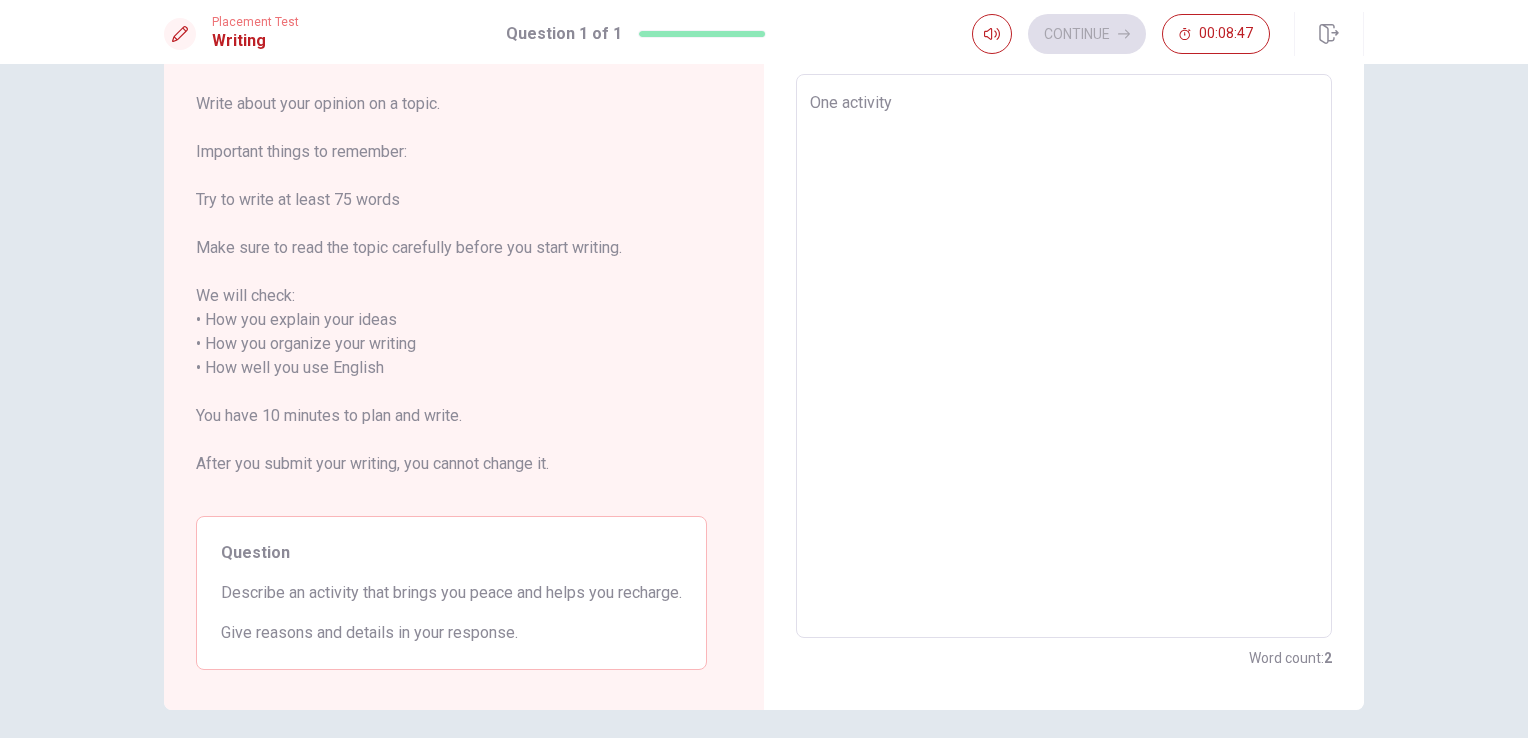 type on "x" 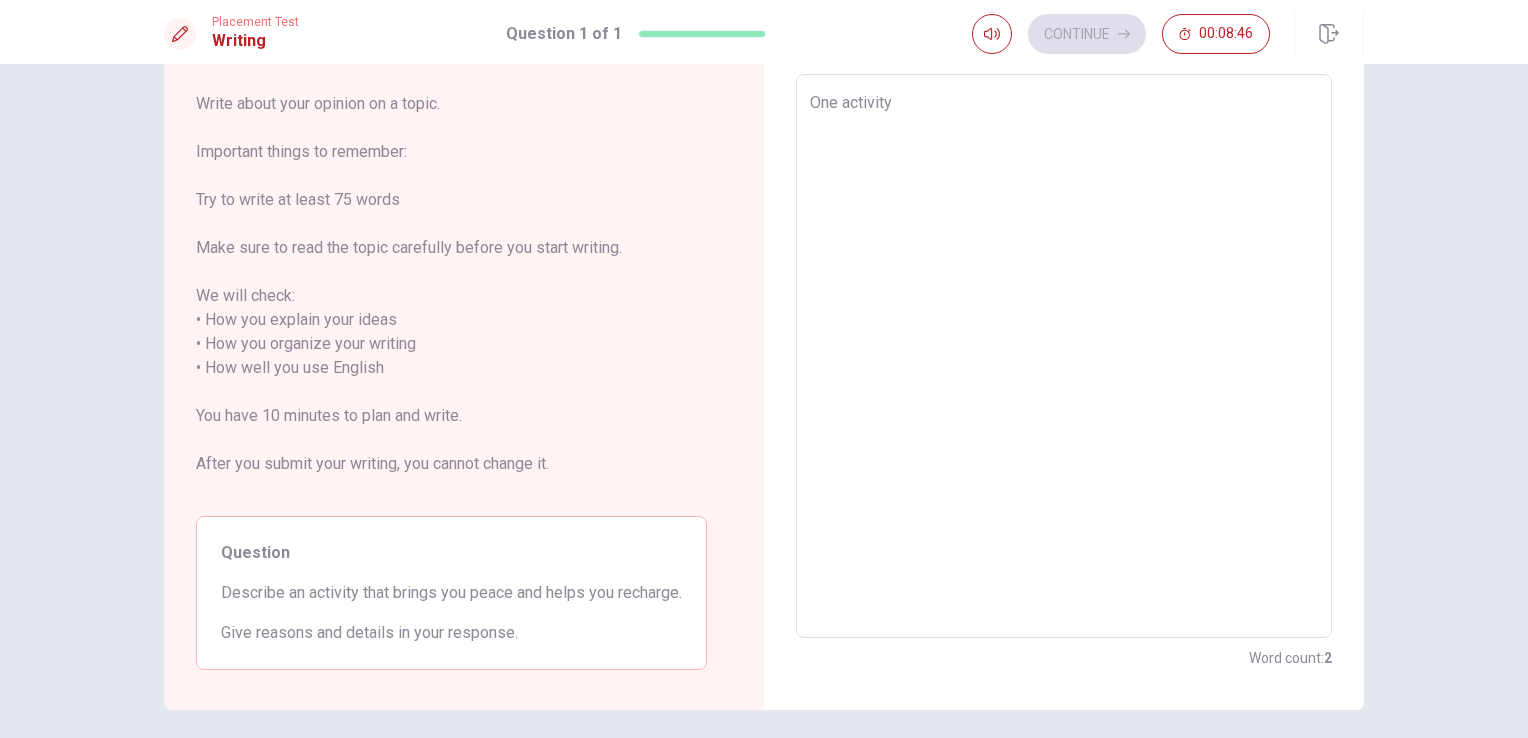 type on "One activity t" 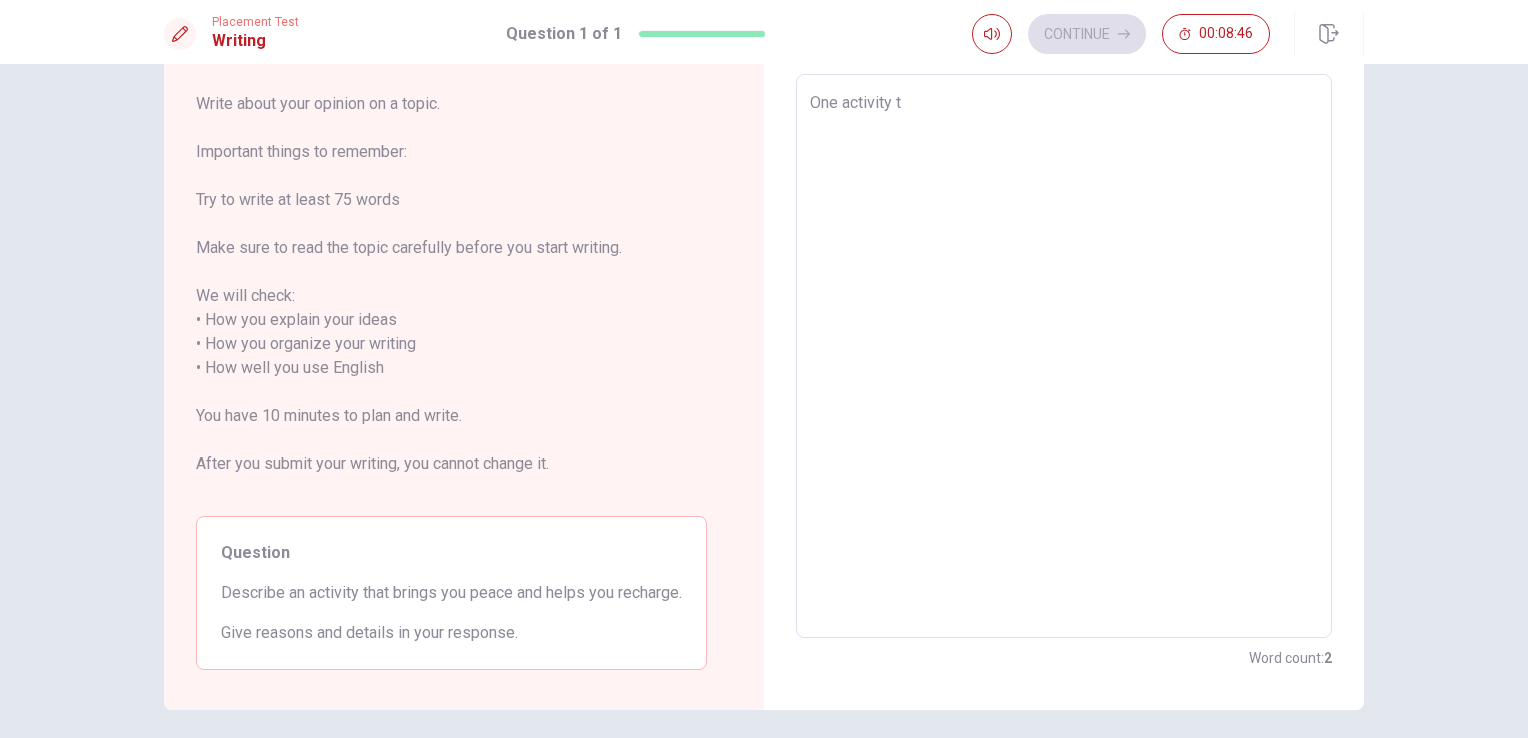 type on "x" 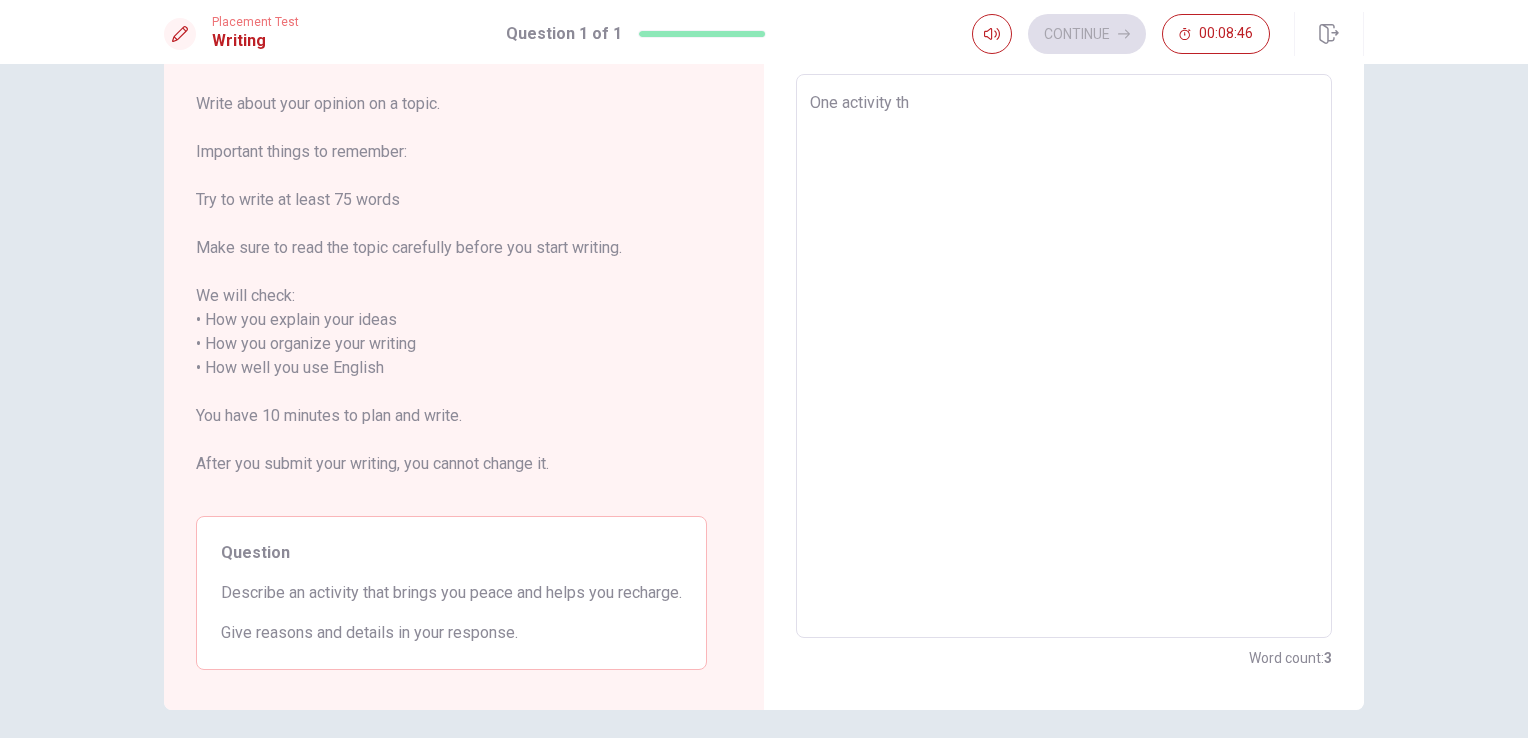 type on "x" 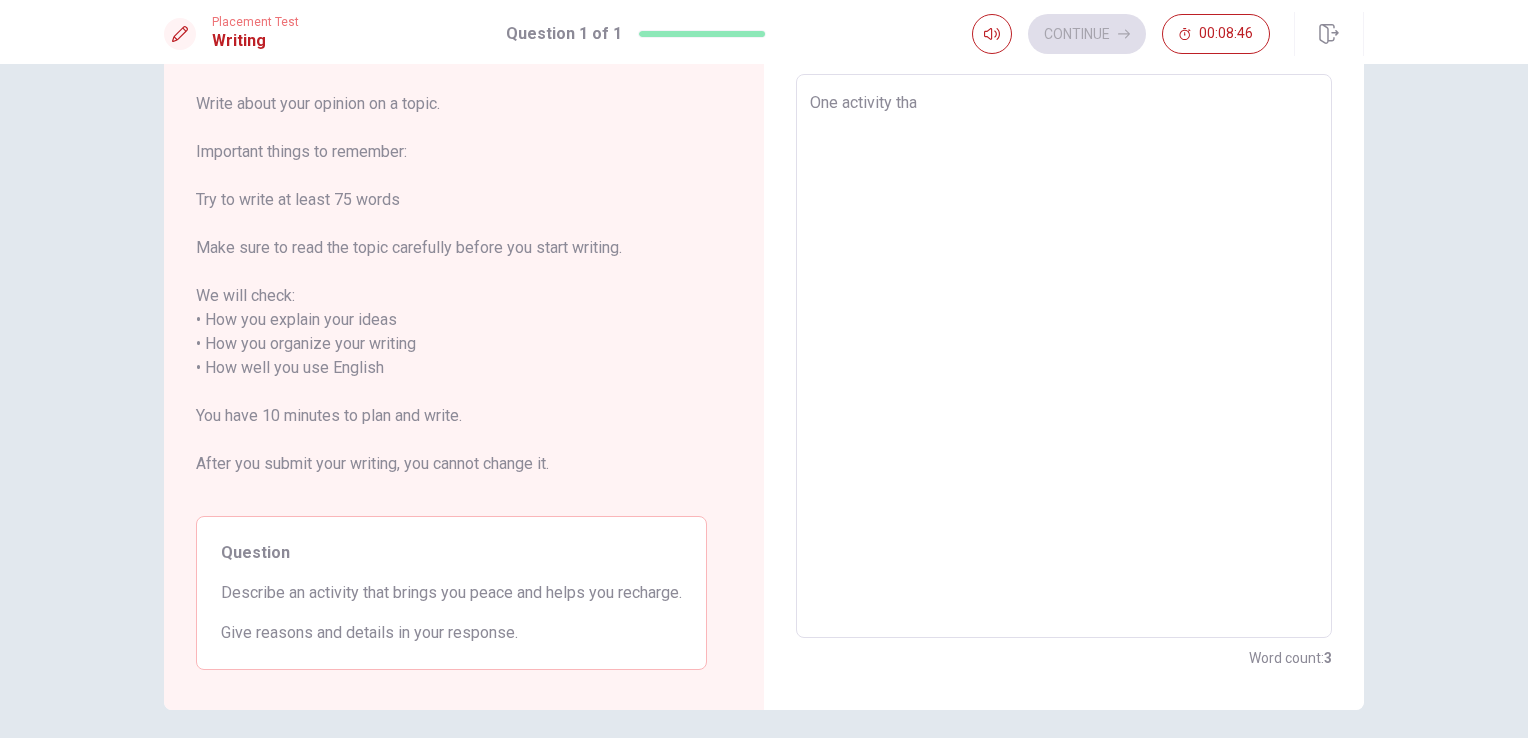 type on "x" 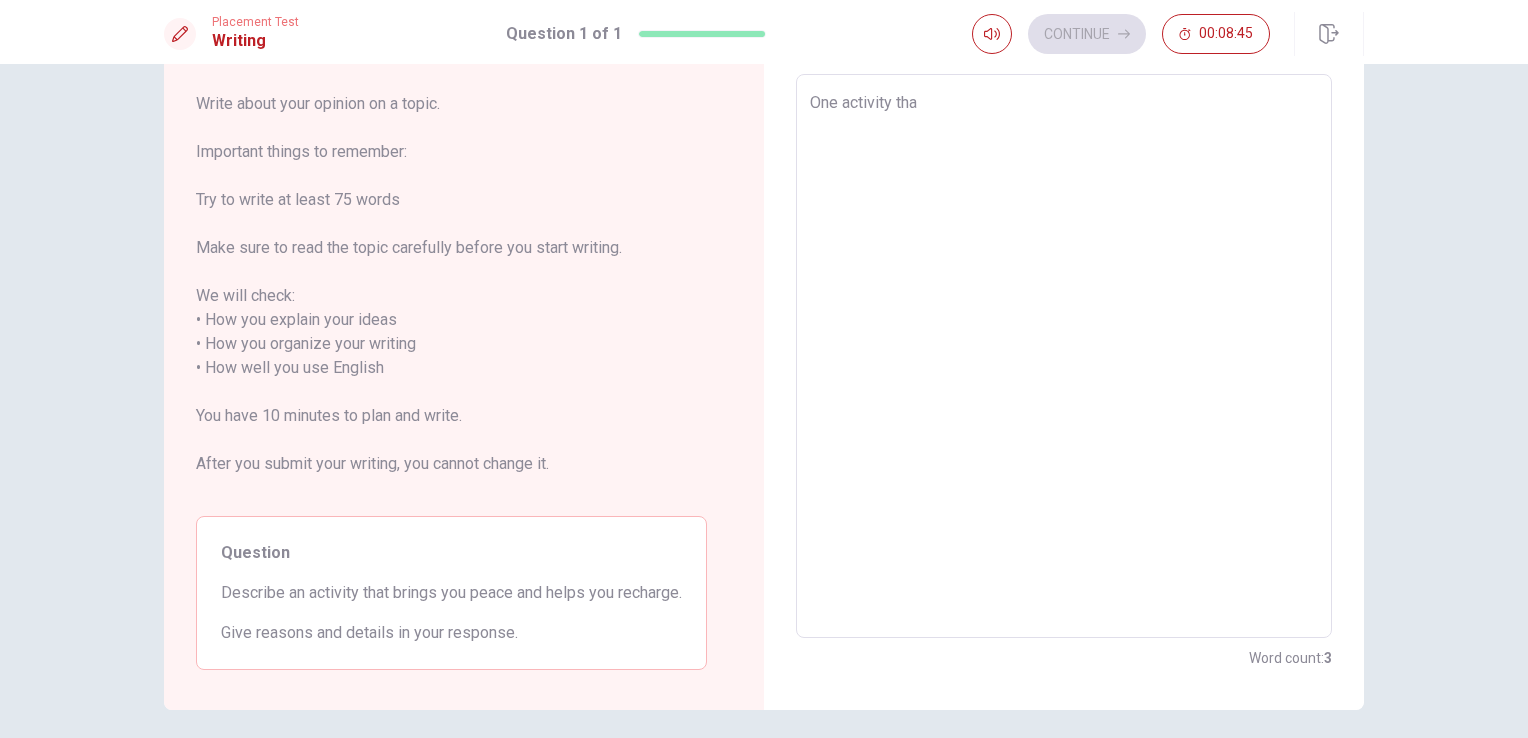 type on "One activity that" 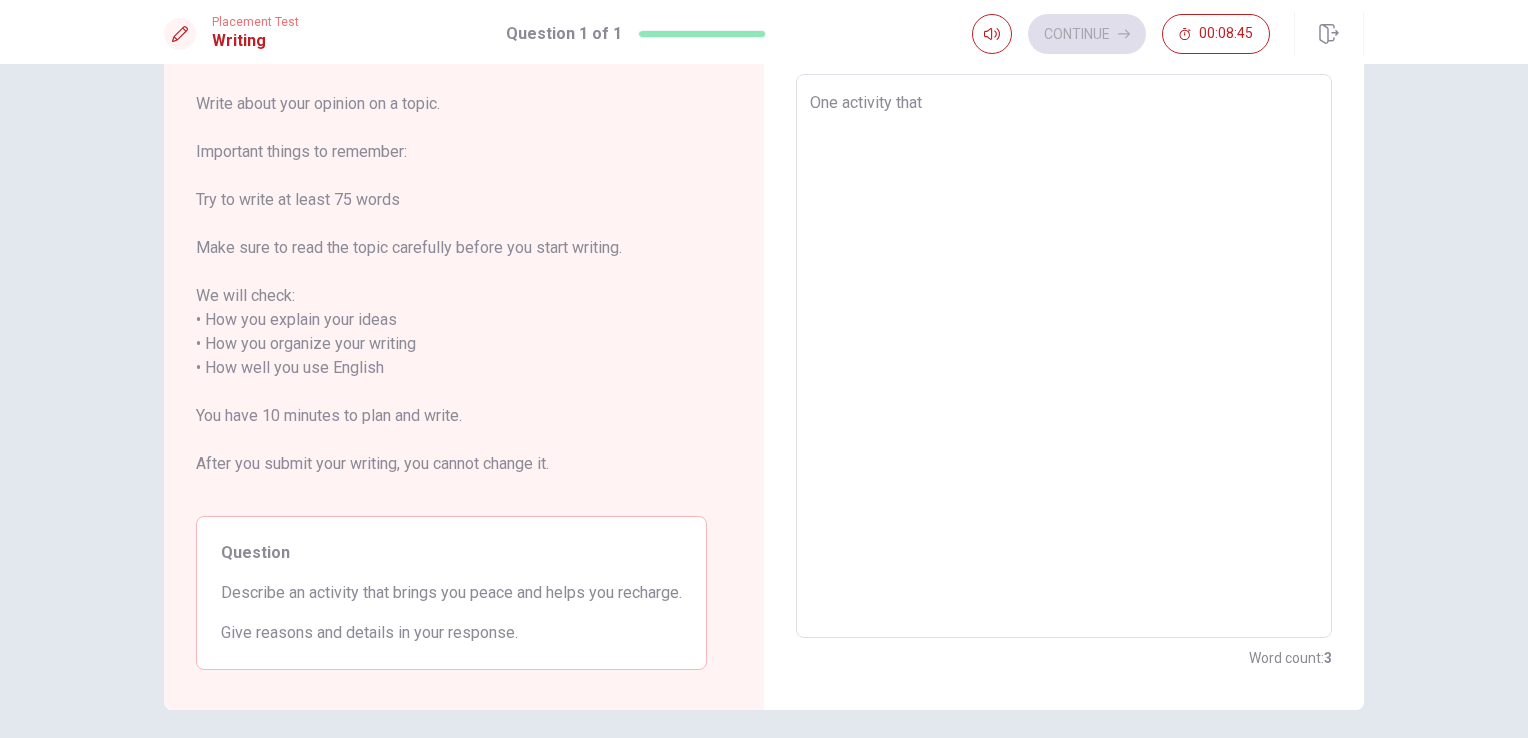 type on "x" 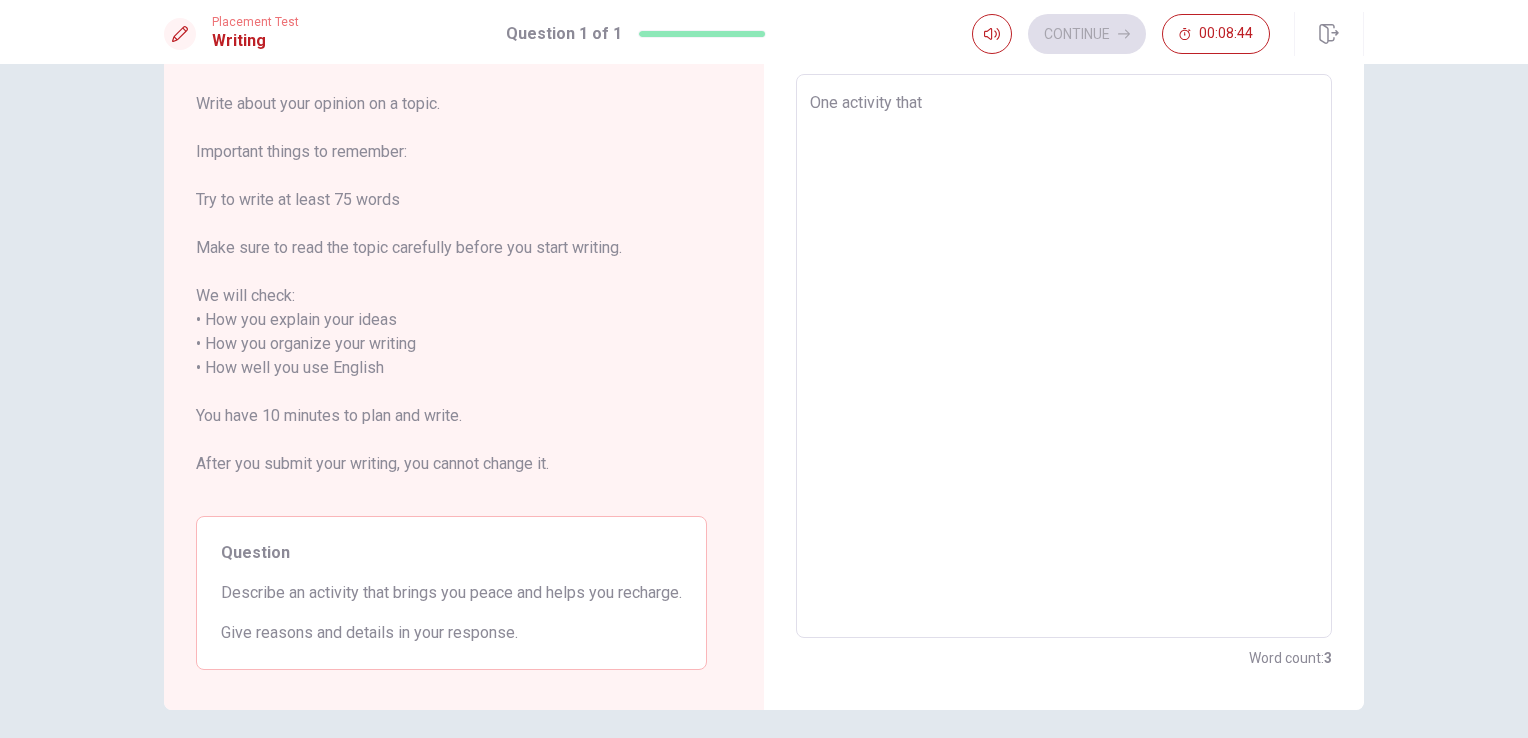 type on "One activity that v" 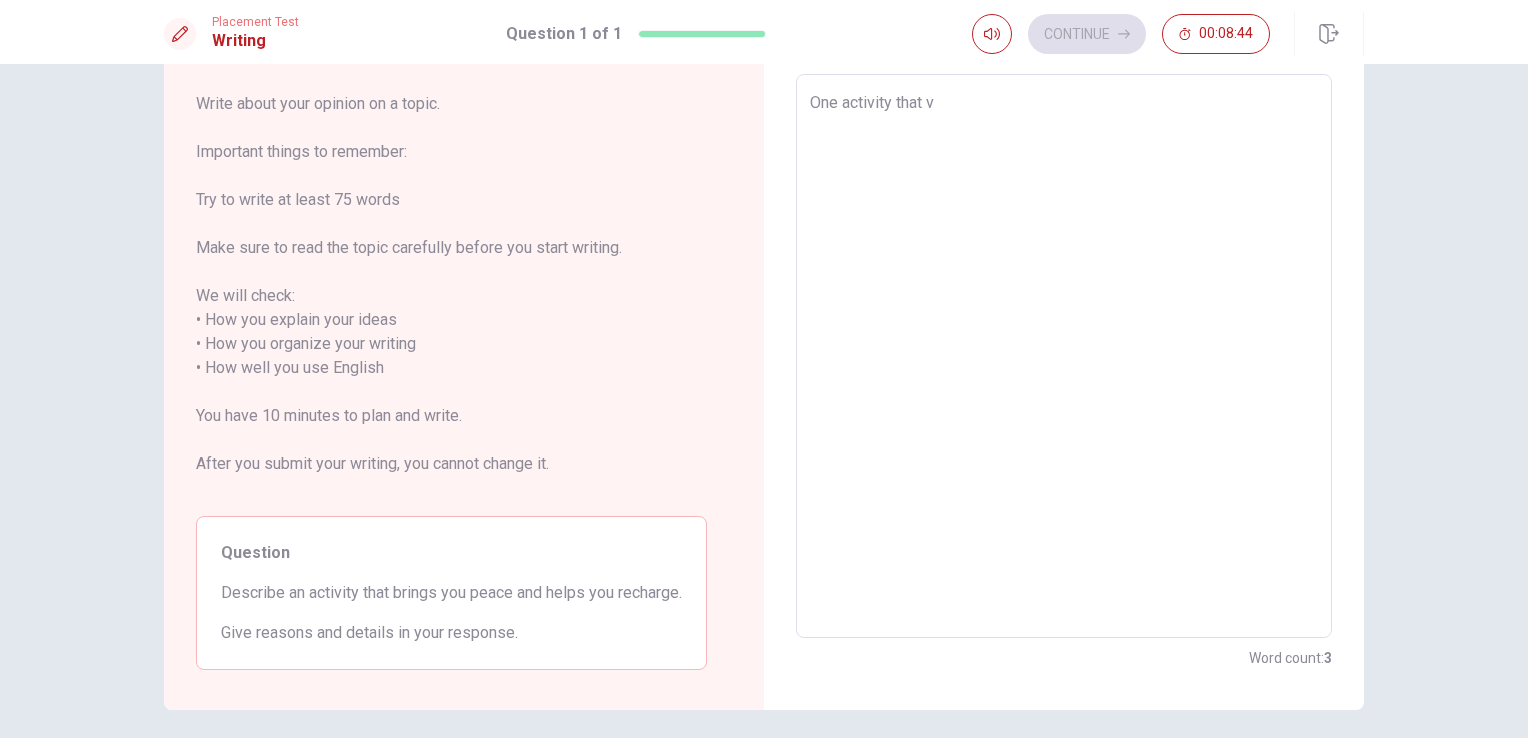 type on "x" 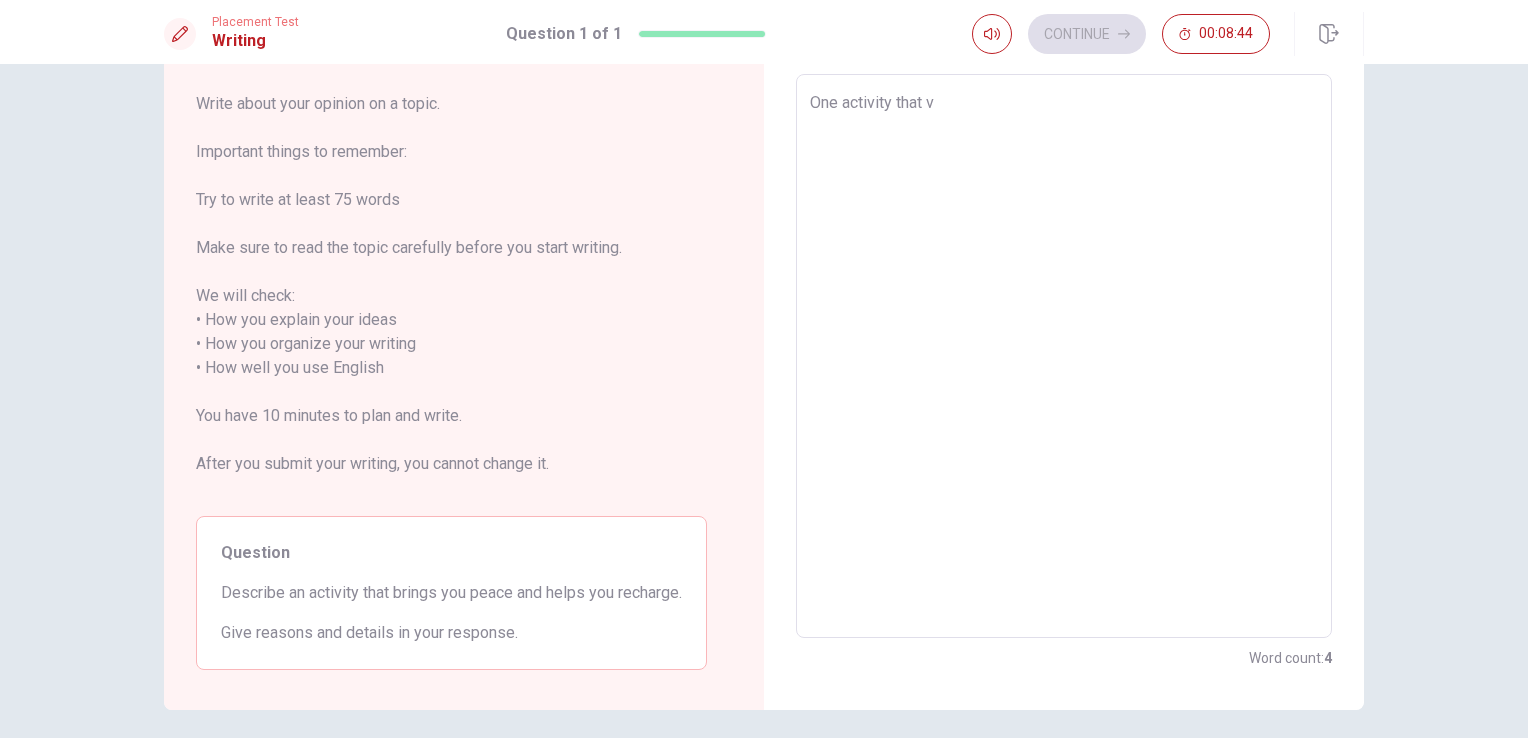 type on "One activity that" 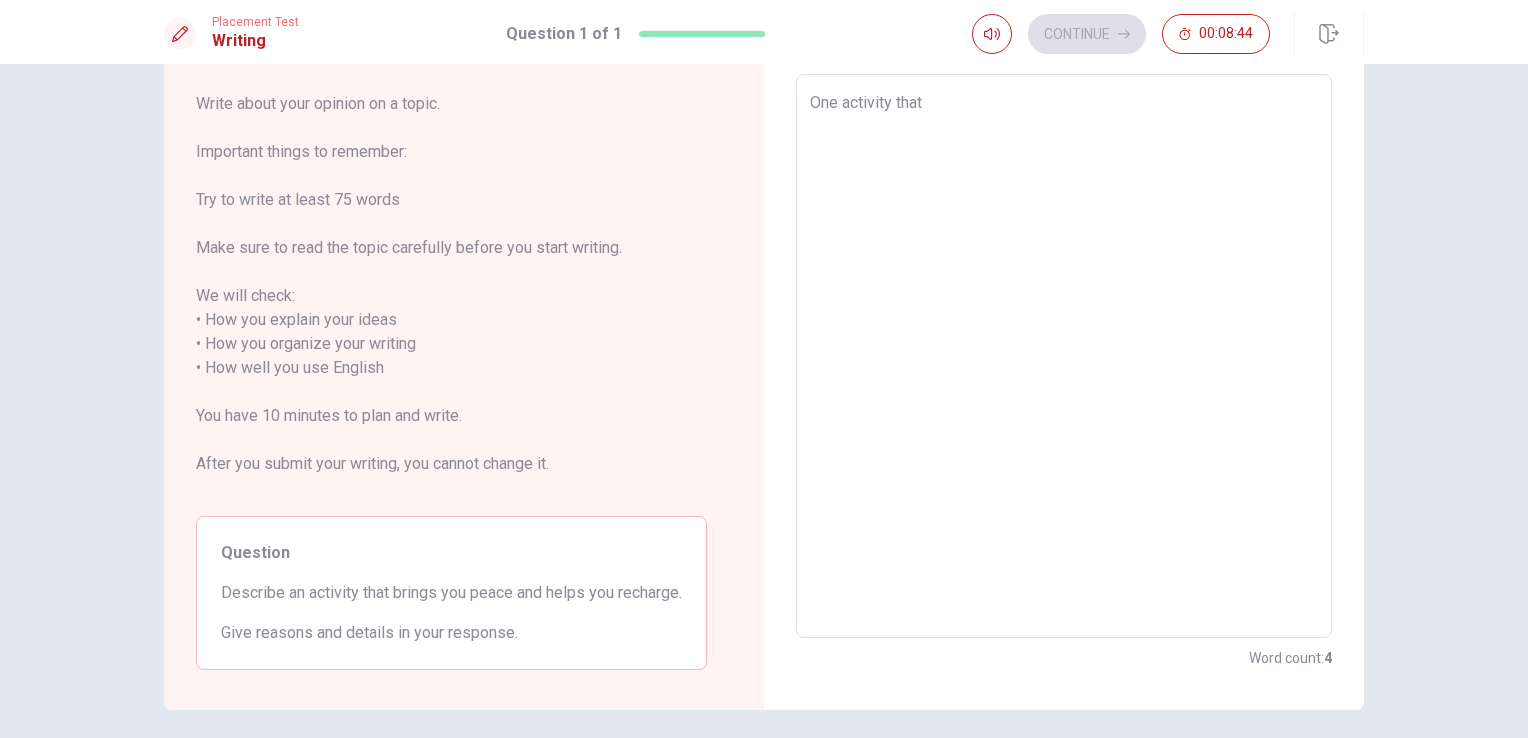 type on "x" 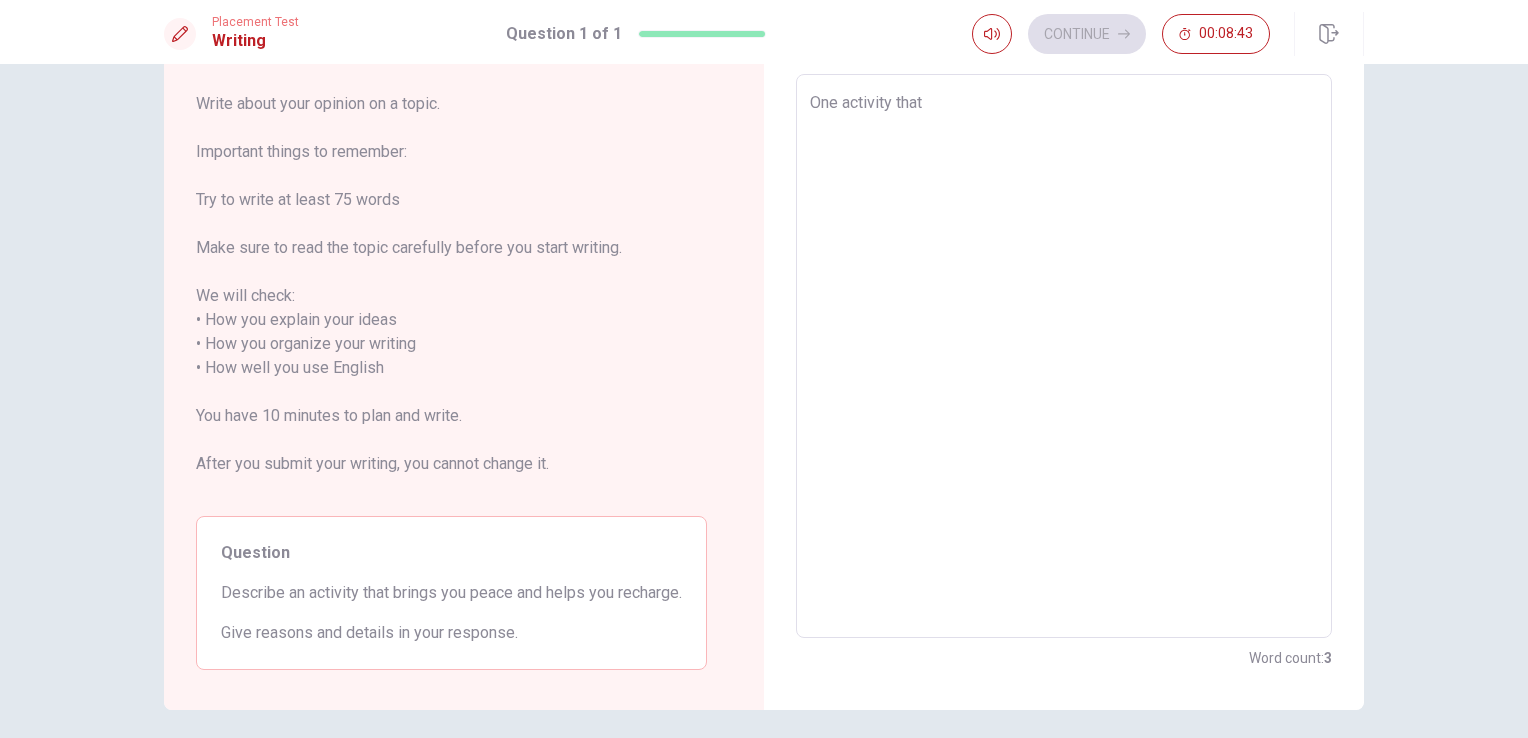 type on "One activity that b" 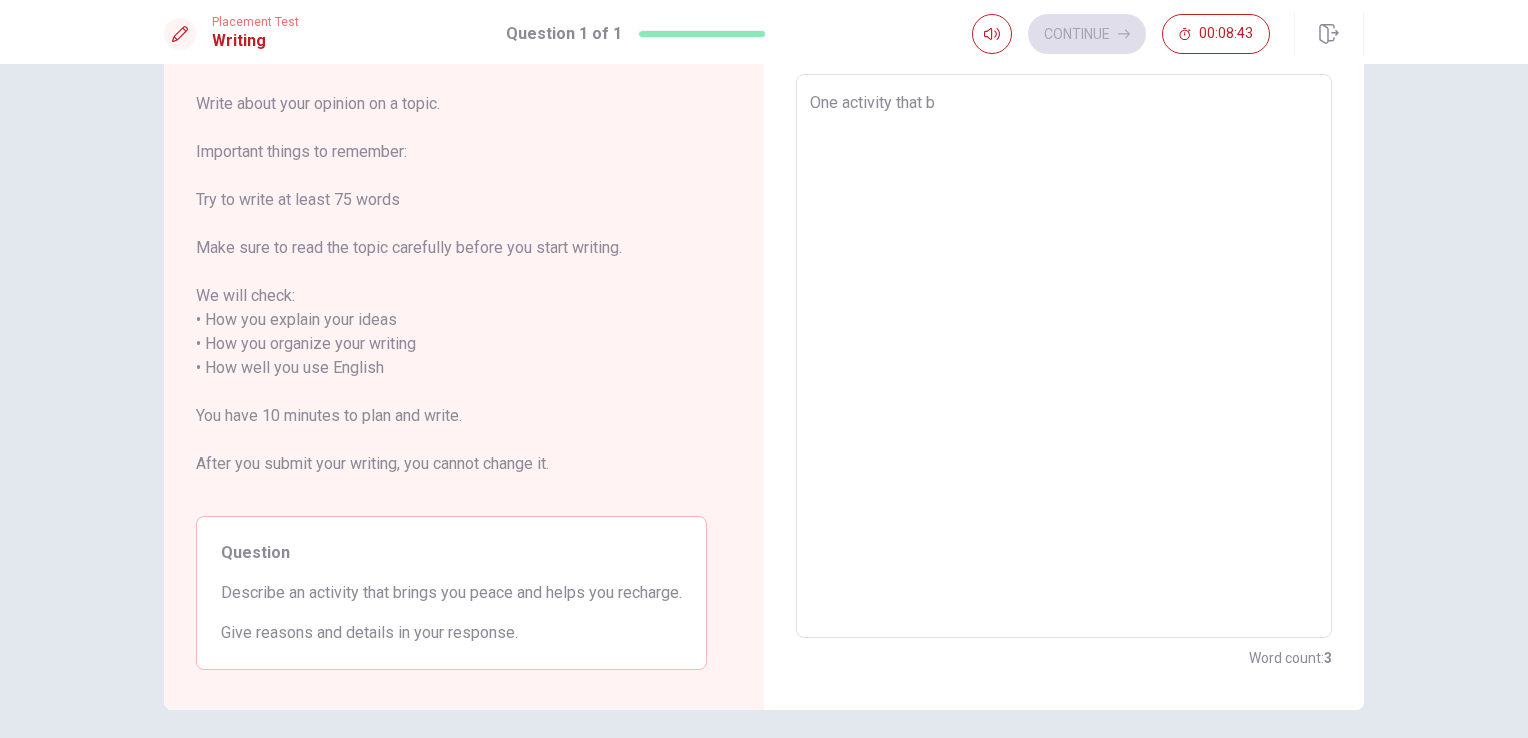 type on "x" 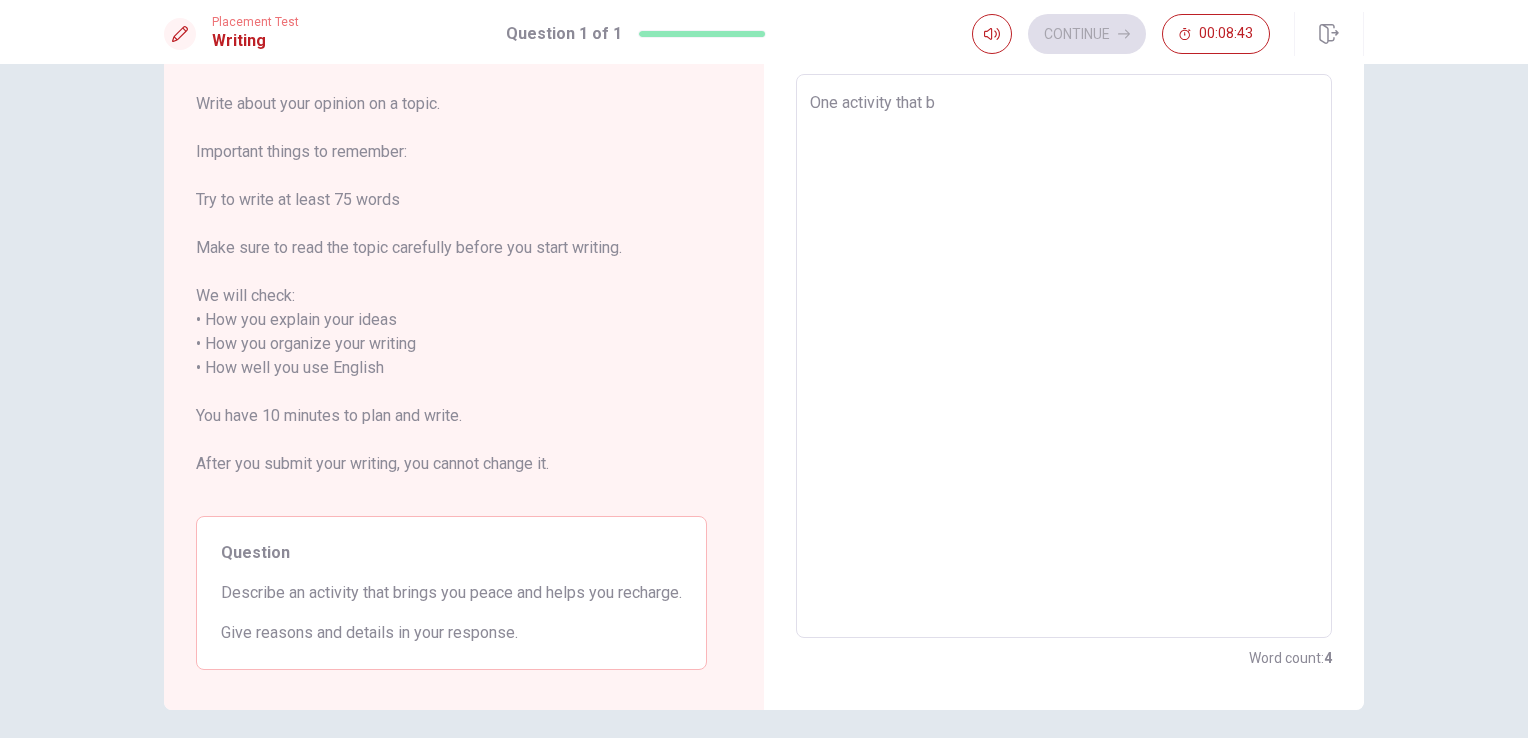 type on "One activity that br" 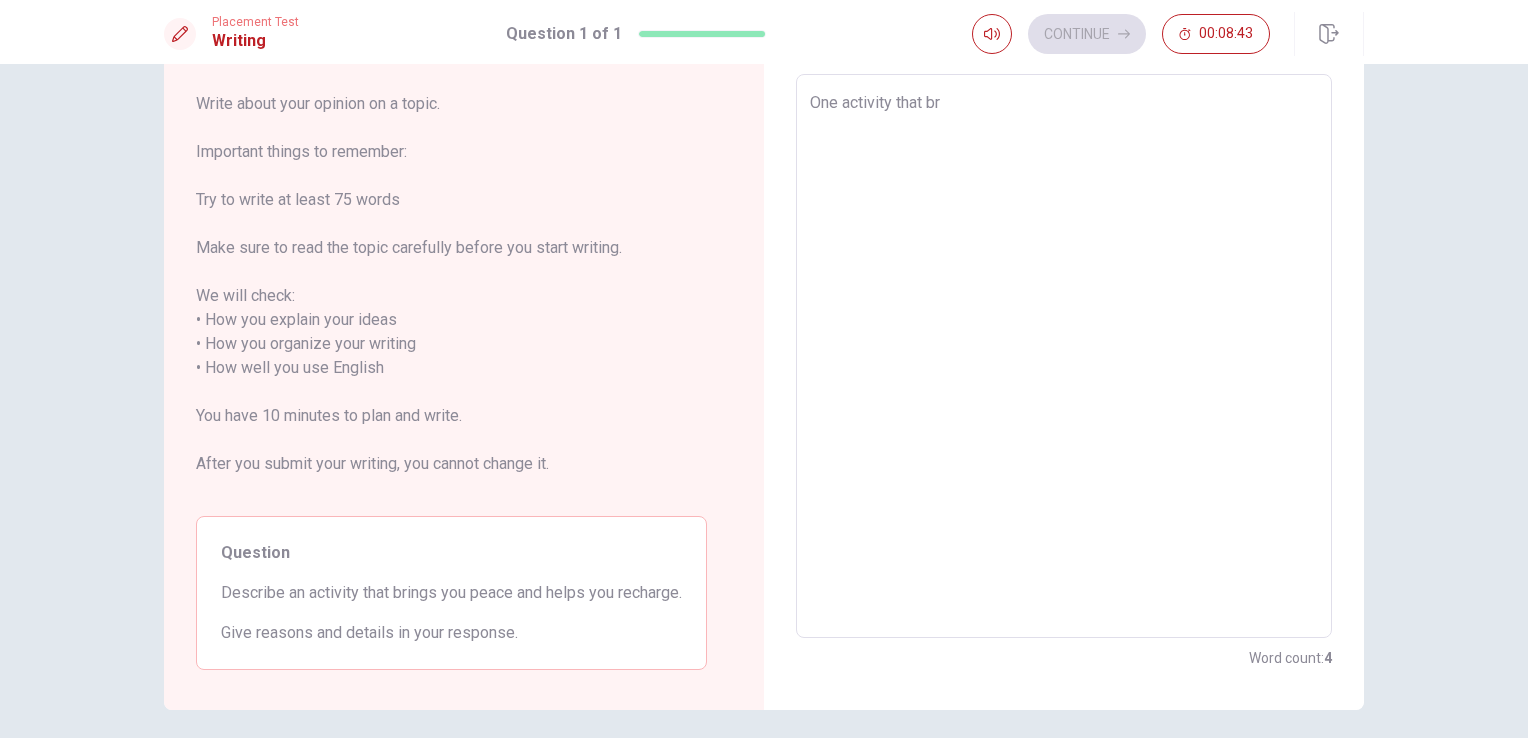 type on "x" 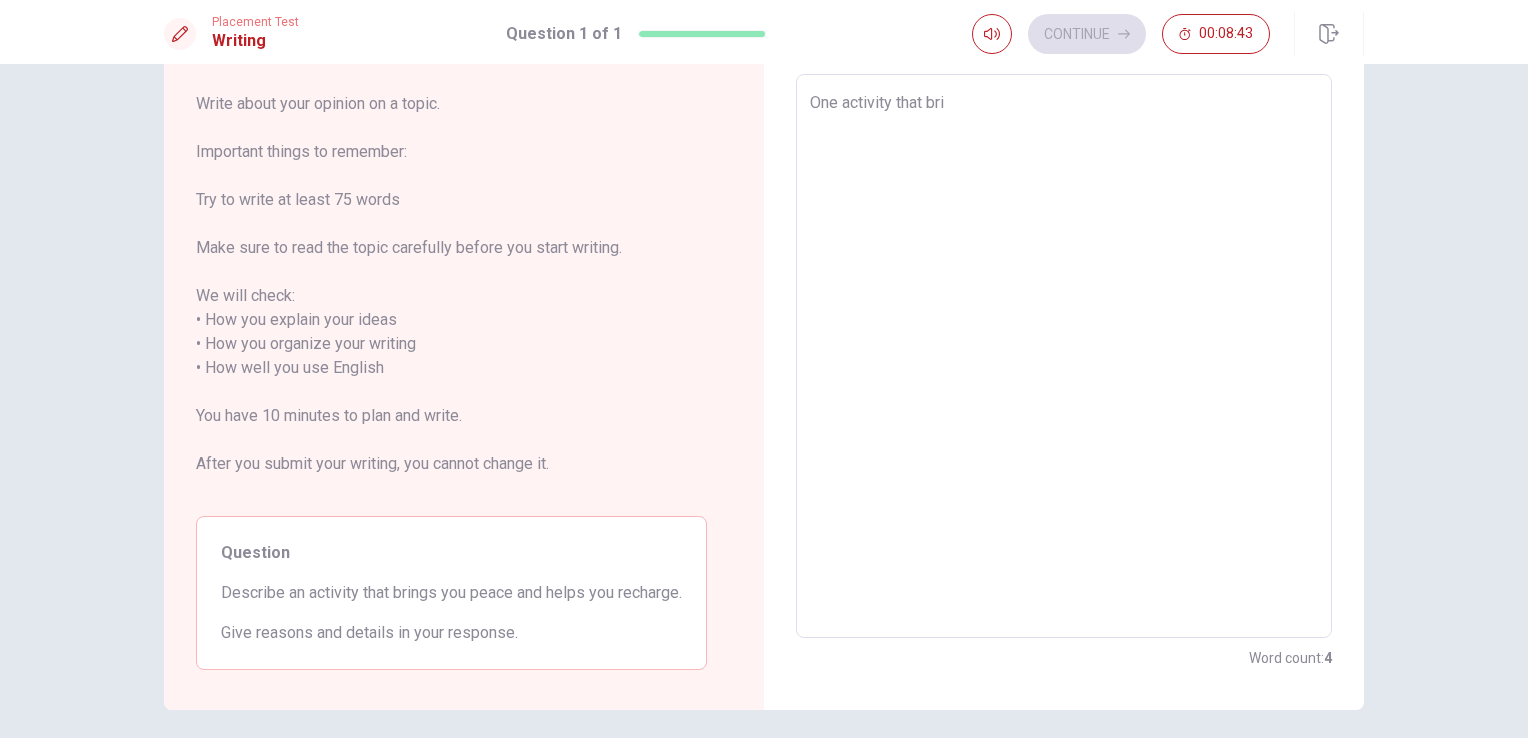 type on "x" 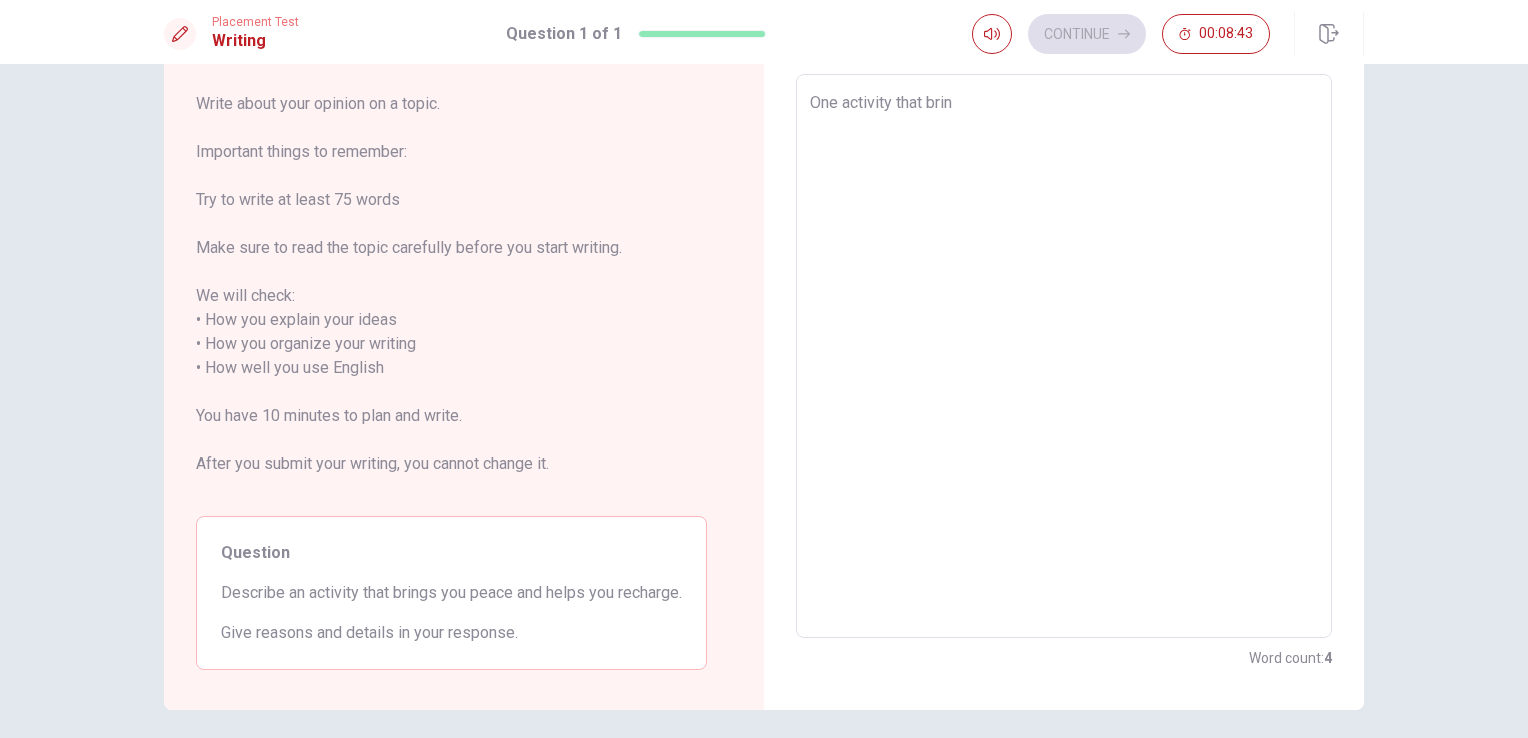 type on "x" 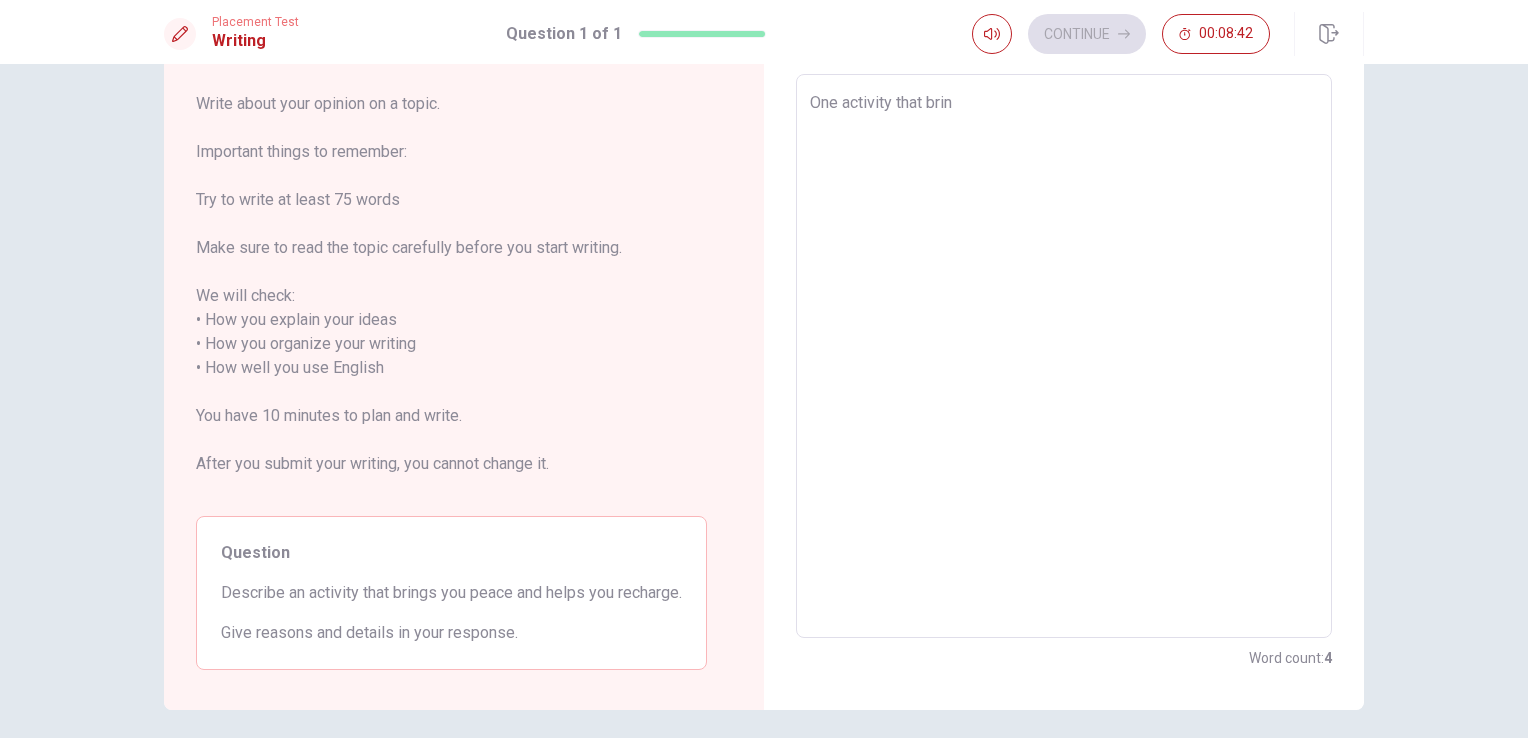 type on "One activity that bring" 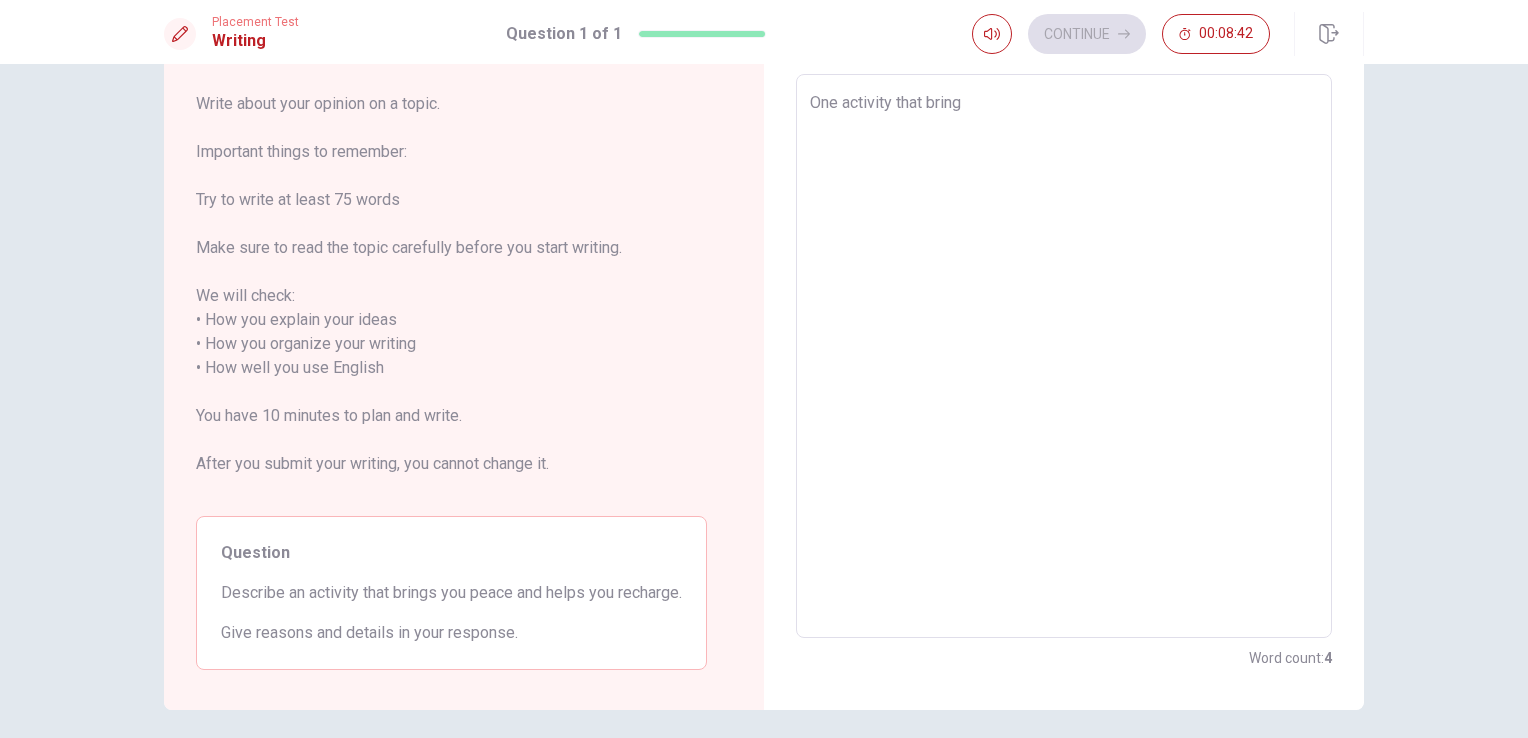 type on "x" 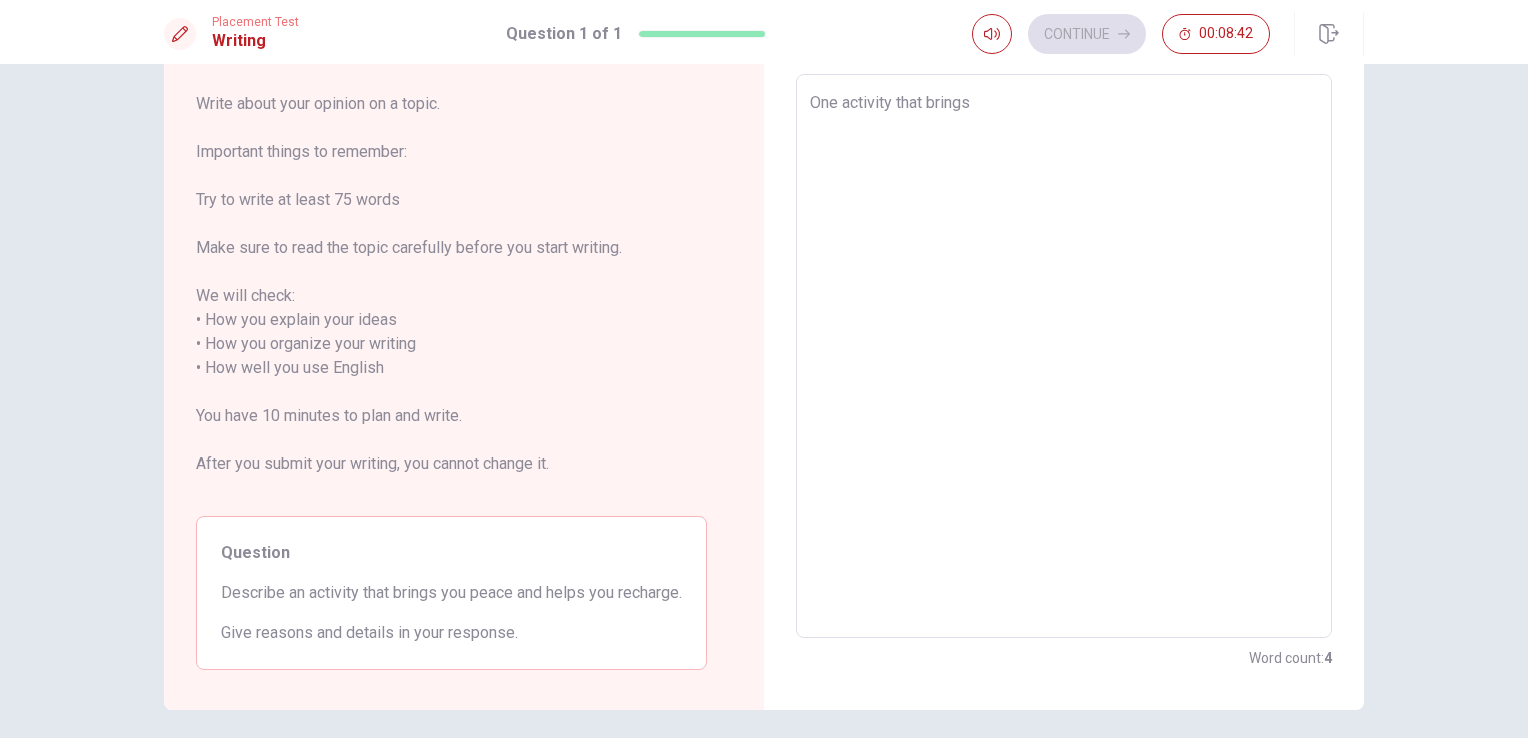 type on "x" 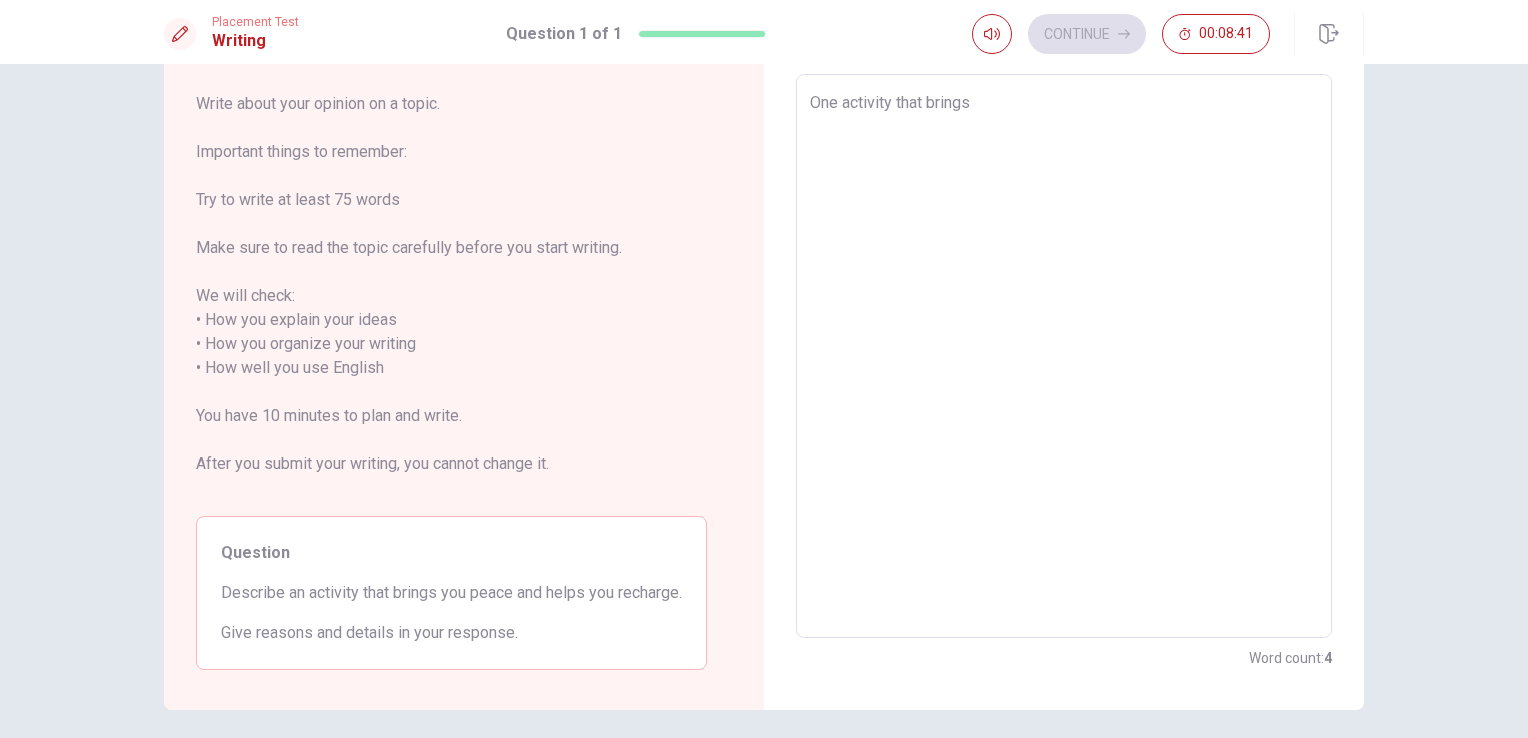 type on "x" 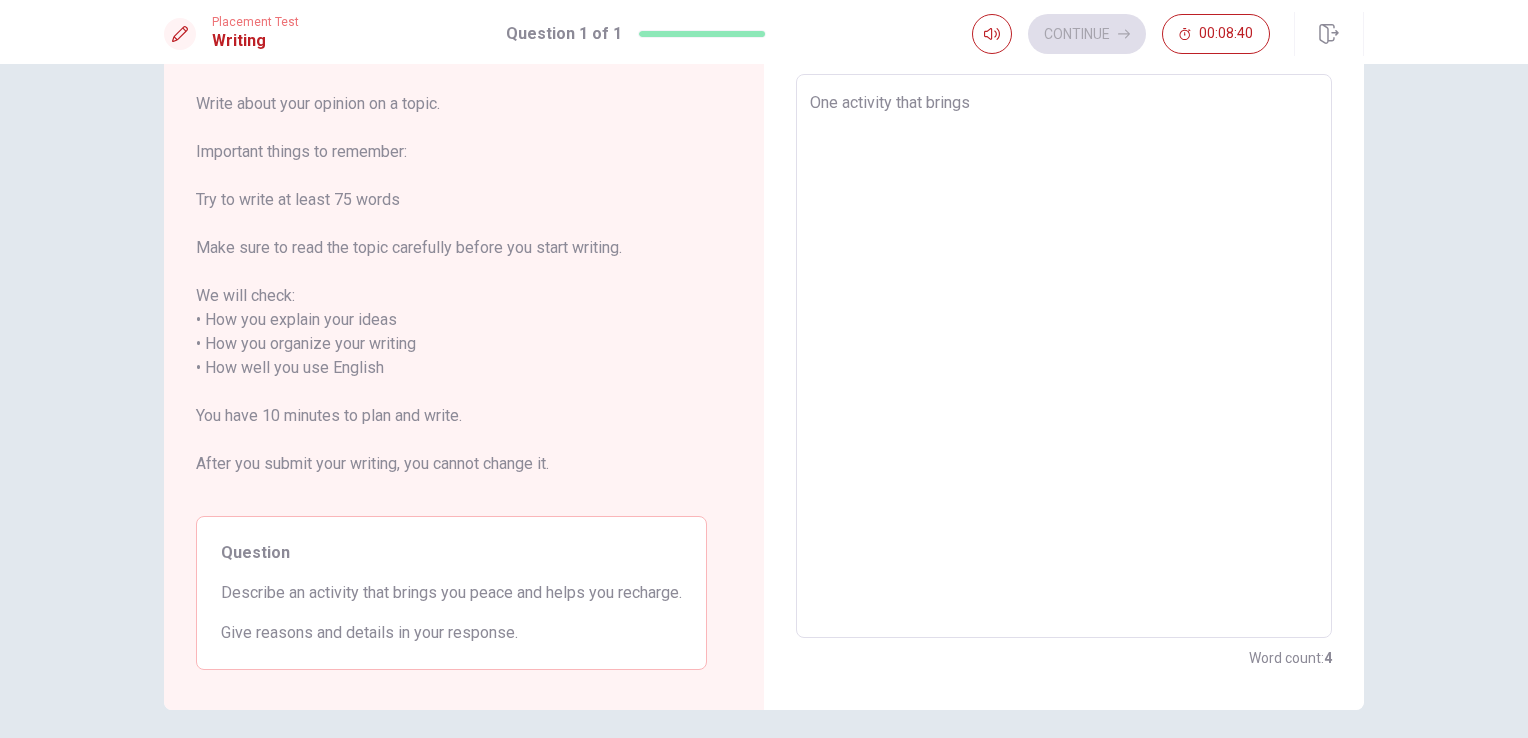 type on "One activity that brings m" 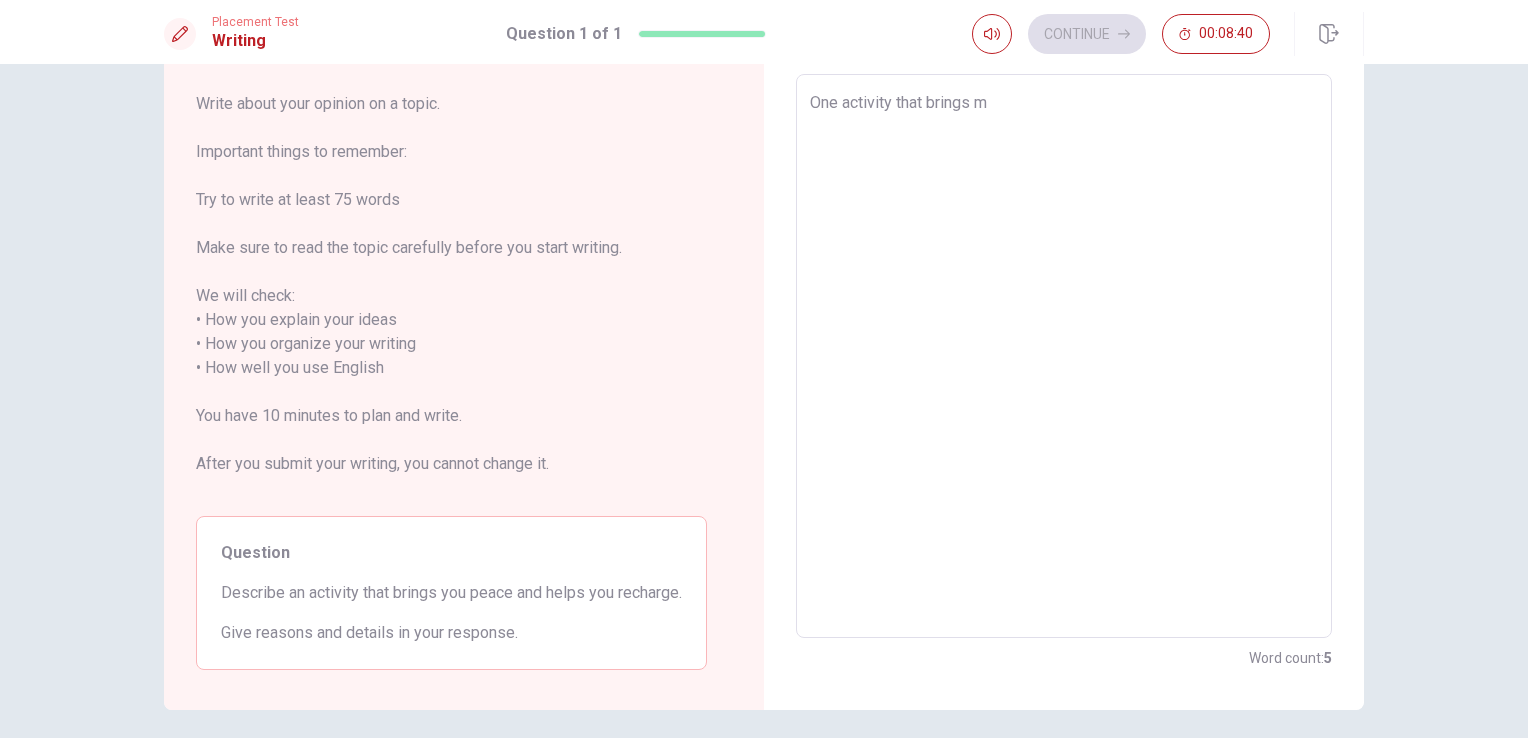 type on "x" 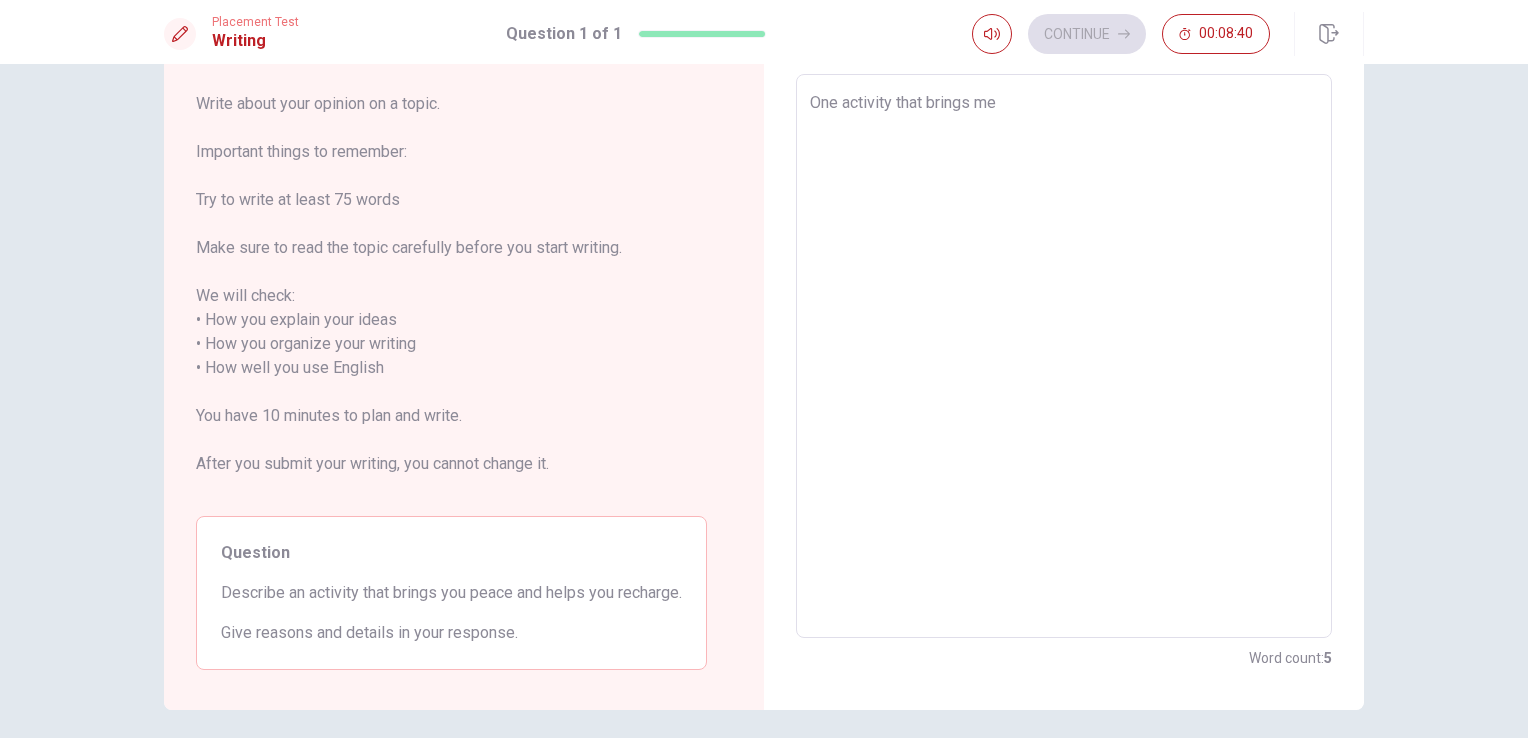 type on "x" 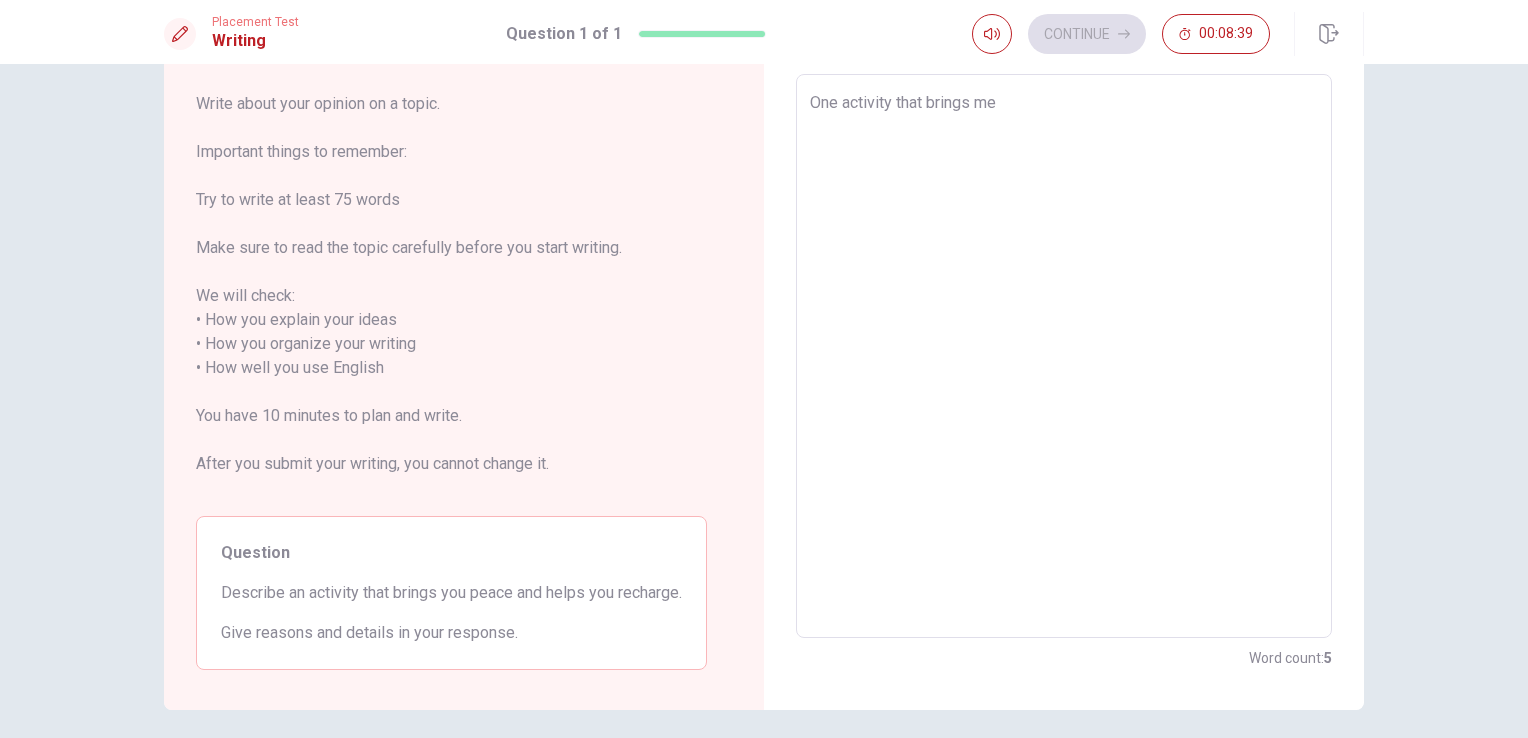 type on "One activity that brings me p" 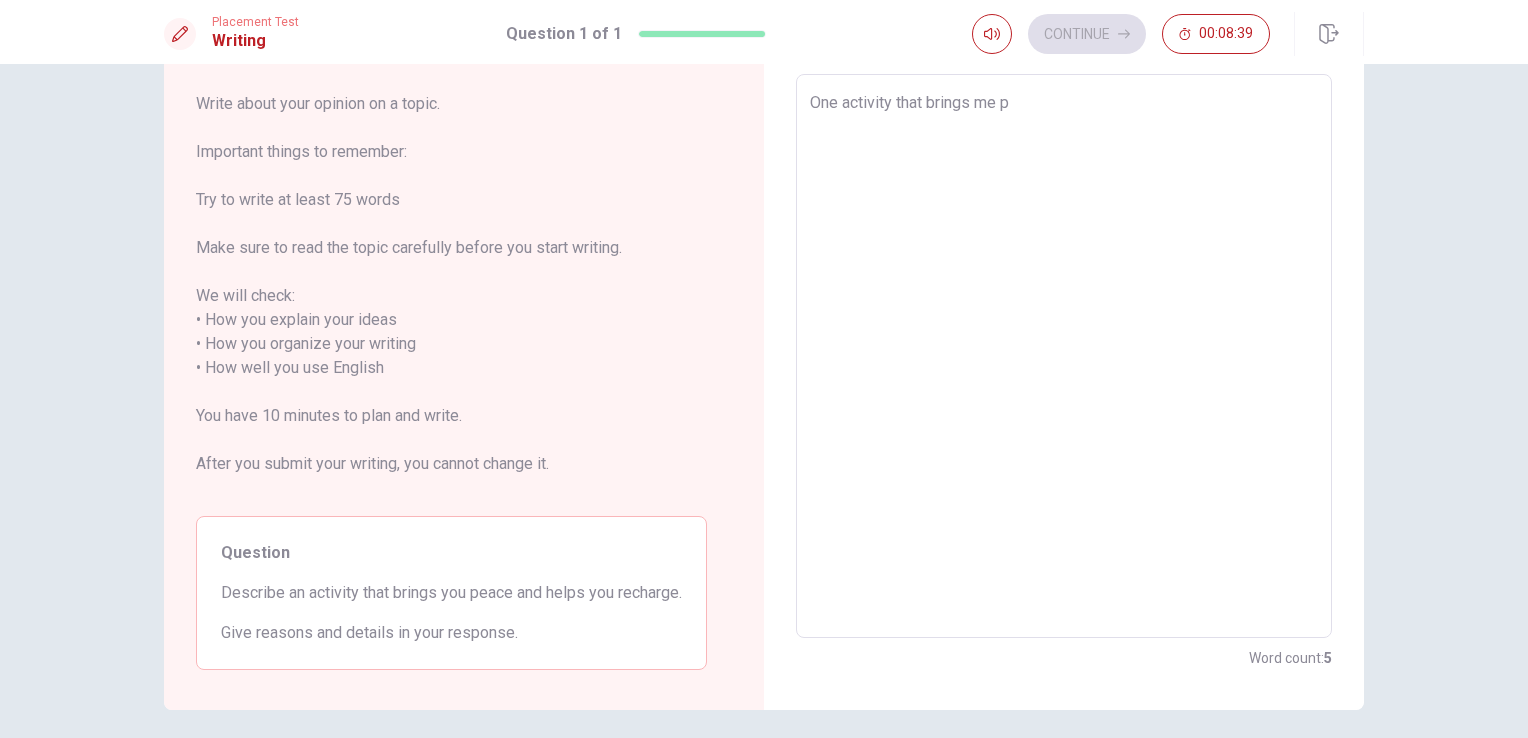 type on "x" 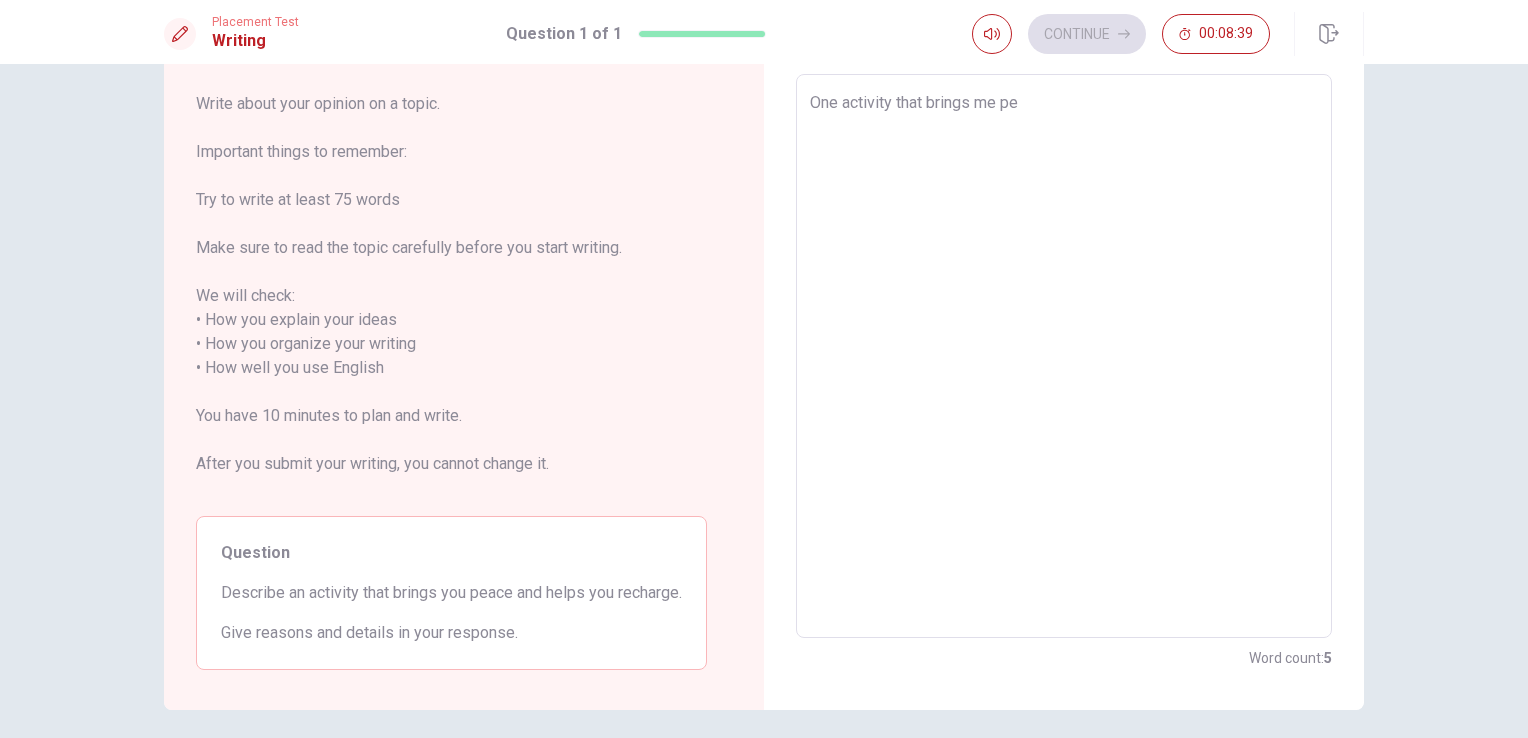 type on "x" 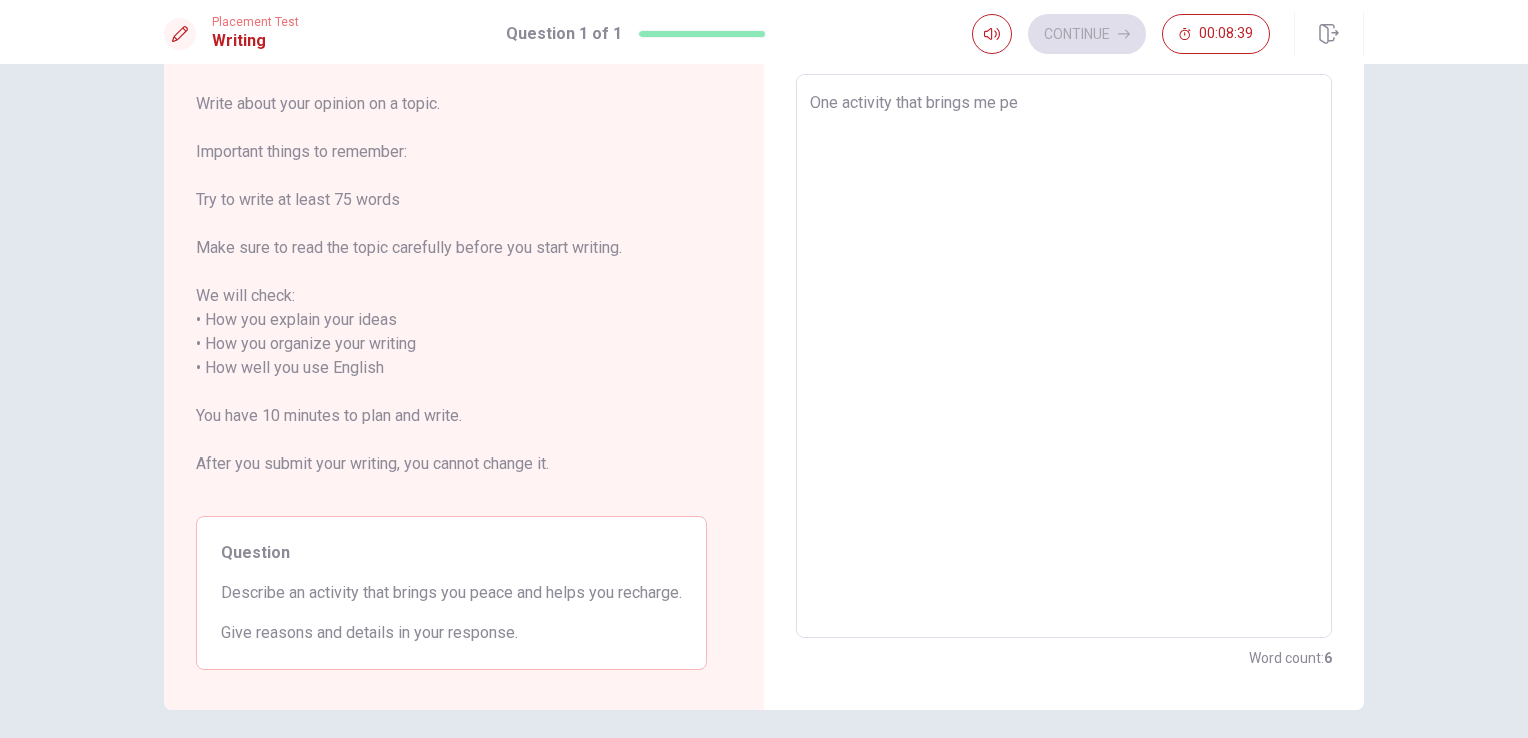 type on "One activity that brings me pea" 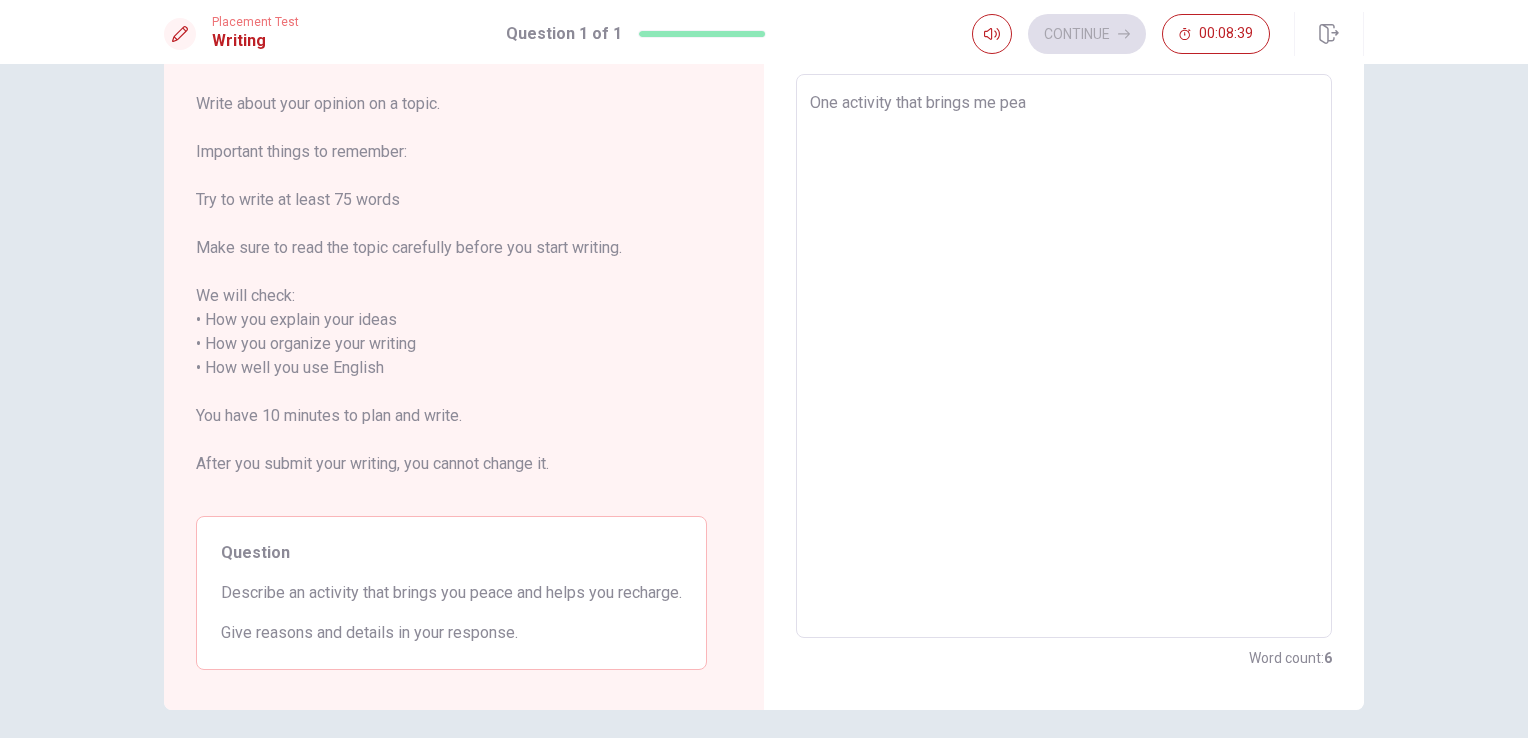 type on "x" 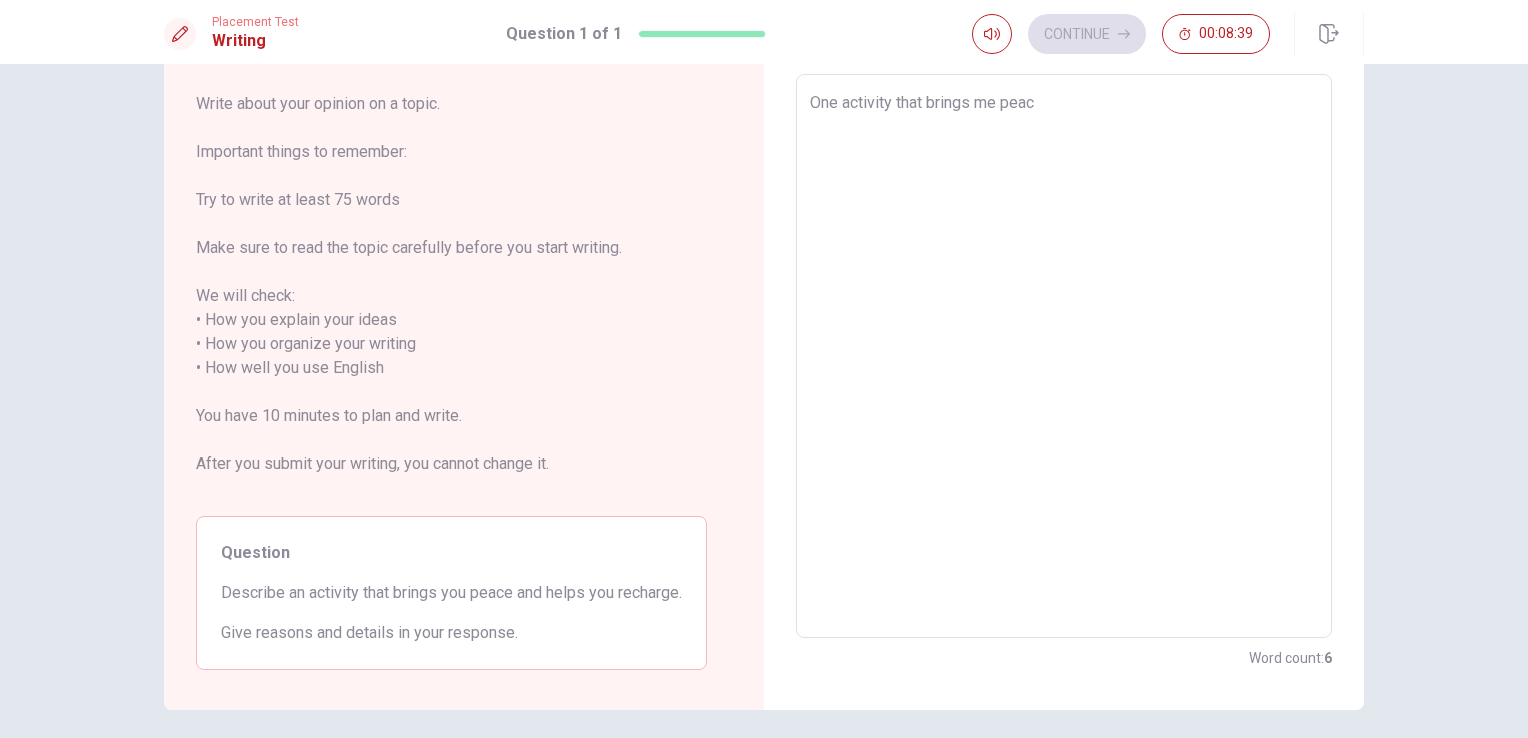 type on "x" 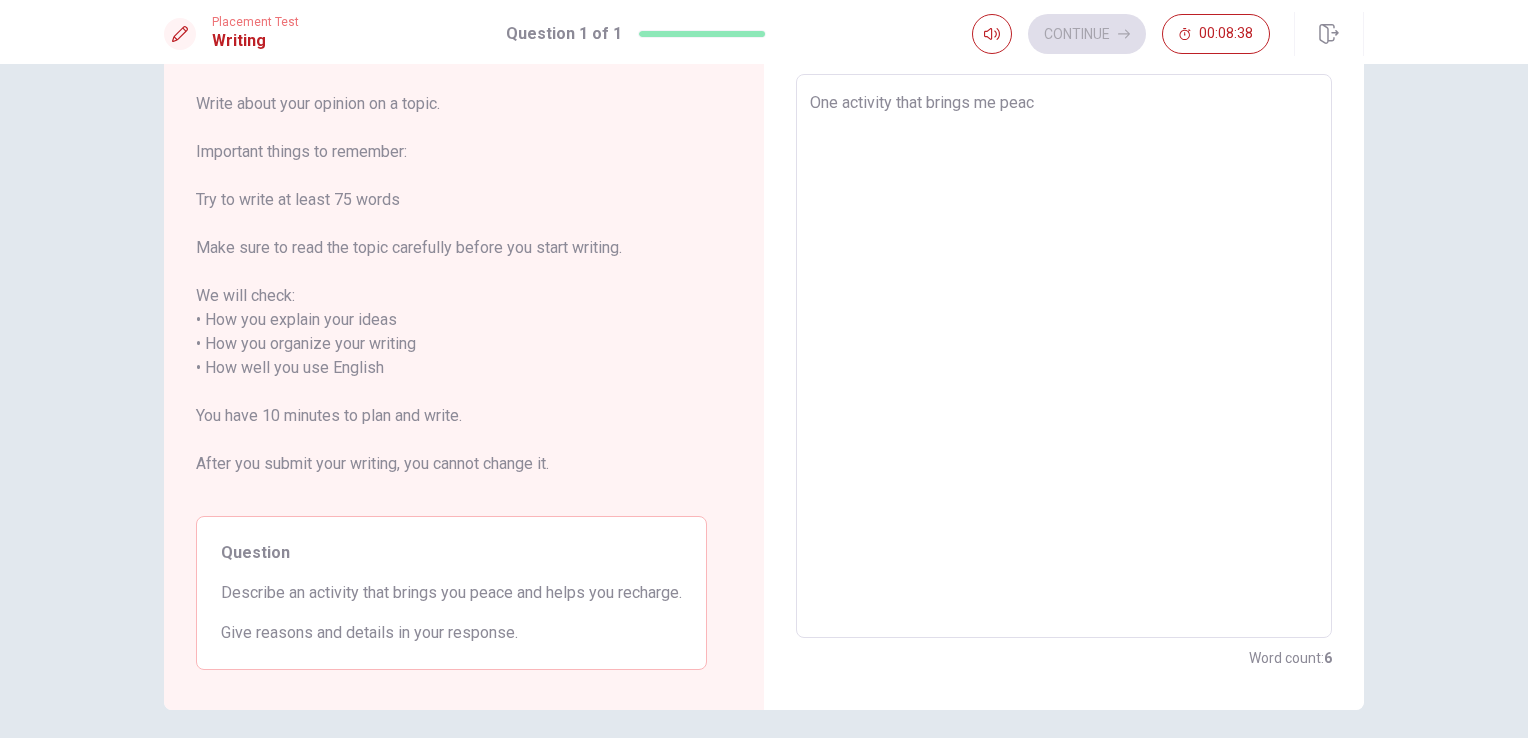 type on "One activity that brings me peace" 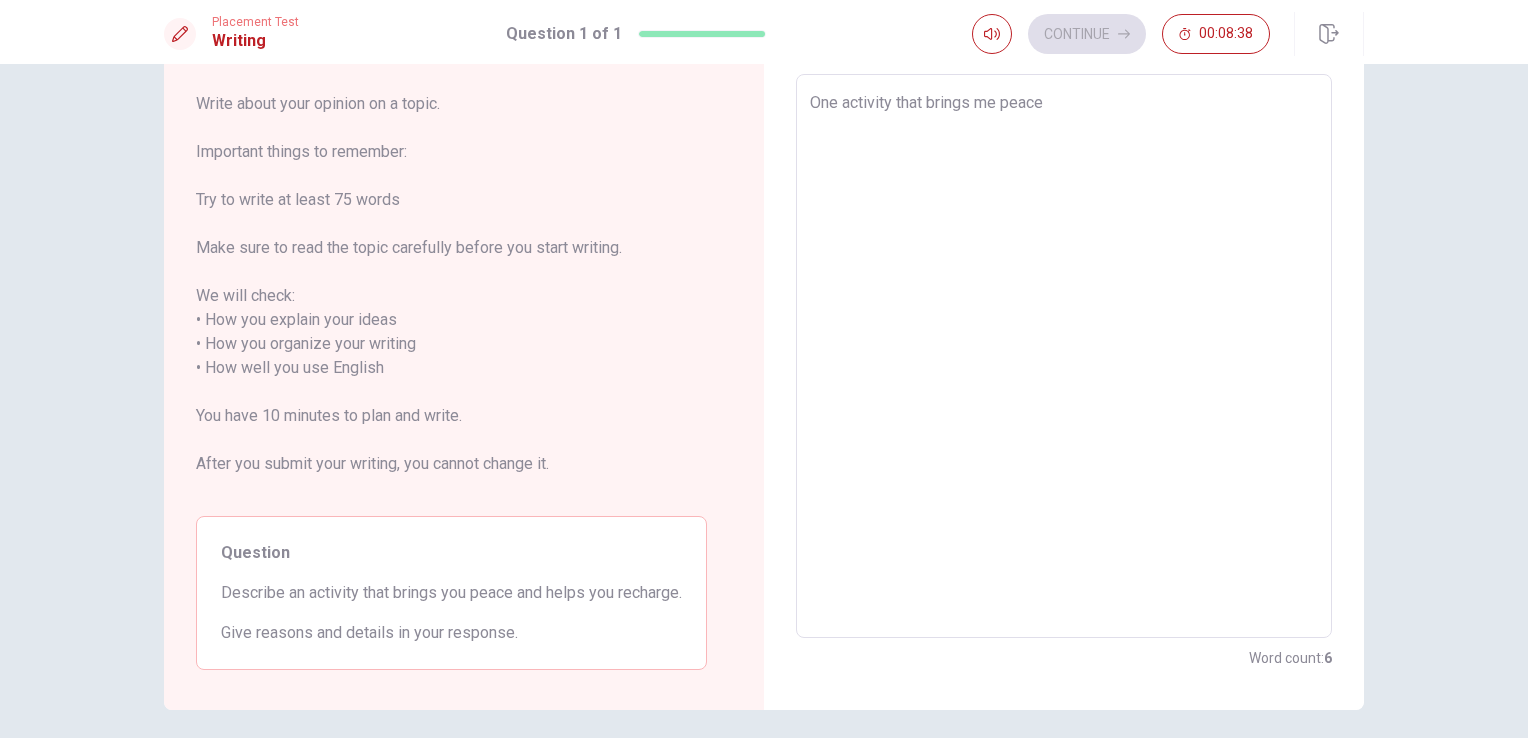 type on "x" 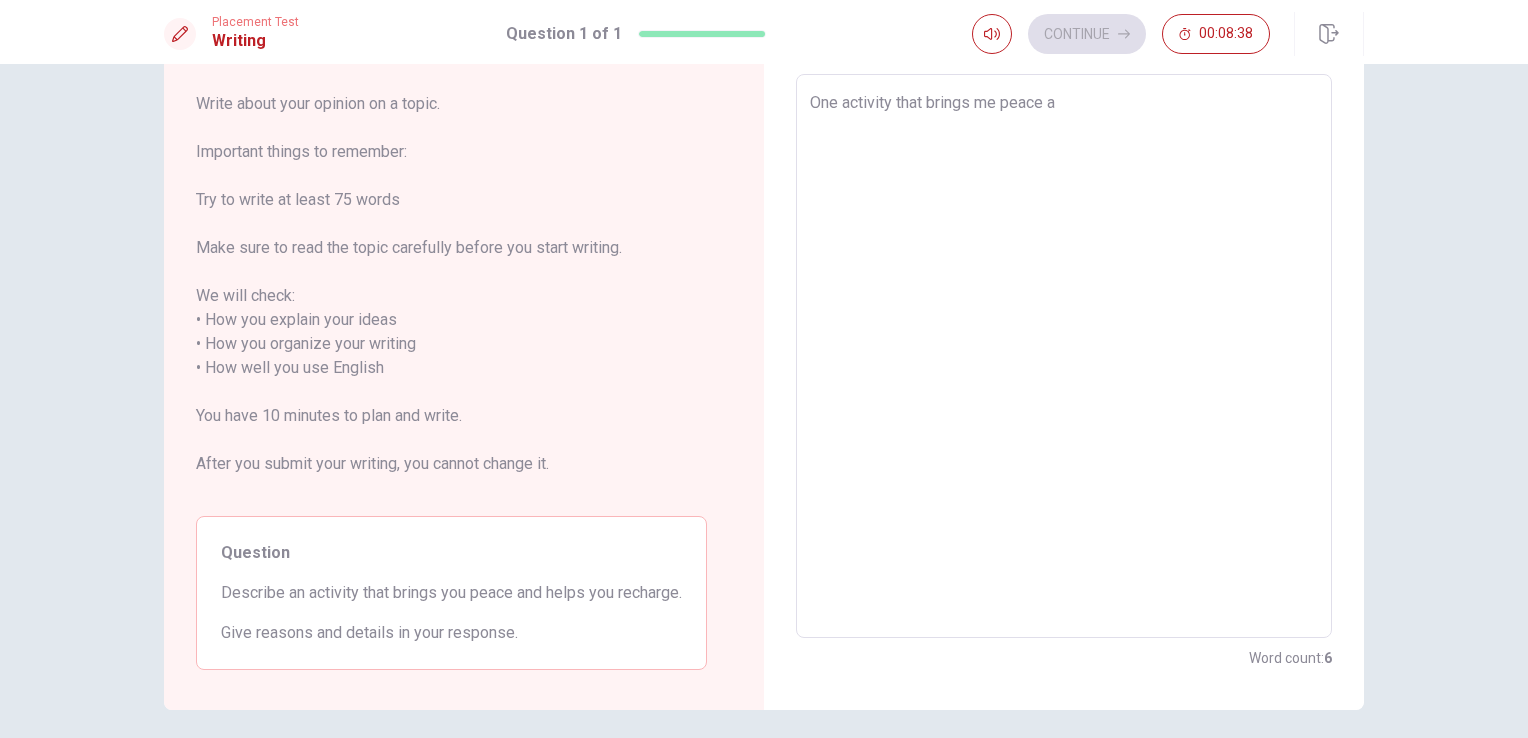 type on "x" 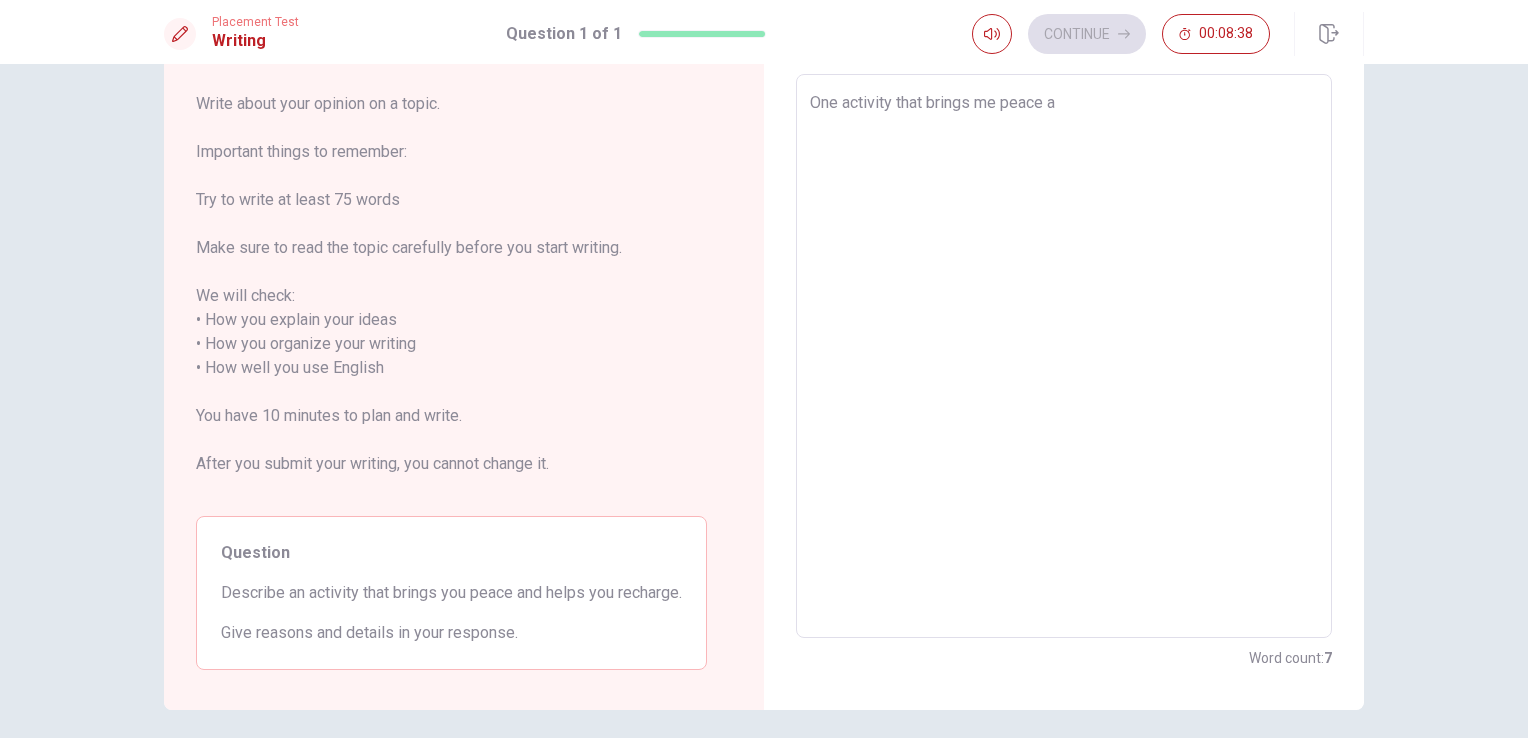 type on "One activity that brings me peace an" 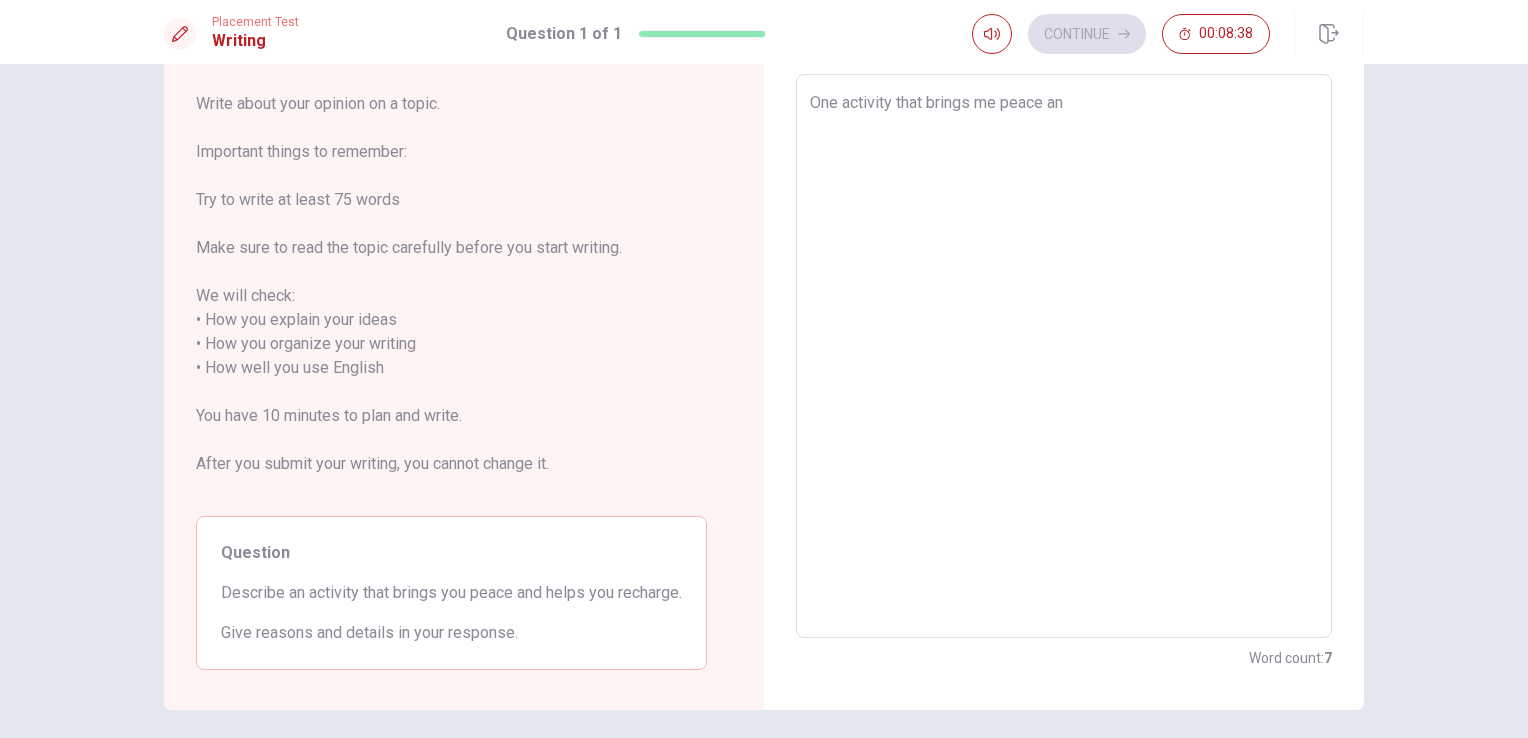 type on "x" 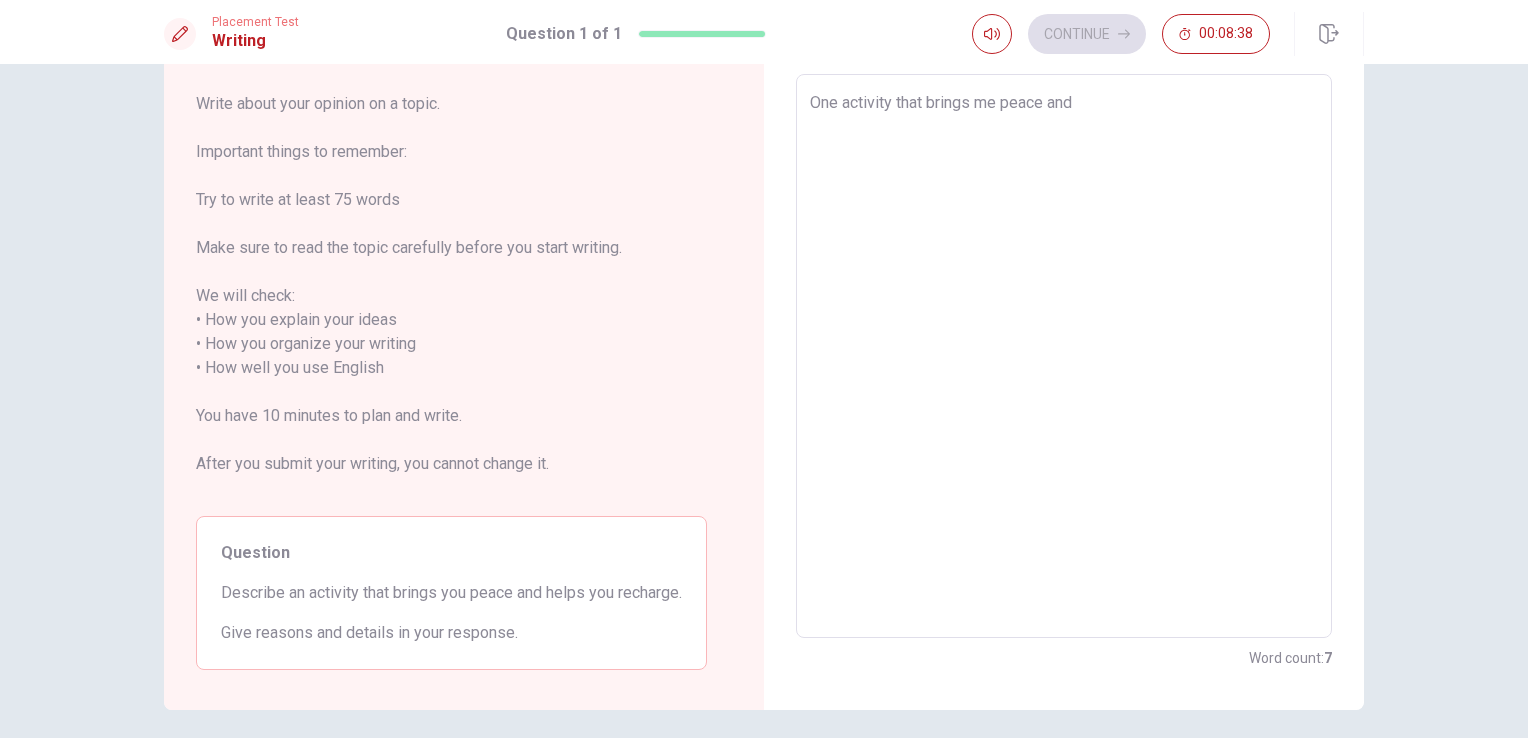 type on "x" 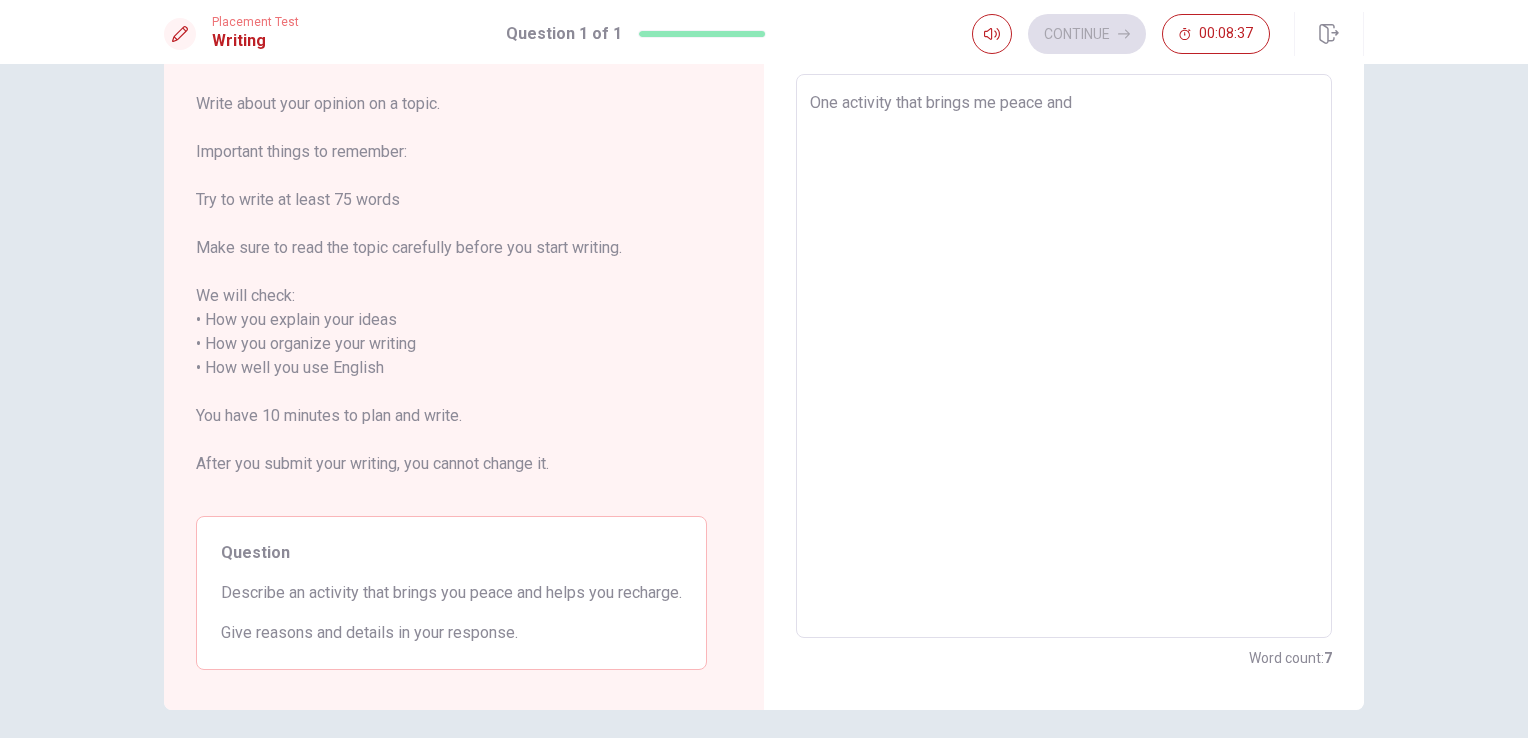 type on "One activity that brings me peace and h" 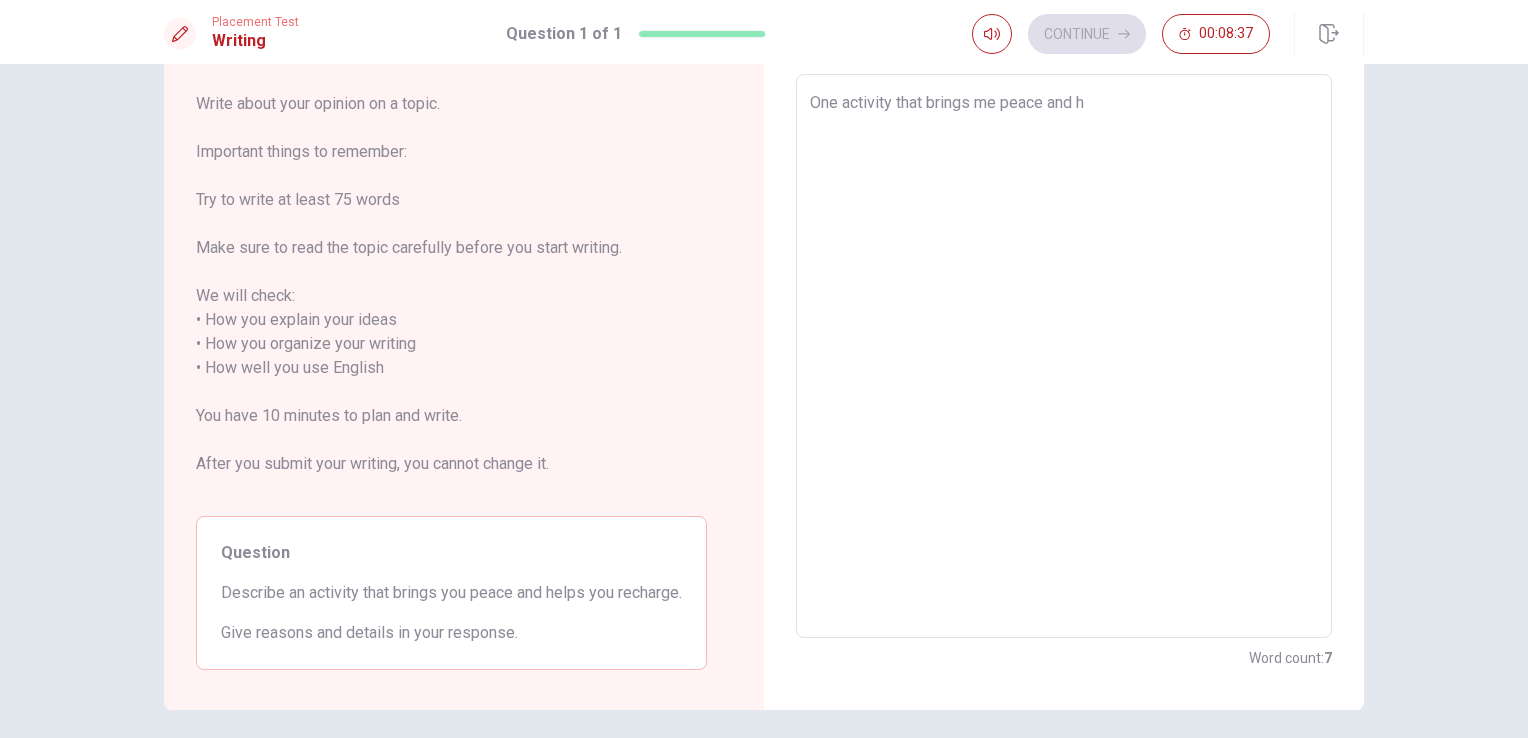 type on "x" 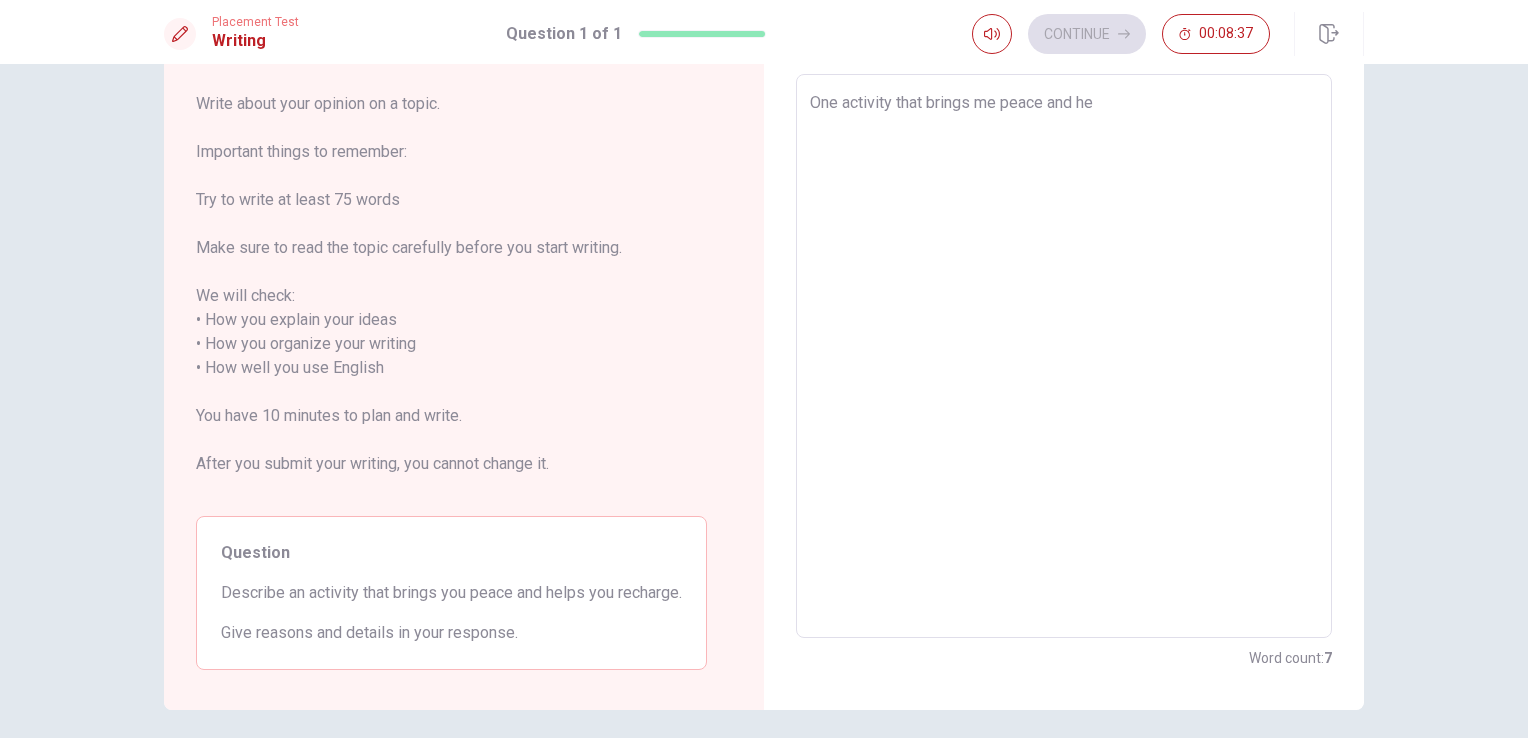 type on "x" 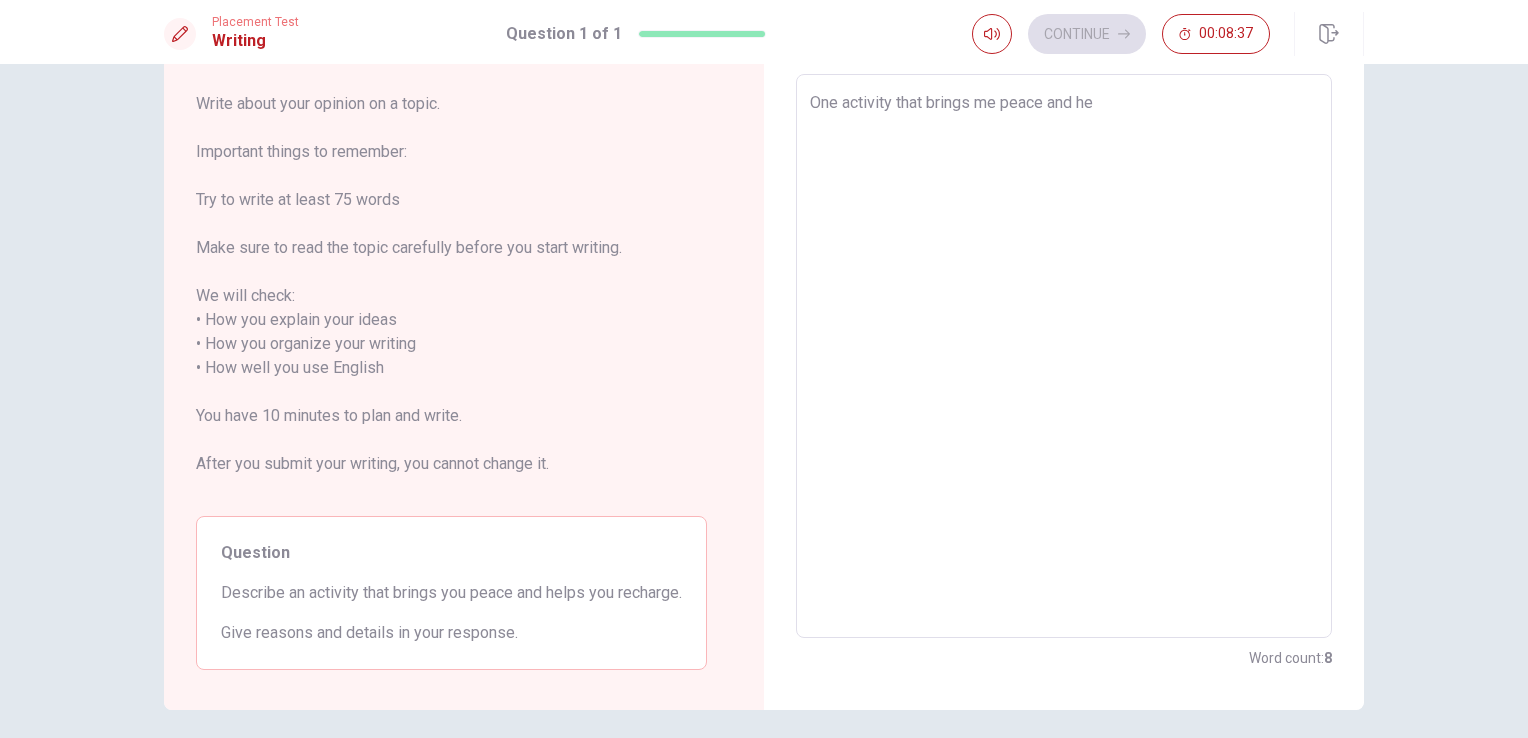 type on "One activity that brings me peace and hel" 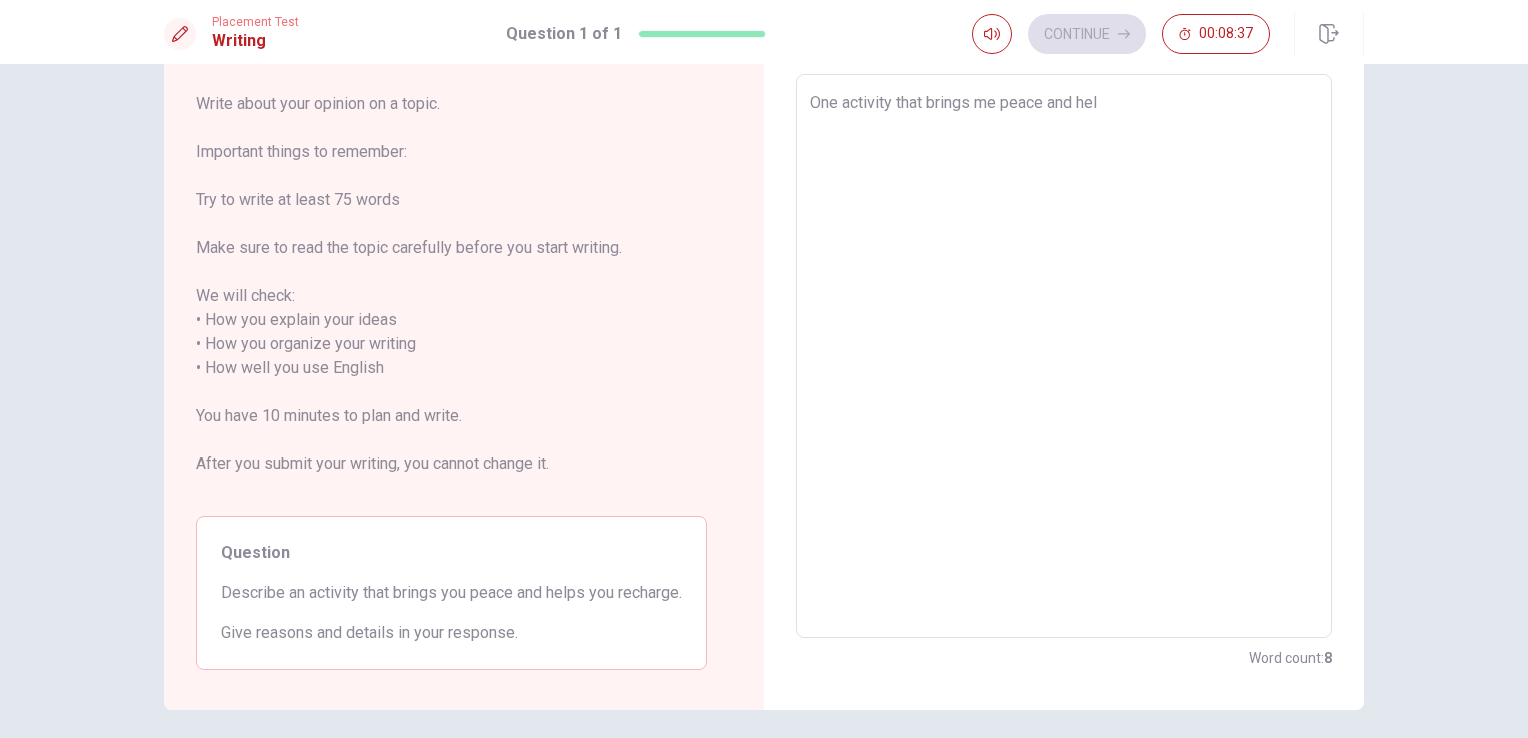 type on "x" 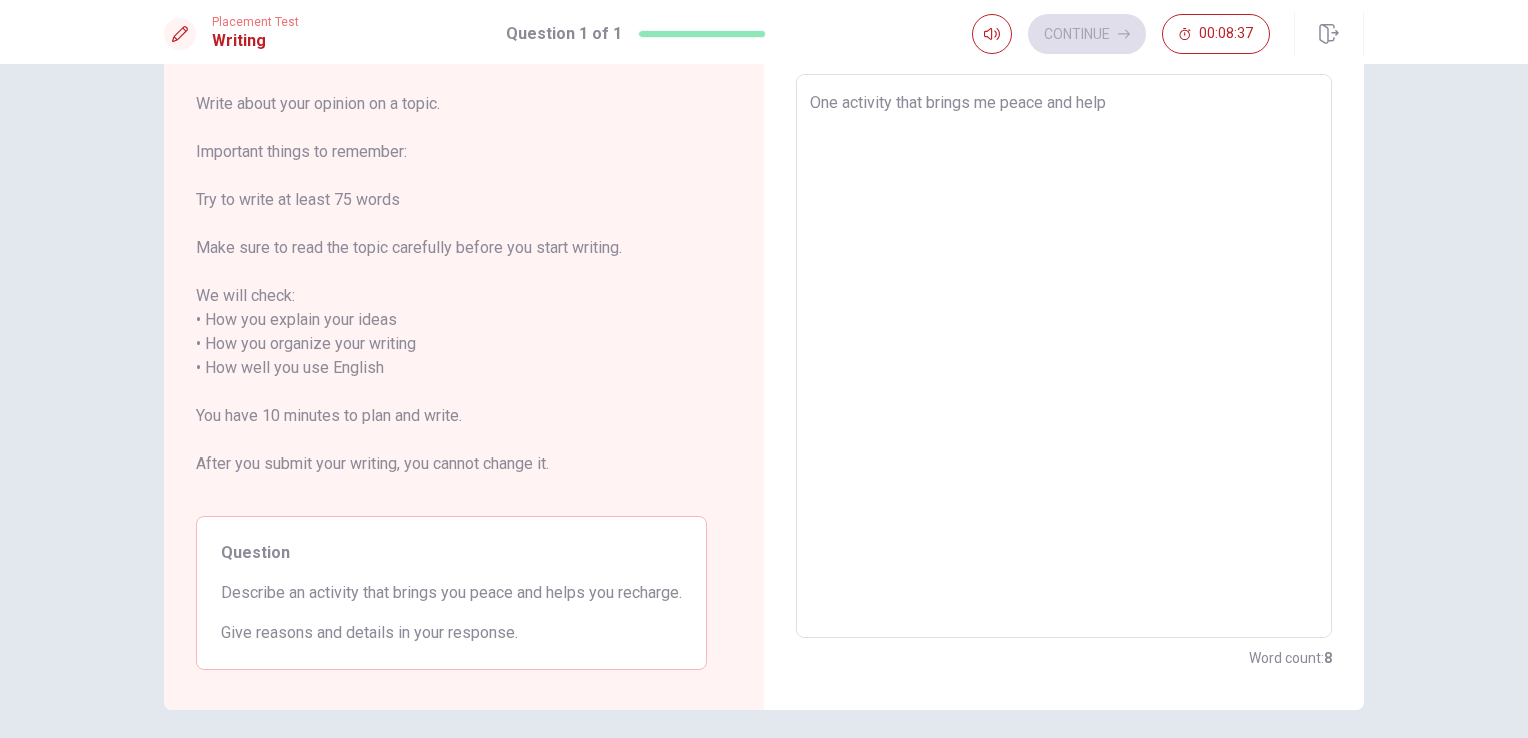 type on "x" 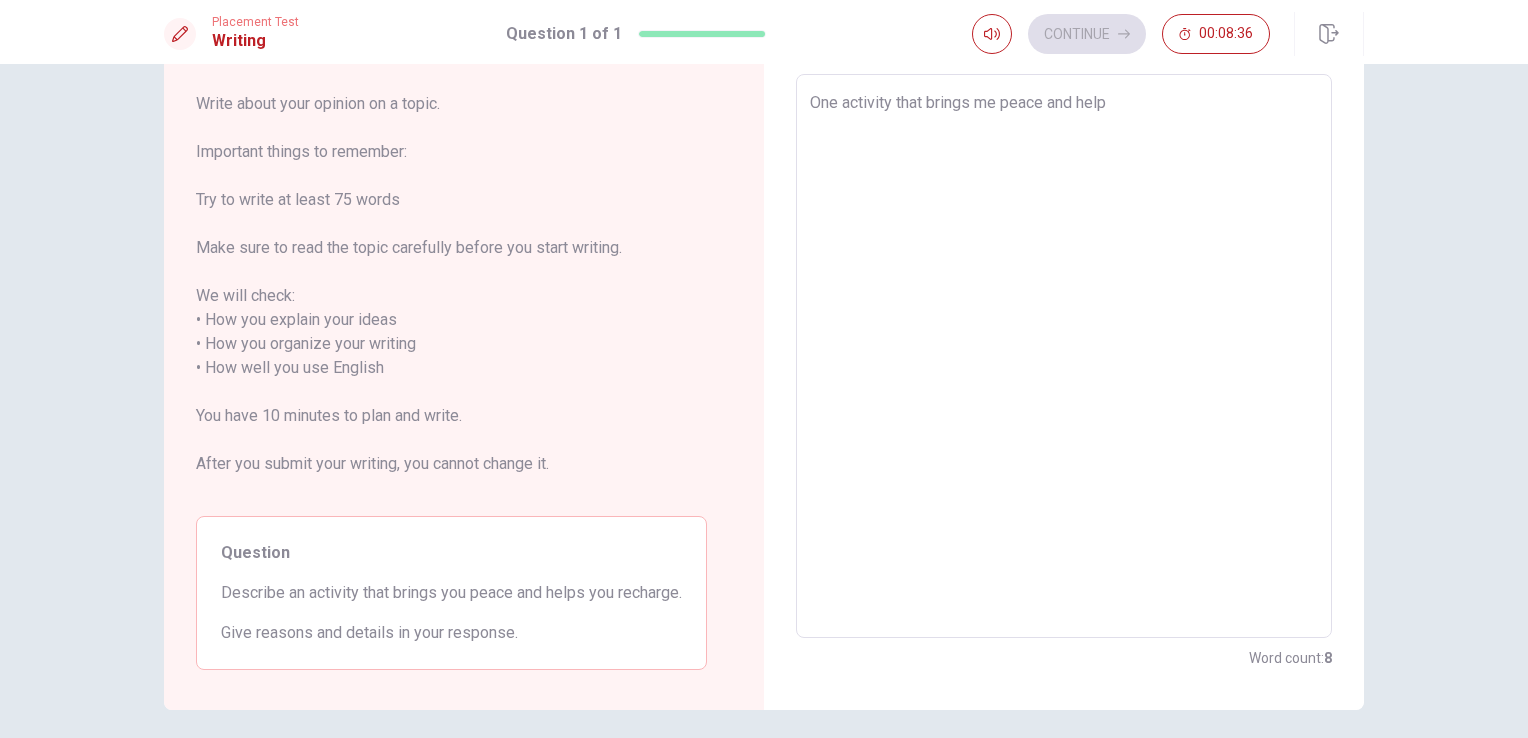 type on "One activity that brings me peace and helps" 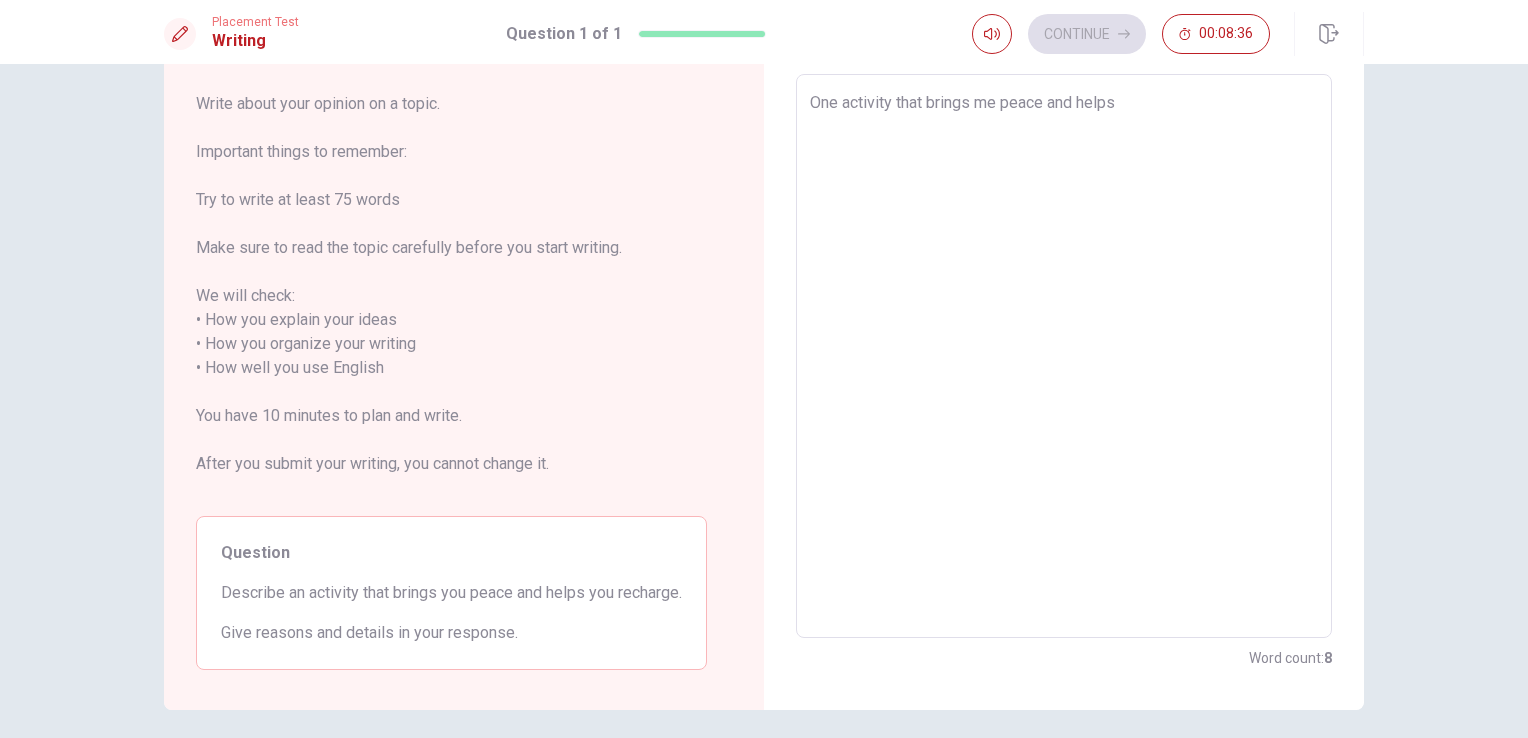 type on "x" 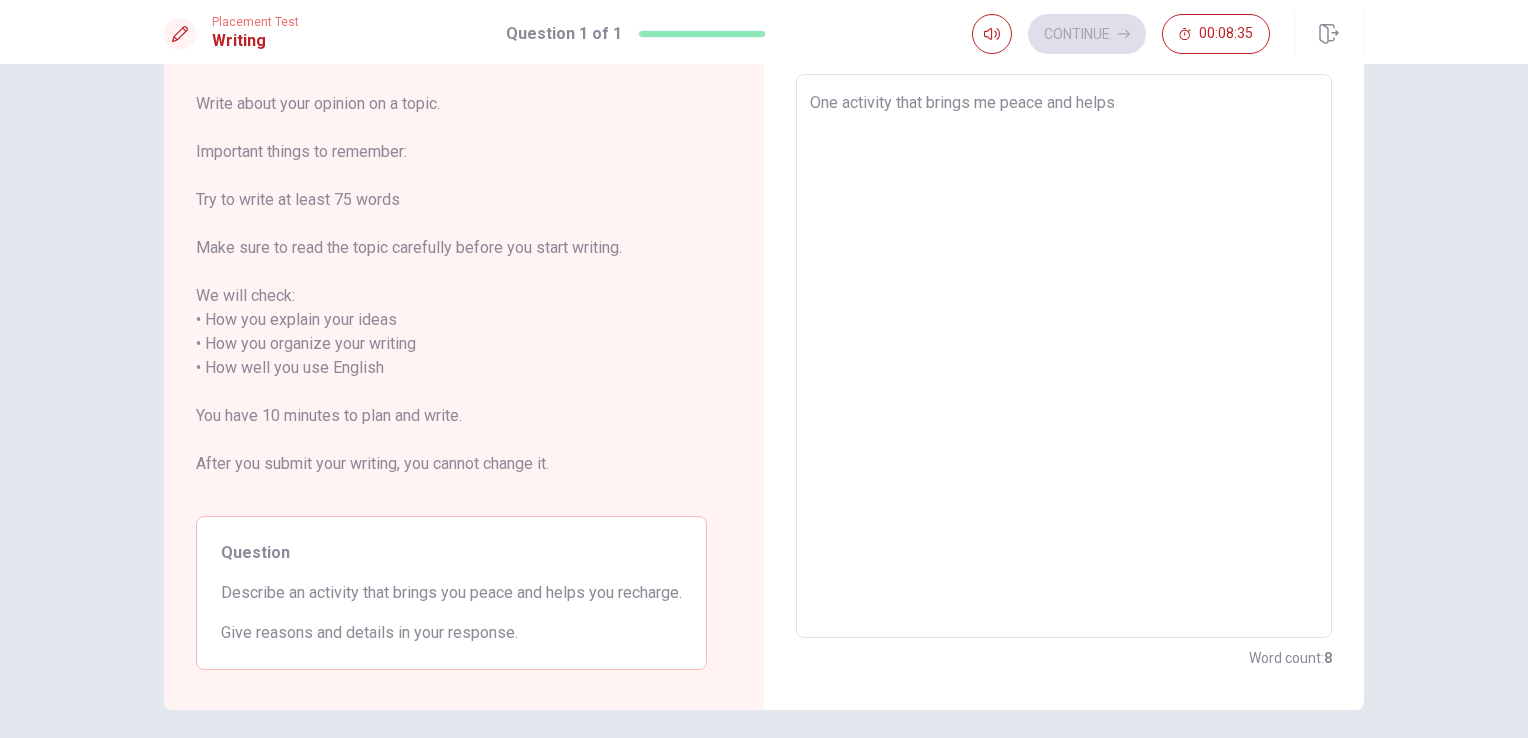 type on "One activity that brings me peace and helps m" 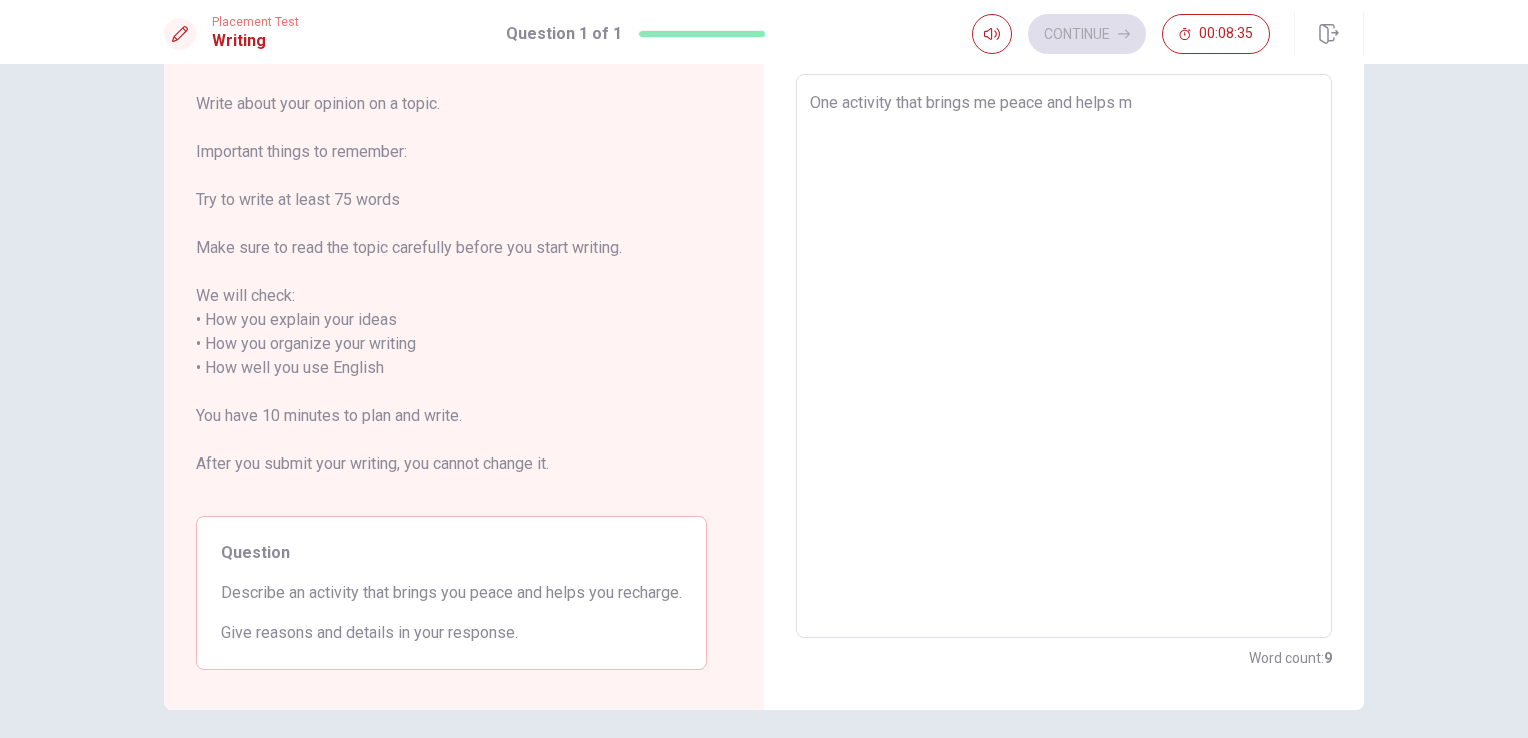 type on "x" 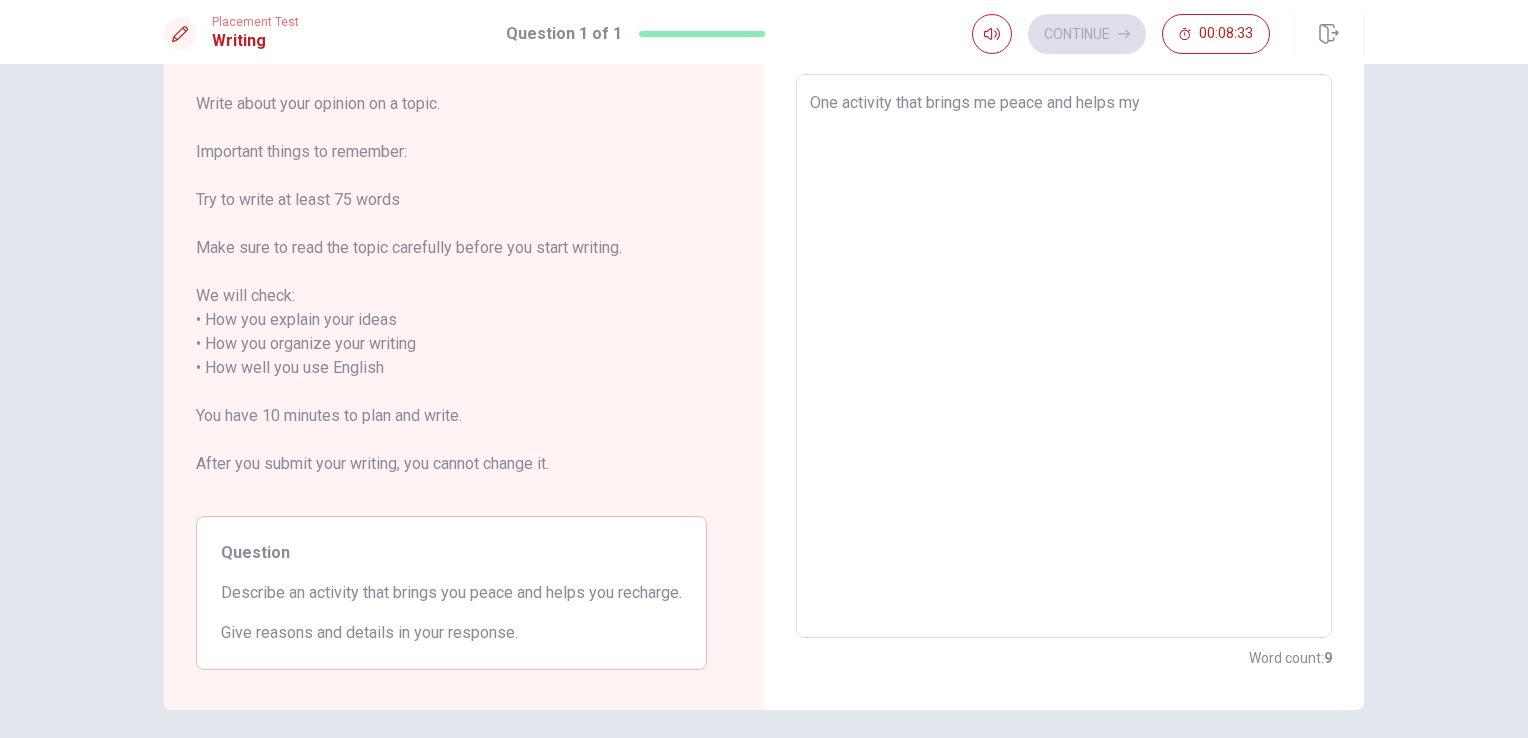 type on "x" 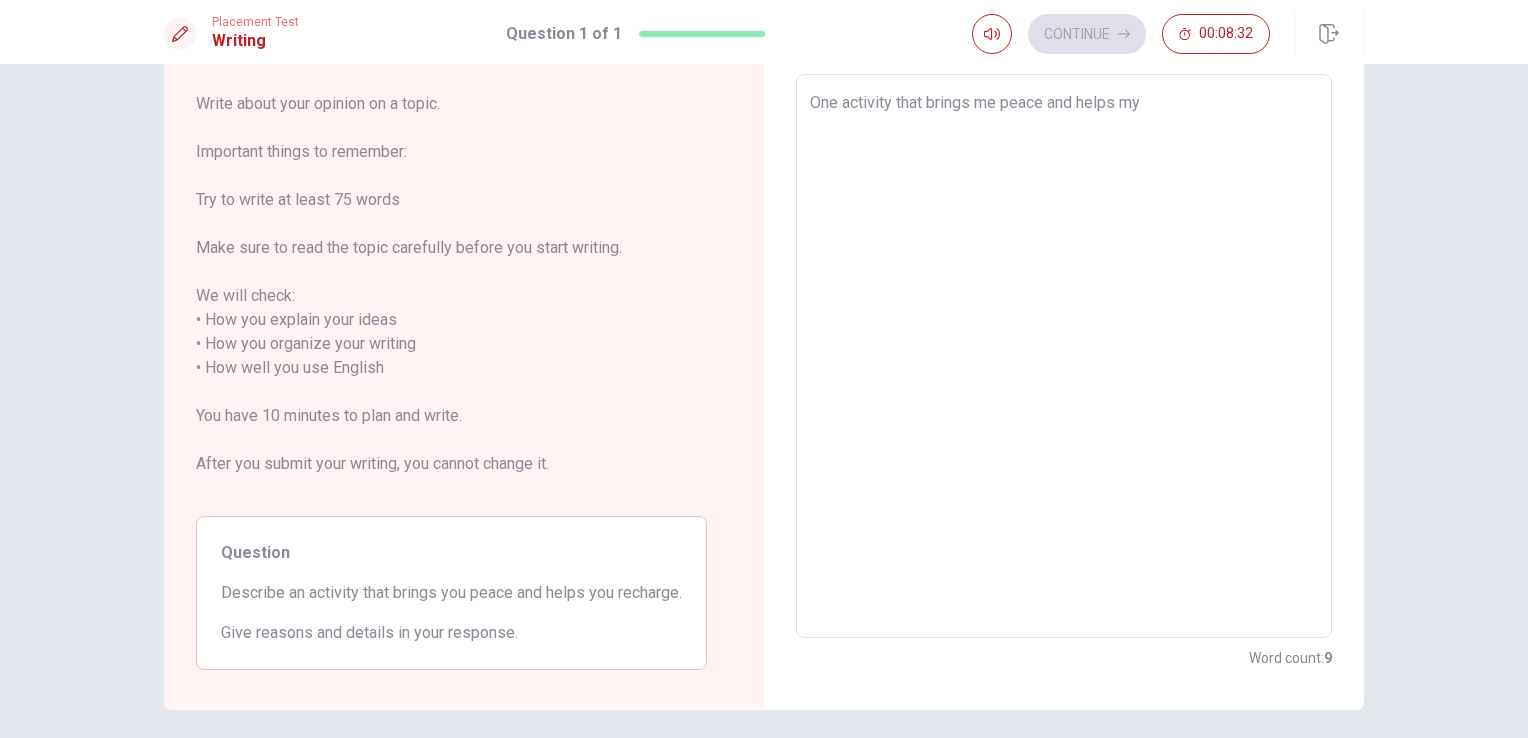 type on "One activity that brings me peace and helps m" 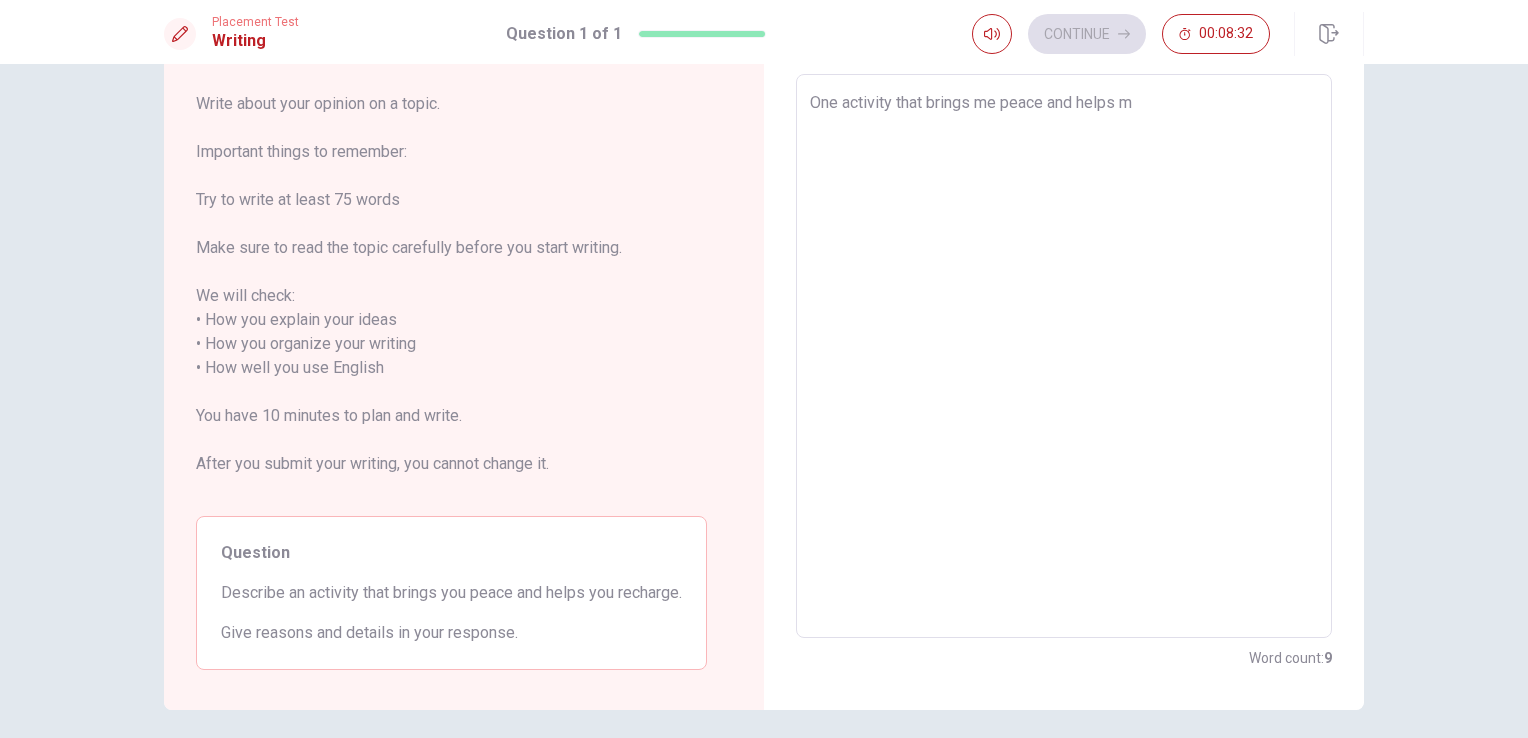 type on "x" 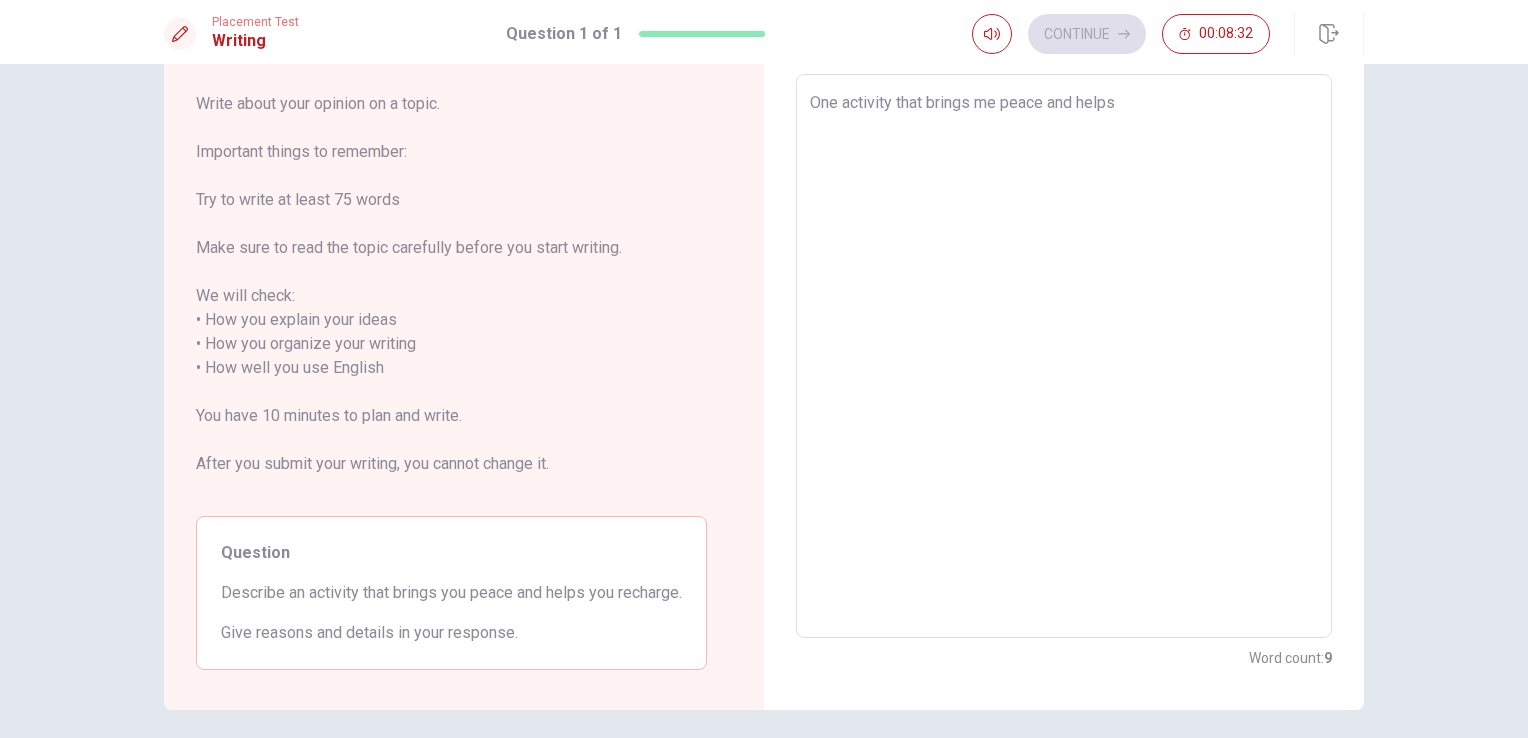 type on "x" 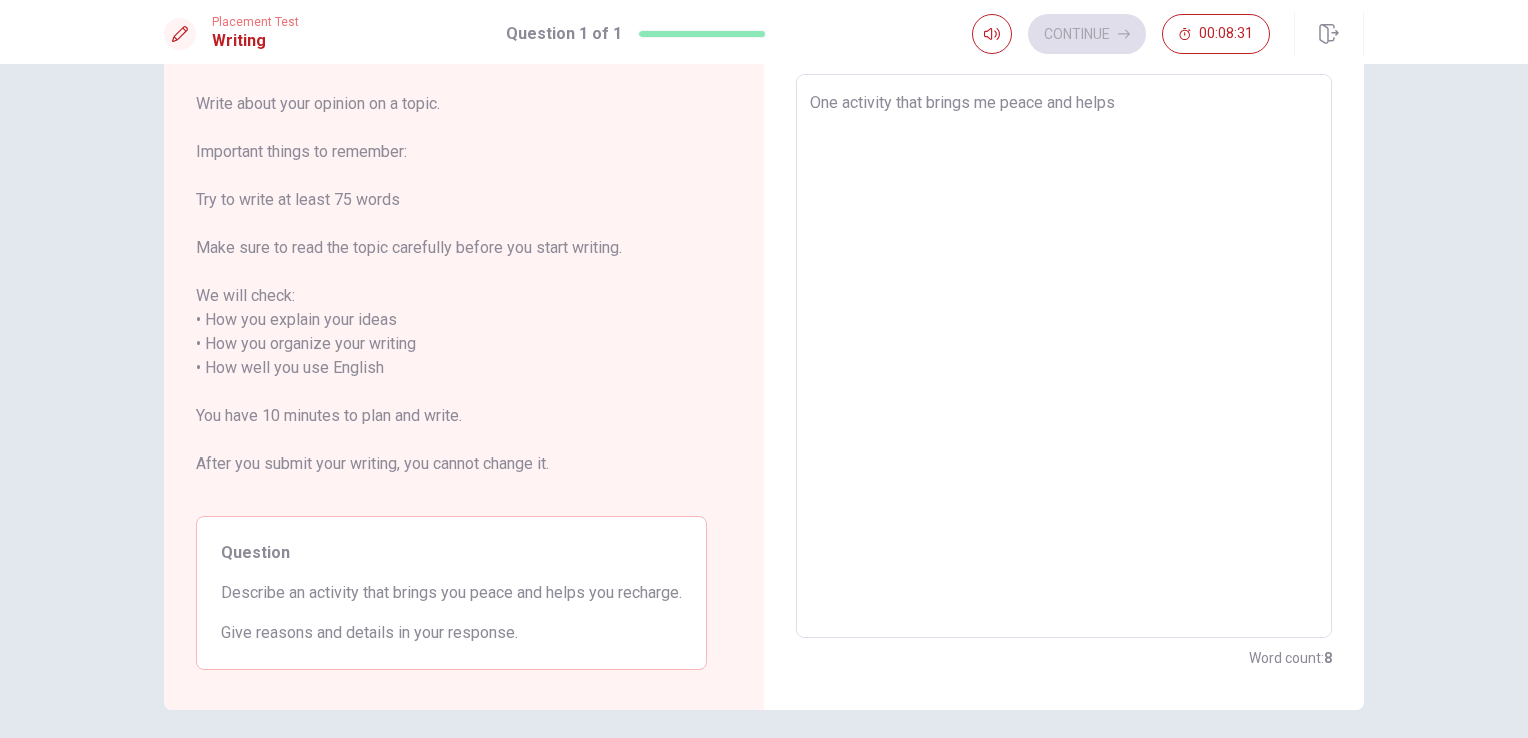 type on "One activity that brings me peace and helps m" 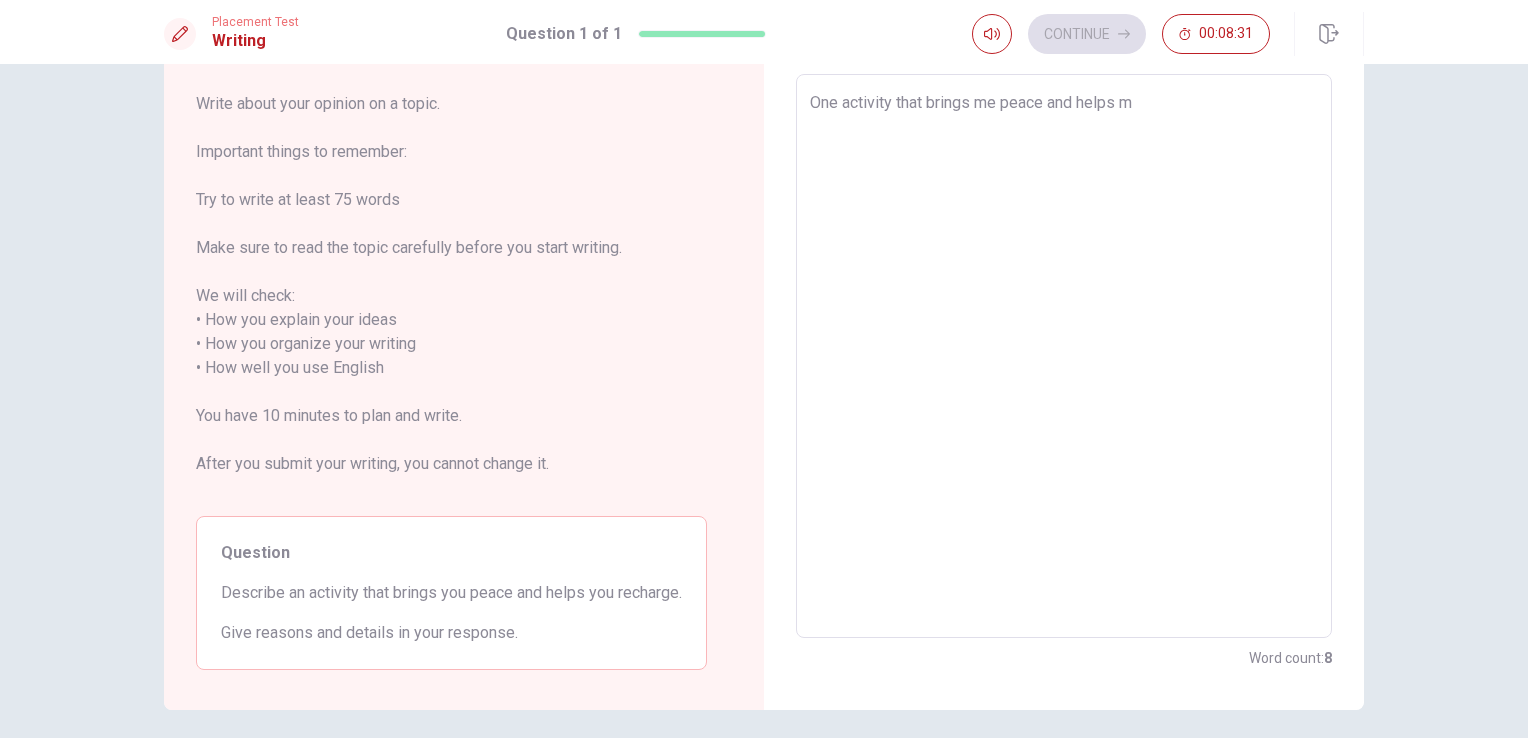 type on "x" 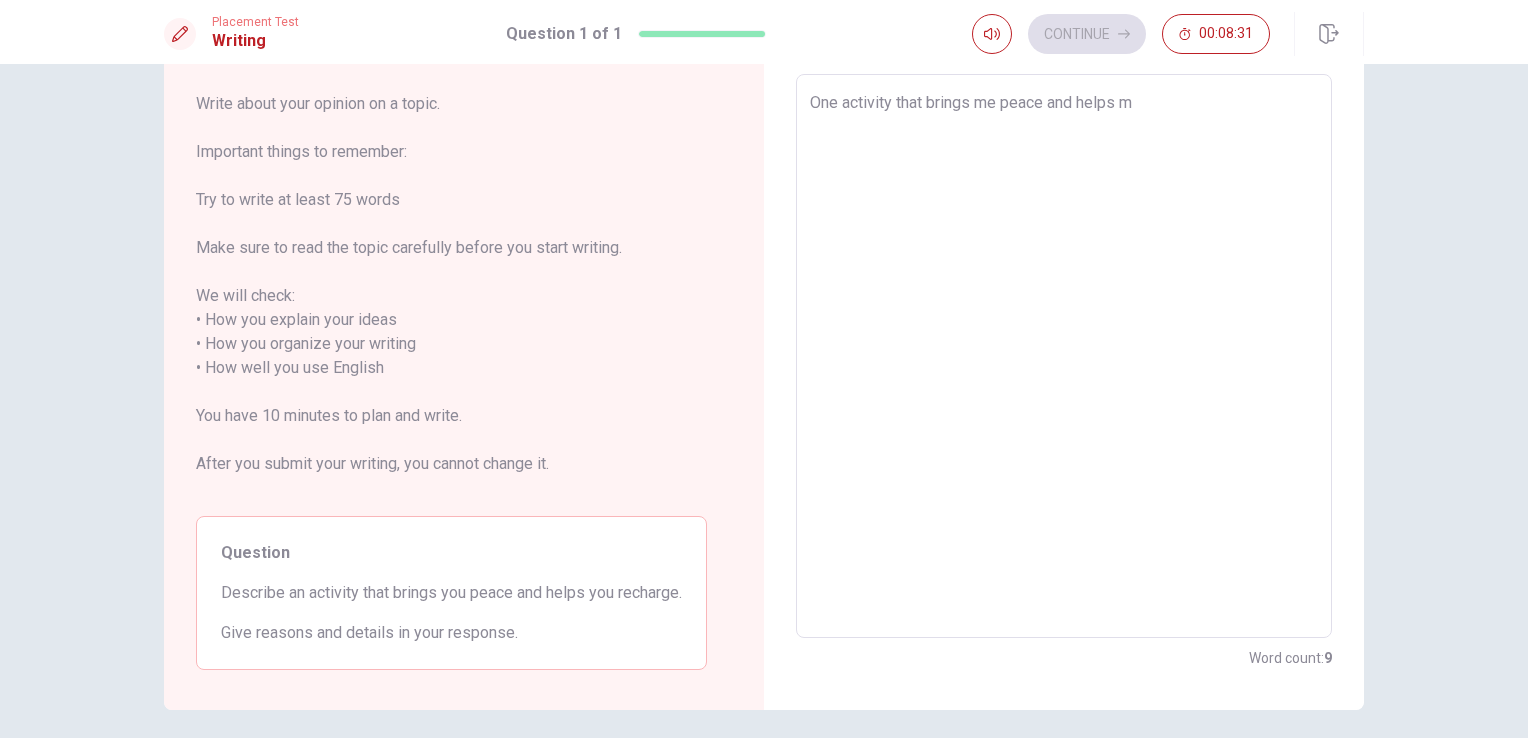 type on "One activity that brings me peace and helps me" 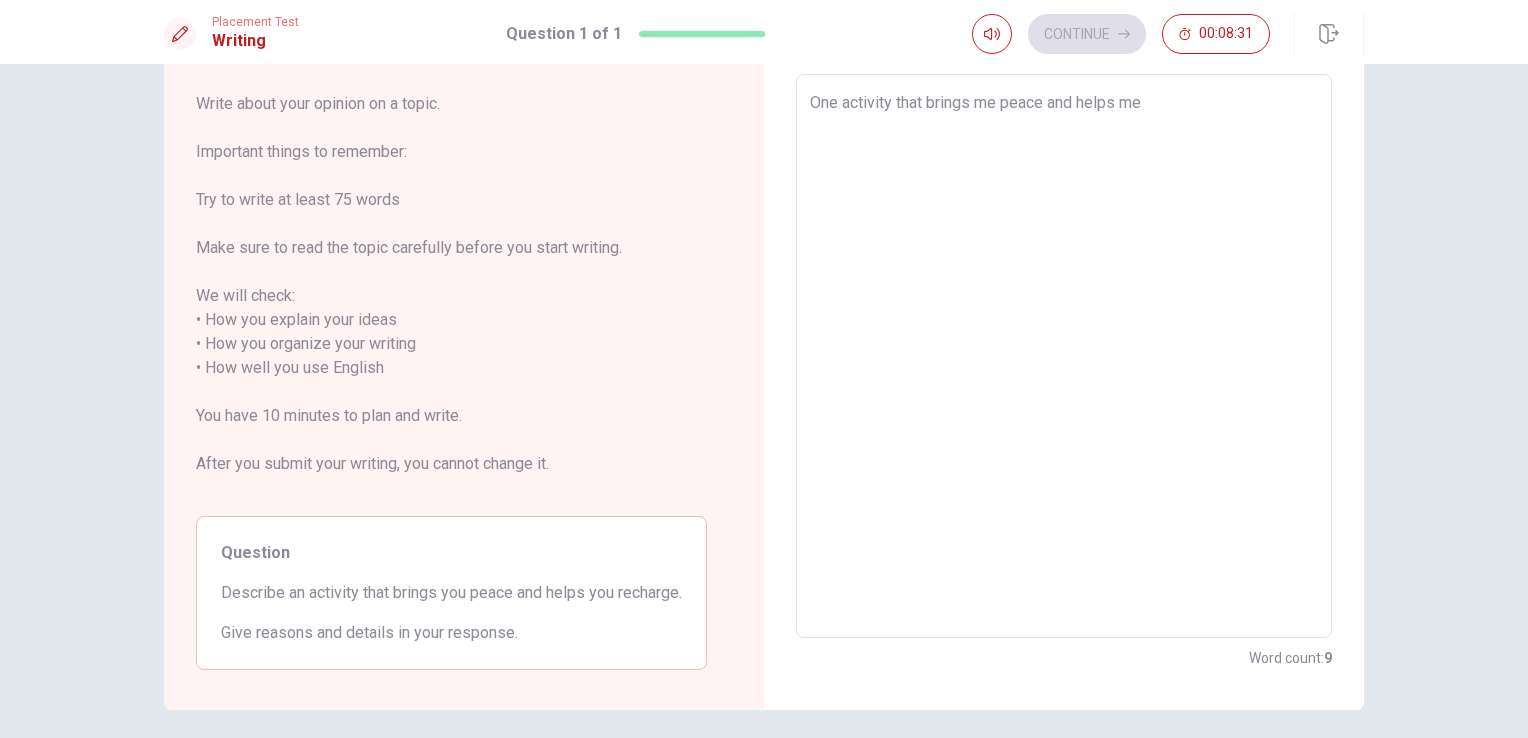 type on "x" 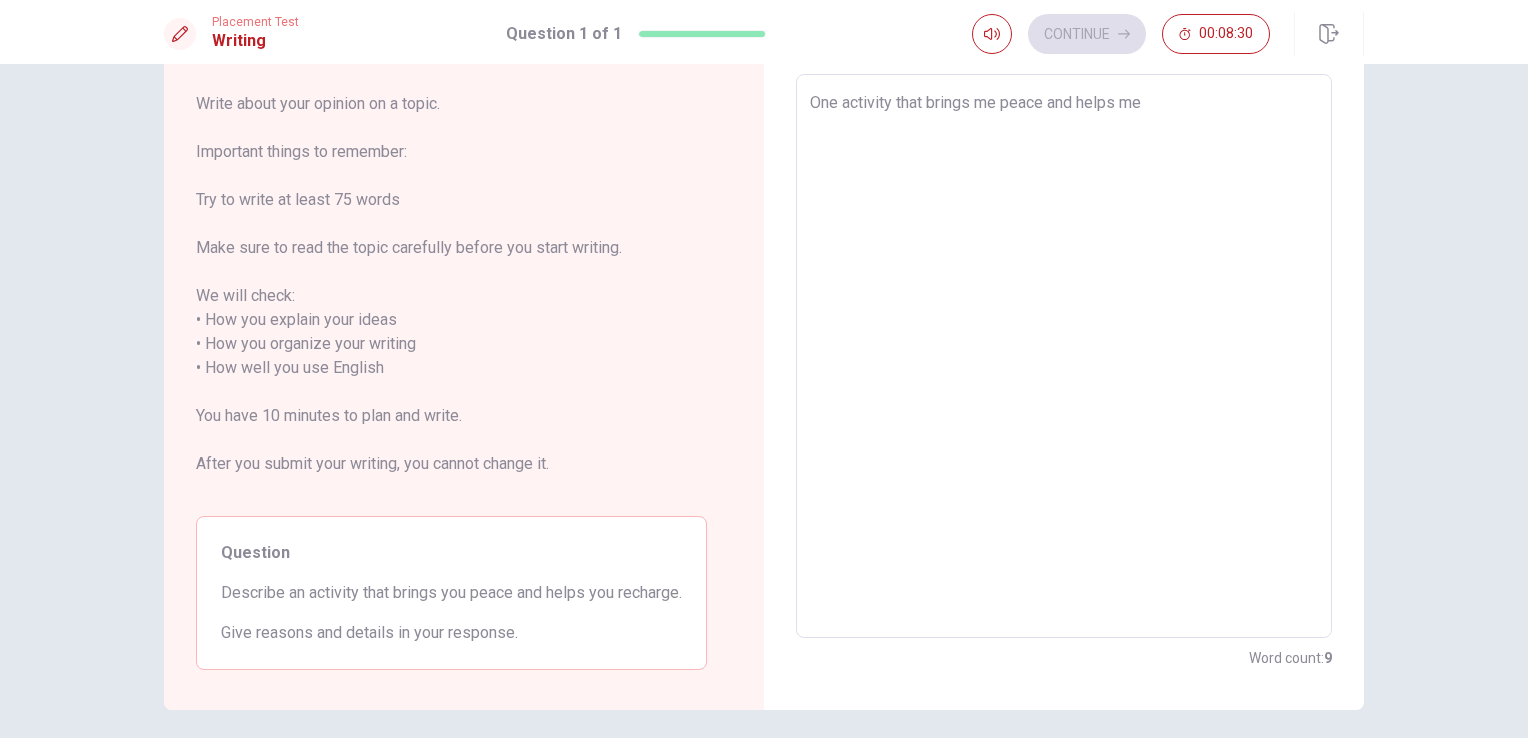 type on "One activity that brings me peace and helps me" 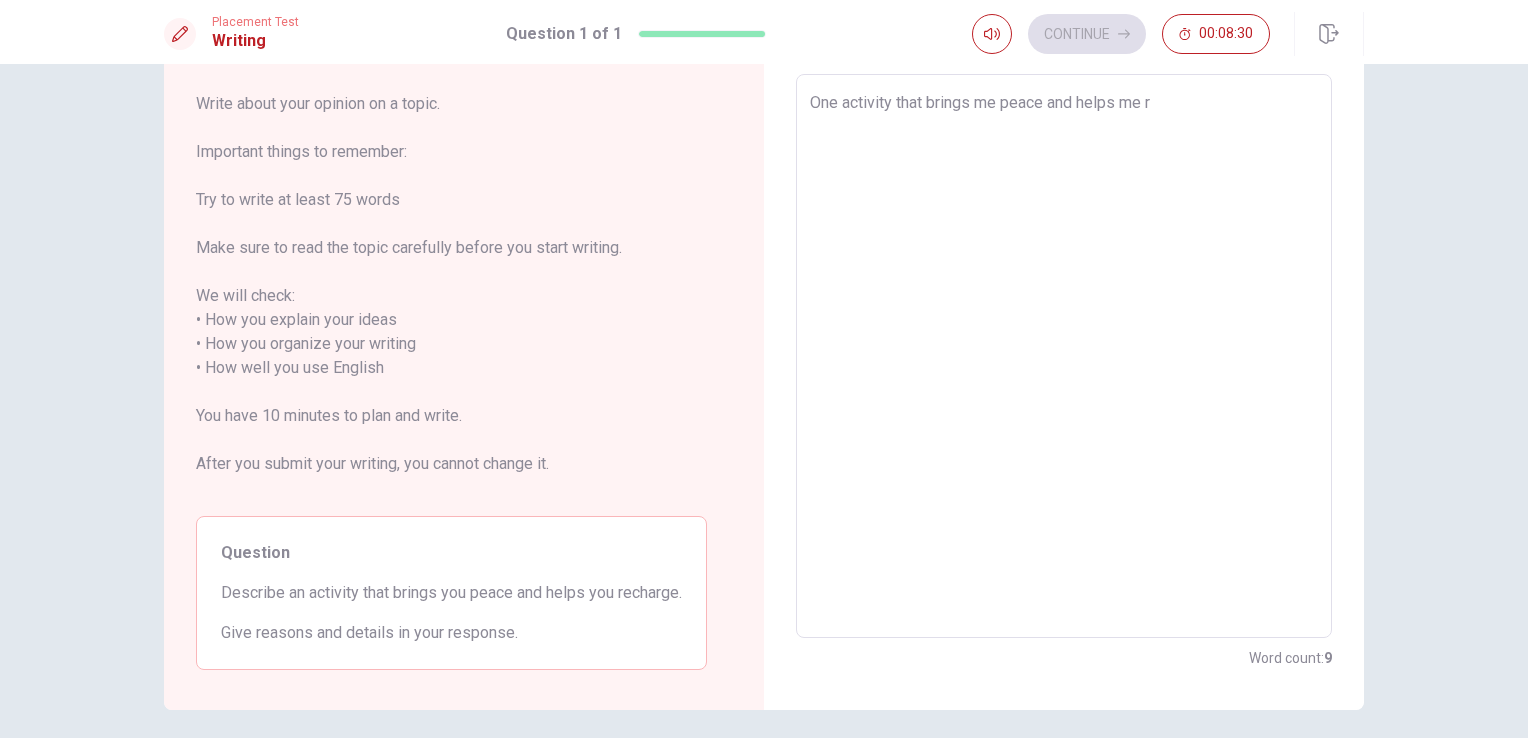 type on "x" 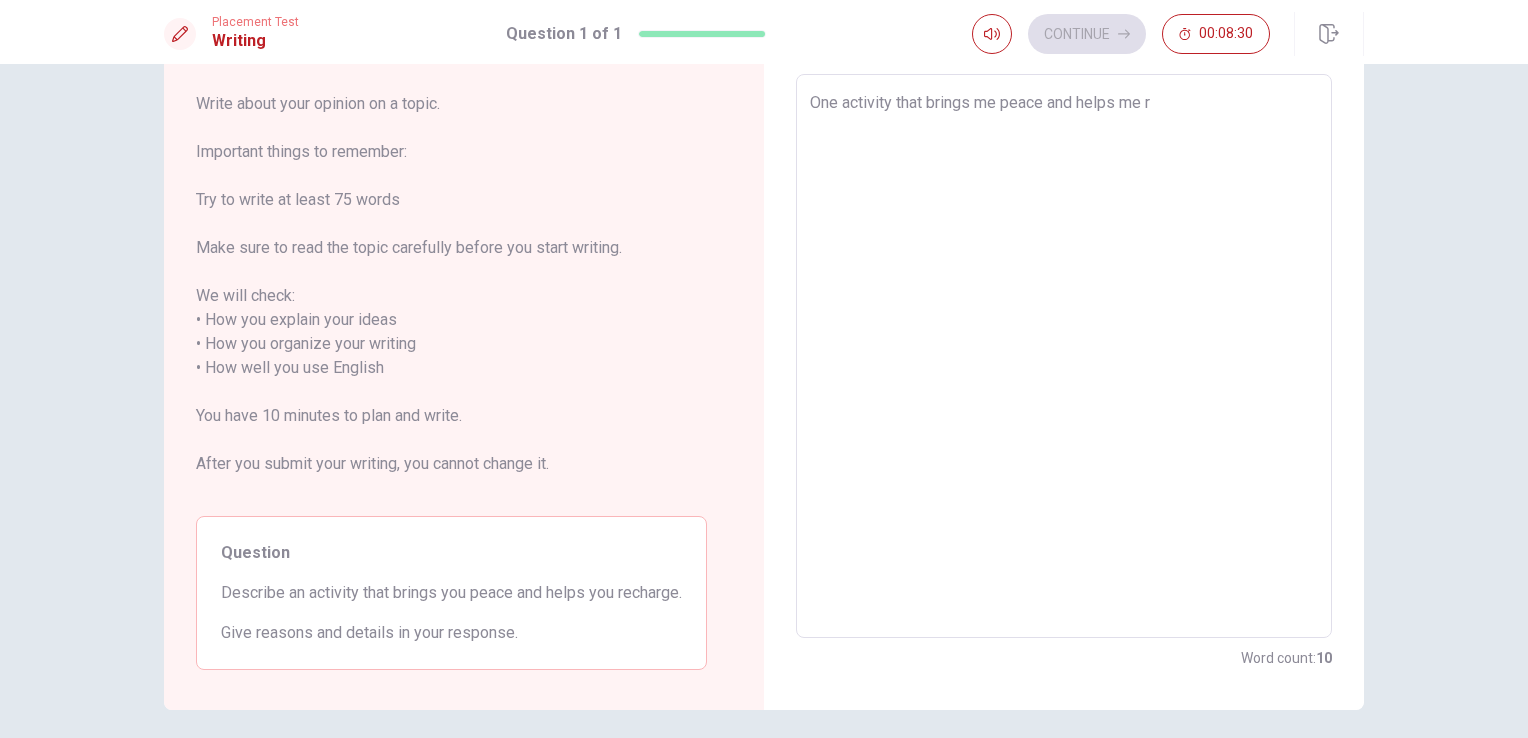 type on "One activity that brings me peace and helps me re" 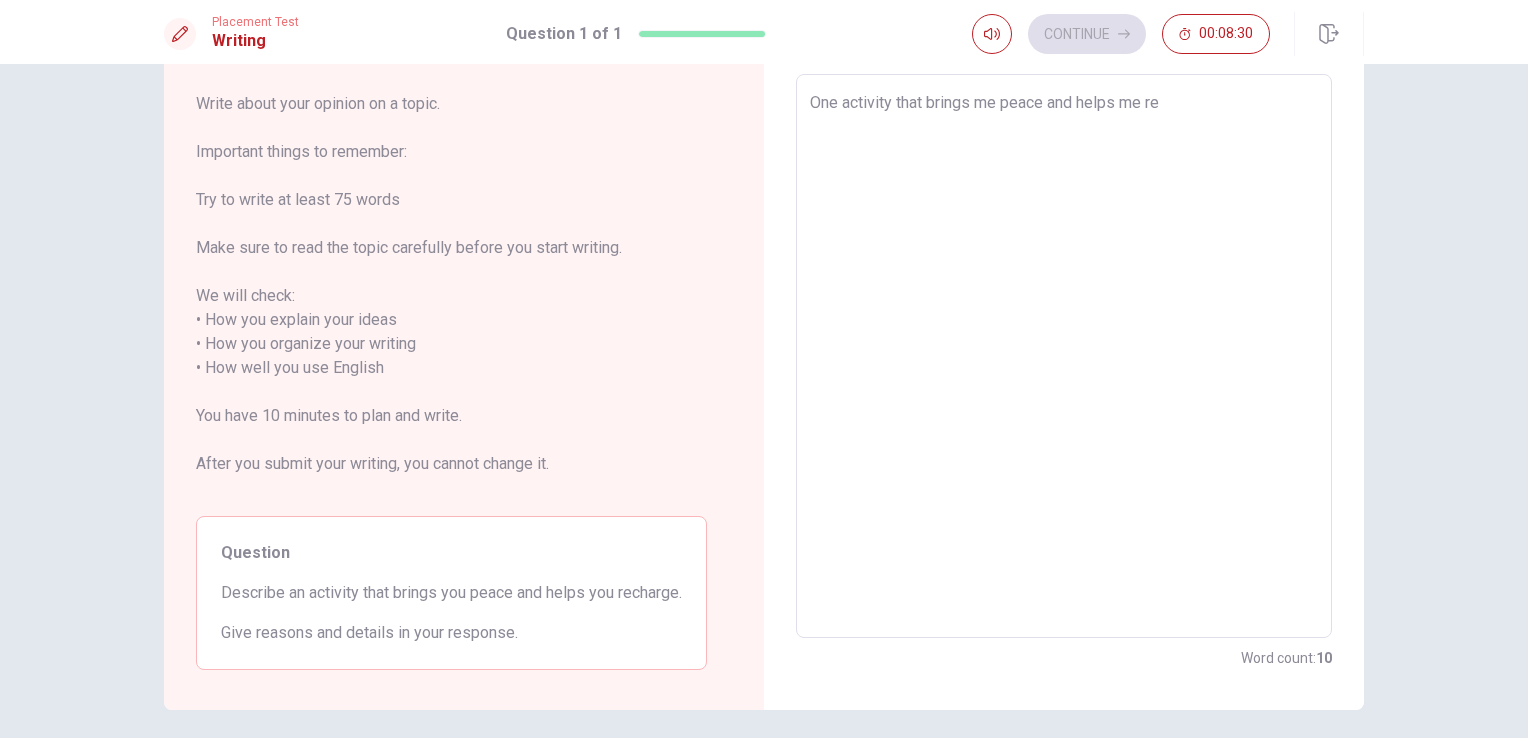 type on "x" 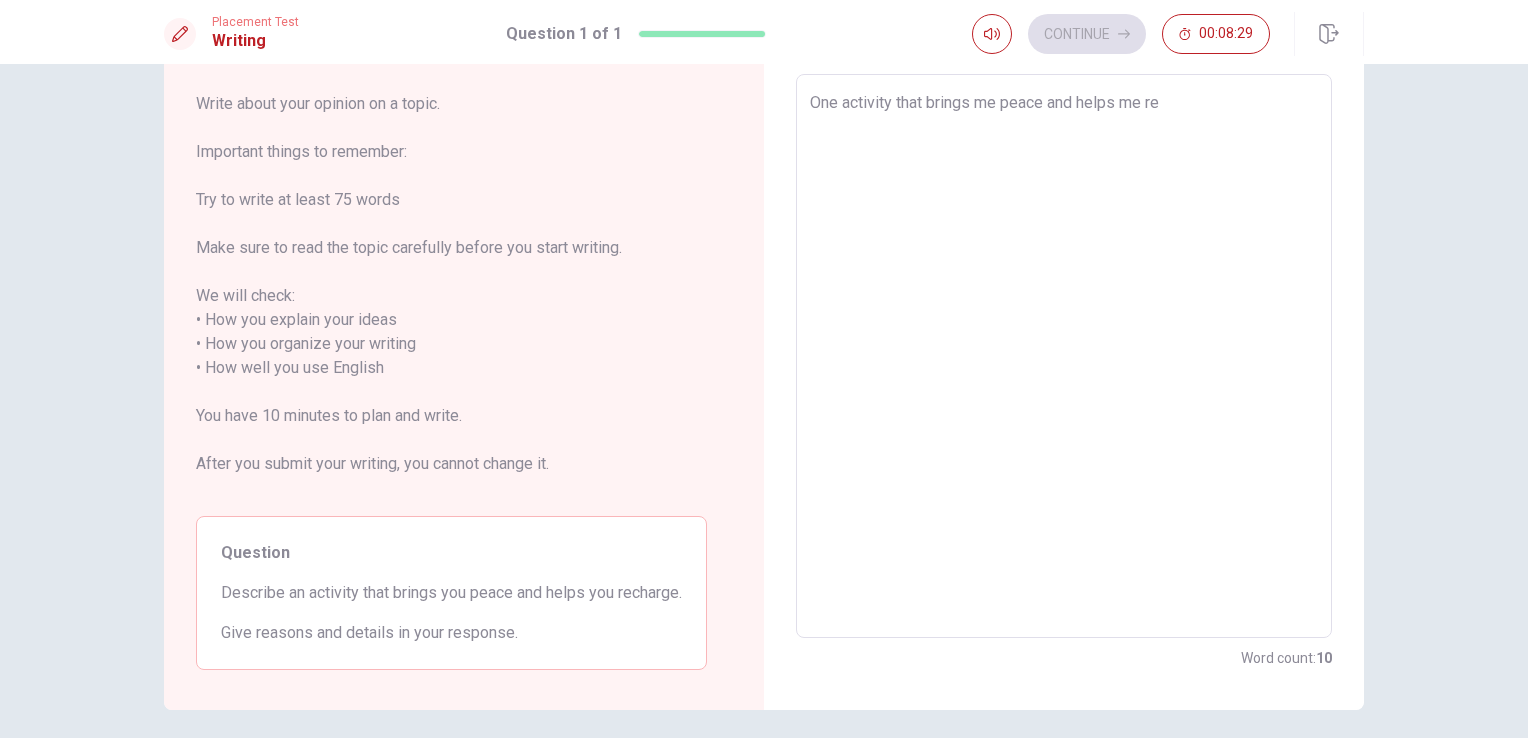 type on "One activity that brings me peace and helps me rec" 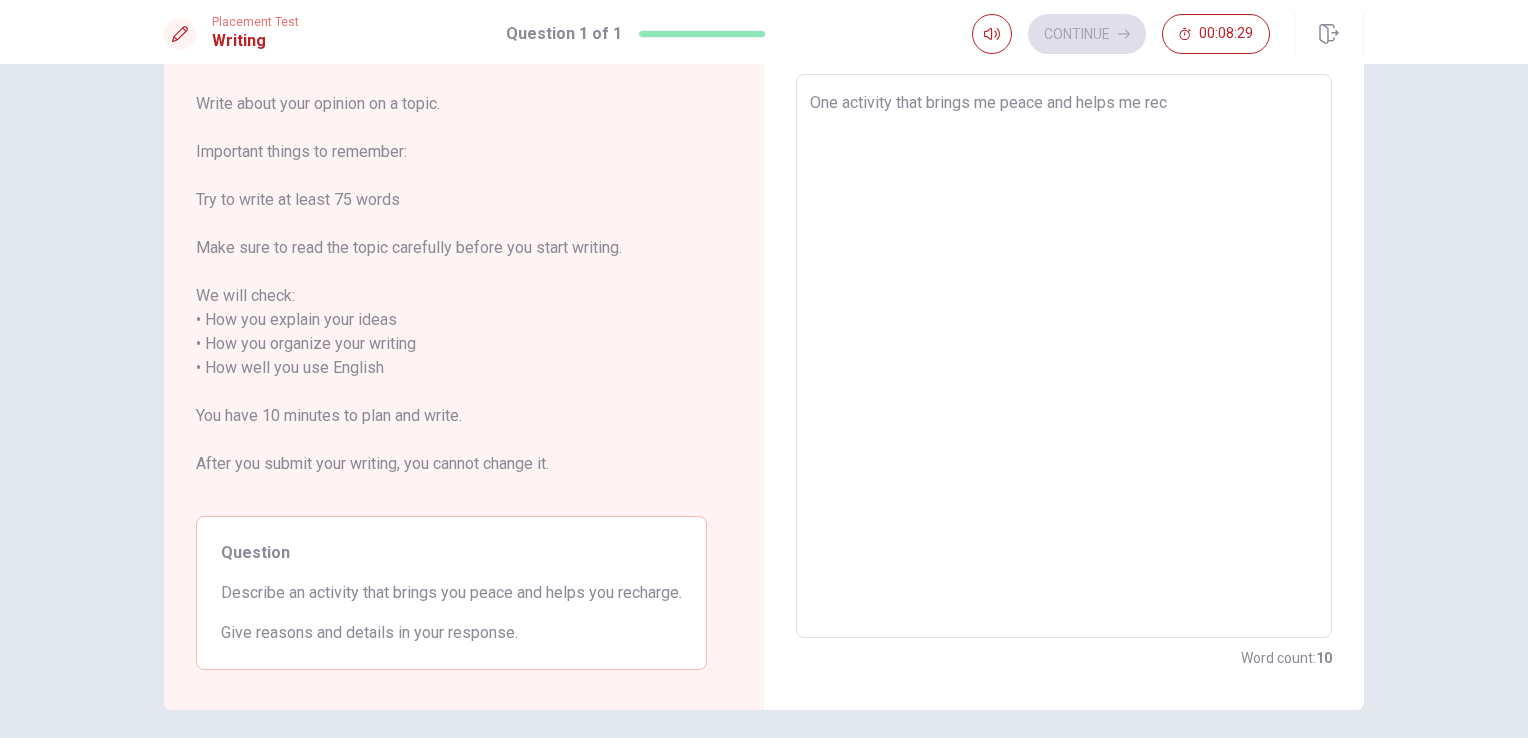 type on "x" 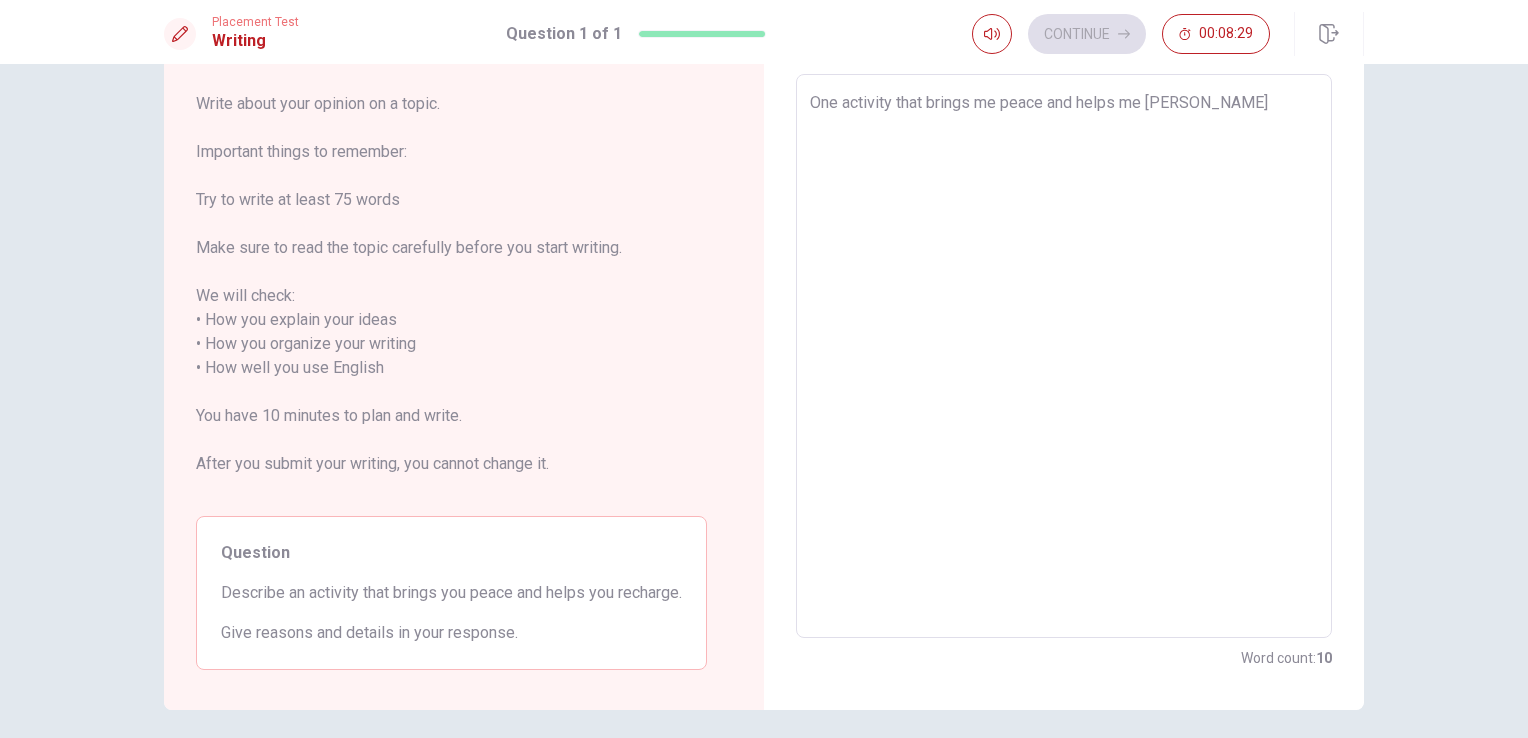 type on "x" 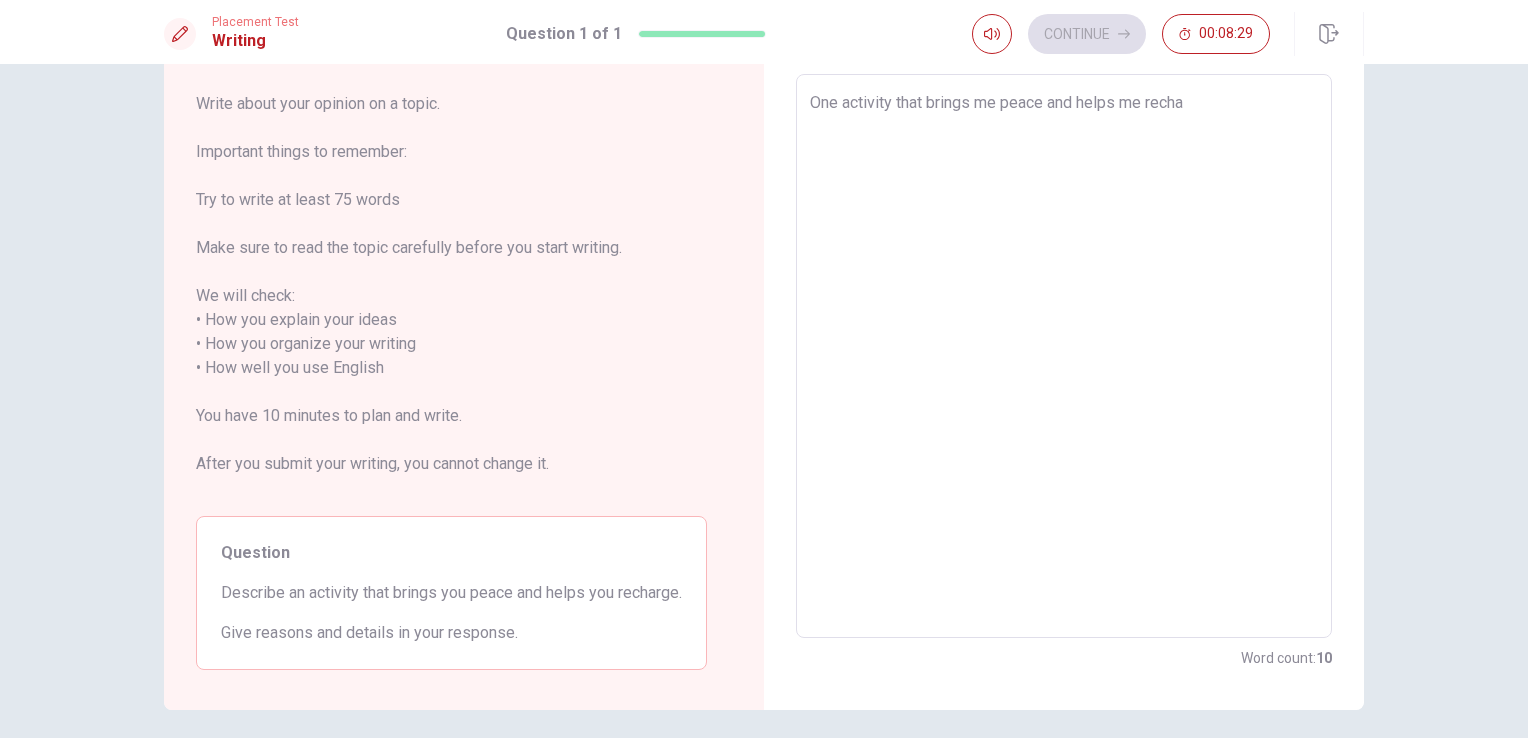type on "x" 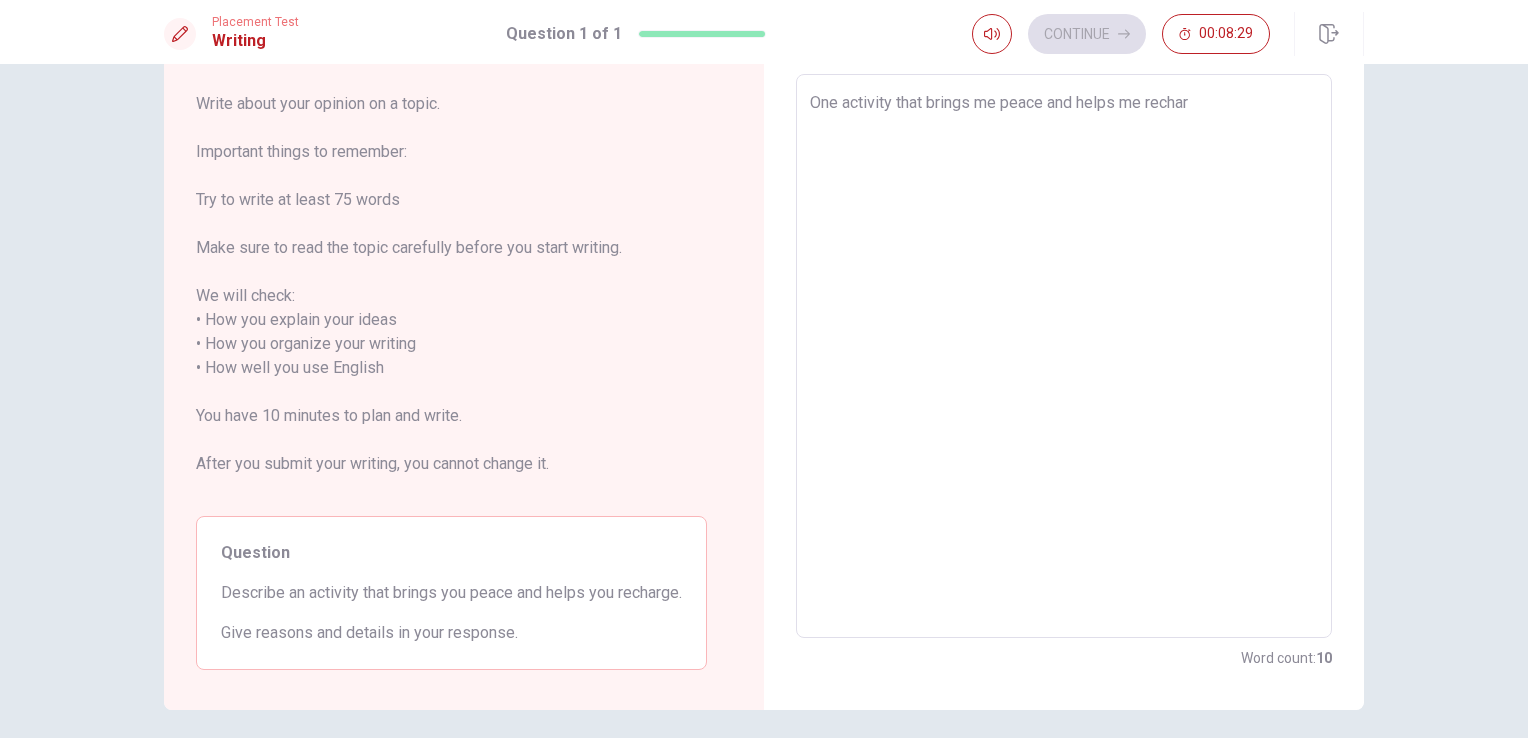 type on "x" 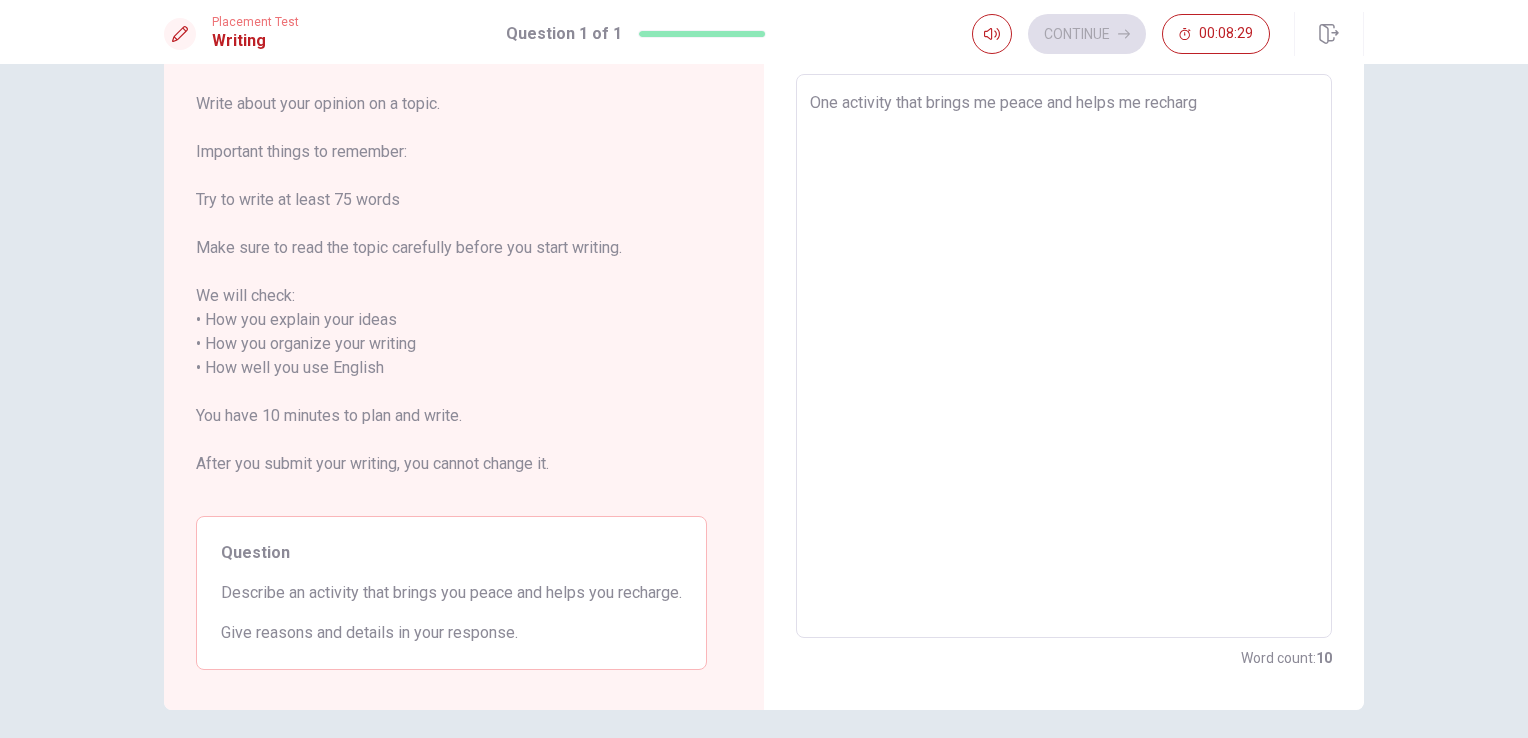 type on "x" 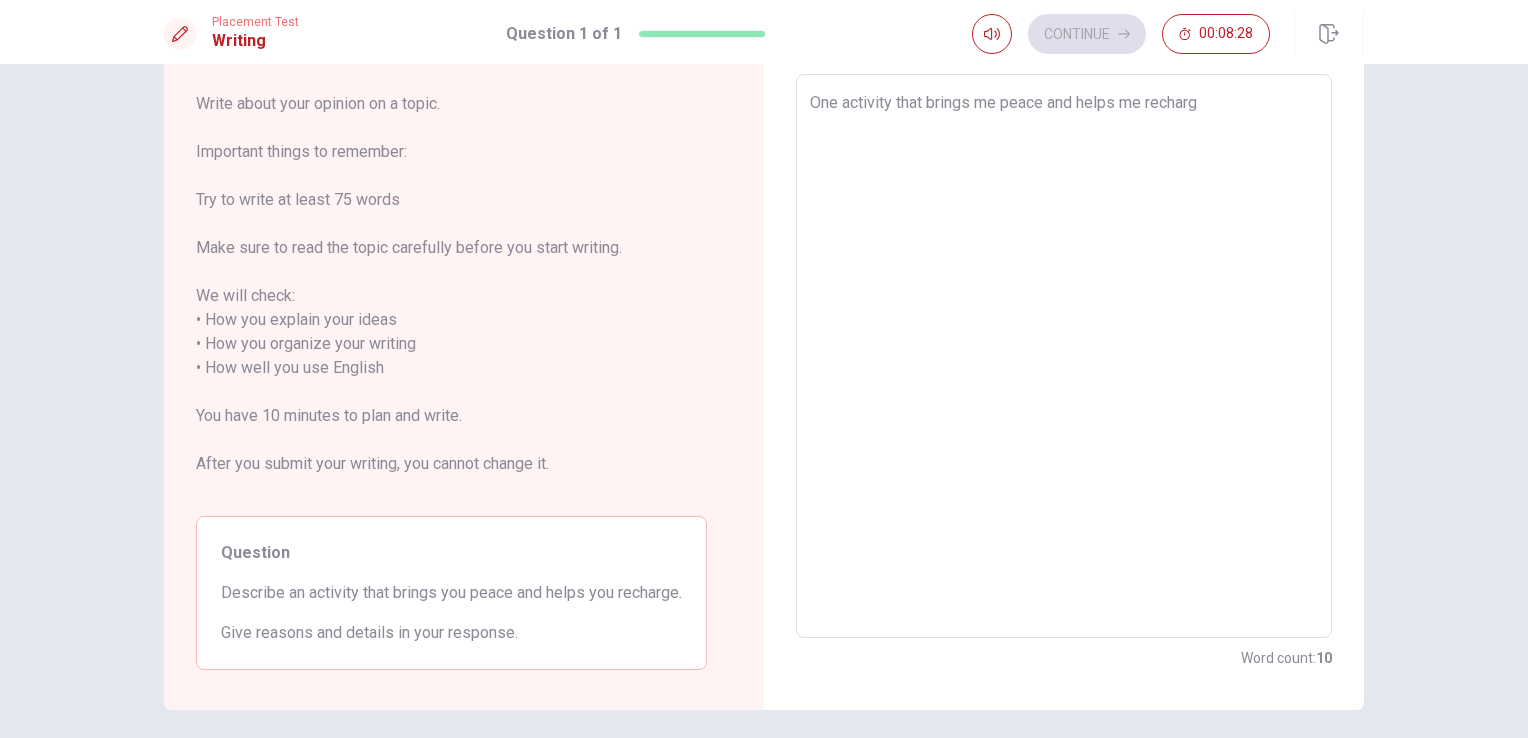 type on "One activity that brings me peace and helps me recharge" 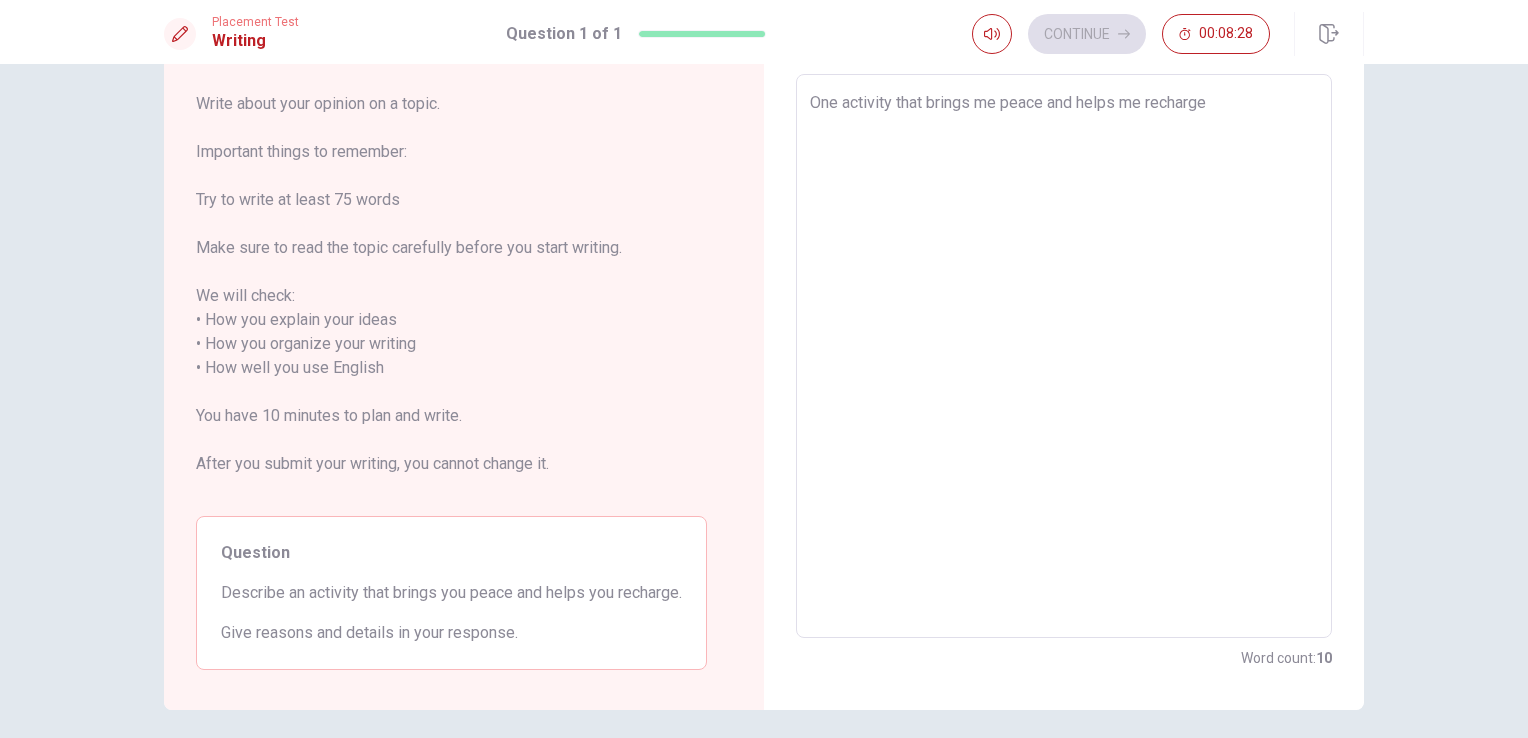 type on "x" 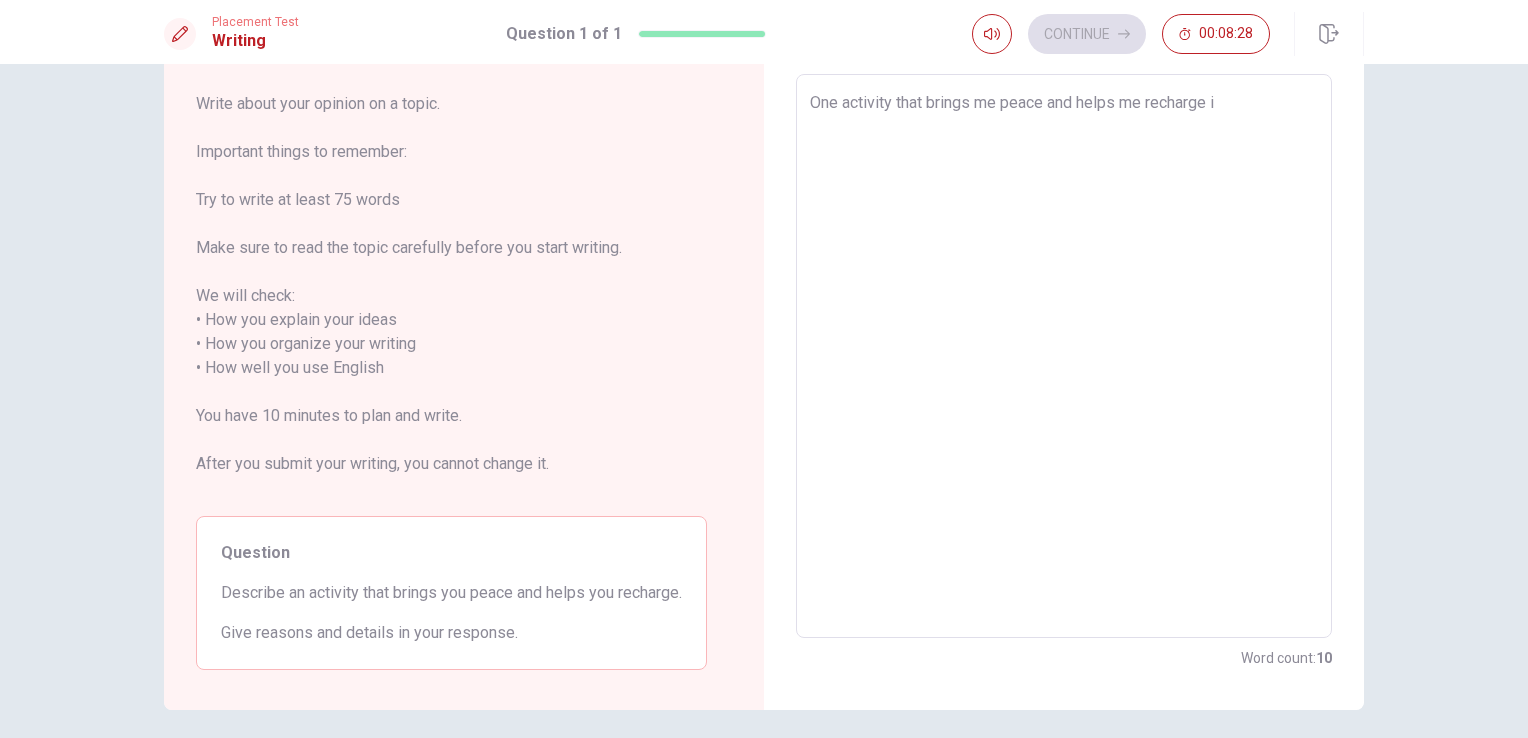 type on "x" 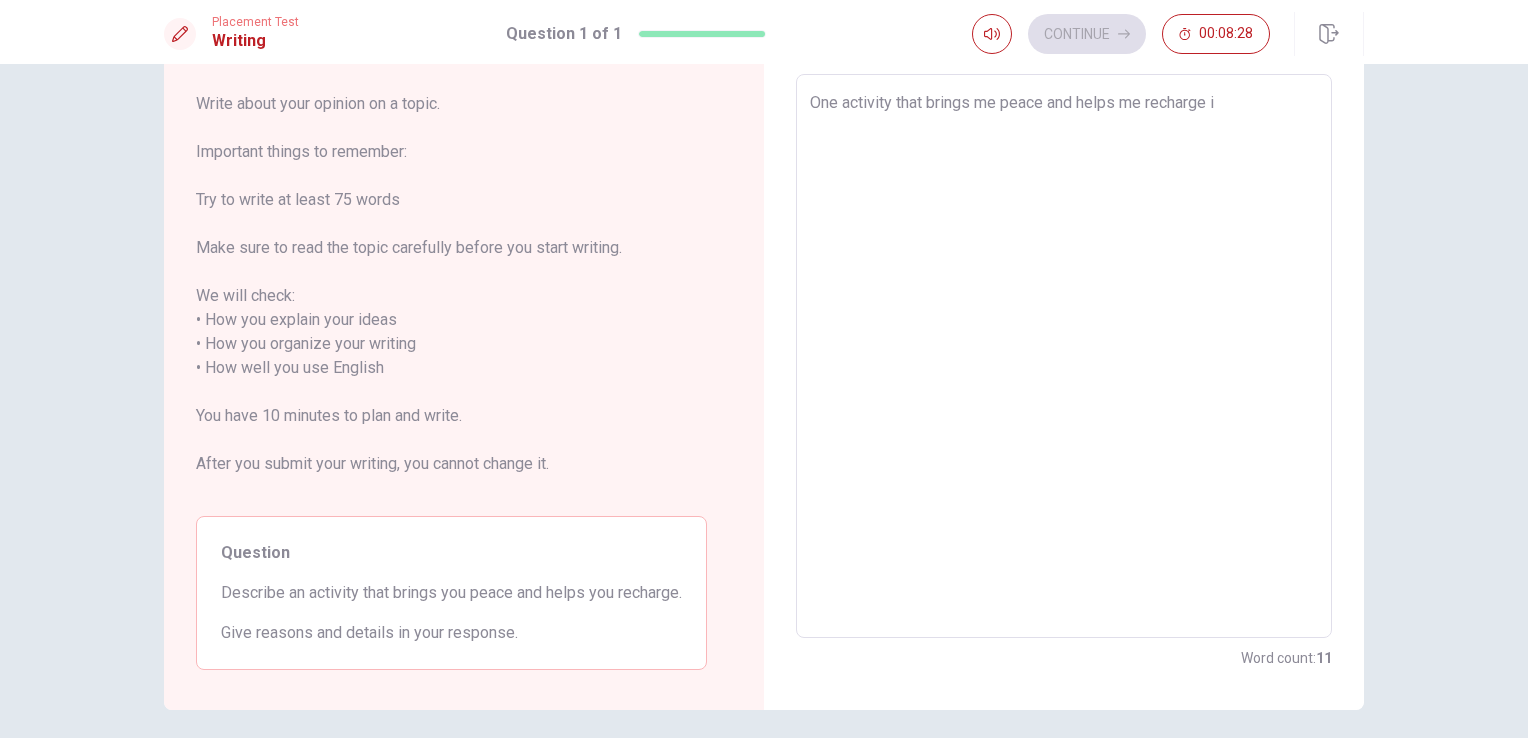 type on "One activity that brings me peace and helps me recharge is" 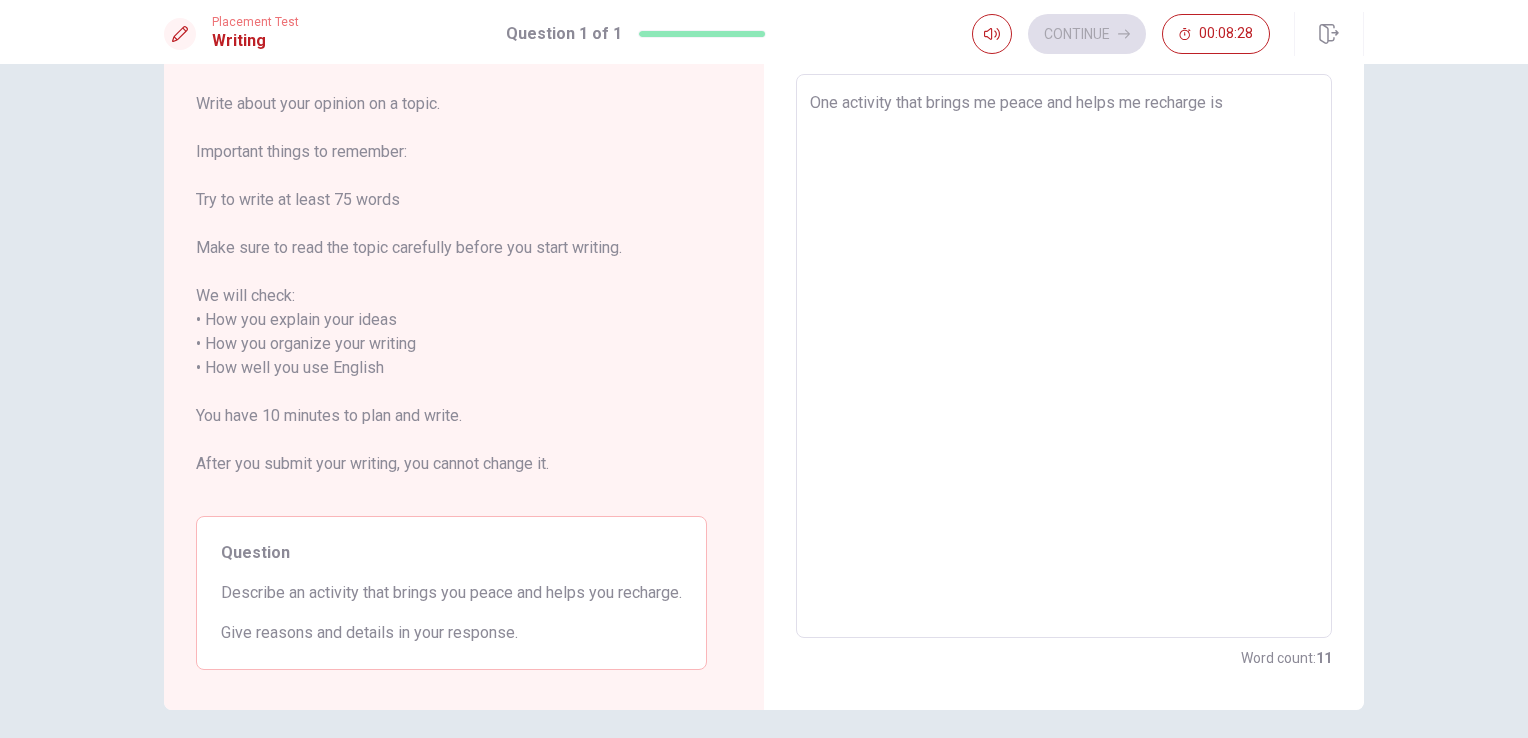type on "x" 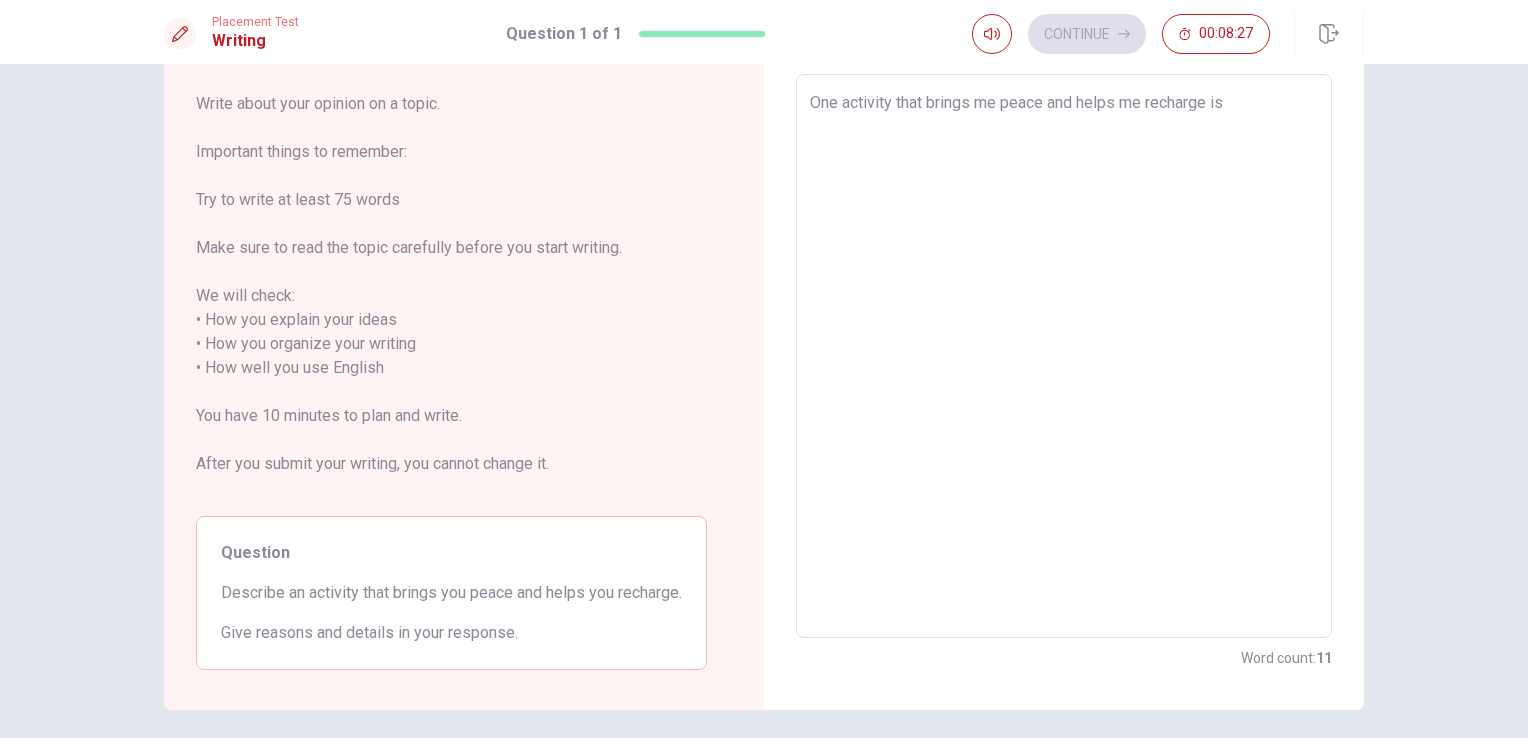 type on "One activity that brings me peace and helps me recharge is w" 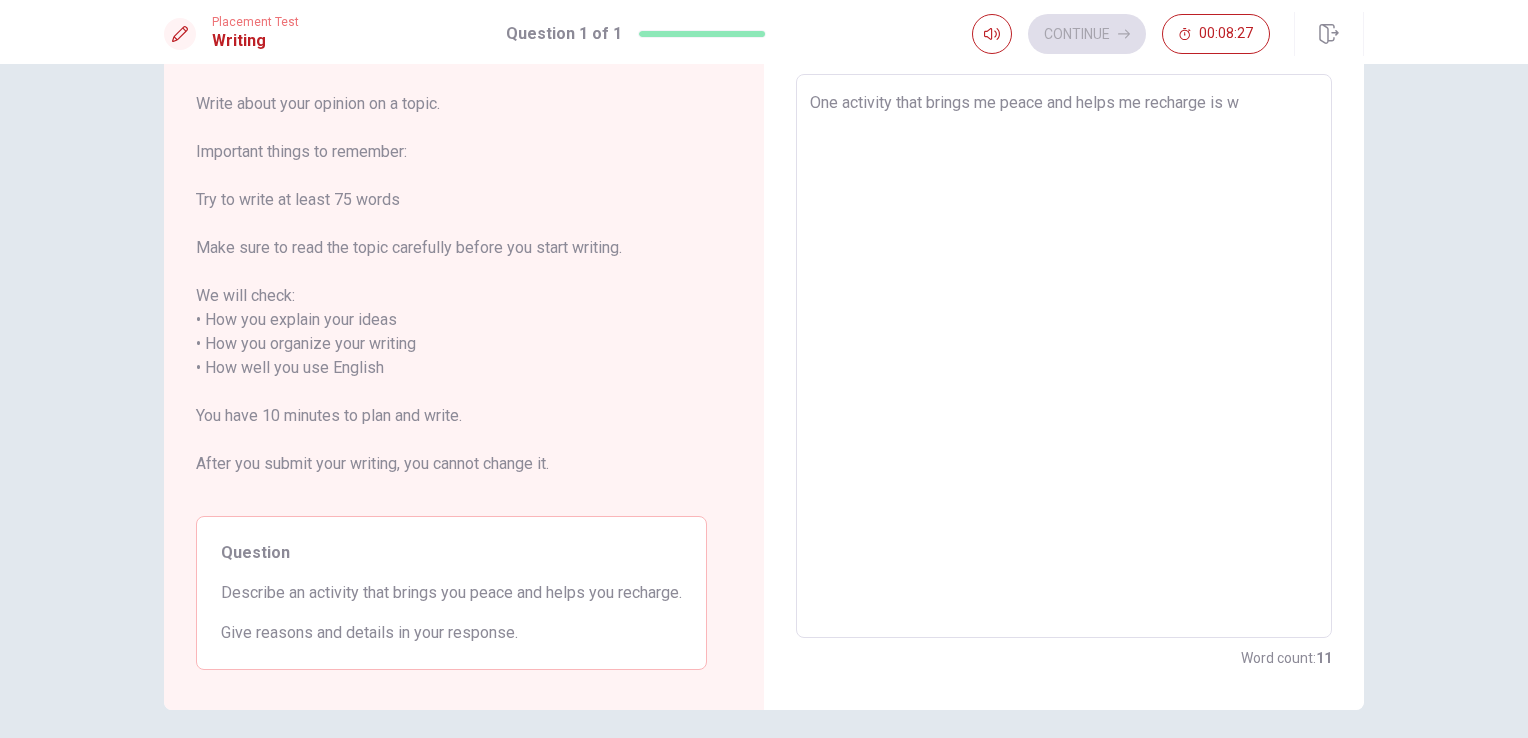 type on "x" 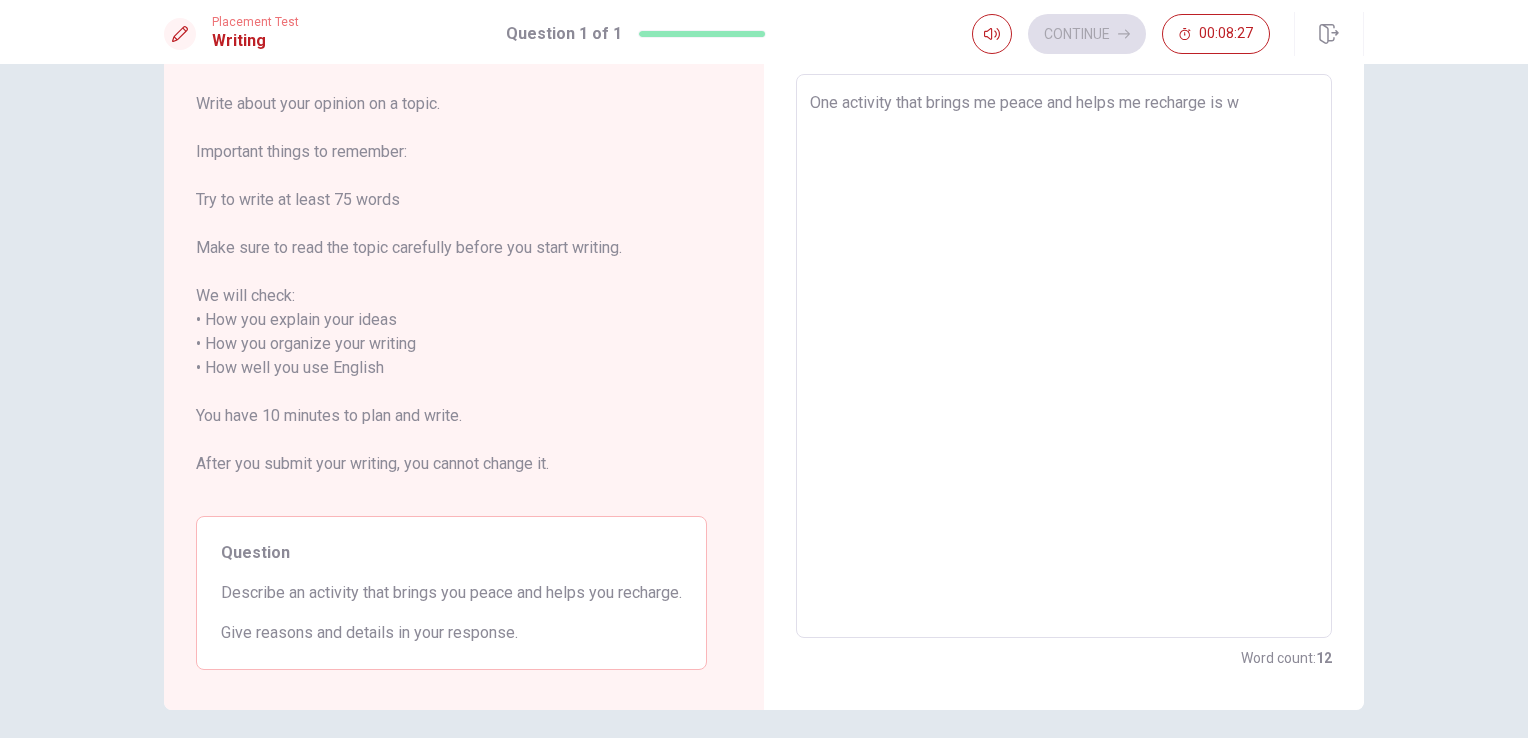 type on "One activity that brings me peace and helps me recharge is" 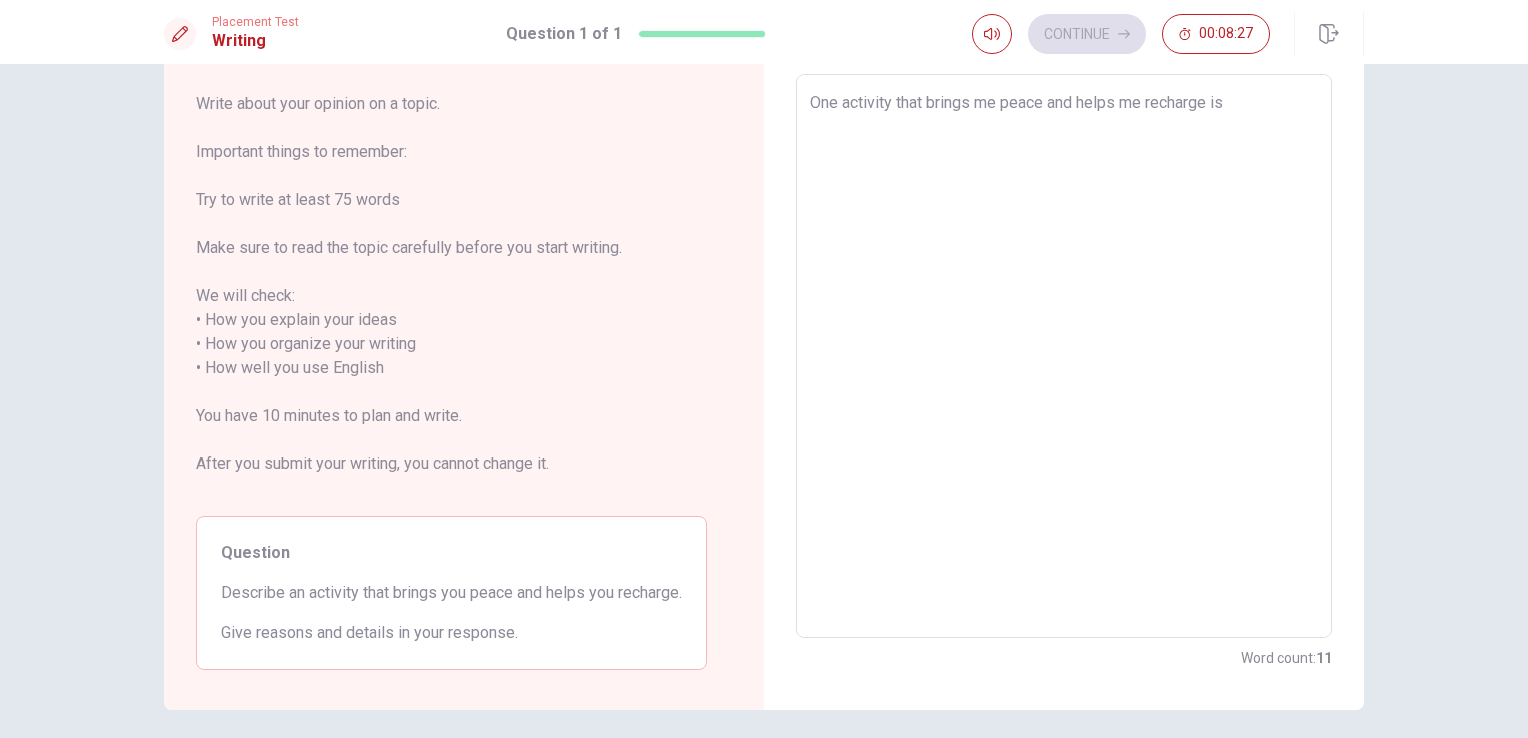 type on "x" 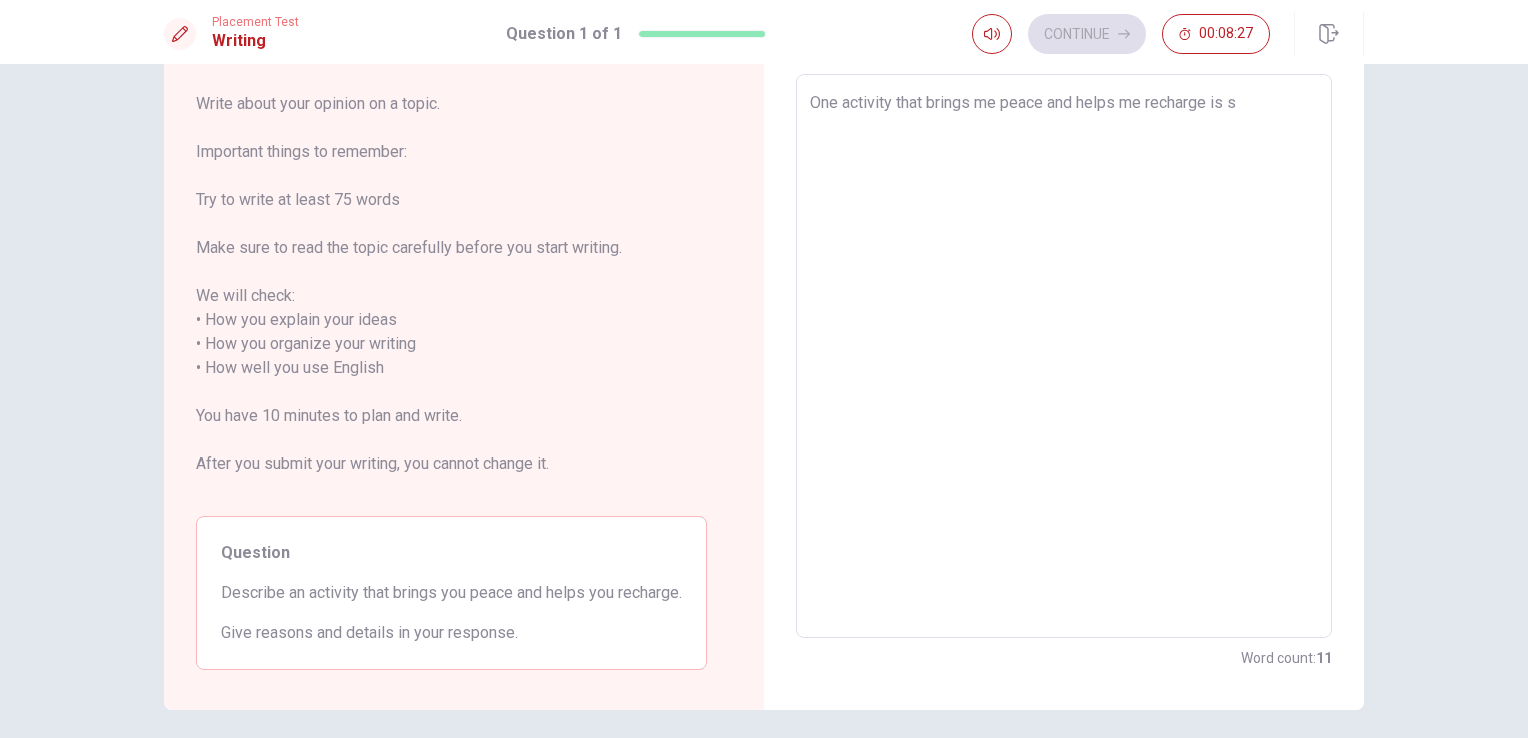 type on "x" 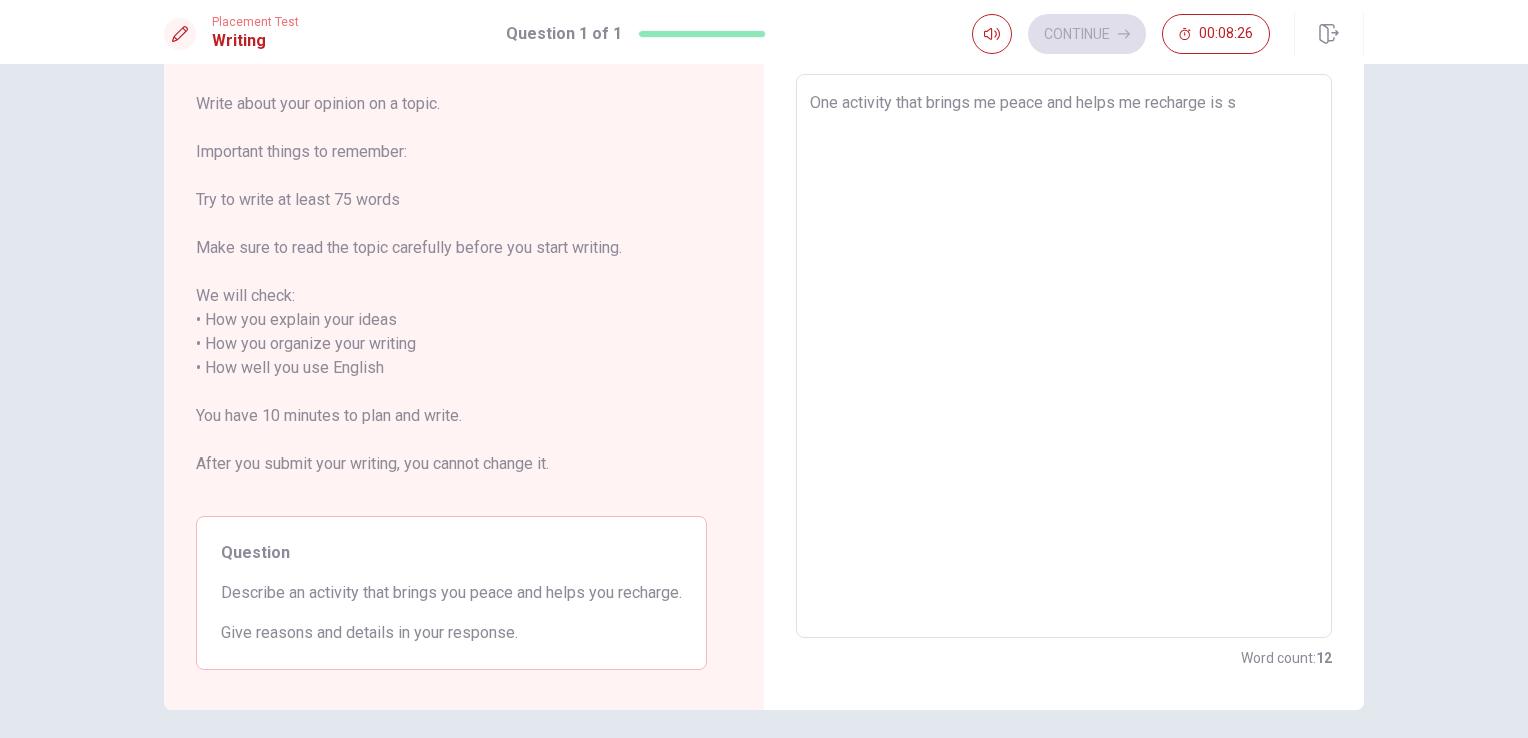 type on "One activity that brings me peace and helps me recharge is sw" 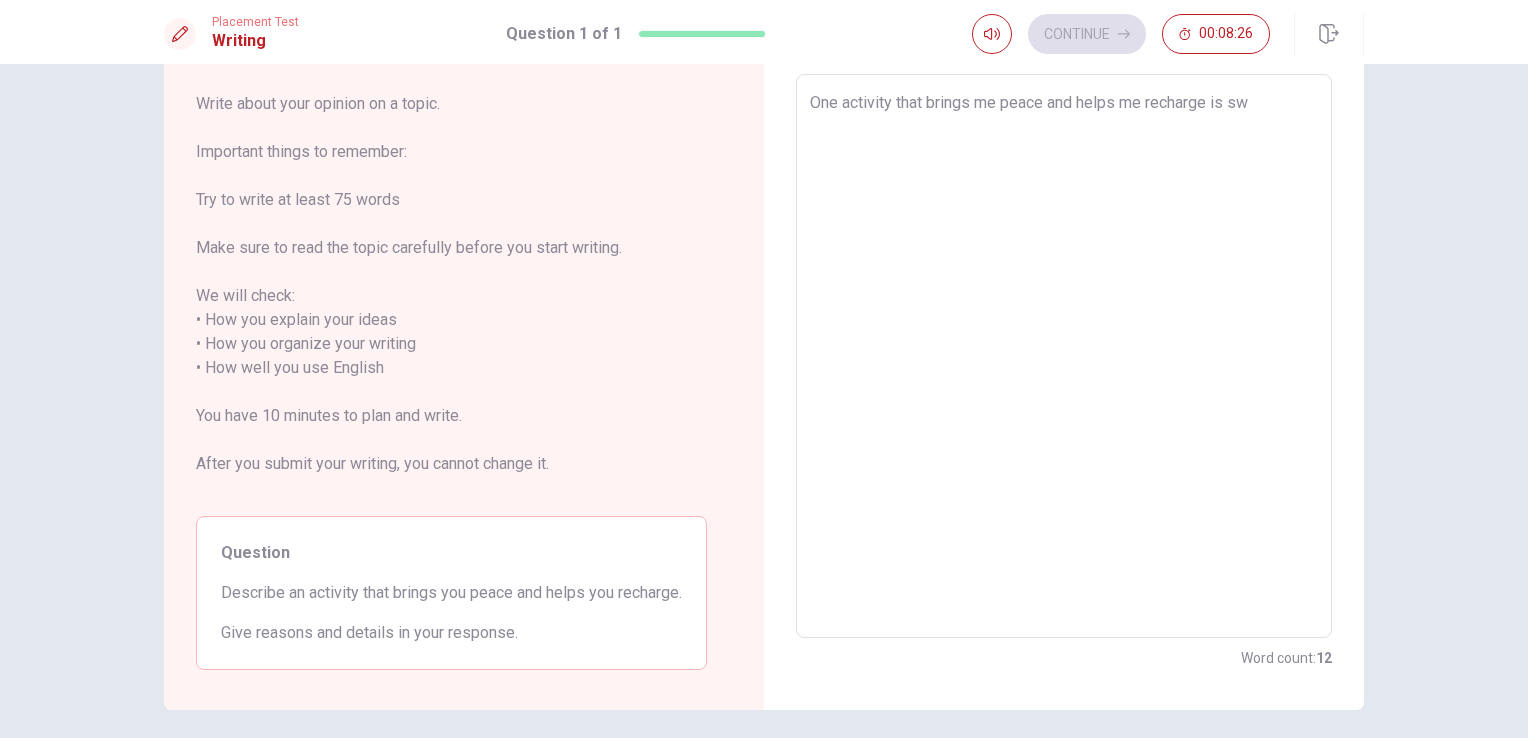 type on "x" 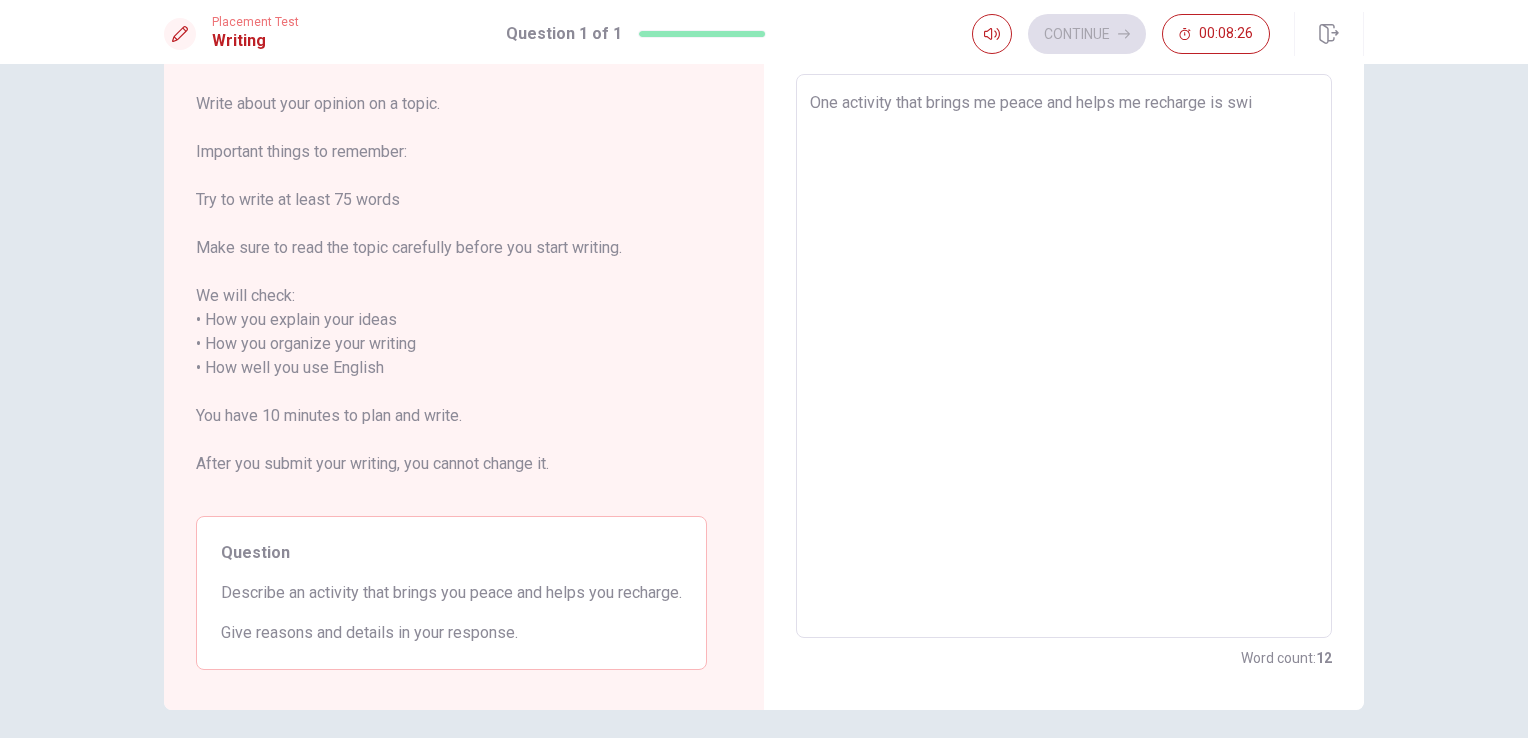 type on "x" 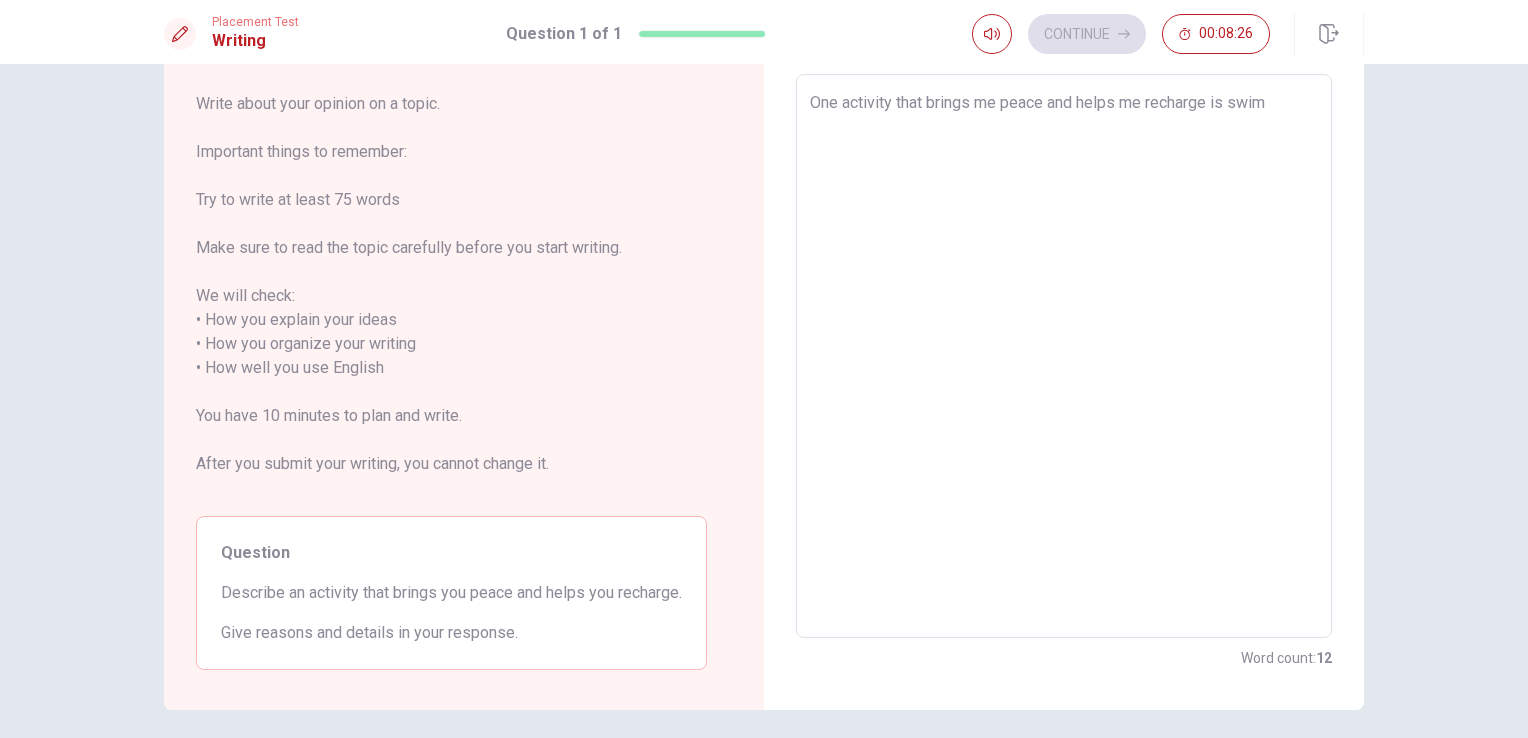 type on "x" 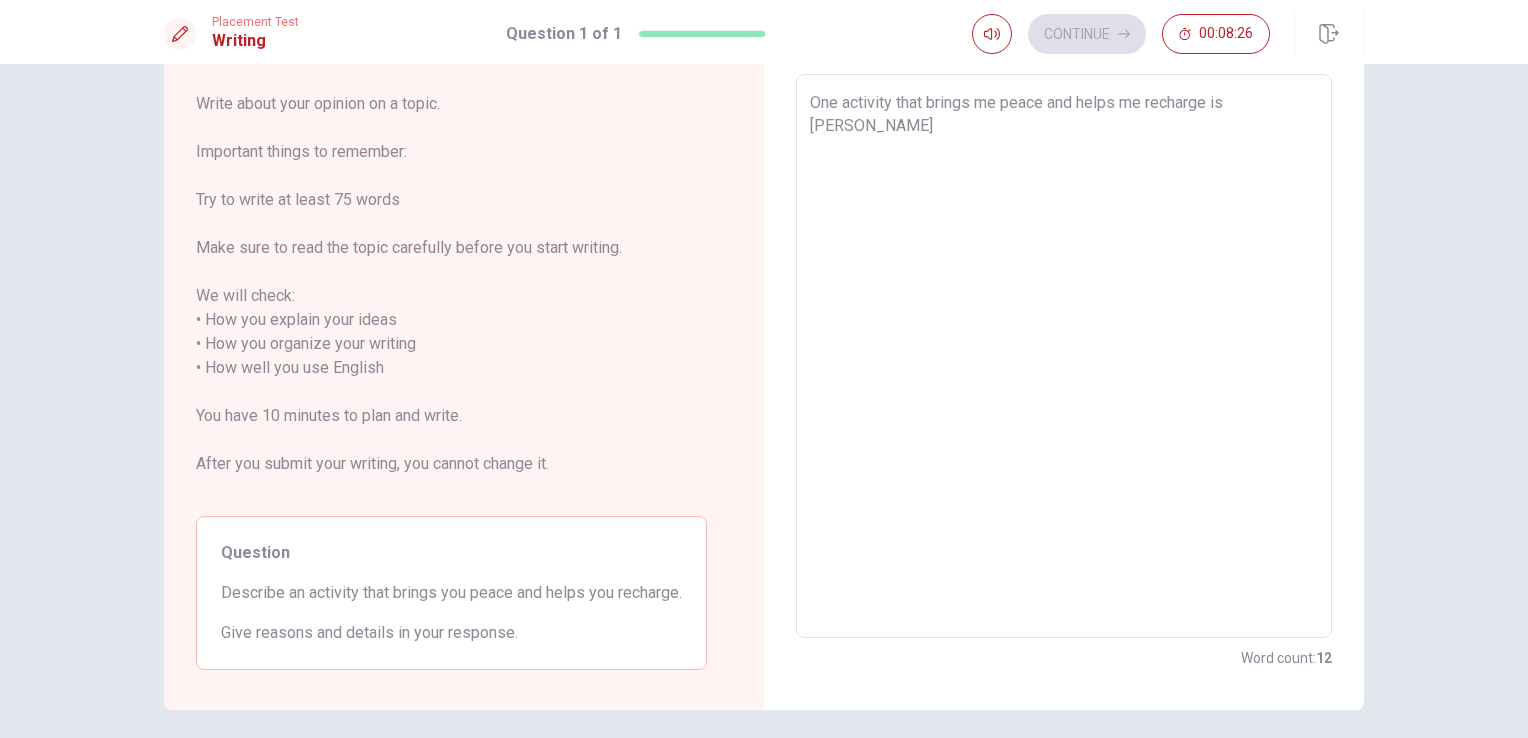 type on "x" 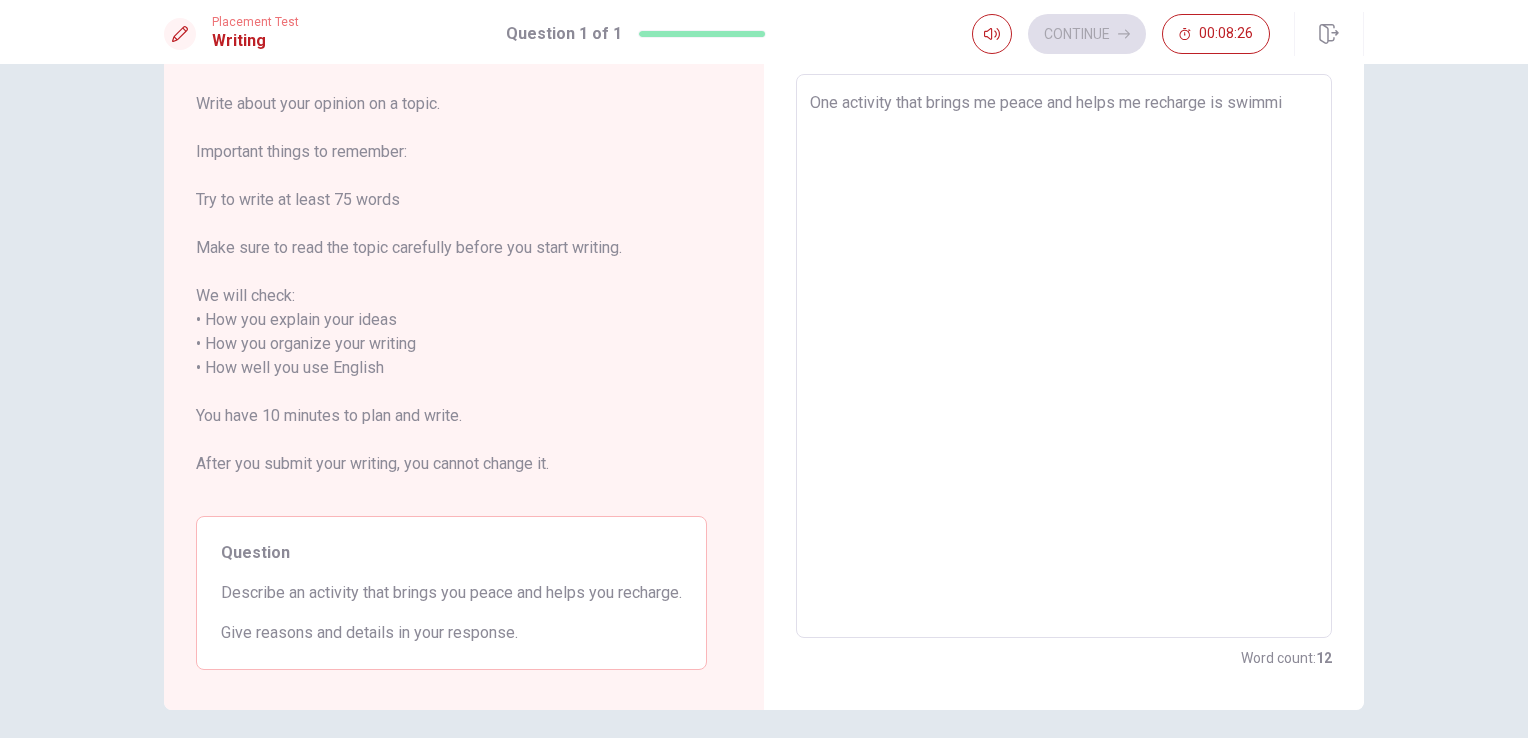 type on "x" 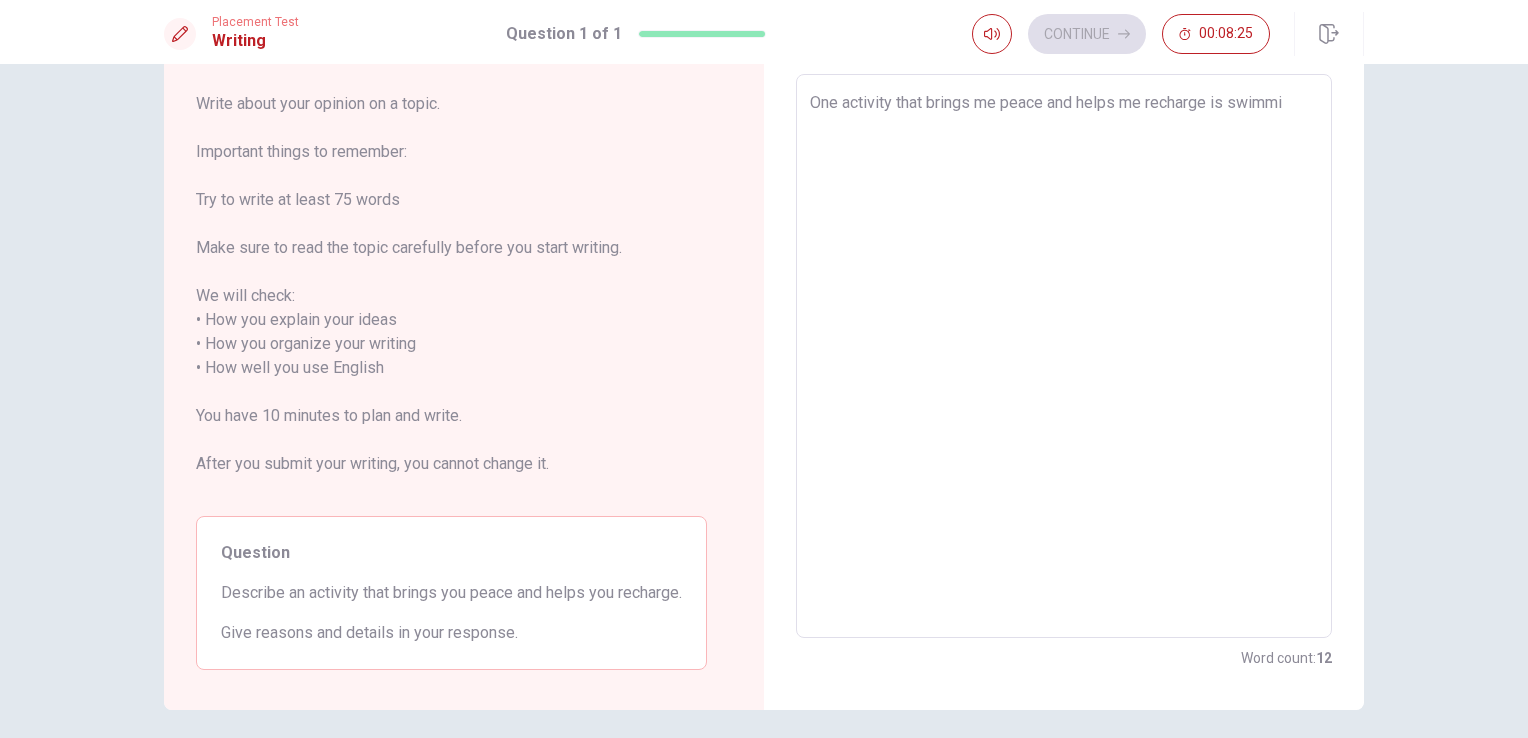 type on "One activity that brings me peace and helps me recharge is swimmin" 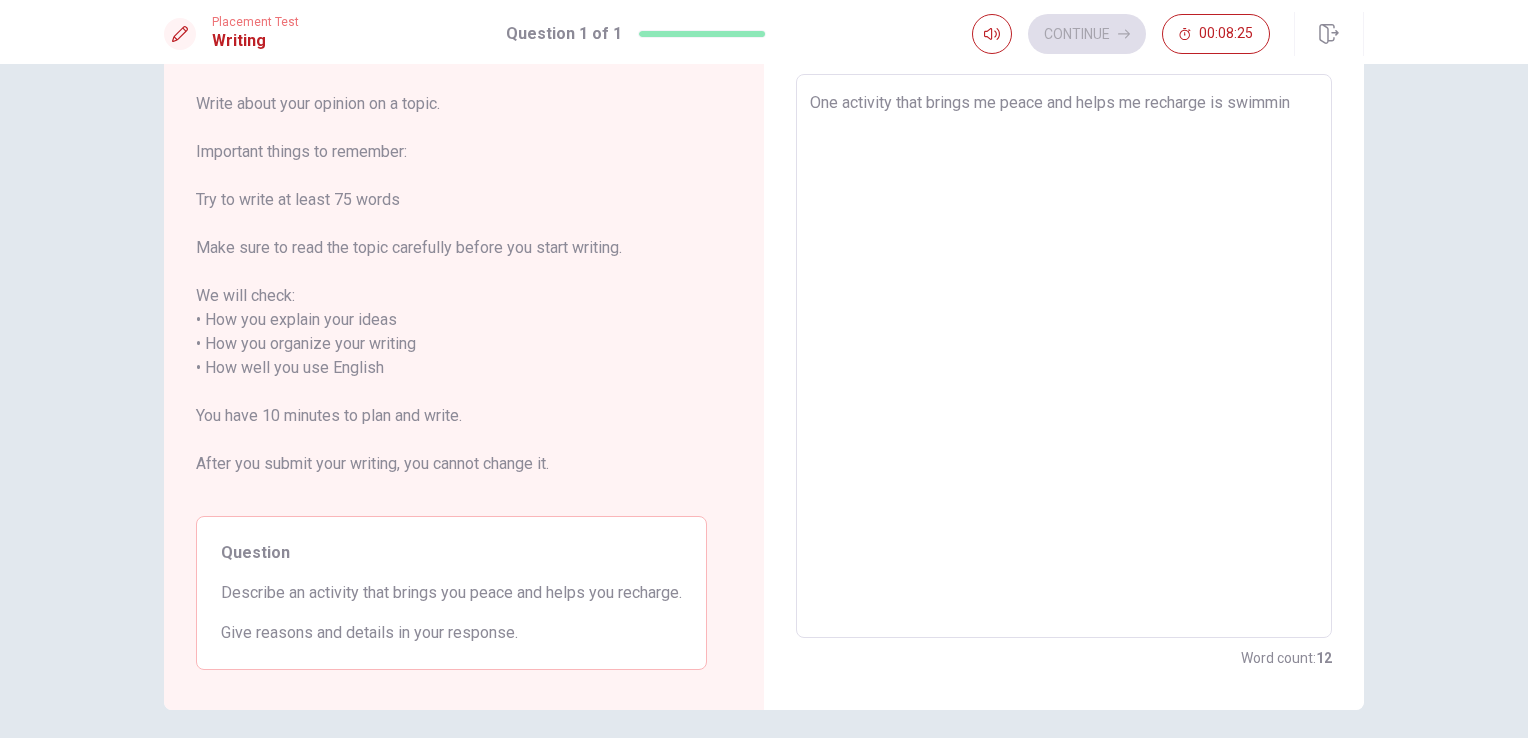 type on "One activity that brings me peace and helps me recharge is swimming" 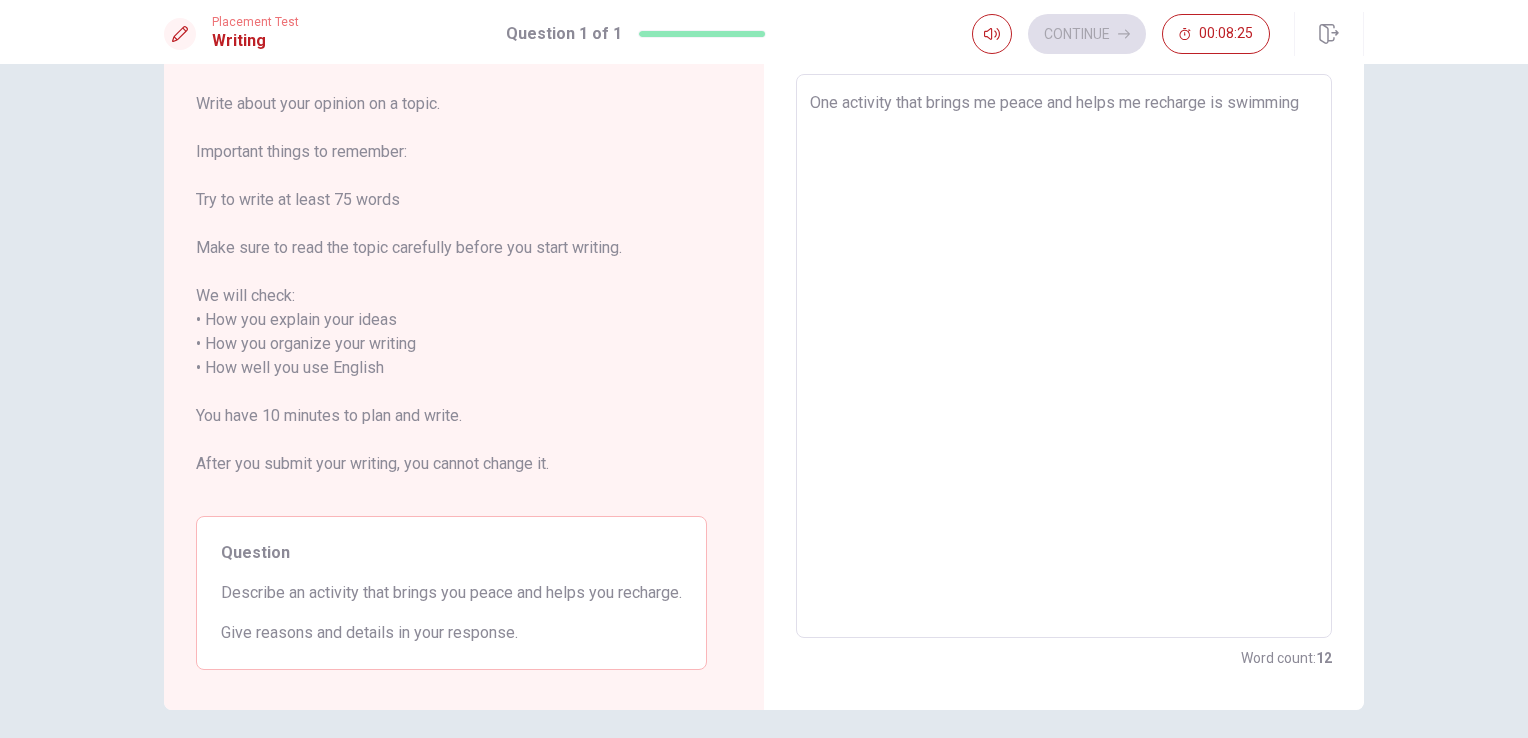 type on "x" 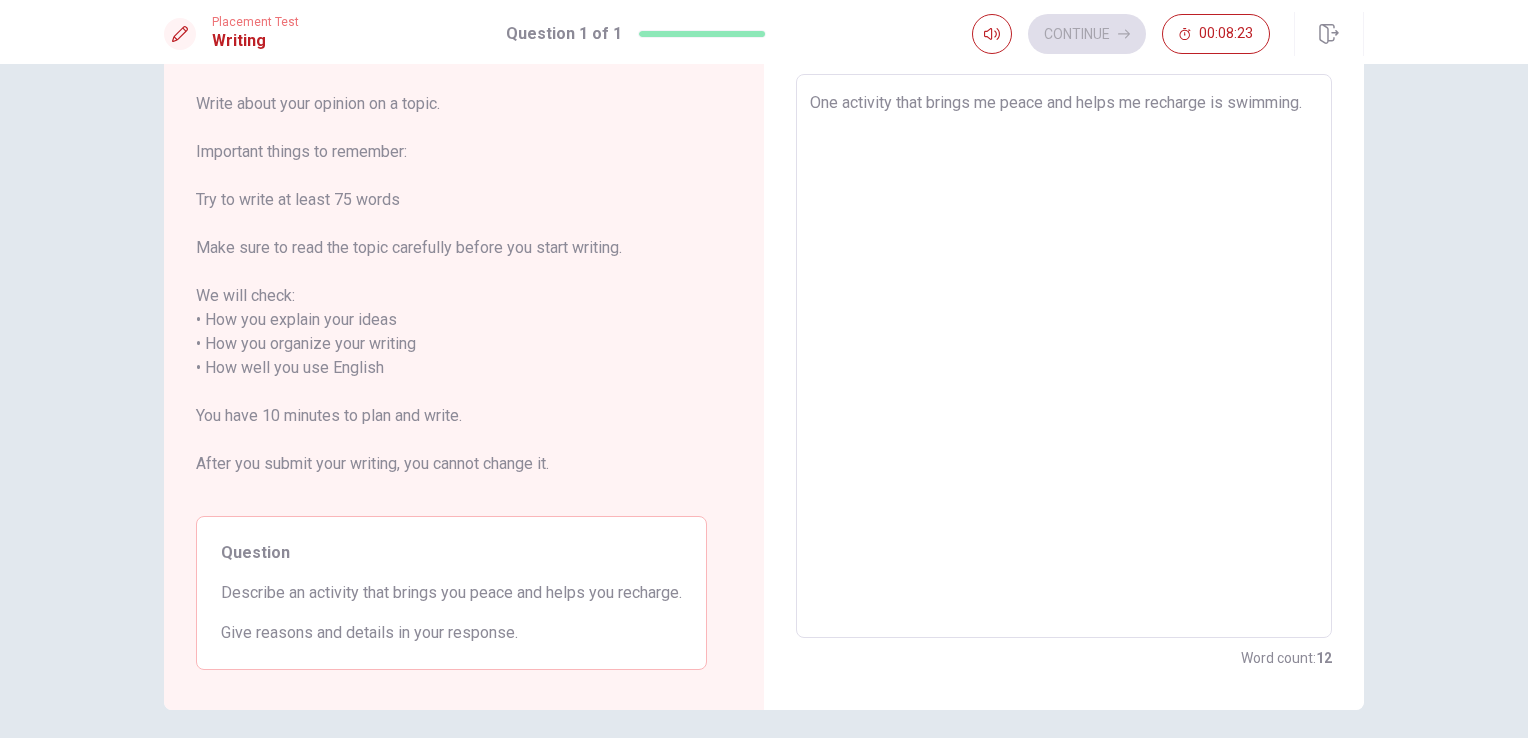 type on "x" 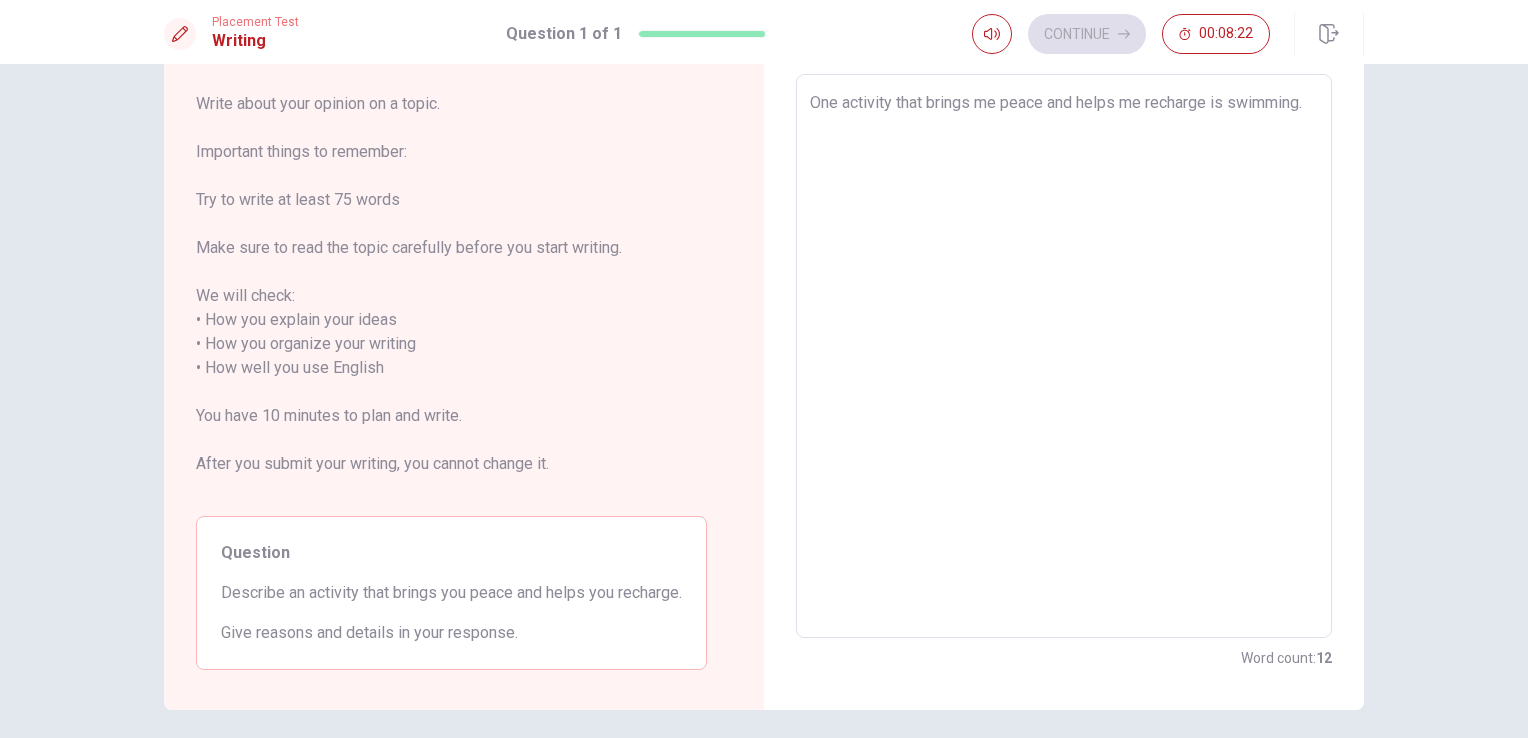 type on "One activity that brings me peace and helps me recharge is swimming." 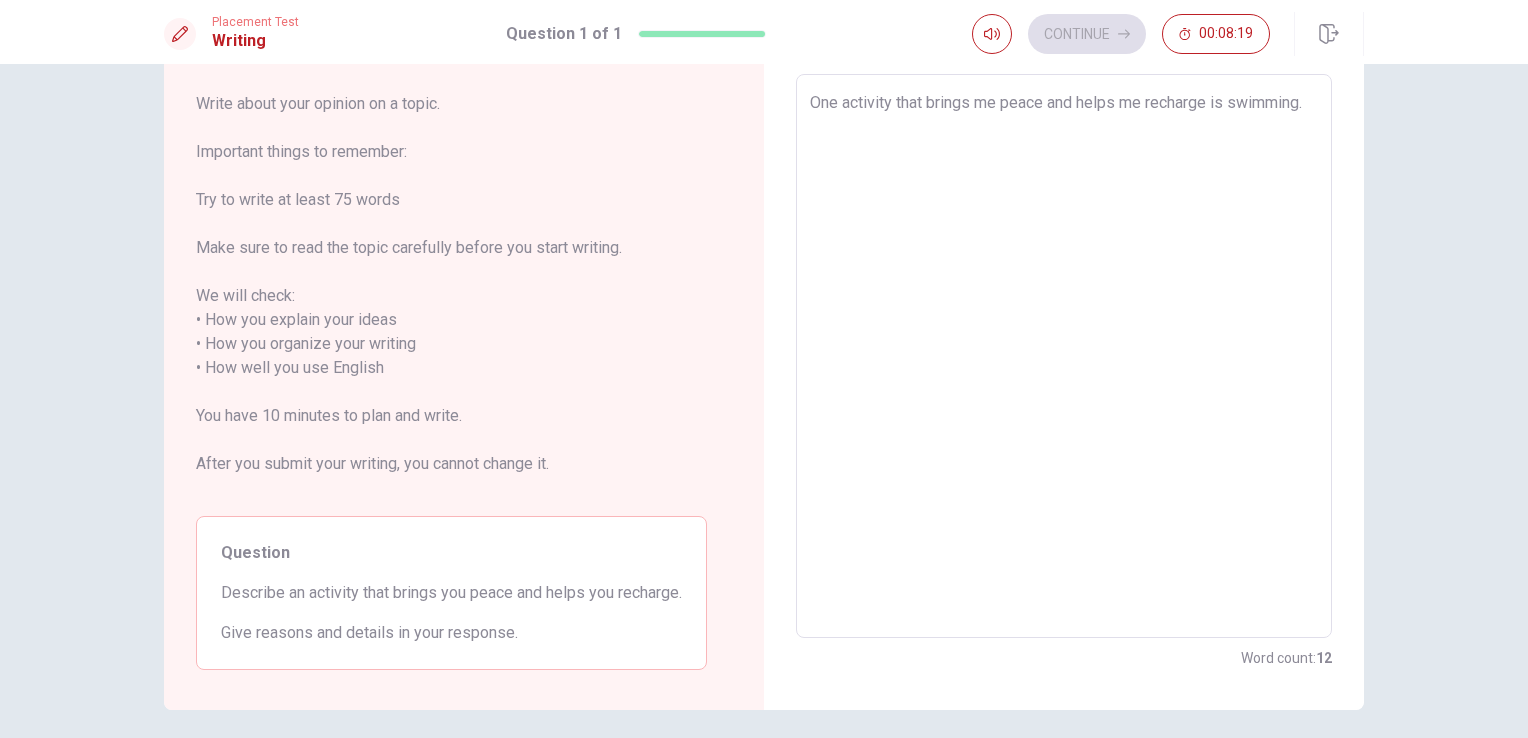 type on "x" 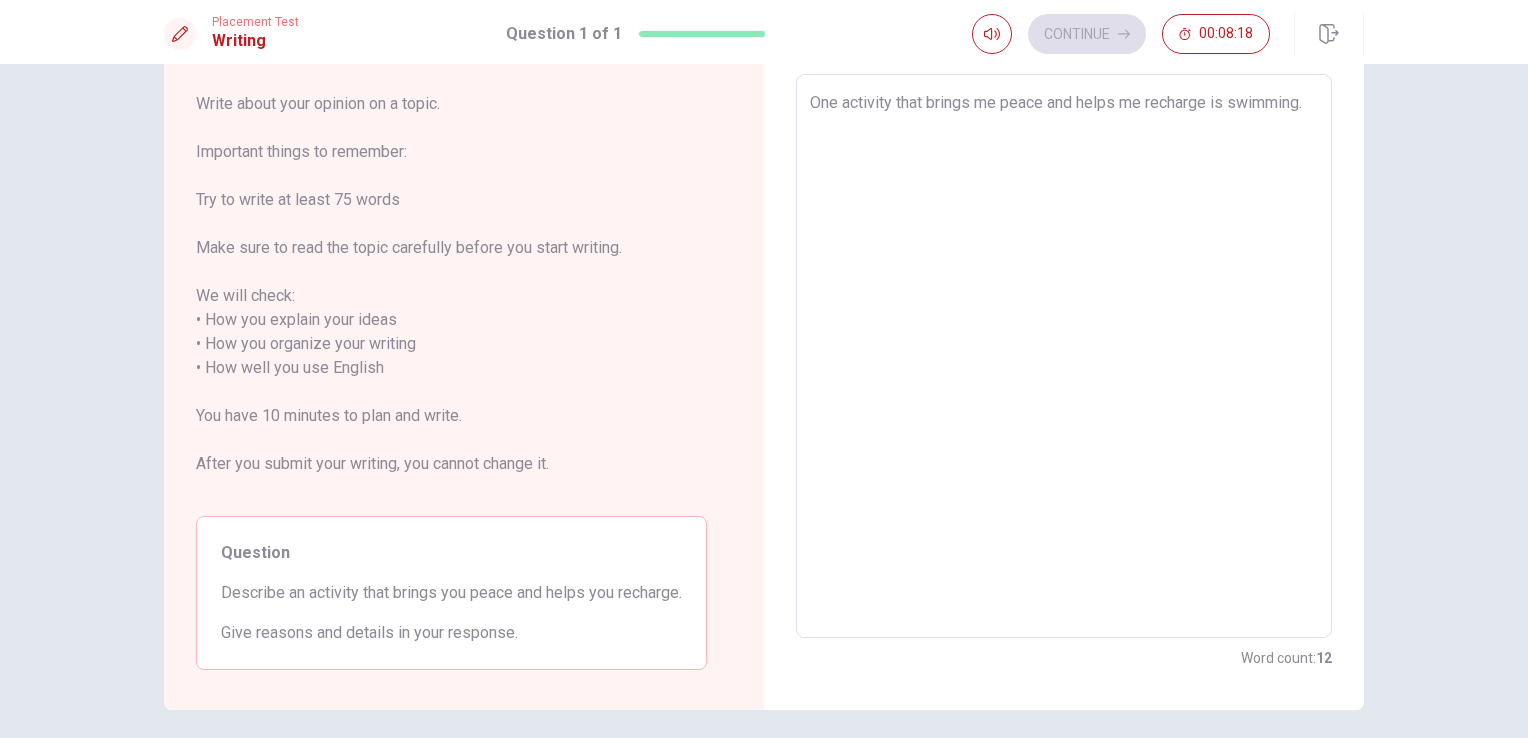 type on "One activity that brings me peace and helps me recharge is swimming. w" 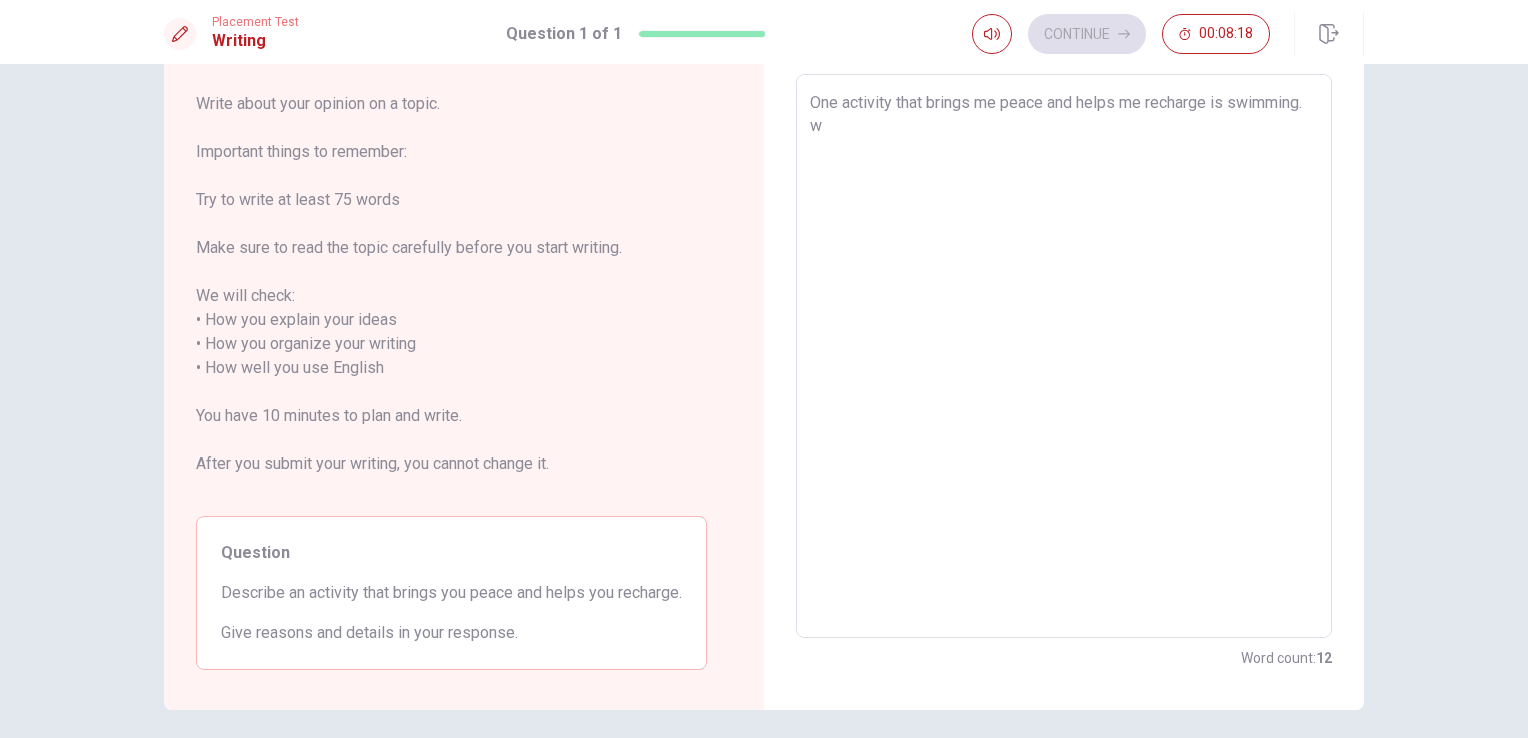 type on "x" 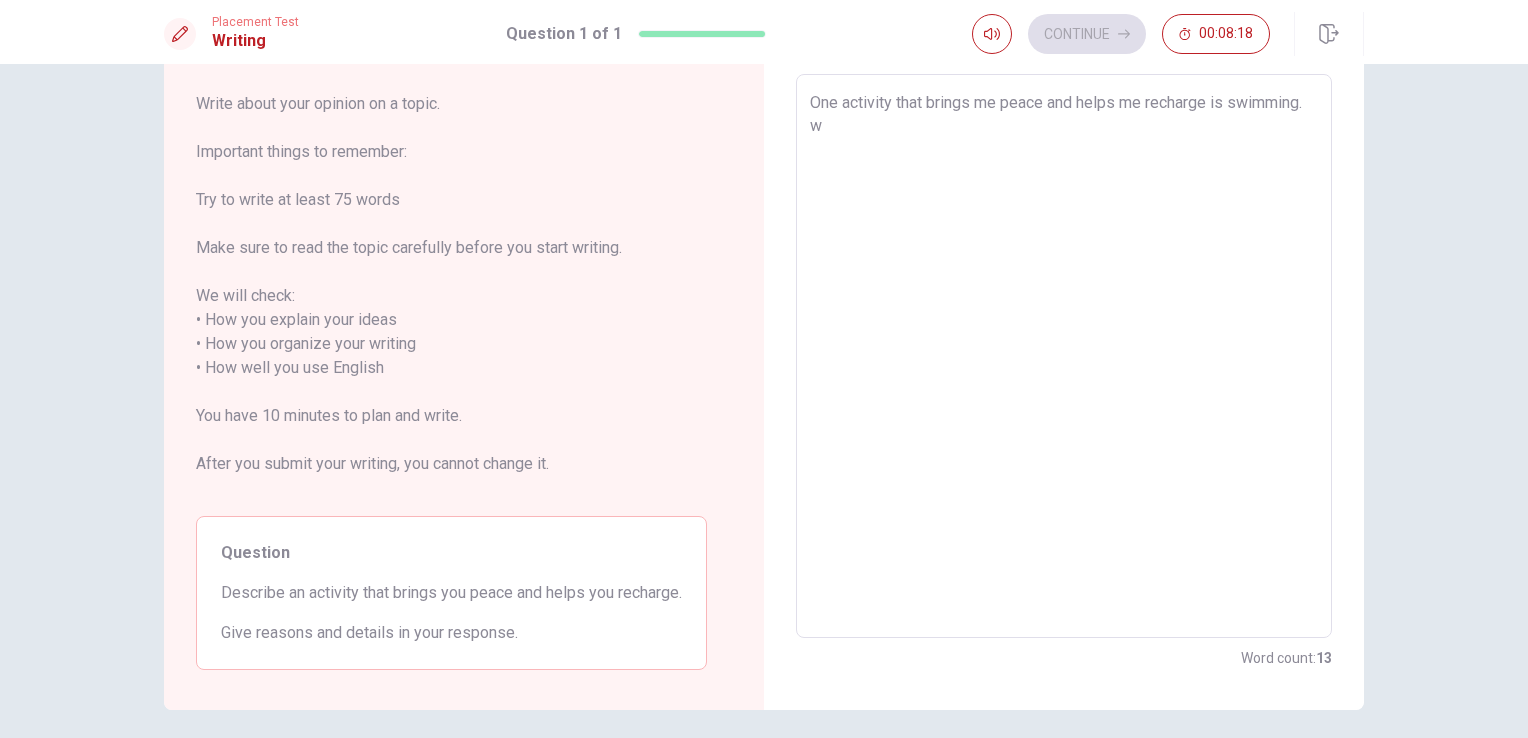 type on "One activity that brings me peace and helps me recharge is swimming." 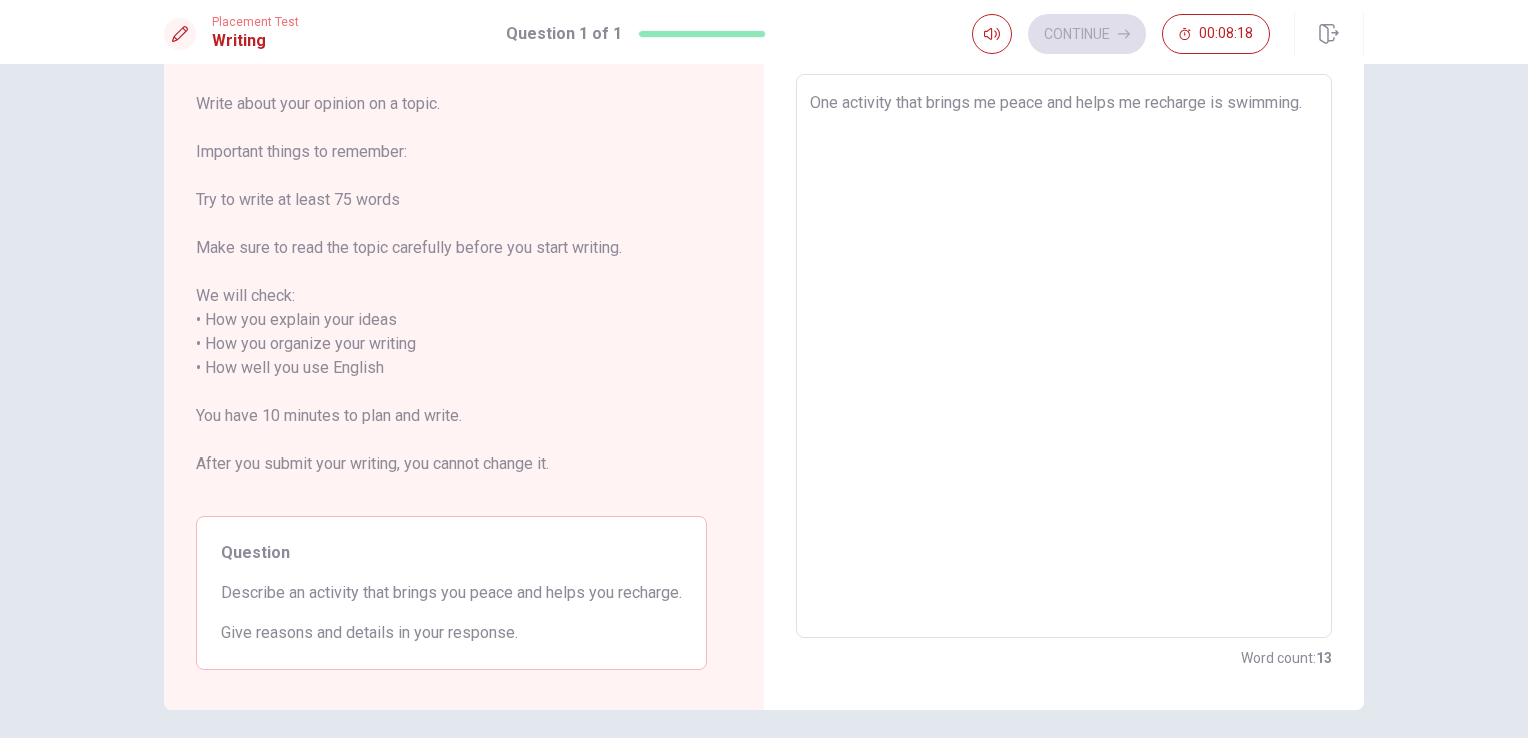 type on "x" 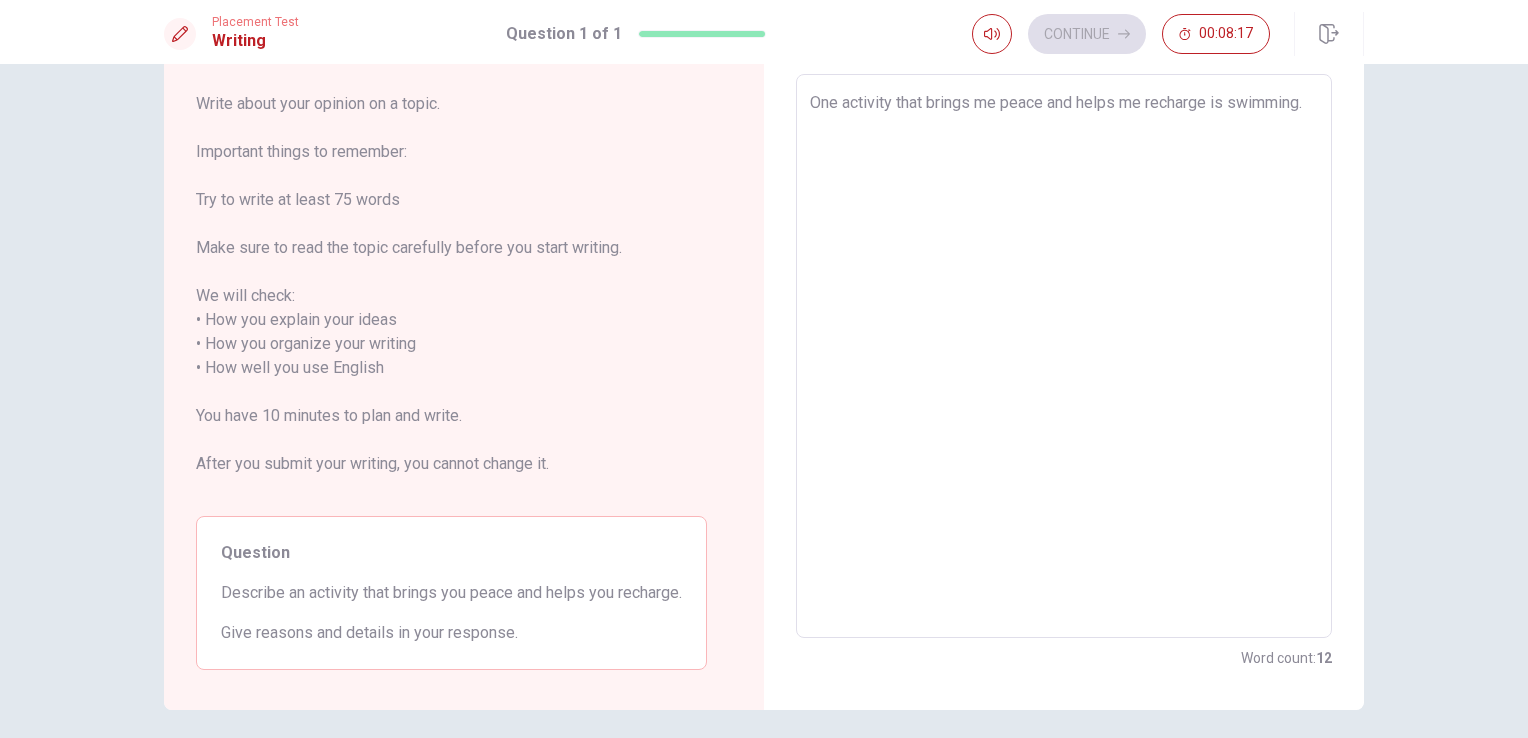 type on "One activity that brings me peace and helps me recharge is swimming. W" 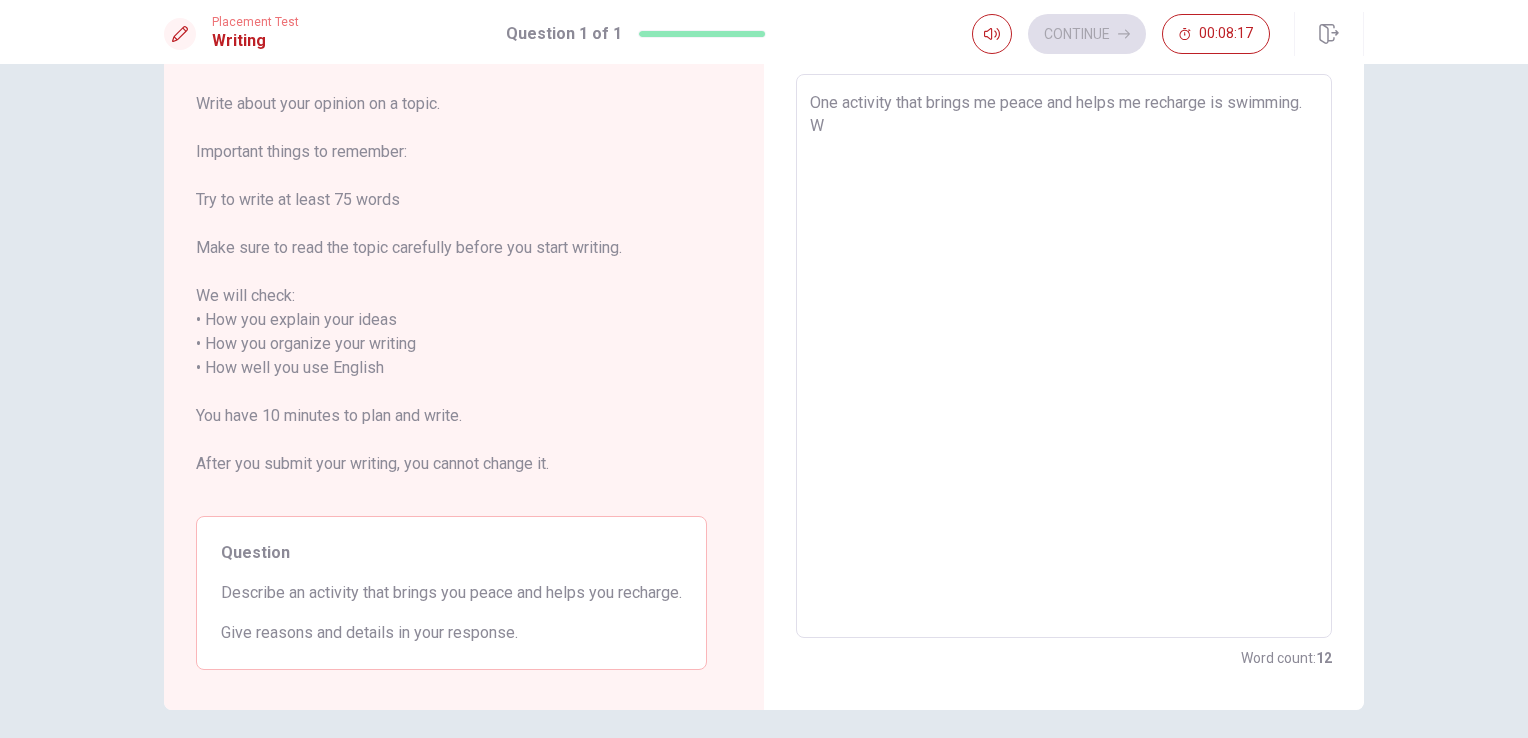 type on "x" 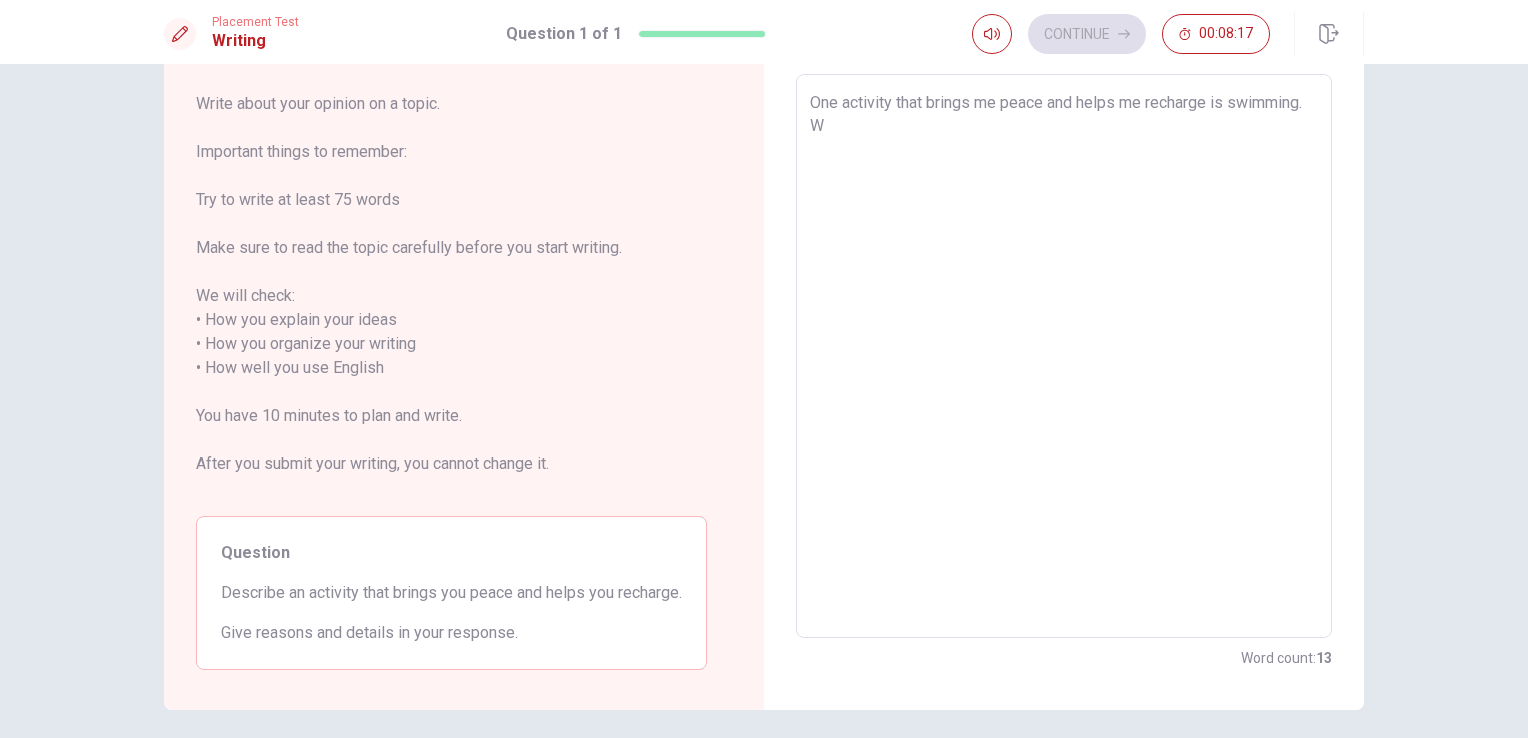 type on "One activity that brings me peace and helps me recharge is swimming. Wh" 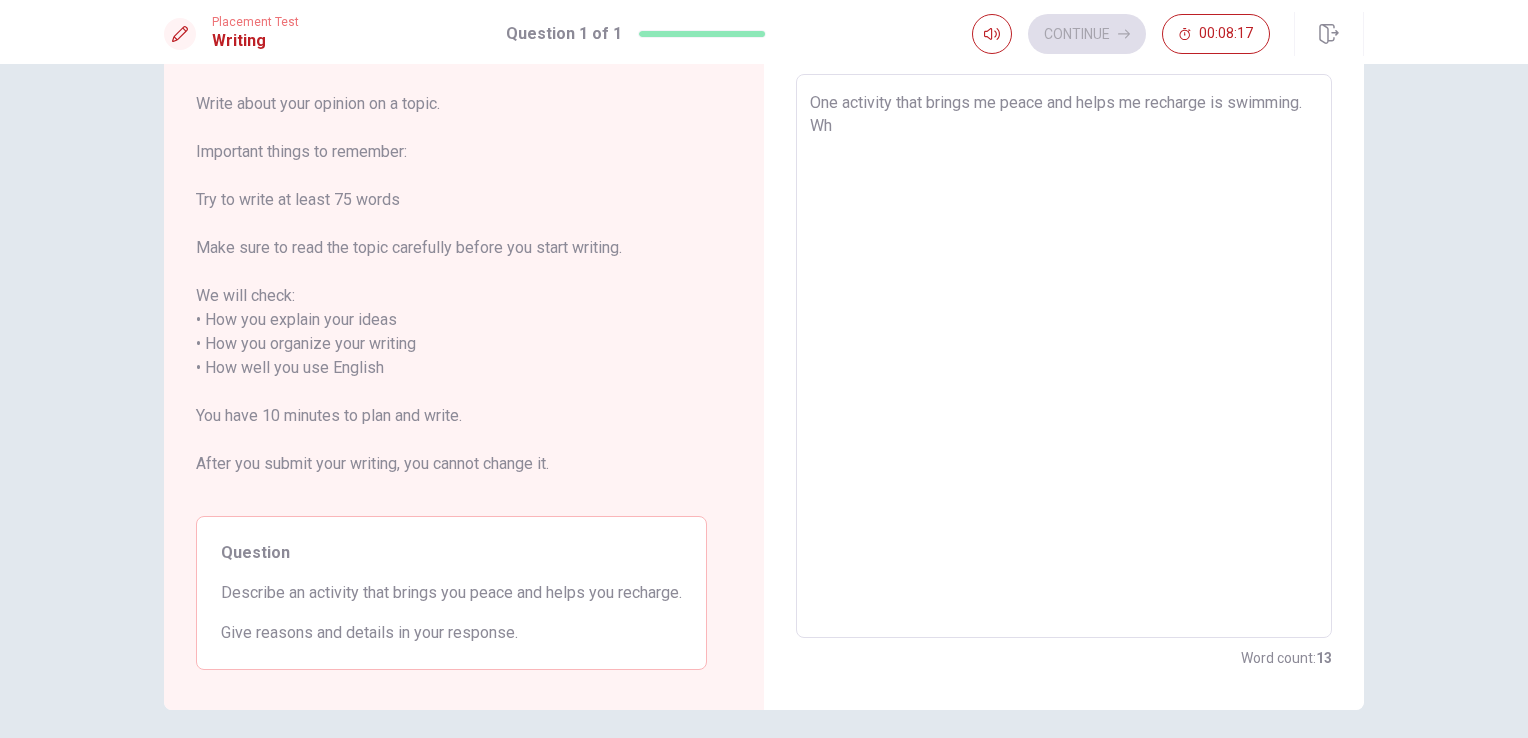 type on "x" 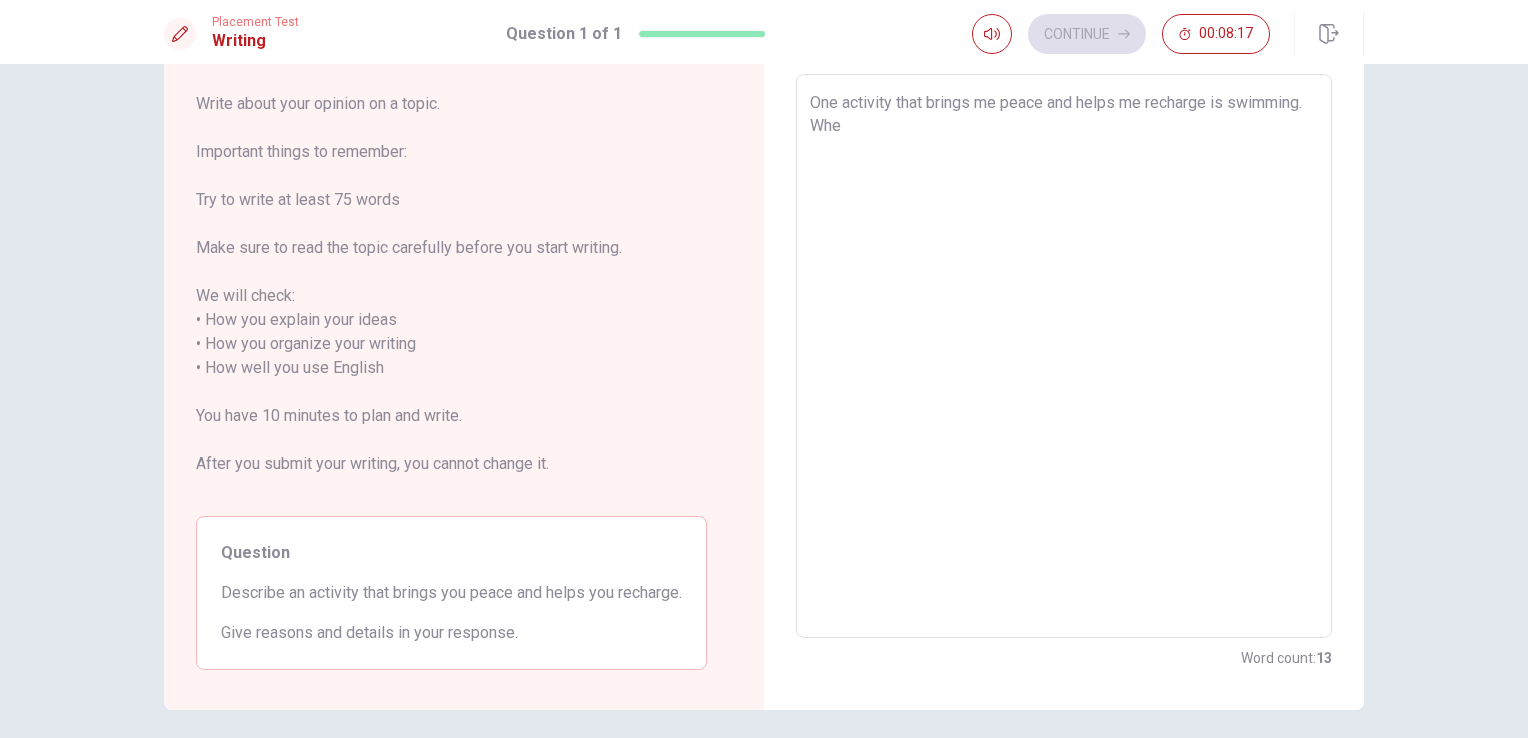 type on "x" 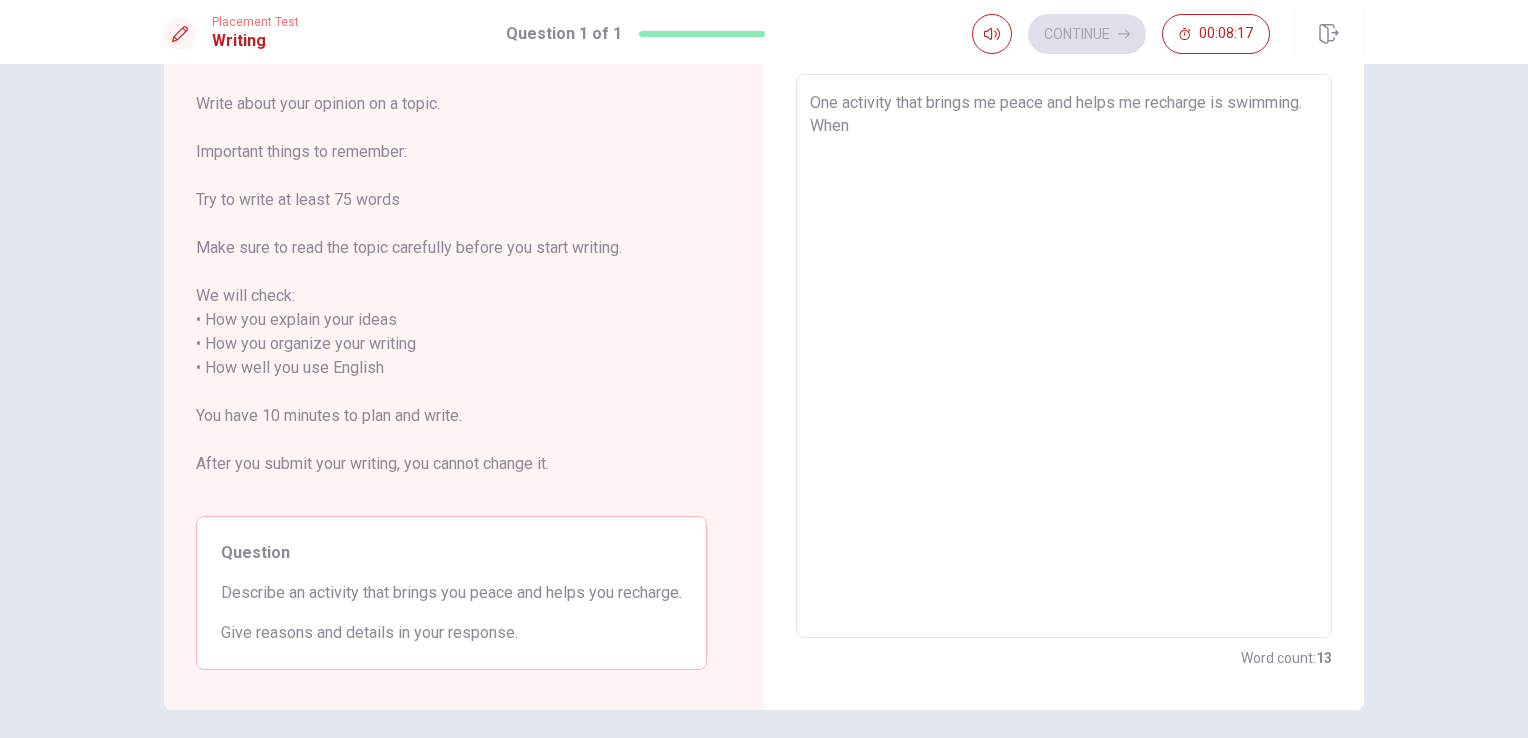 type on "x" 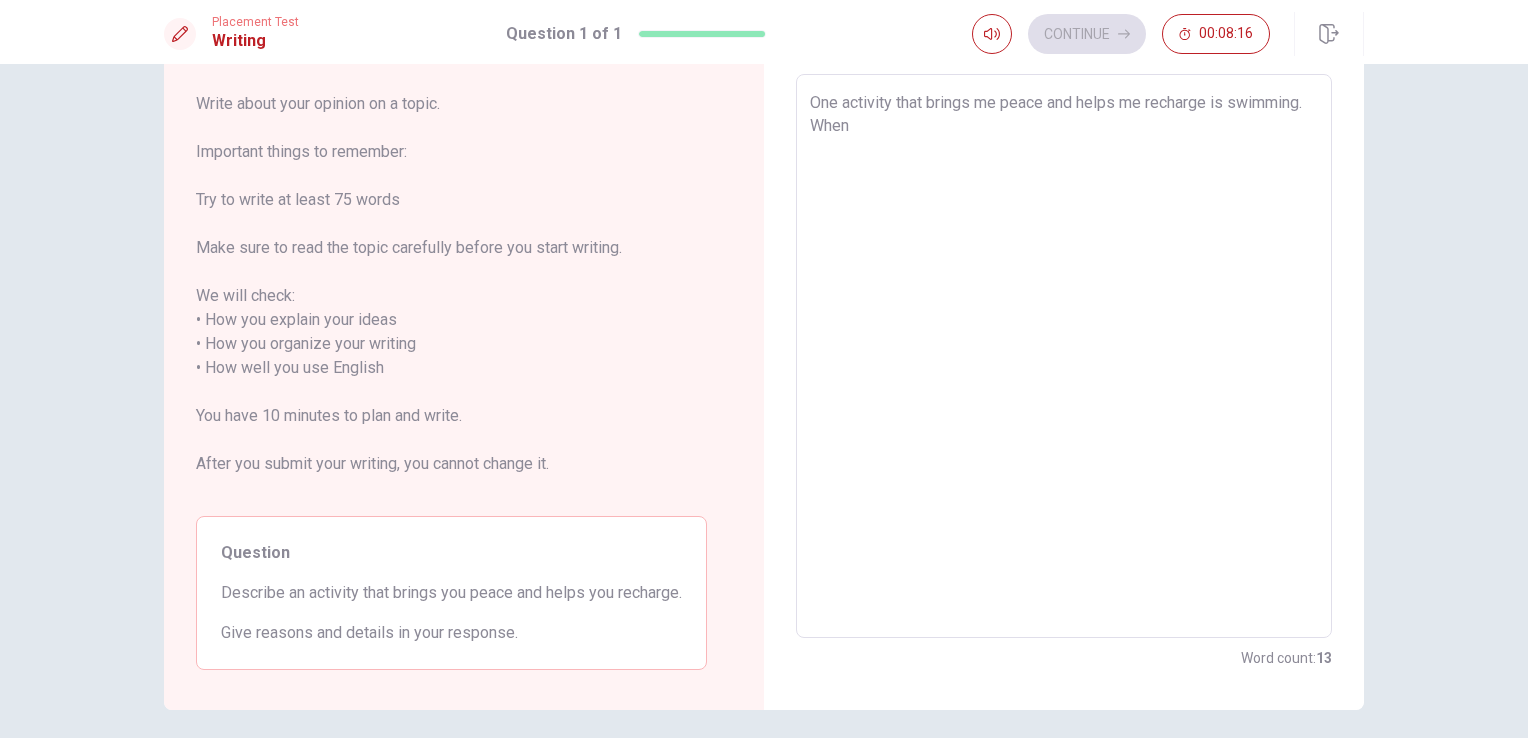 type on "One activity that brings me peace and helps me recharge is swimming. Whene" 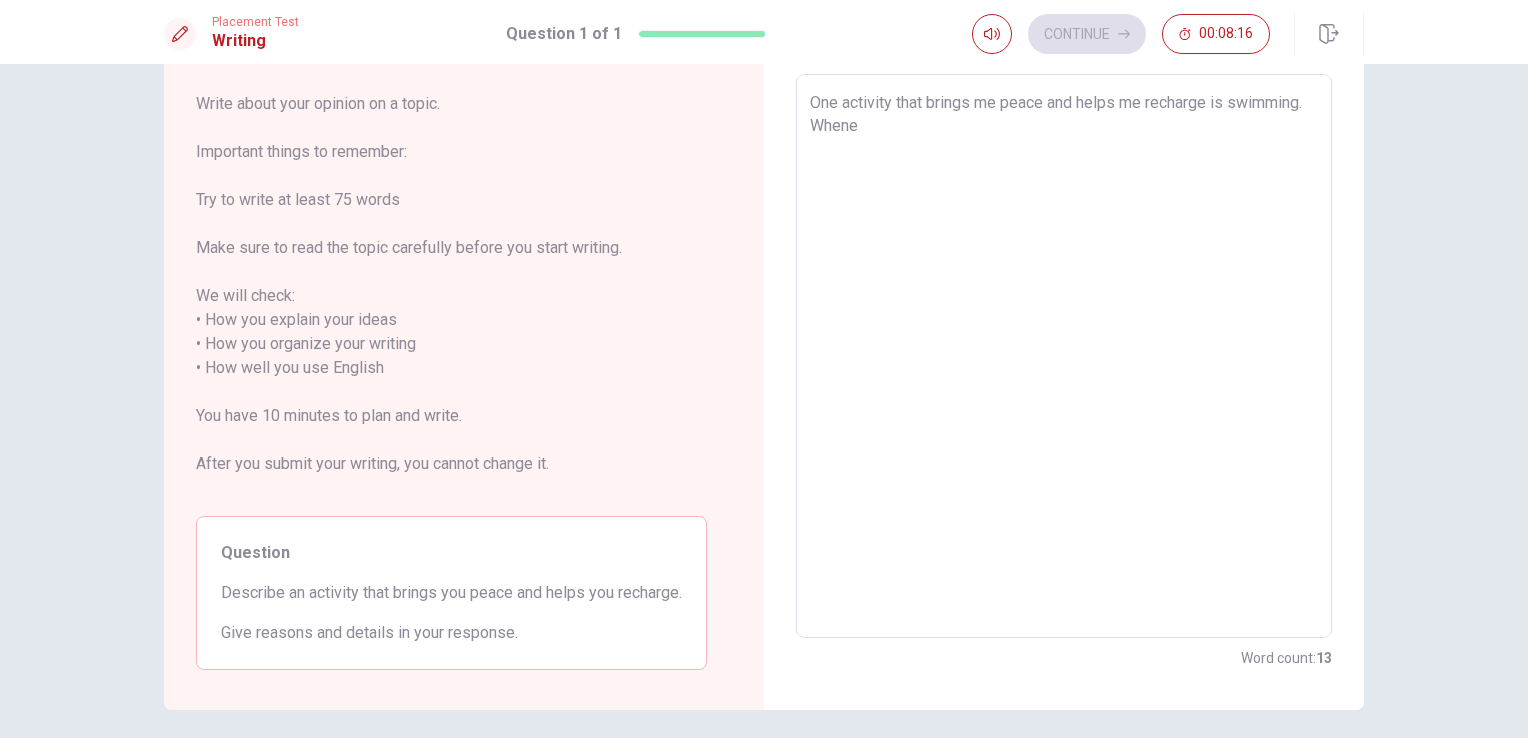 type on "x" 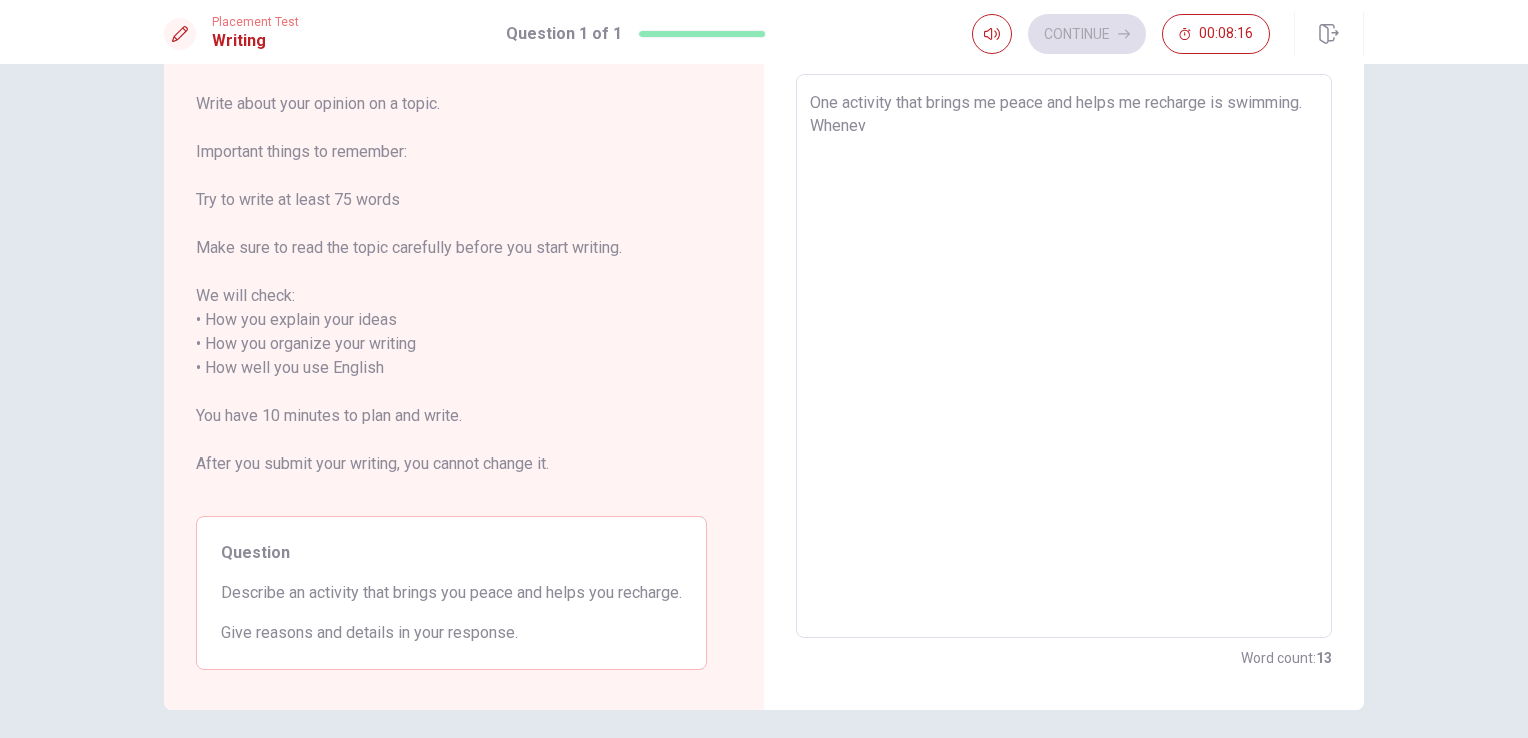 type on "x" 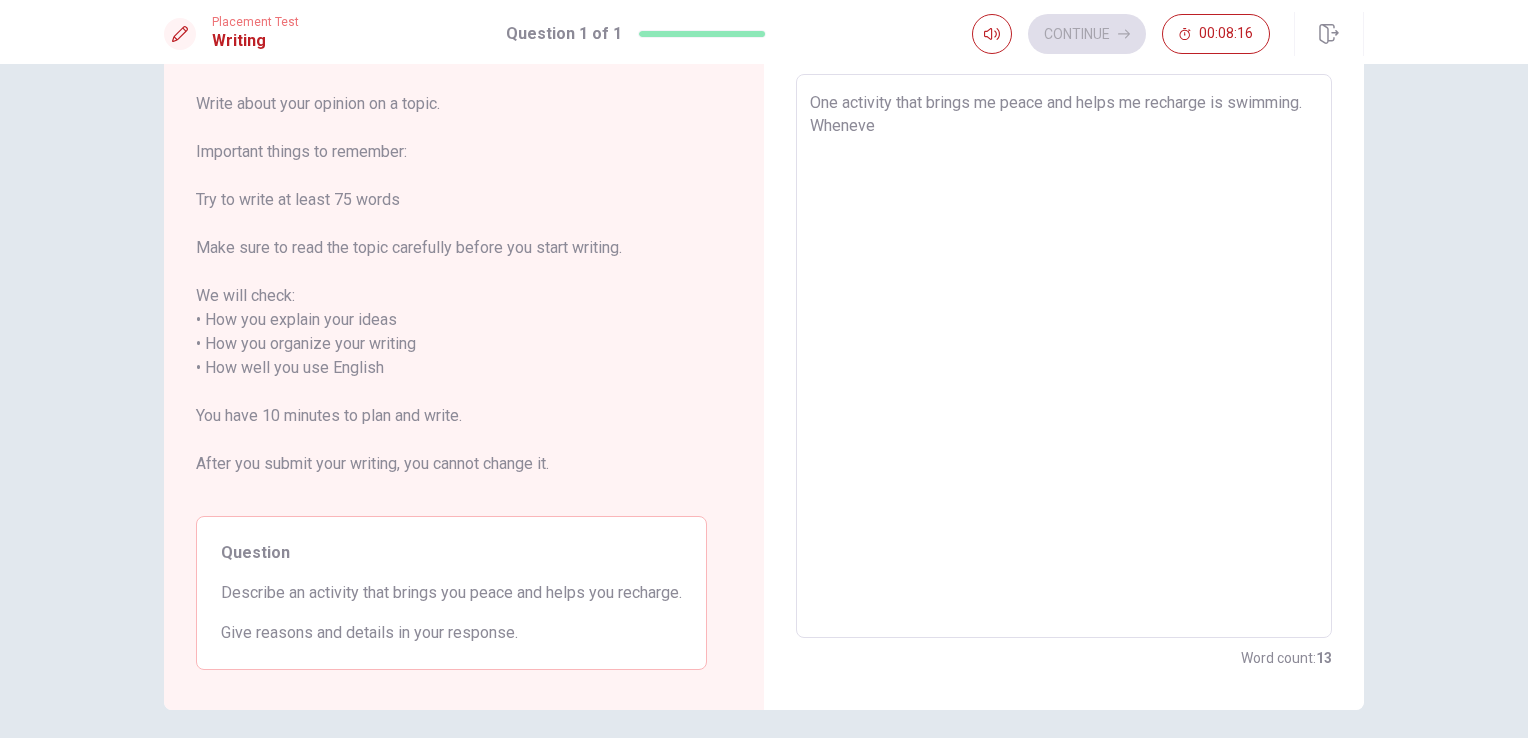 type on "x" 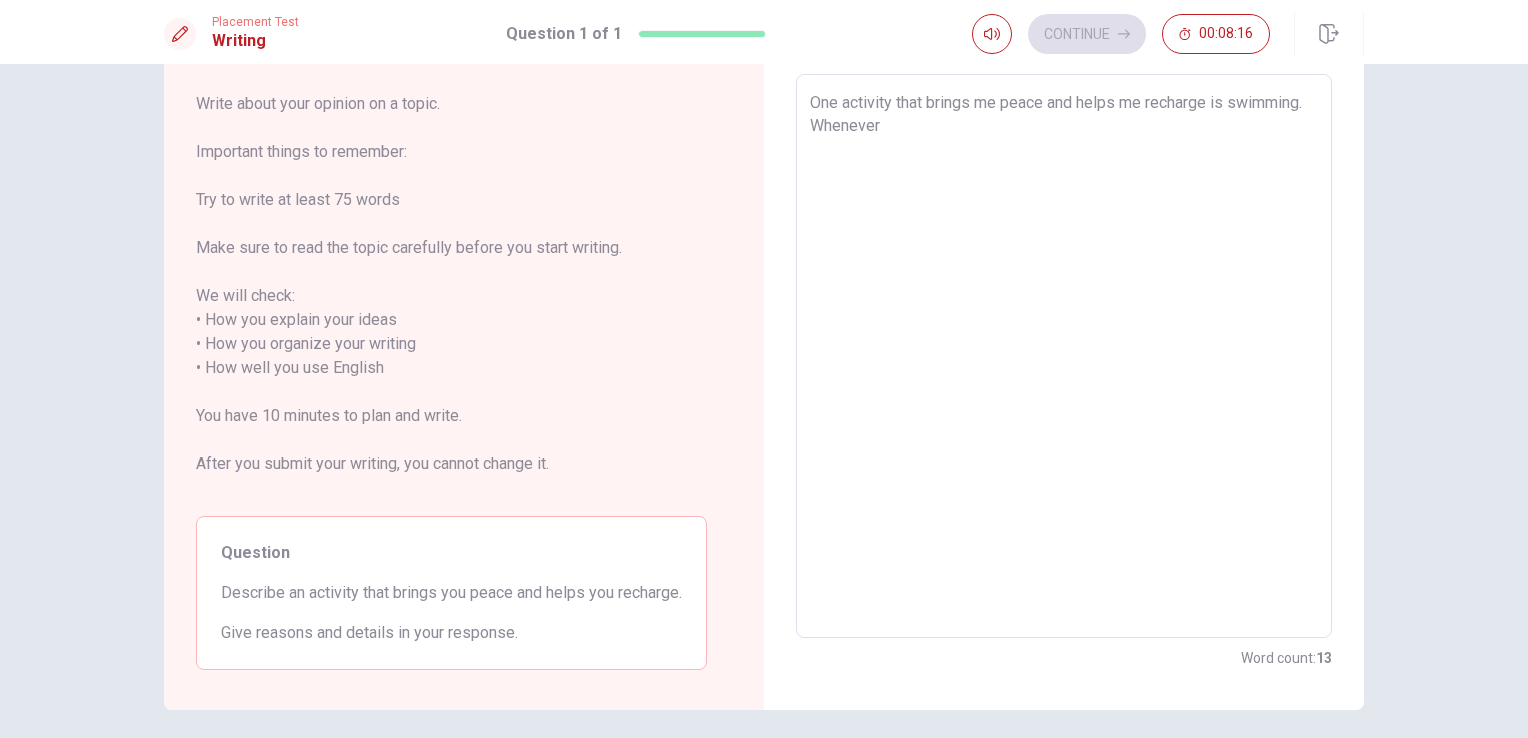 type on "x" 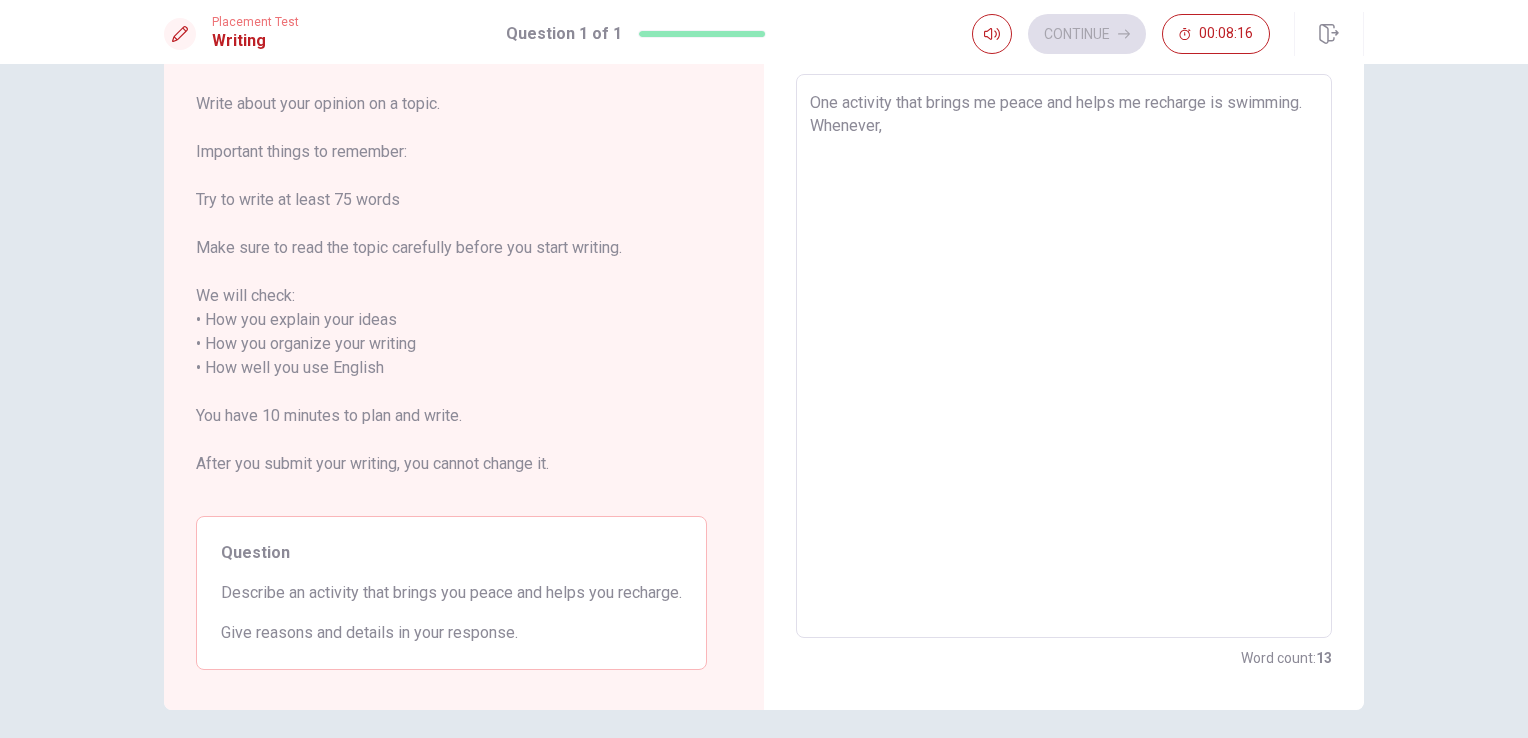 type on "x" 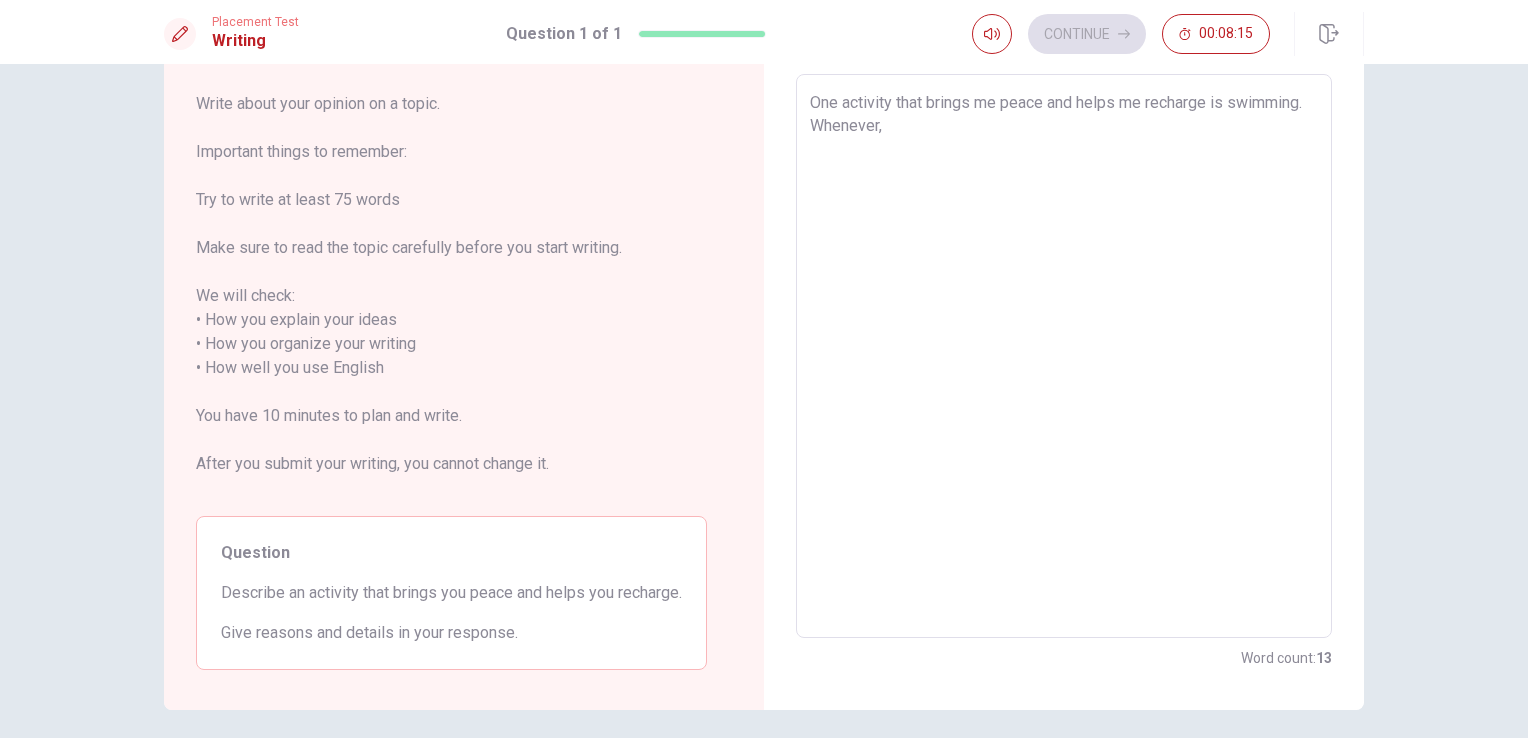 type on "One activity that brings me peace and helps me recharge is swimming. Whenever," 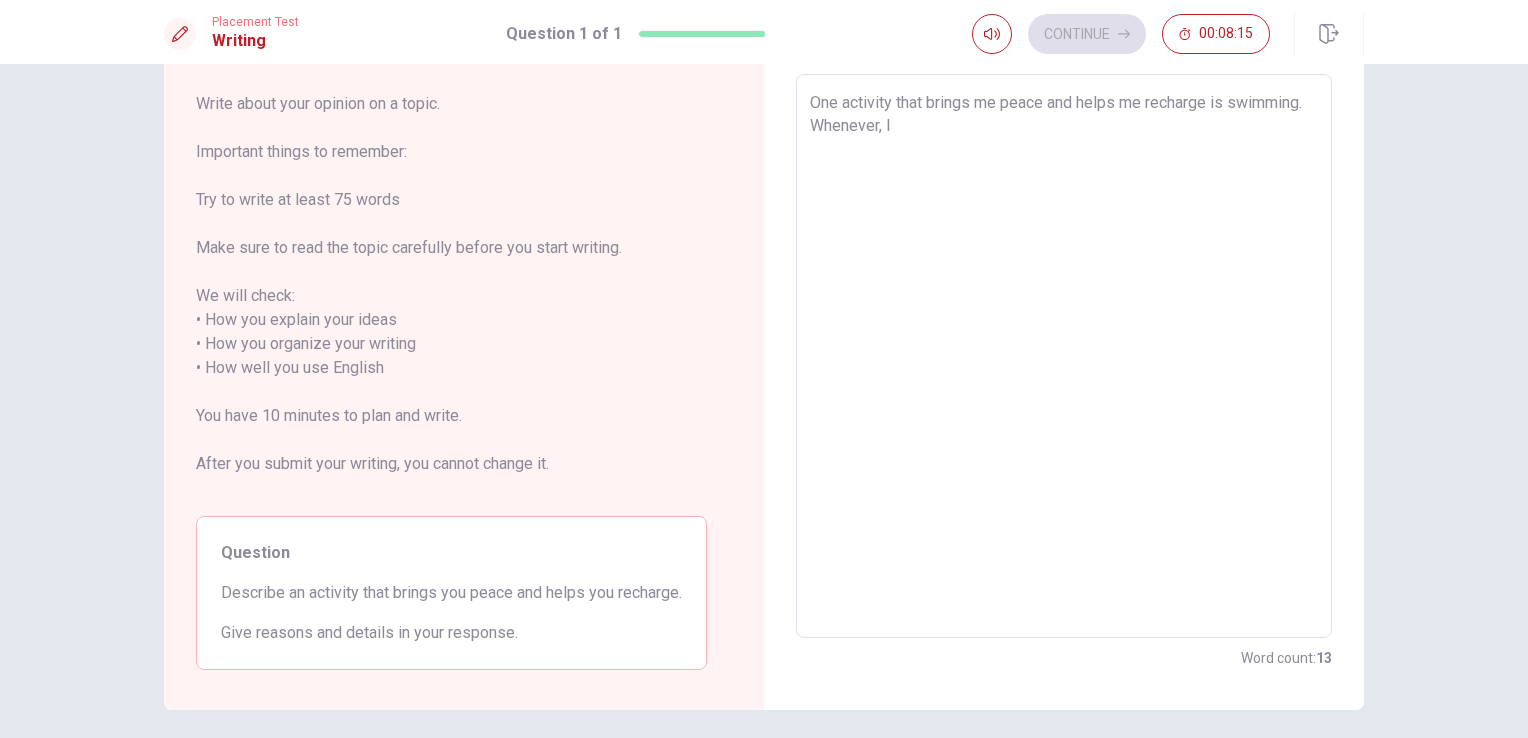 type on "x" 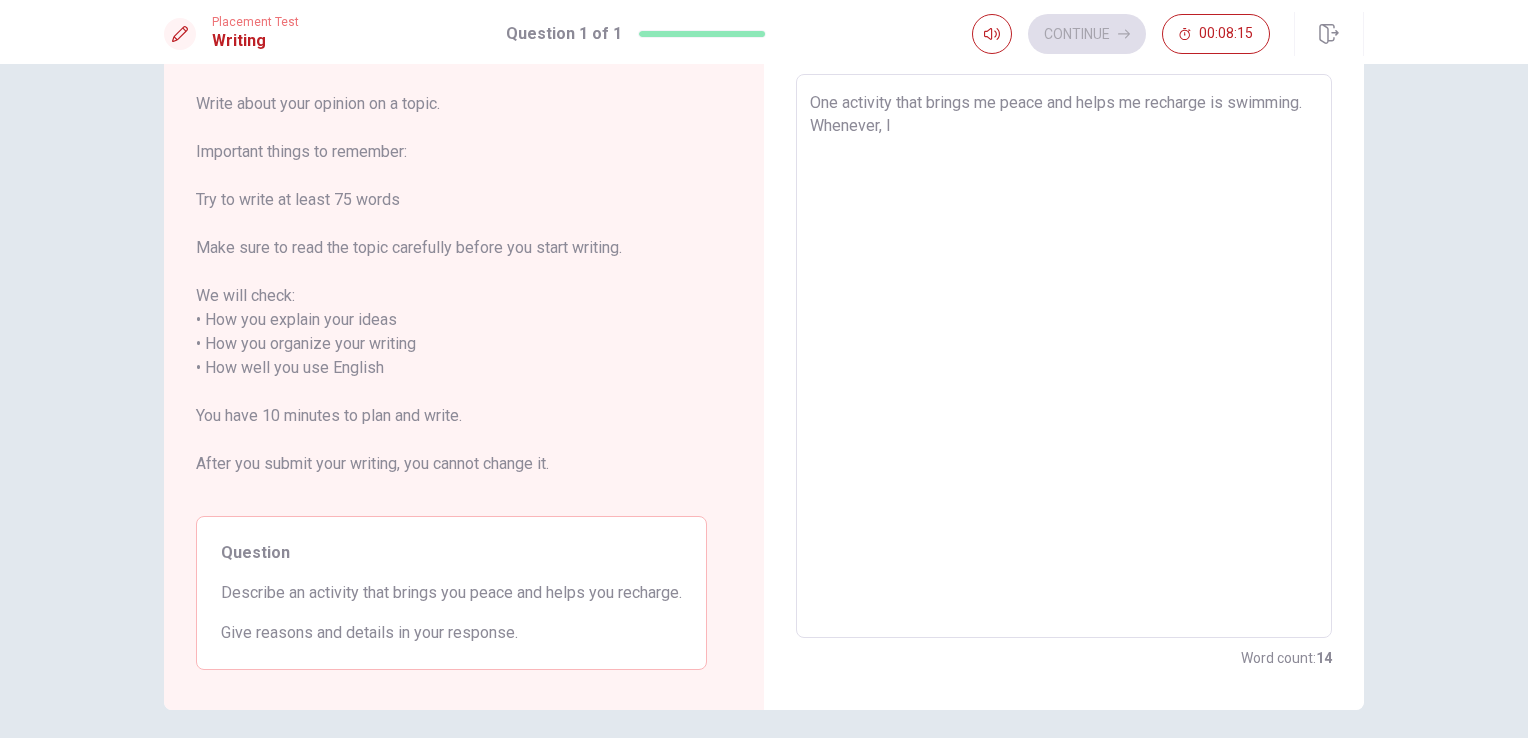 type on "One activity that brings me peace and helps me recharge is swimming. Whenever, I" 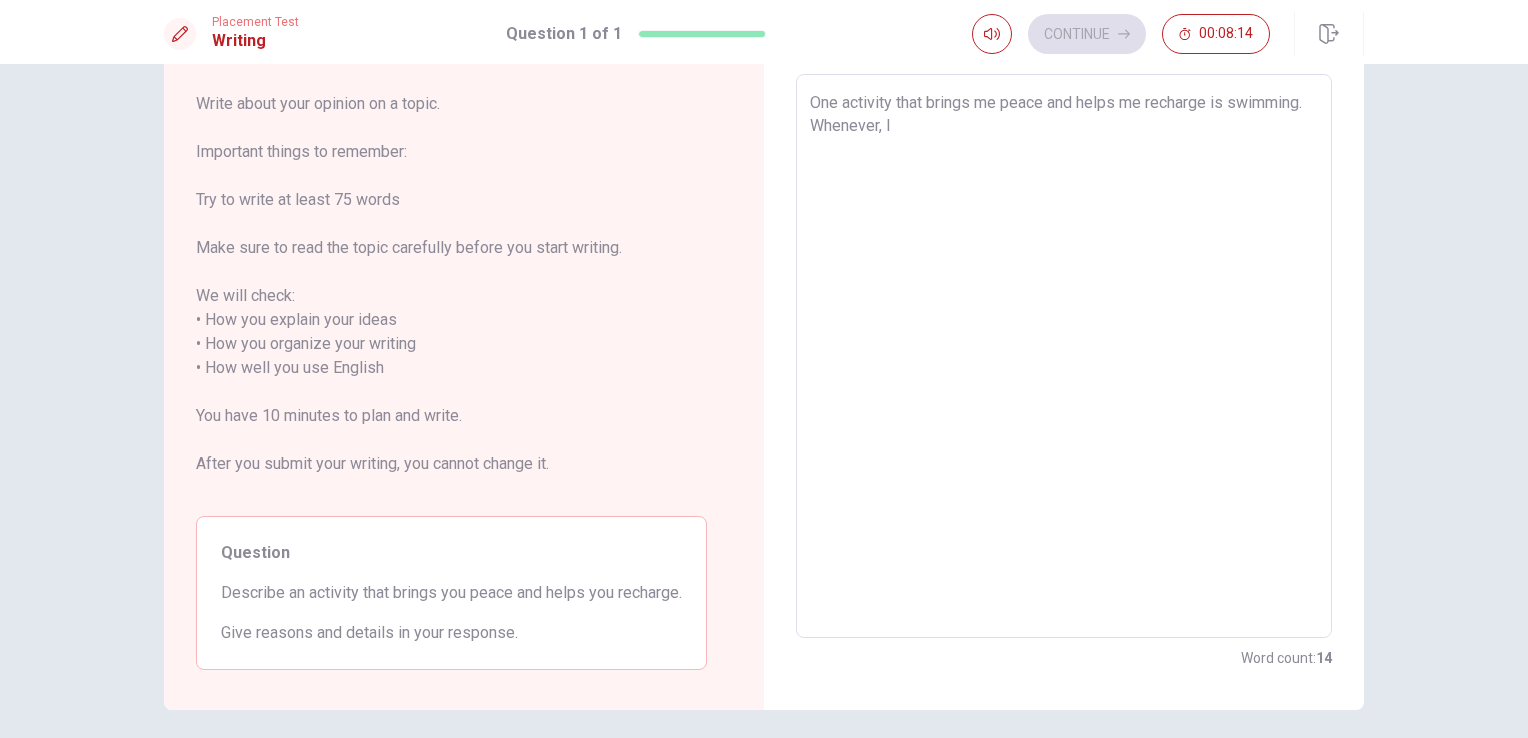 type on "One activity that brings me peace and helps me recharge is swimming. Whenever, I s" 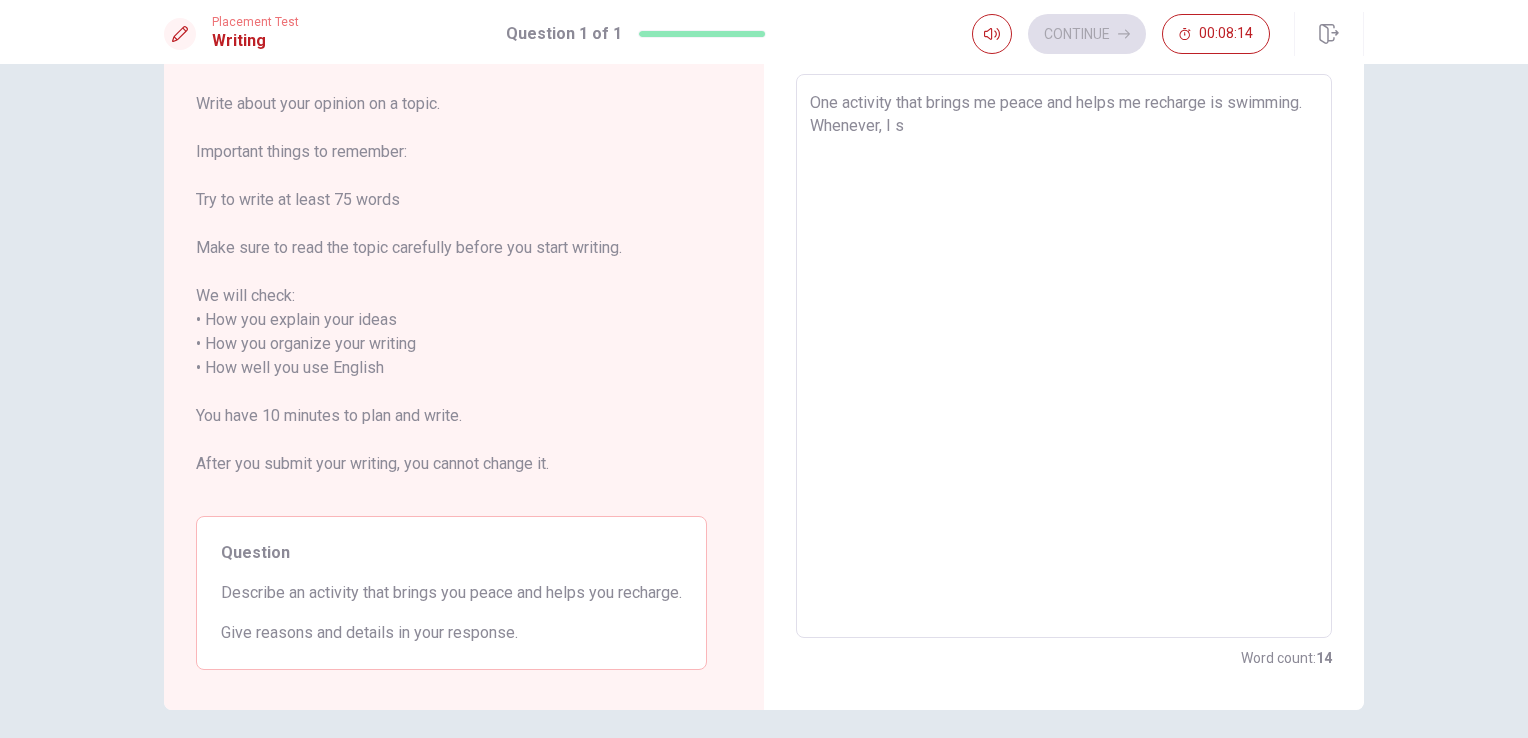 type on "x" 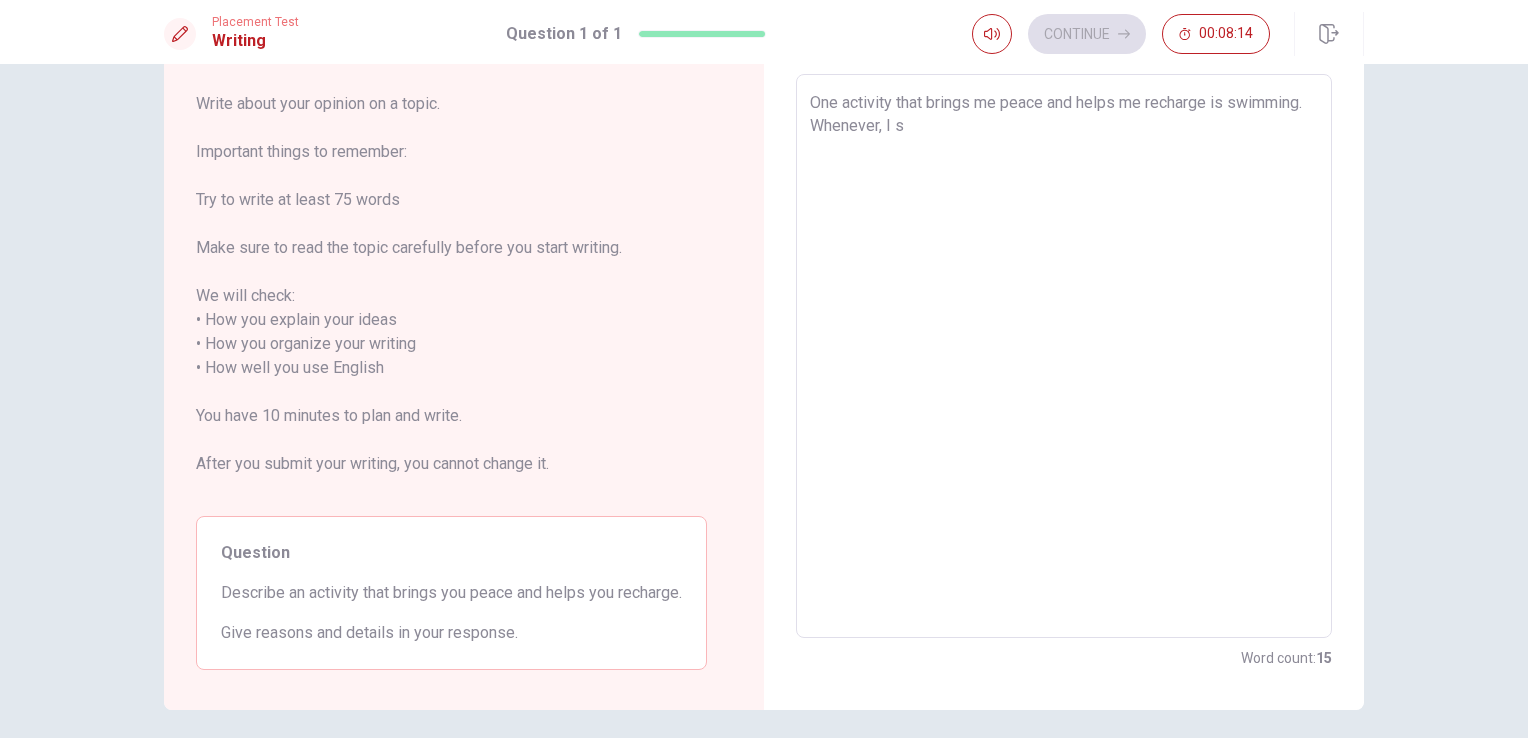 type on "One activity that brings me peace and helps me recharge is swimming. Whenever, I sw" 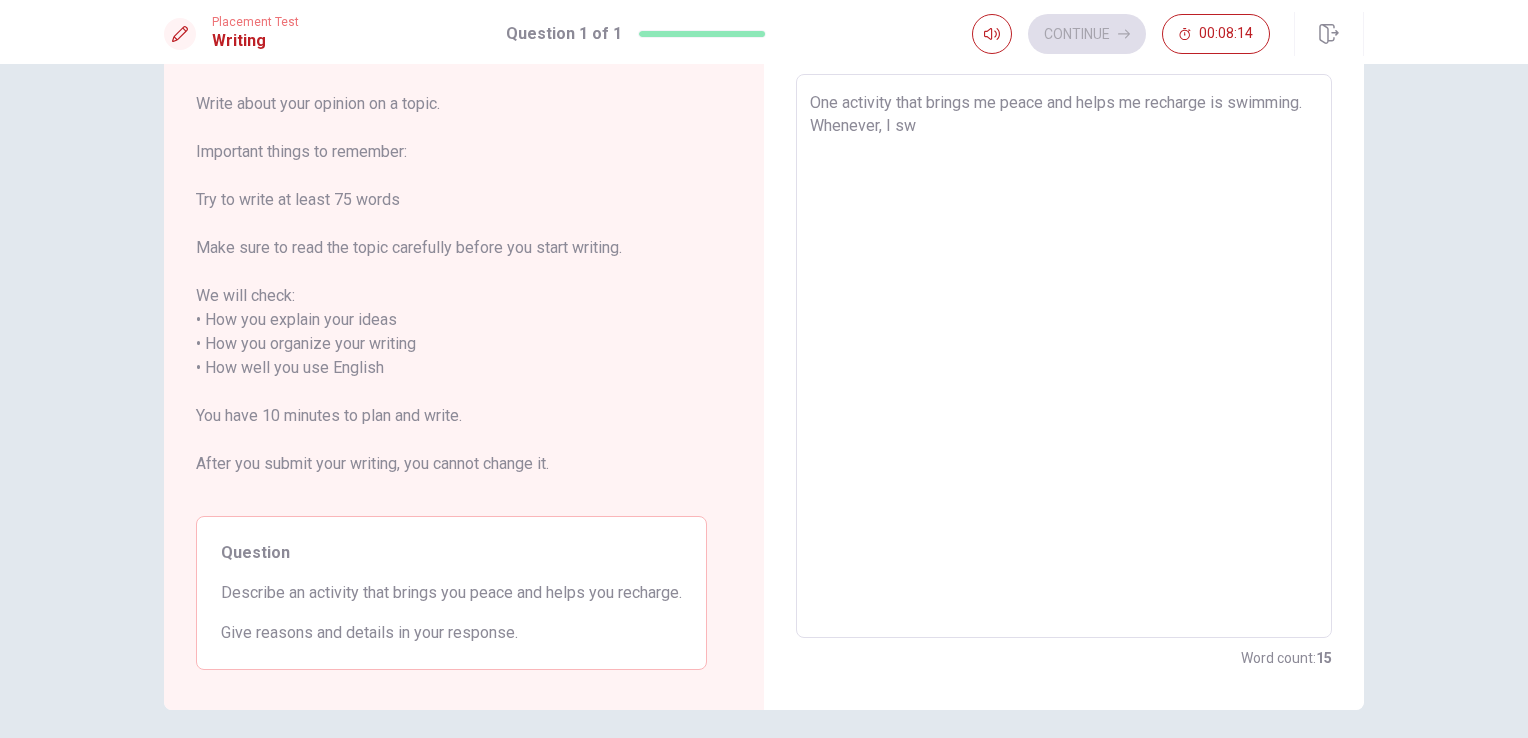 type on "x" 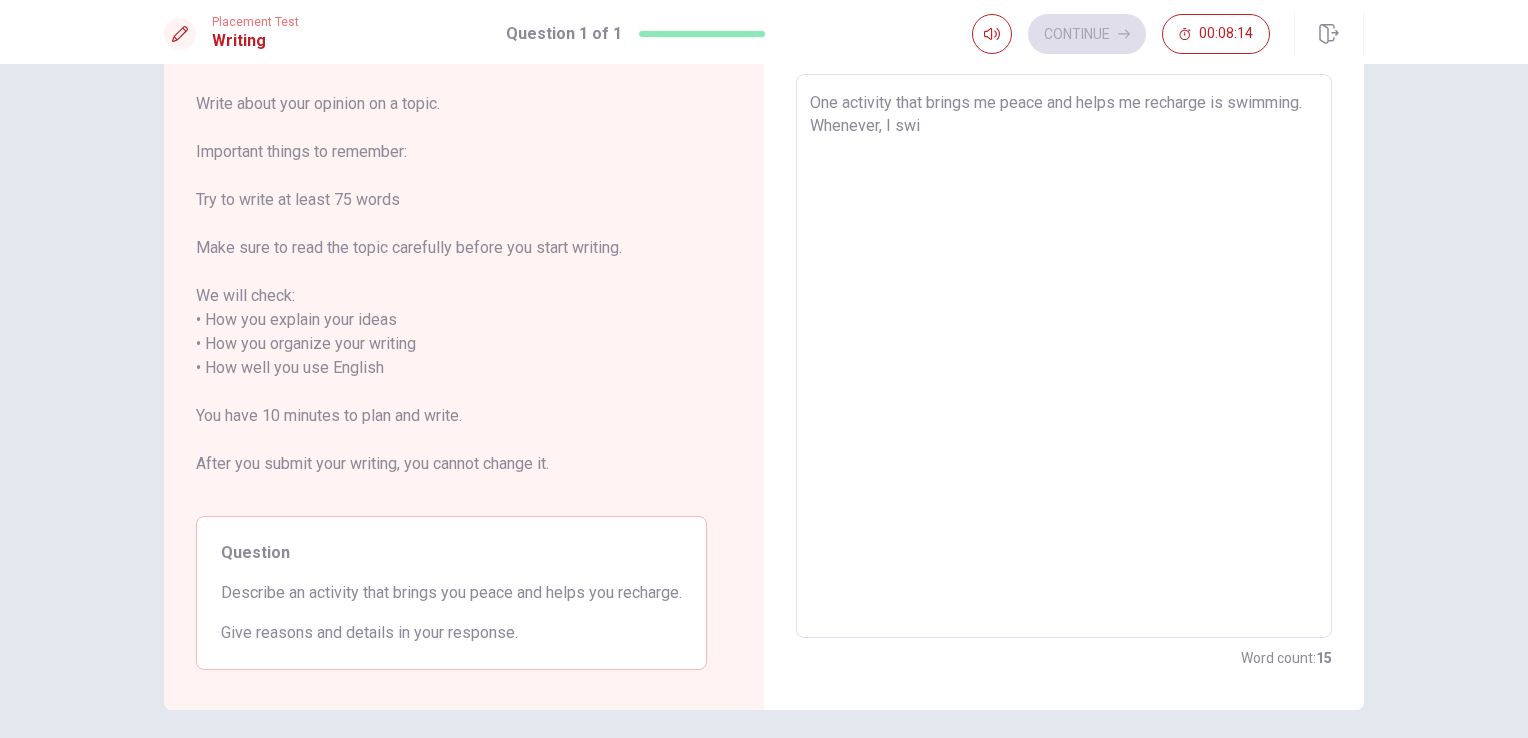 type on "x" 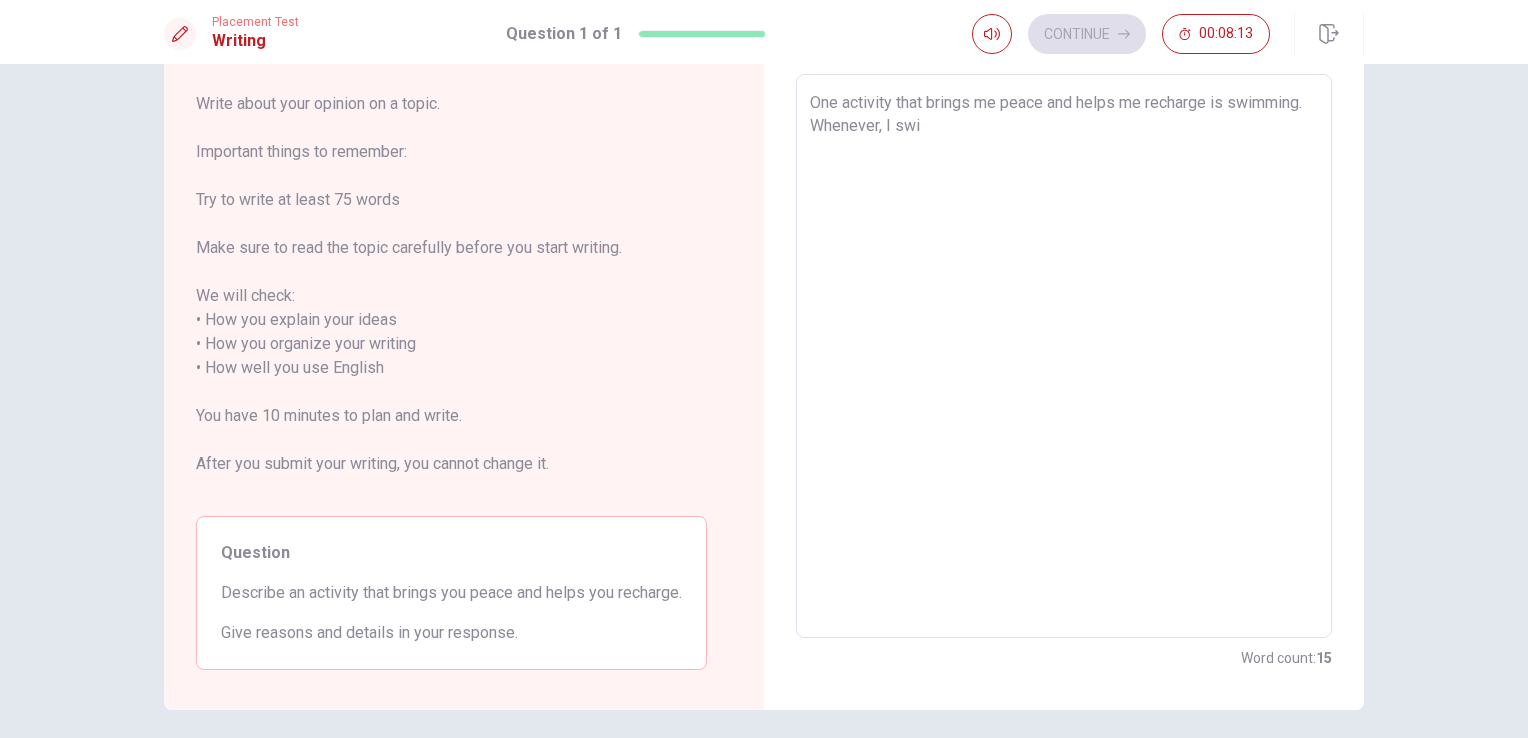 type on "One activity that brings me peace and helps me recharge is swimming. Whenever, I swim" 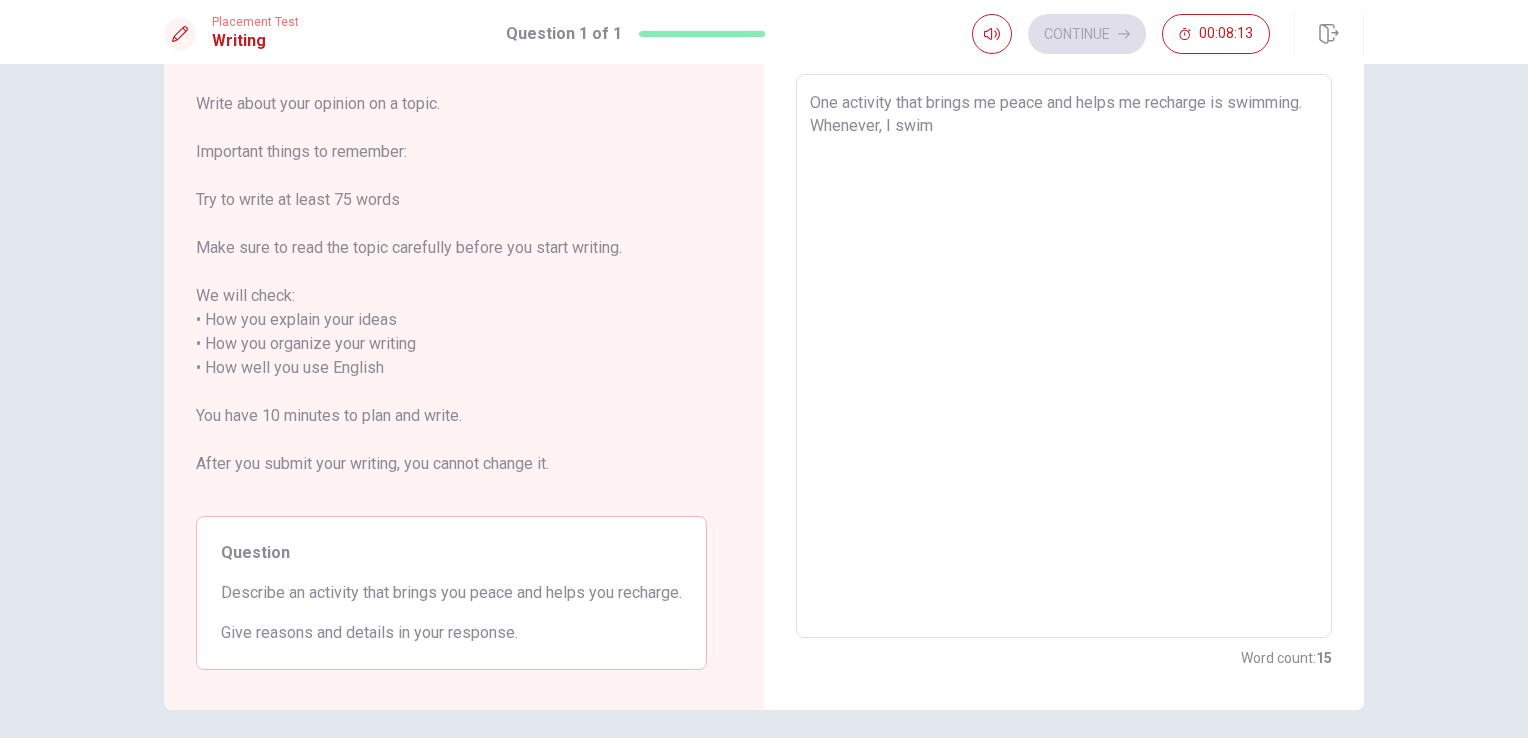 type on "x" 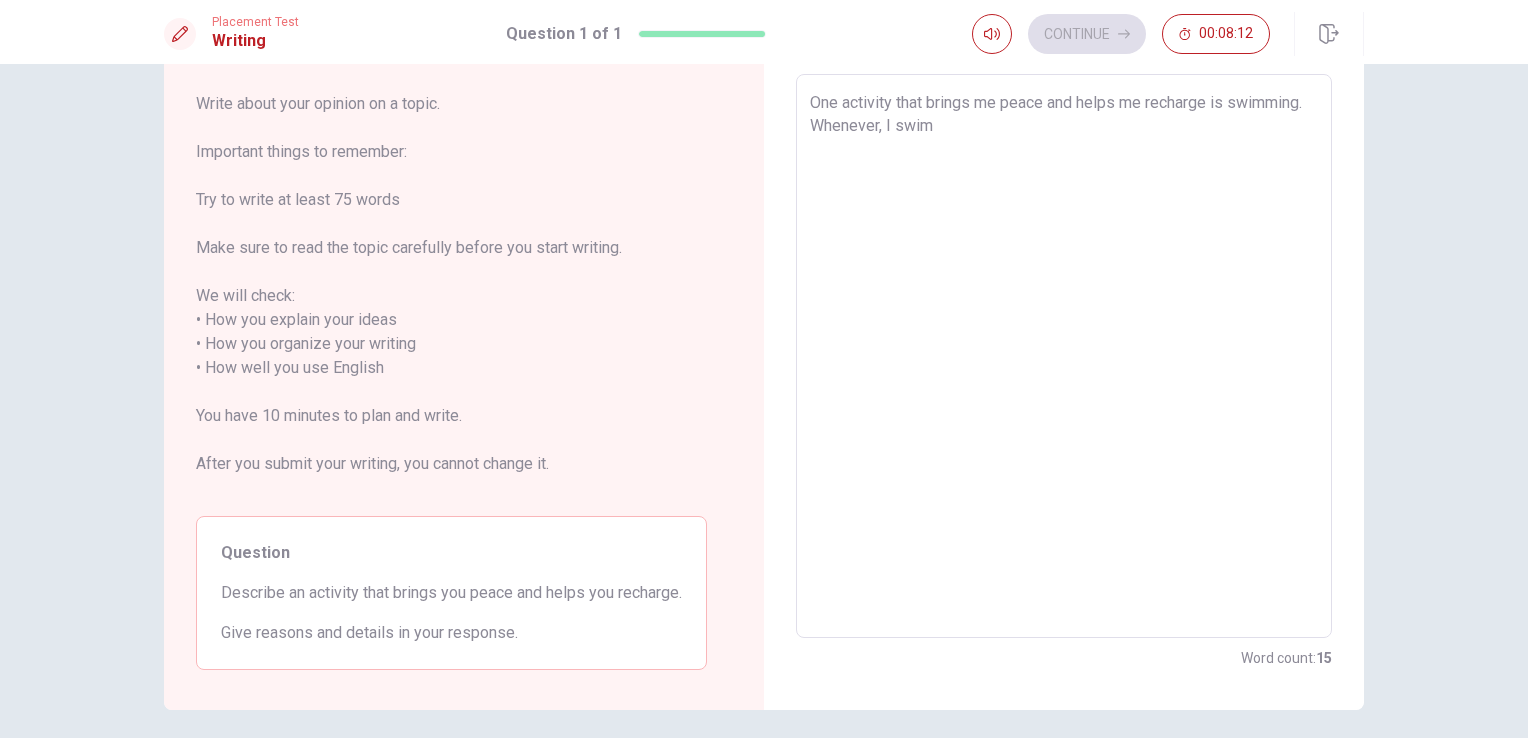 type on "One activity that brings me peace and helps me recharge is swimming. Whenever, I swim" 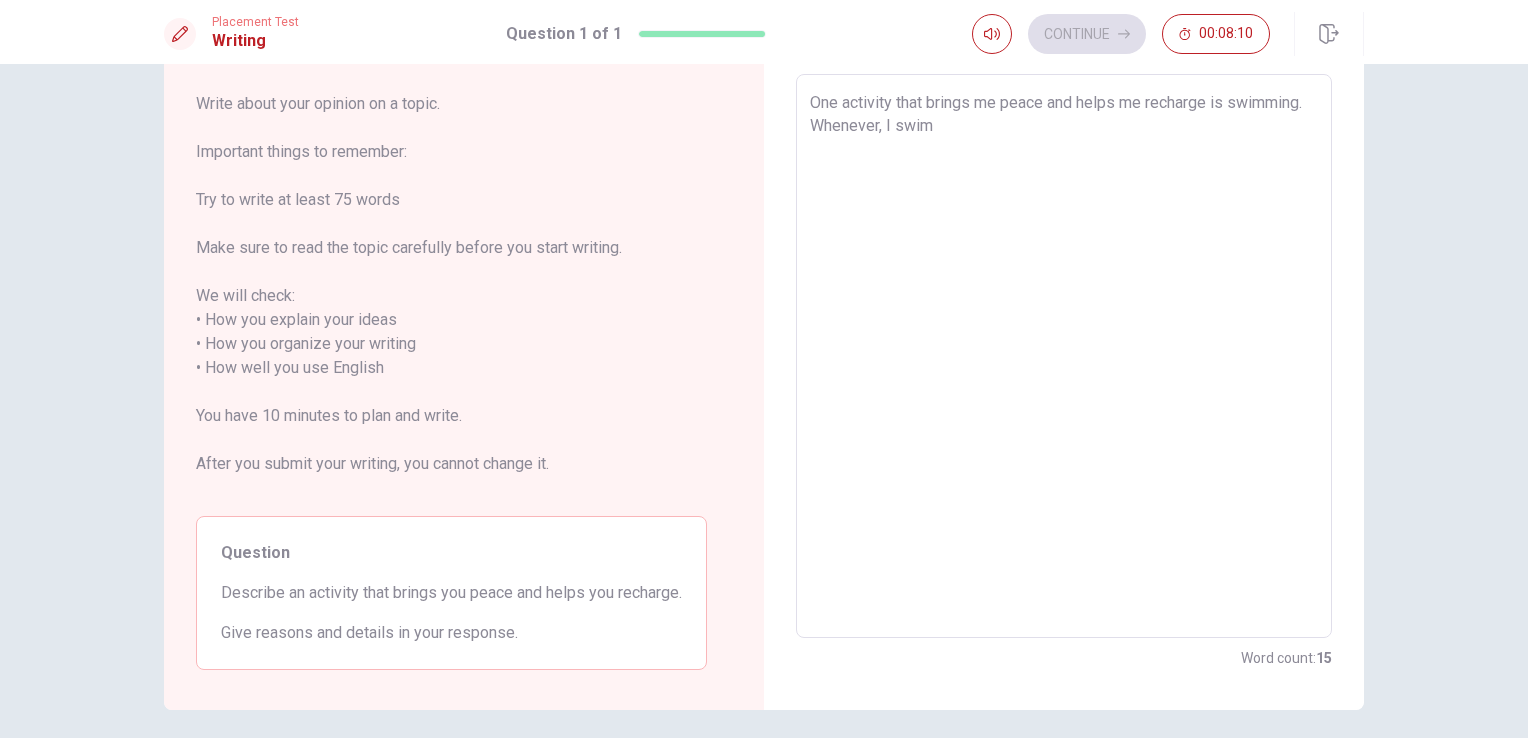 type 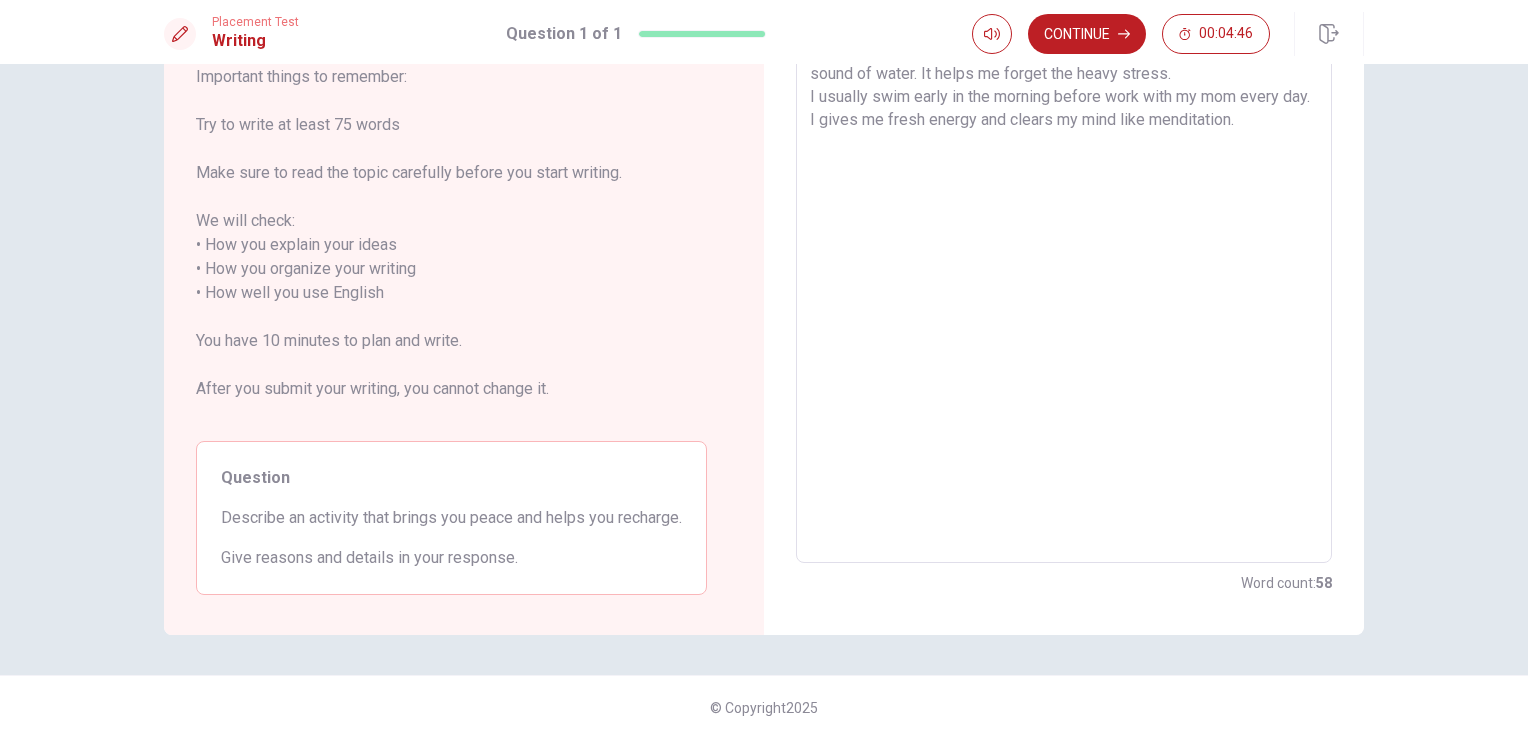 scroll, scrollTop: 75, scrollLeft: 0, axis: vertical 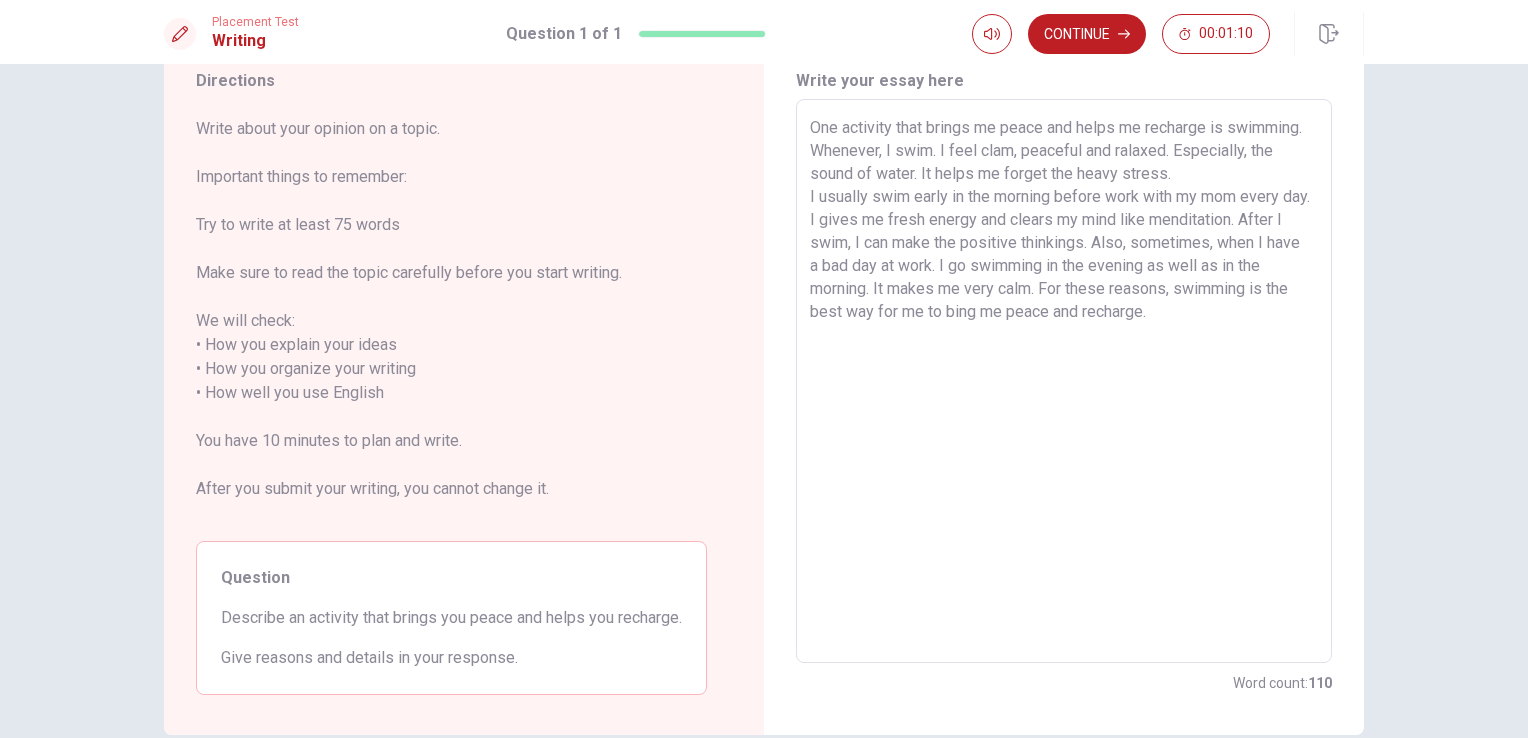 click on "One activity that brings me peace and helps me recharge is swimming. Whenever, I swim. I feel clam, peaceful and ralaxed. Especially, the sound of water. It helps me forget the heavy stress.
I usually swim early in the morning before work with my mom every day. I gives me fresh energy and clears my mind like menditation. After I swim, I can make the positive thinkings. Also, sometimes, when I have a bad day at work. I go swimming in the evening as well as in the morning. It makes me very calm. For these reasons, swimming is the best way for me to bing me peace and recharge." at bounding box center (1064, 381) 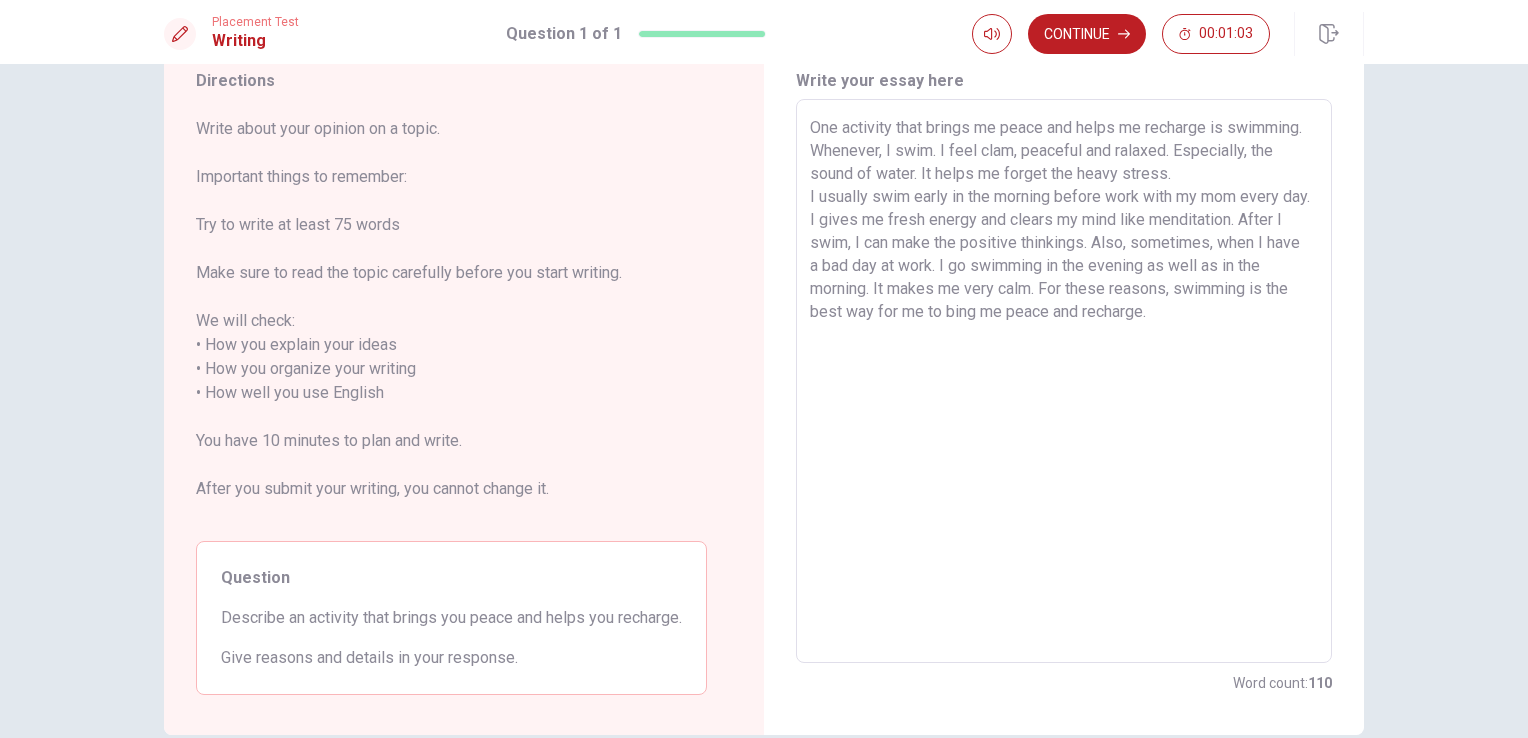 drag, startPoint x: 812, startPoint y: 194, endPoint x: 982, endPoint y: 194, distance: 170 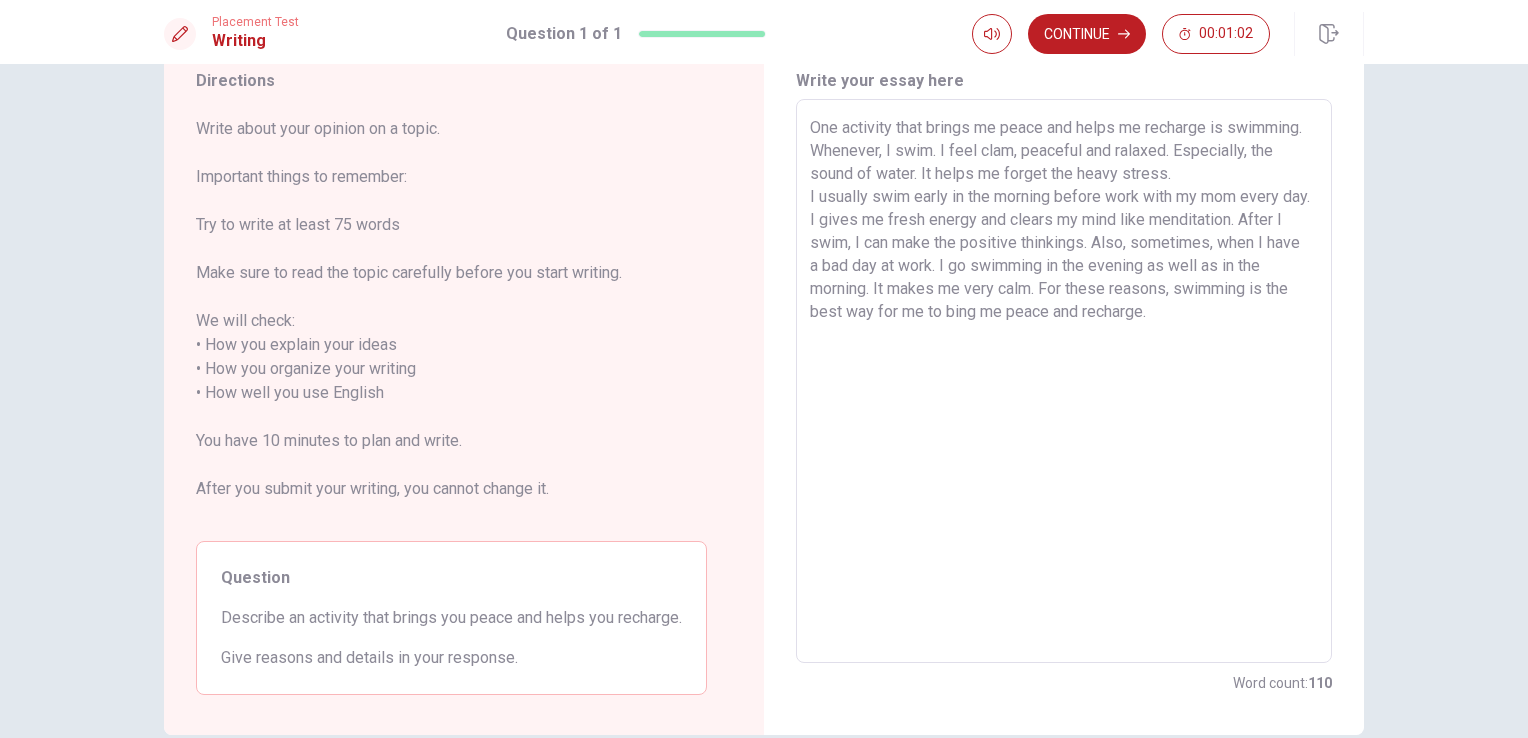 click on "One activity that brings me peace and helps me recharge is swimming. Whenever, I swim. I feel clam, peaceful and ralaxed. Especially, the sound of water. It helps me forget the heavy stress.
I usually swim early in the morning before work with my mom every day. I gives me fresh energy and clears my mind like menditation. After I swim, I can make the positive thinkings. Also, sometimes, when I have a bad day at work. I go swimming in the evening as well as in the morning. It makes me very calm. For these reasons, swimming is the best way for me to bing me peace and recharge." at bounding box center (1064, 381) 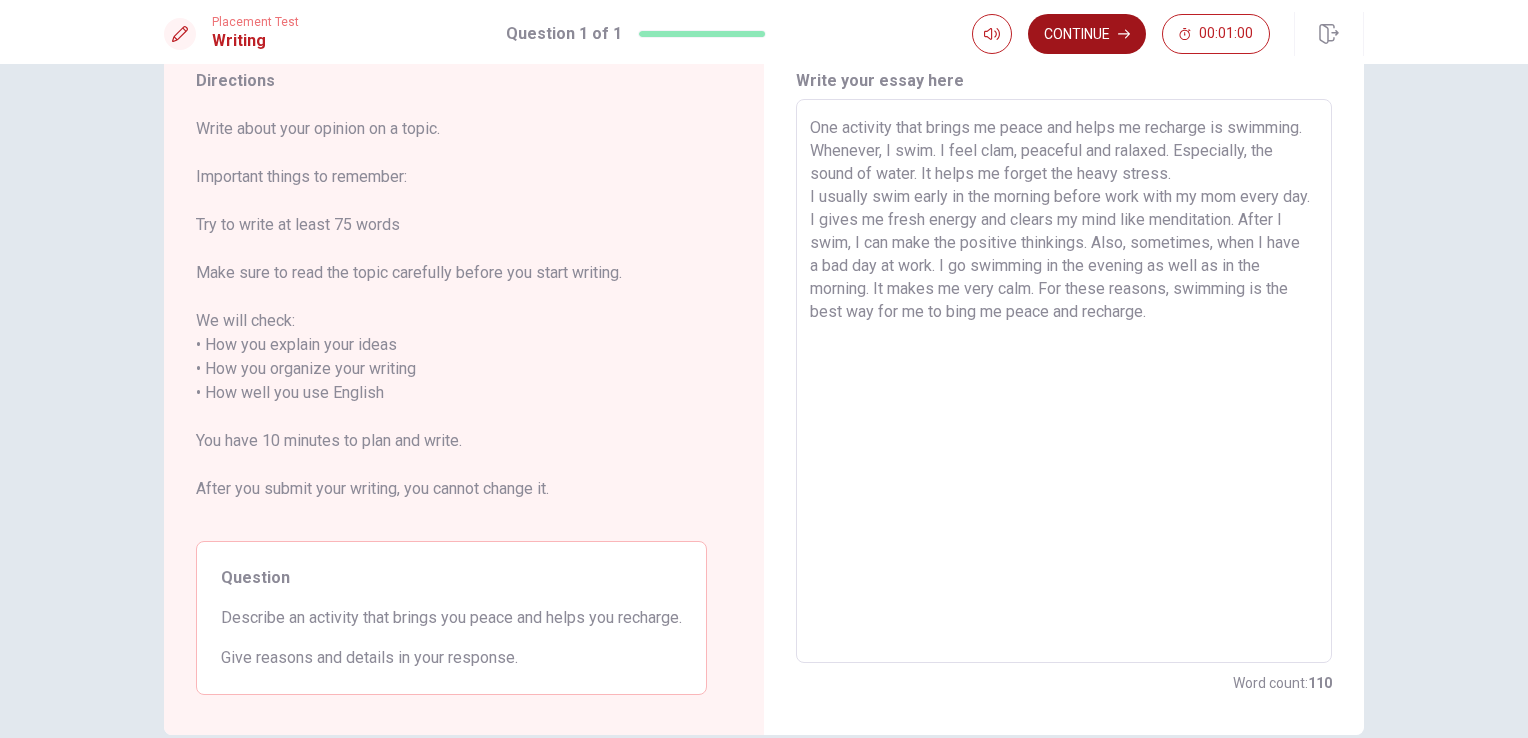 click on "Continue" at bounding box center [1087, 34] 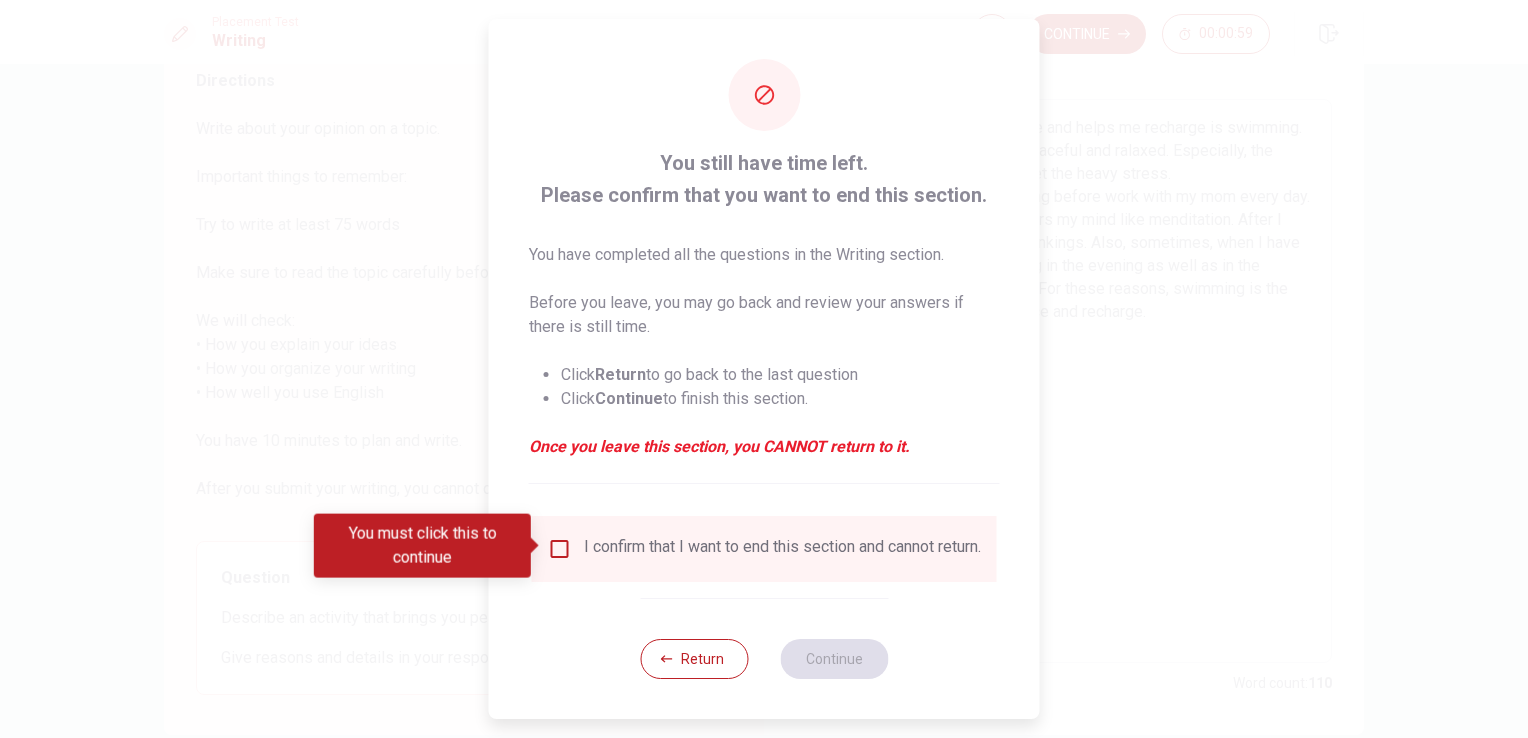click at bounding box center (560, 549) 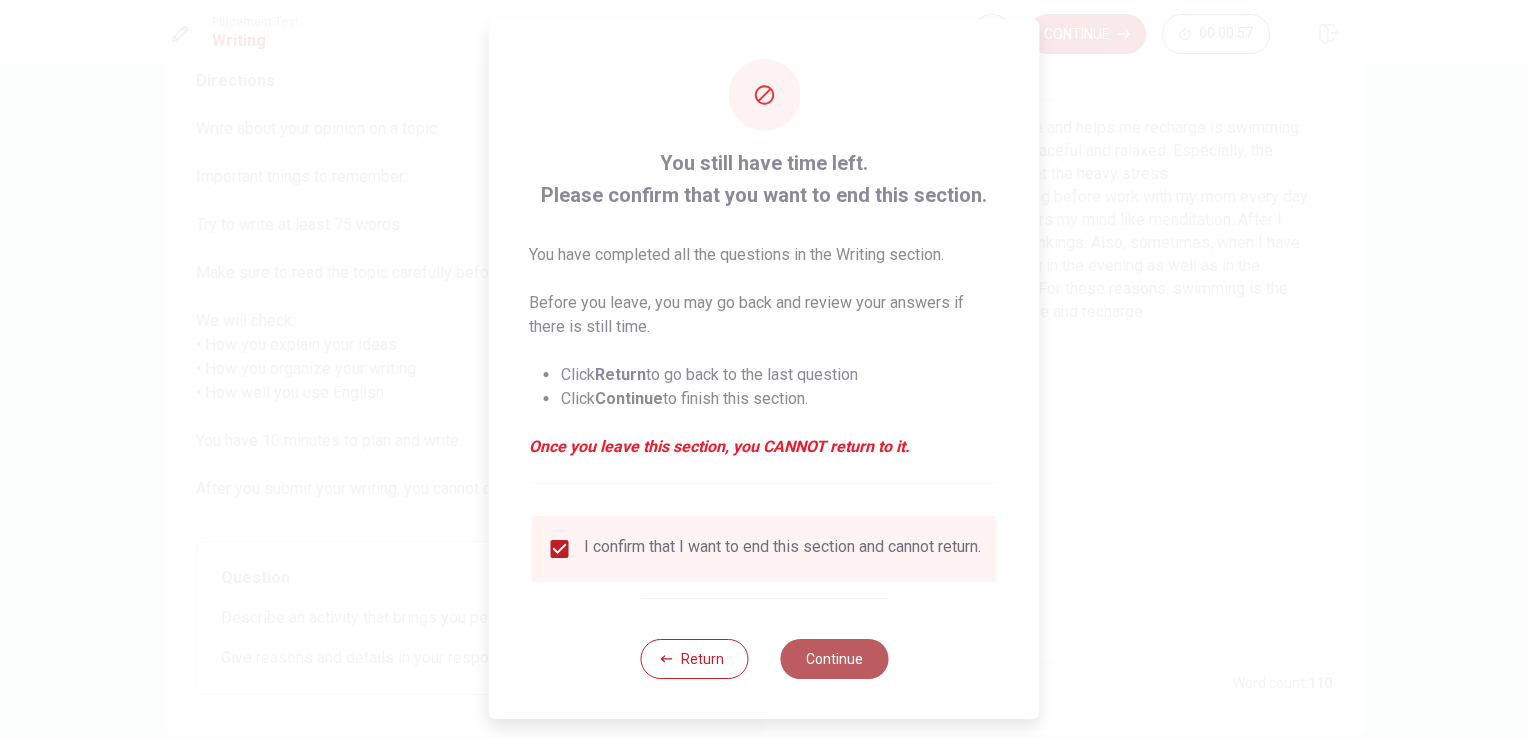 click on "Continue" at bounding box center [834, 659] 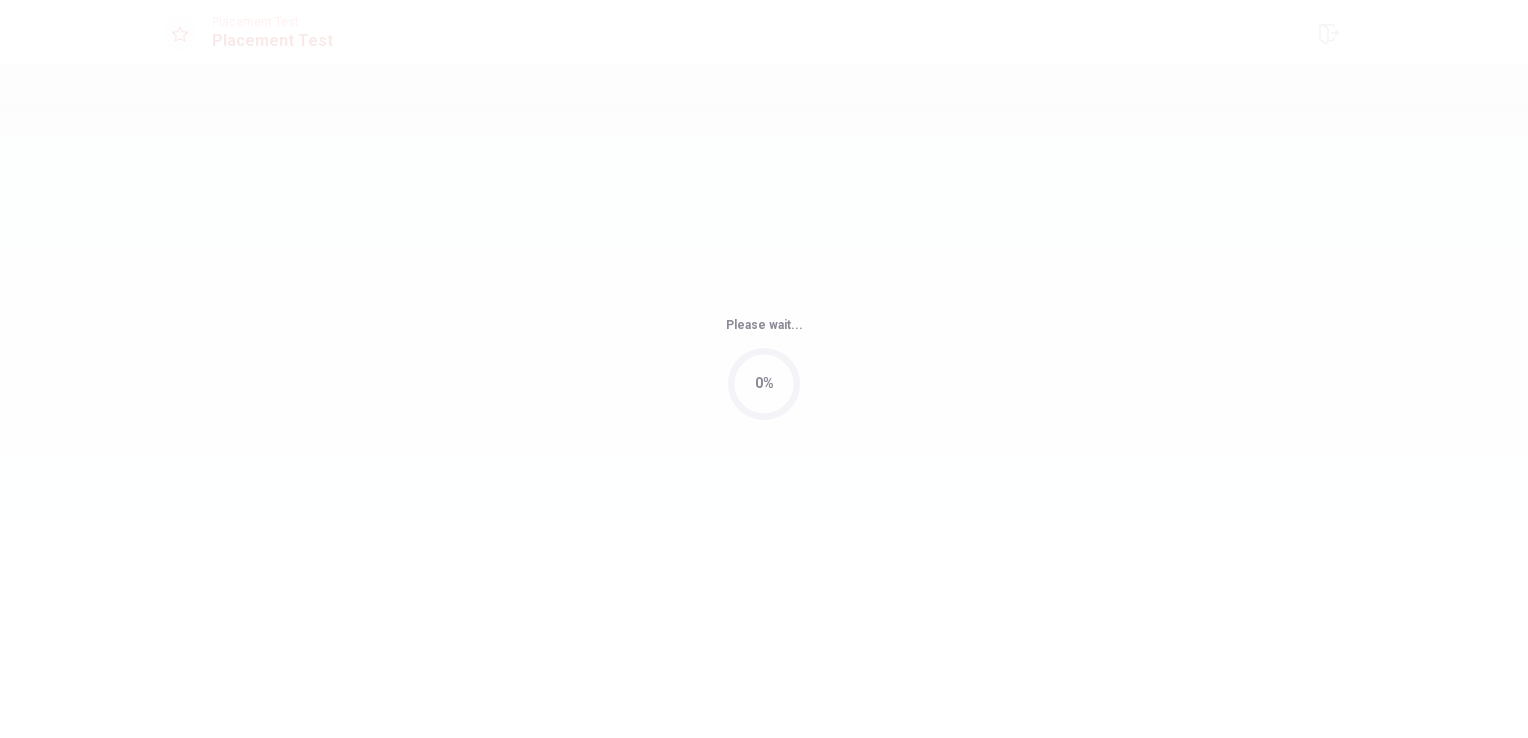 scroll, scrollTop: 0, scrollLeft: 0, axis: both 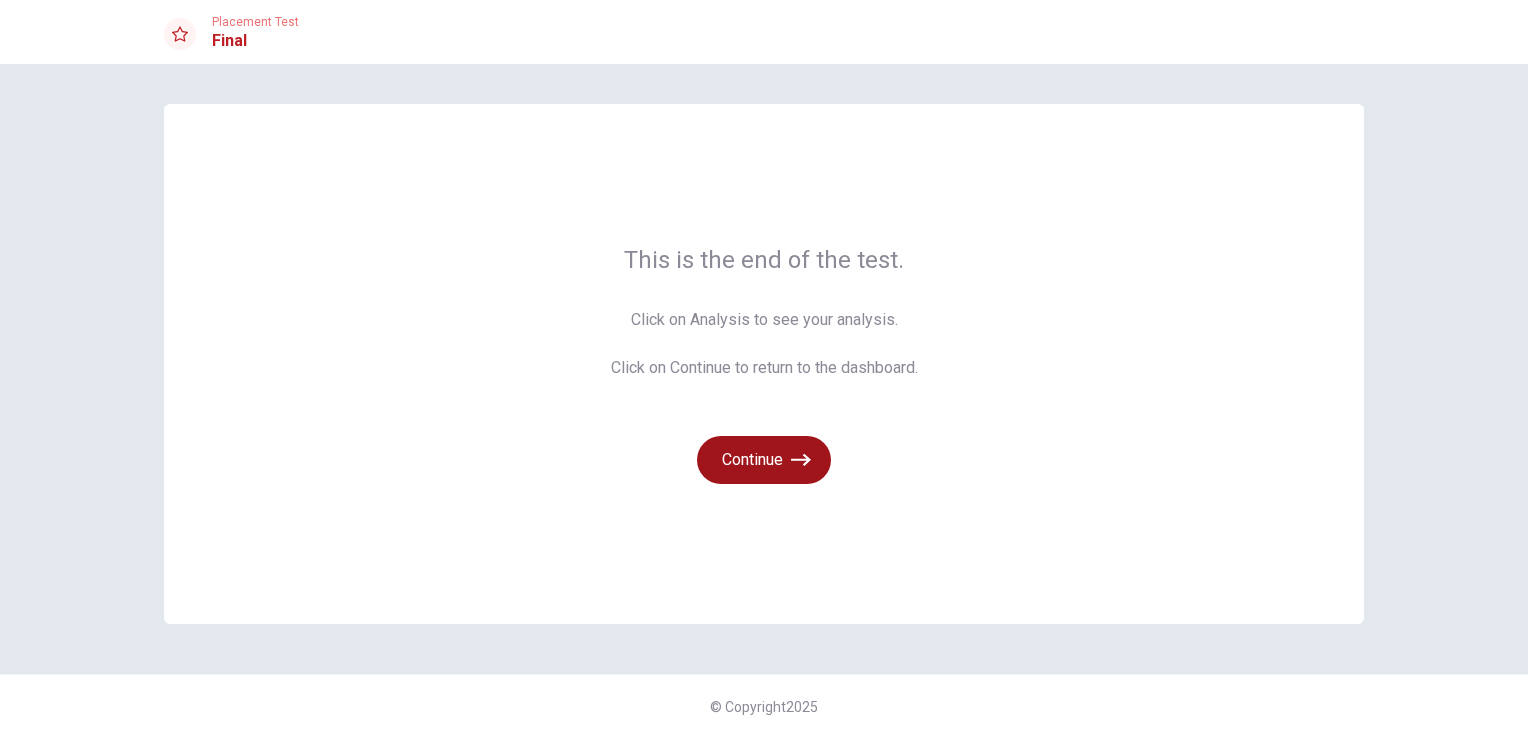 click on "Continue" at bounding box center [764, 460] 